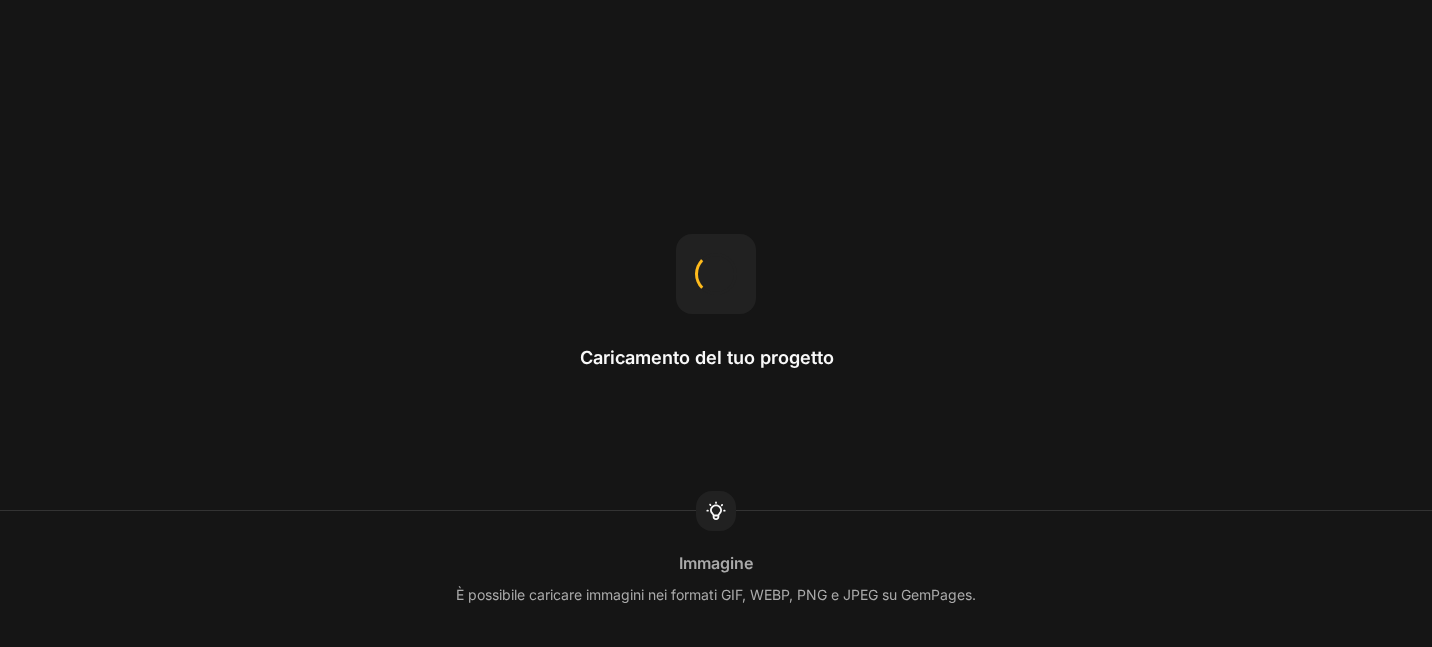 scroll, scrollTop: 0, scrollLeft: 0, axis: both 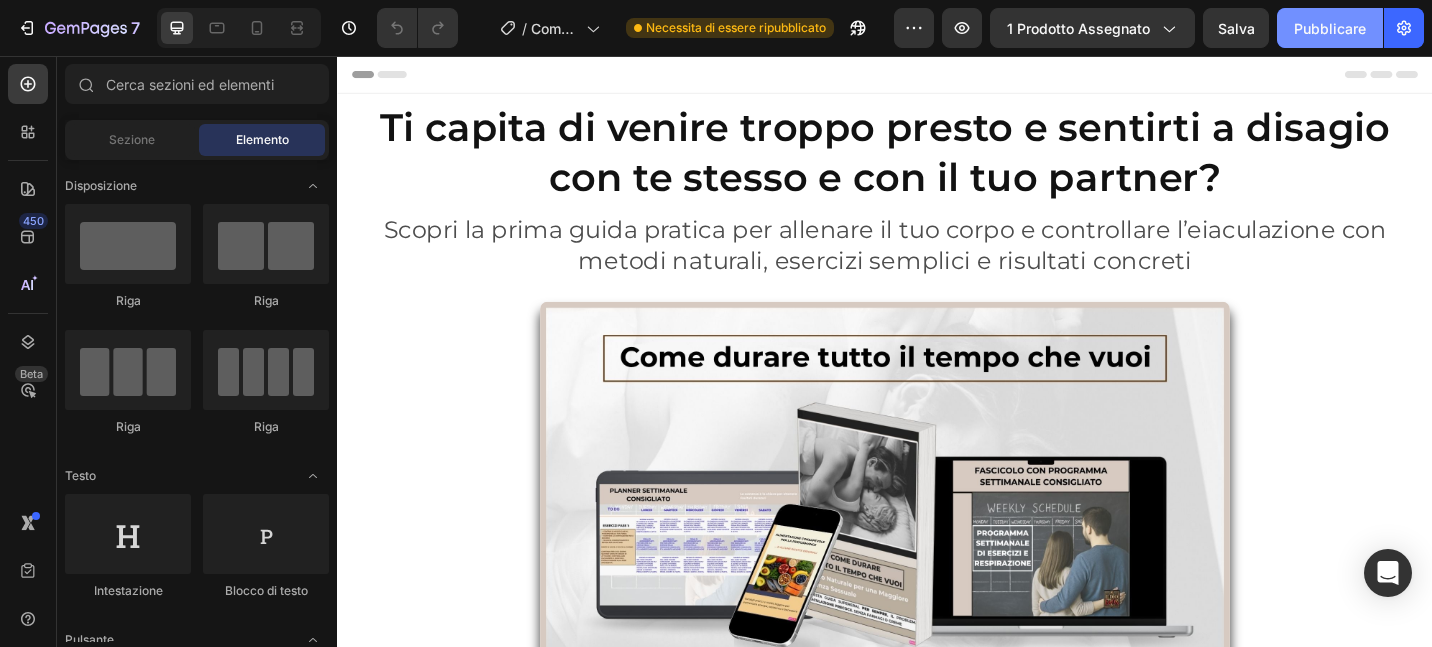 click on "Pubblicare" at bounding box center (1330, 28) 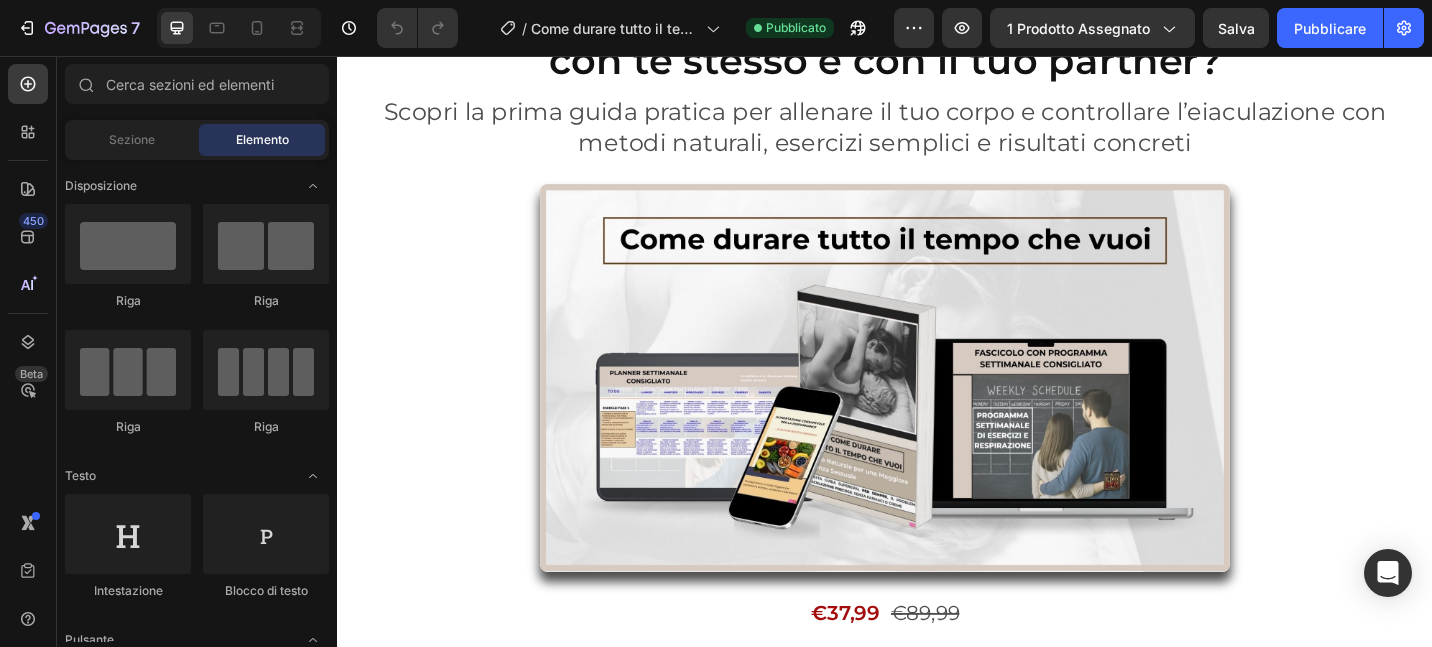 scroll, scrollTop: 0, scrollLeft: 0, axis: both 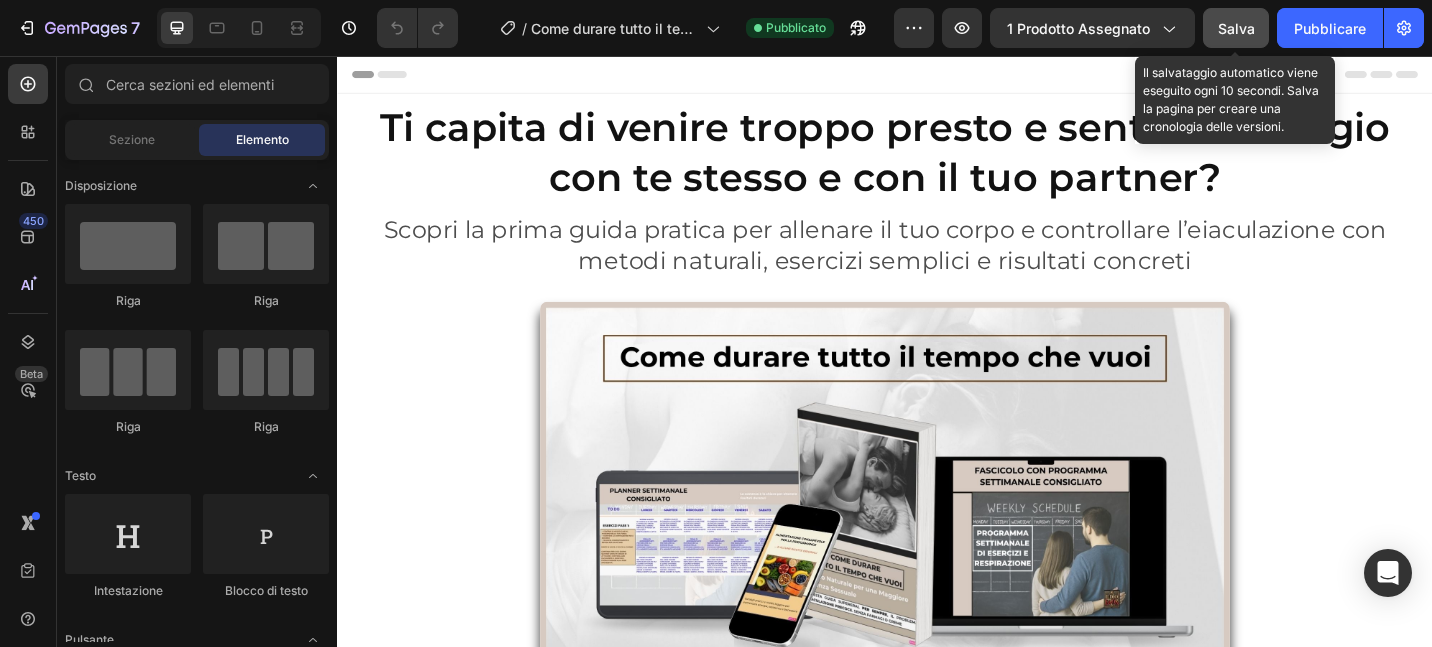 click on "Salva" at bounding box center [1236, 28] 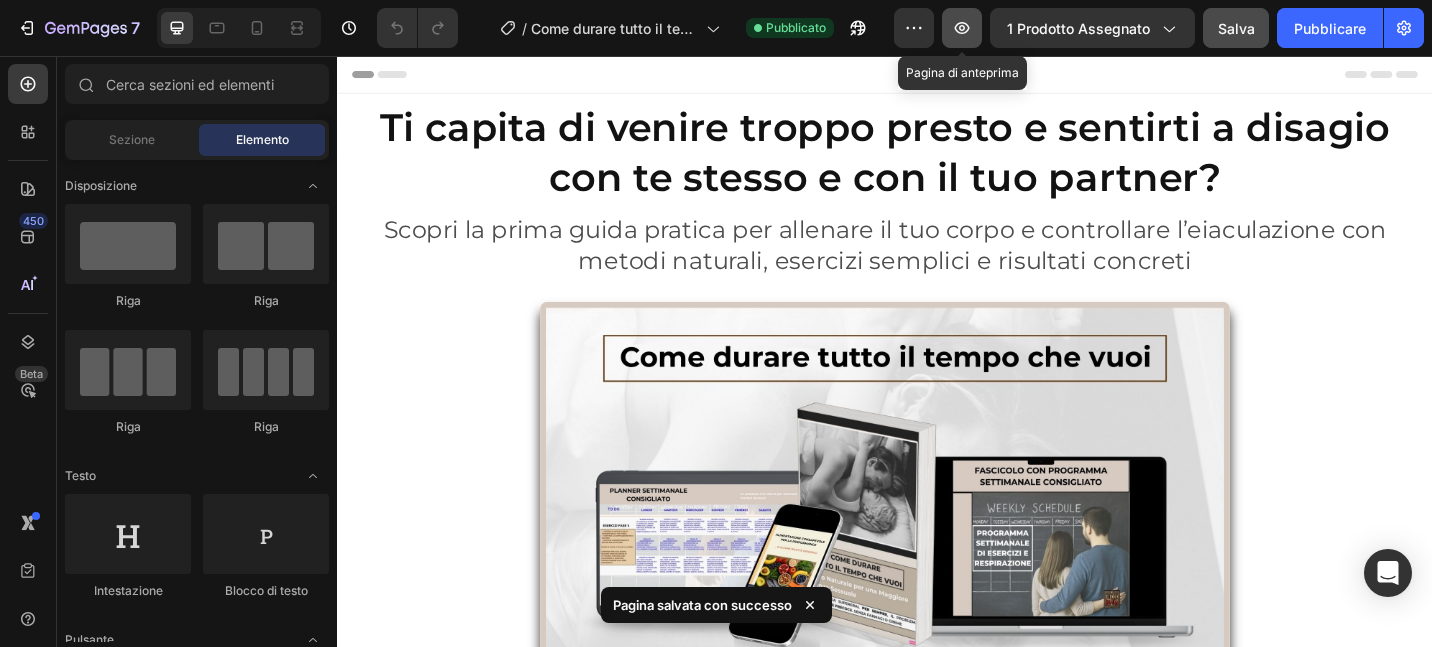 click 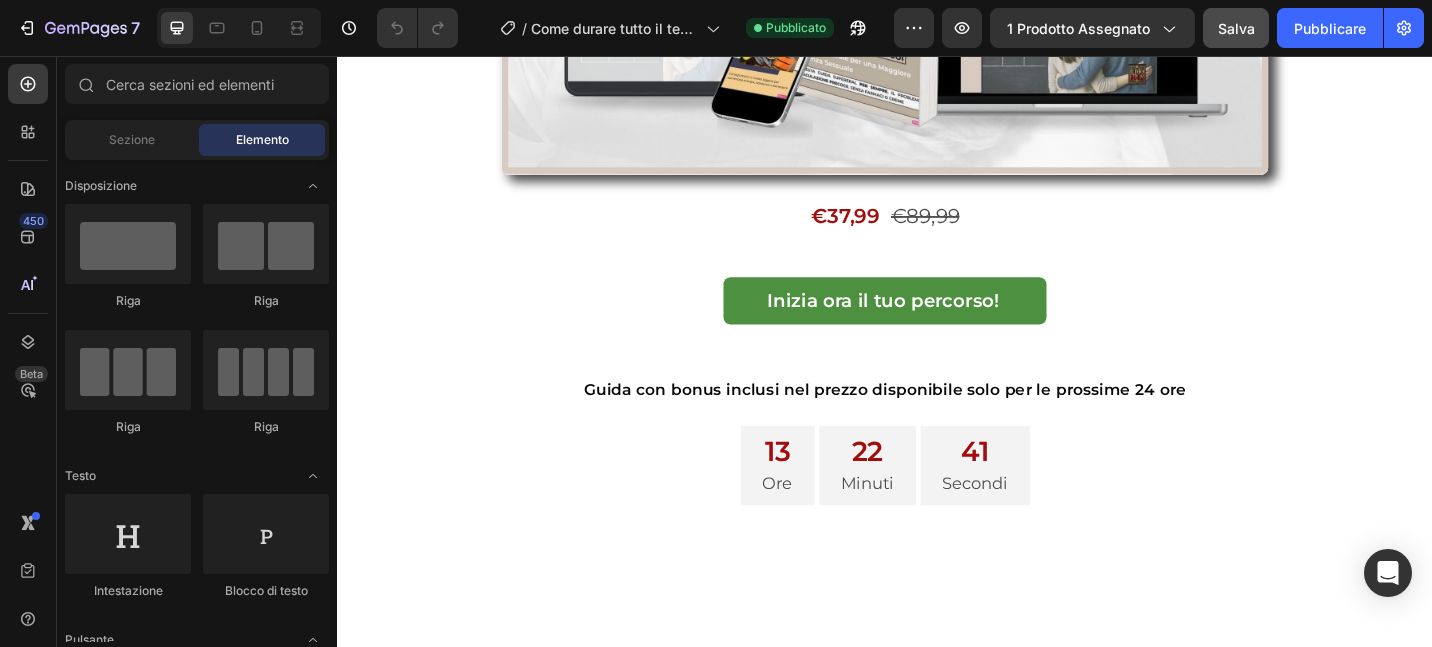 scroll, scrollTop: 3925, scrollLeft: 0, axis: vertical 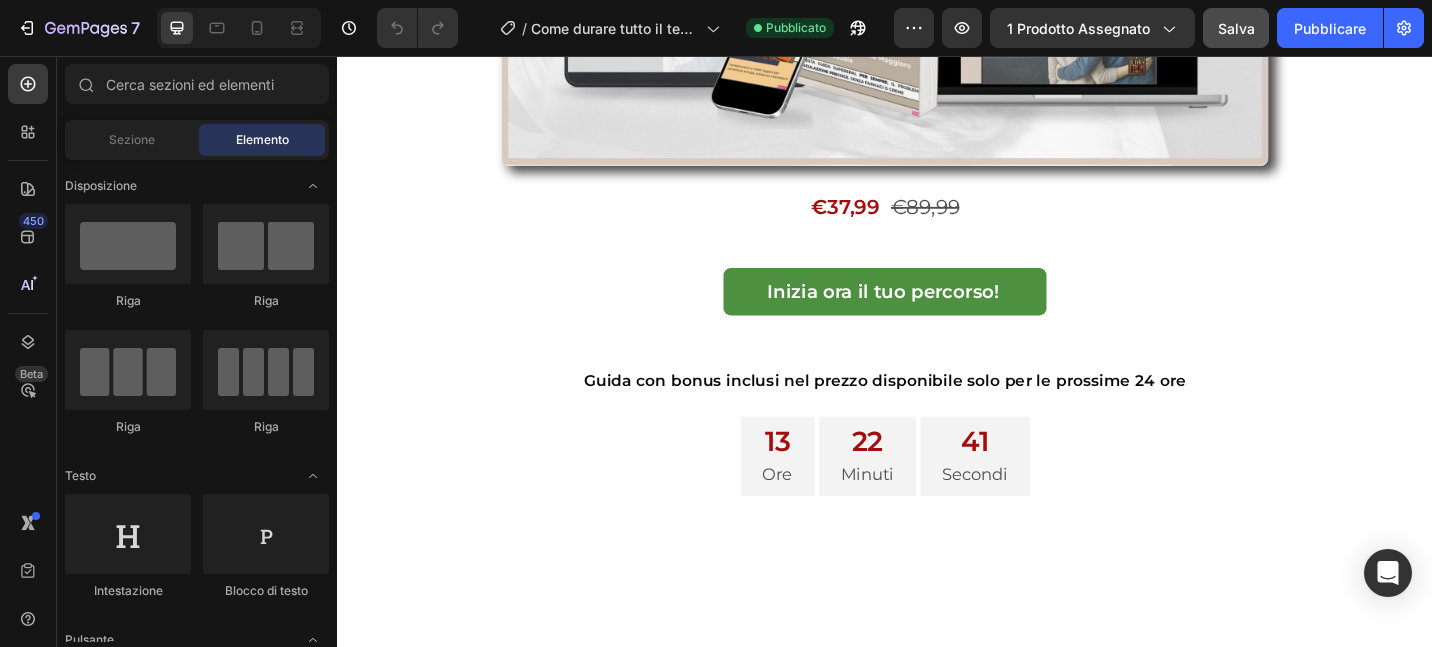 click on "Per poter aiutare tutte le persone che hanno difficoltà con l’eiaculazione precoce e vogliono tornare ad avere fiducia in se stessi, abbiamo creato “Come durare tutto il tempo che vuoi”" at bounding box center (937, -452) 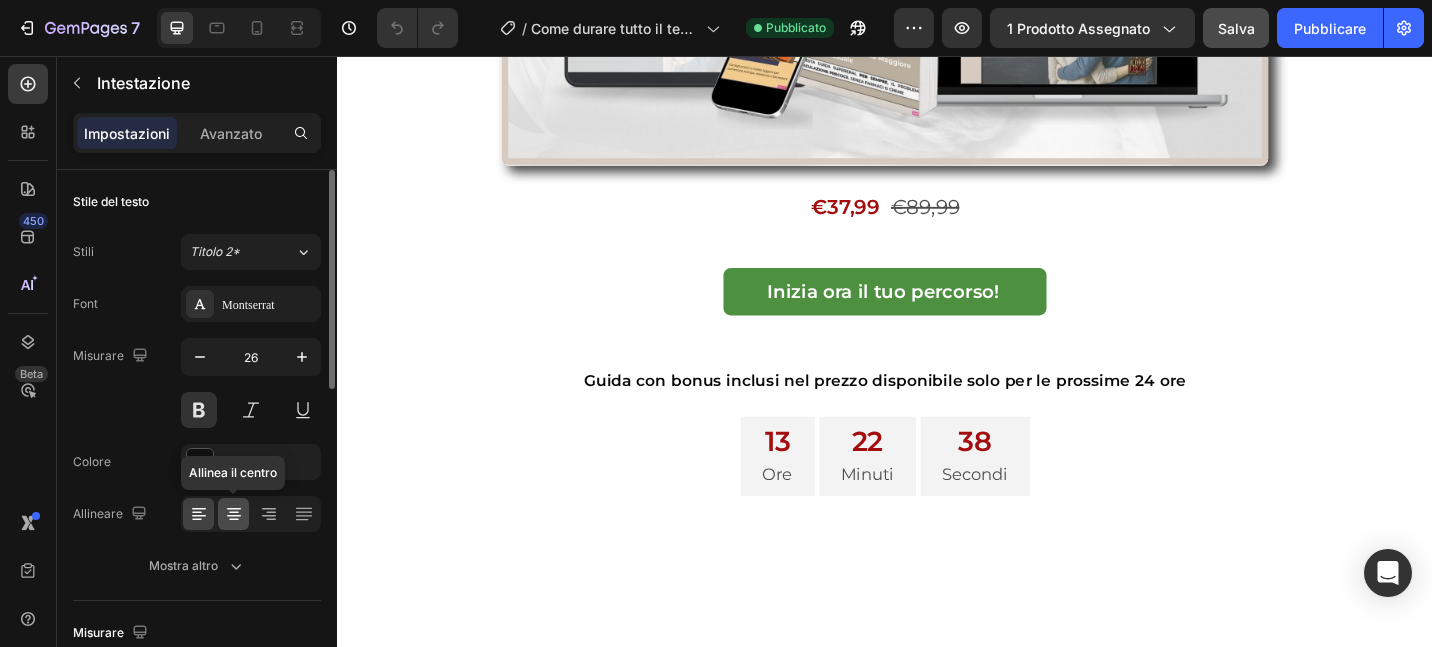 click 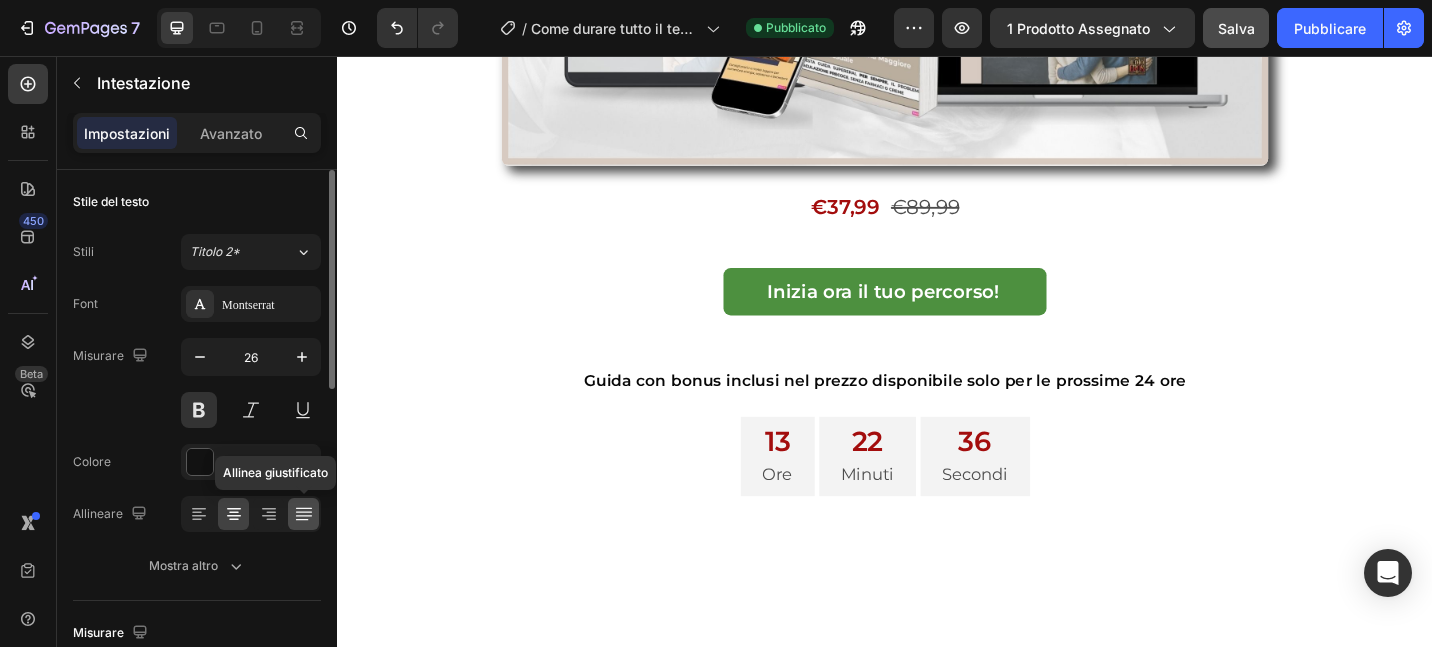 click 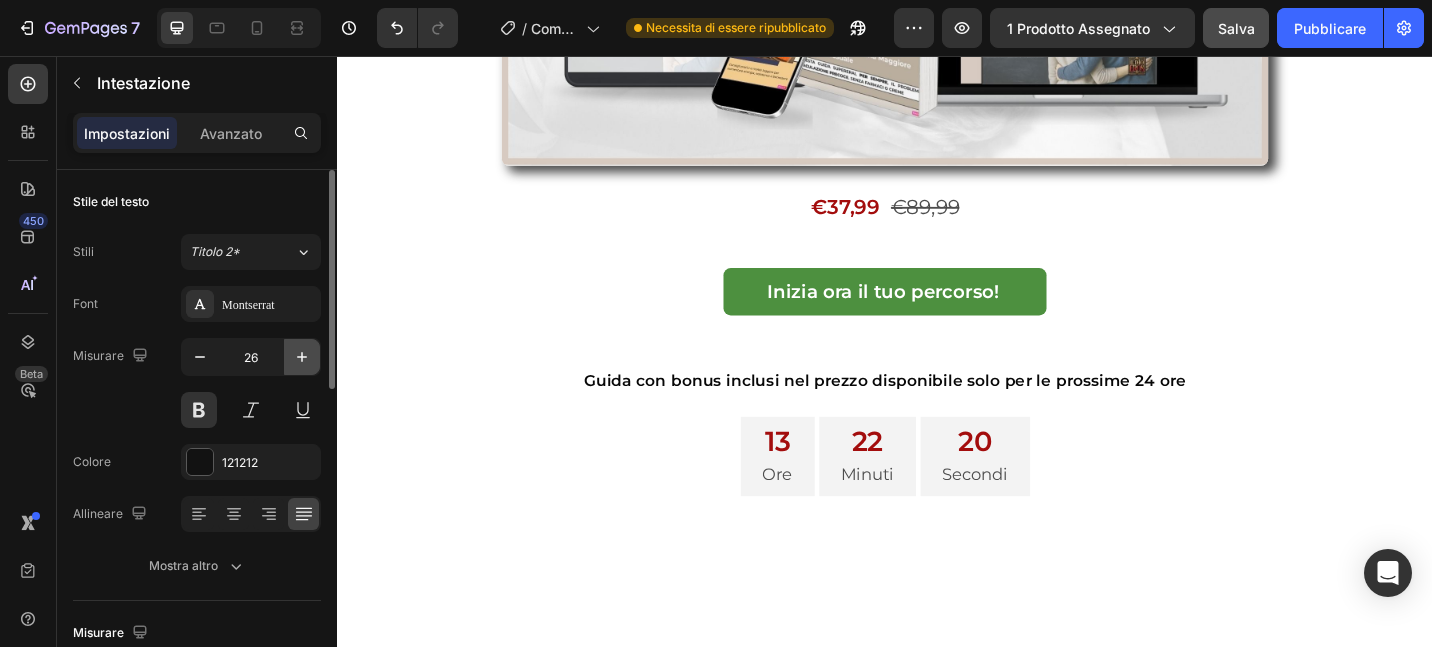 click 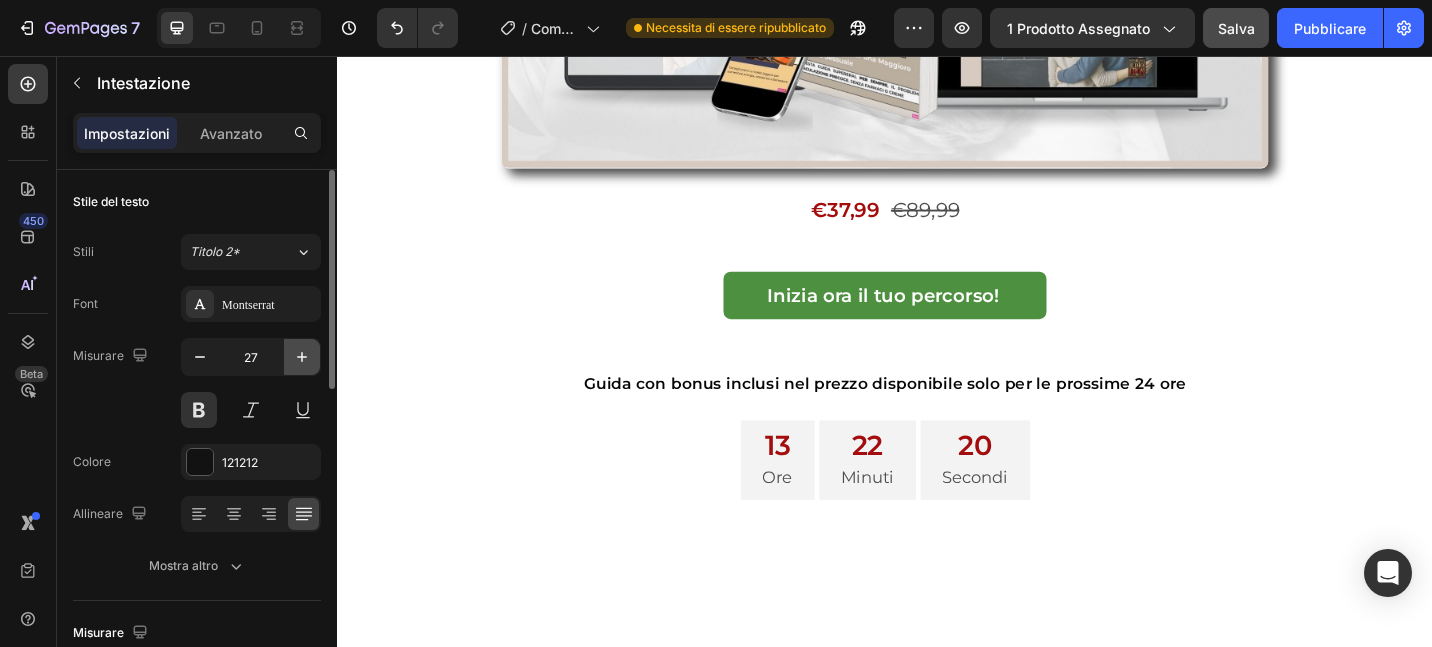 click 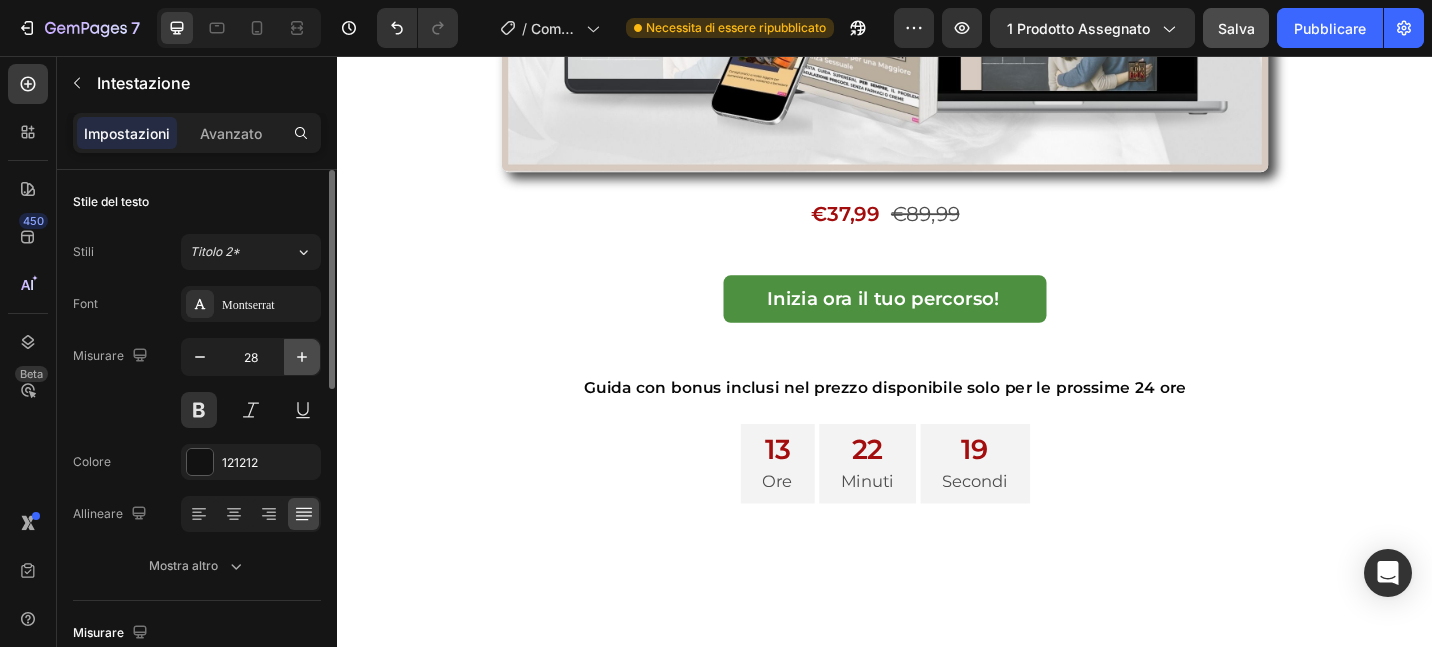 click 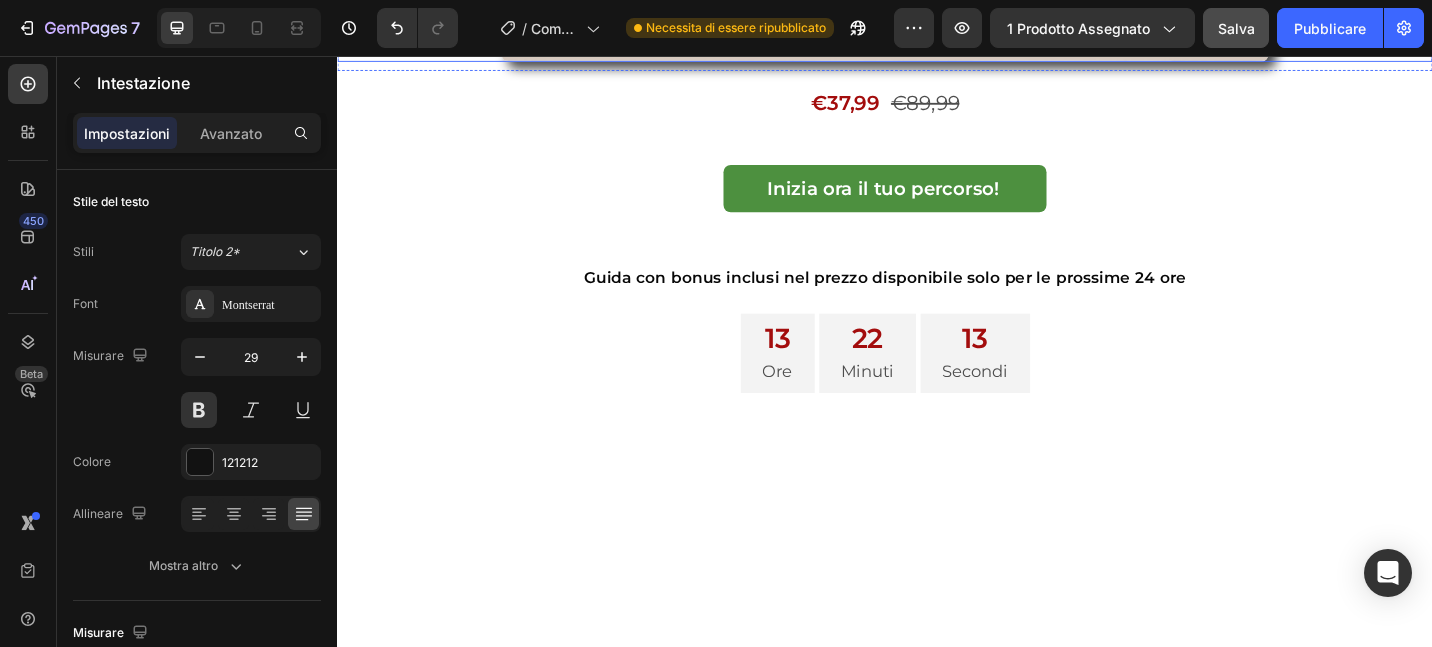 scroll, scrollTop: 4097, scrollLeft: 0, axis: vertical 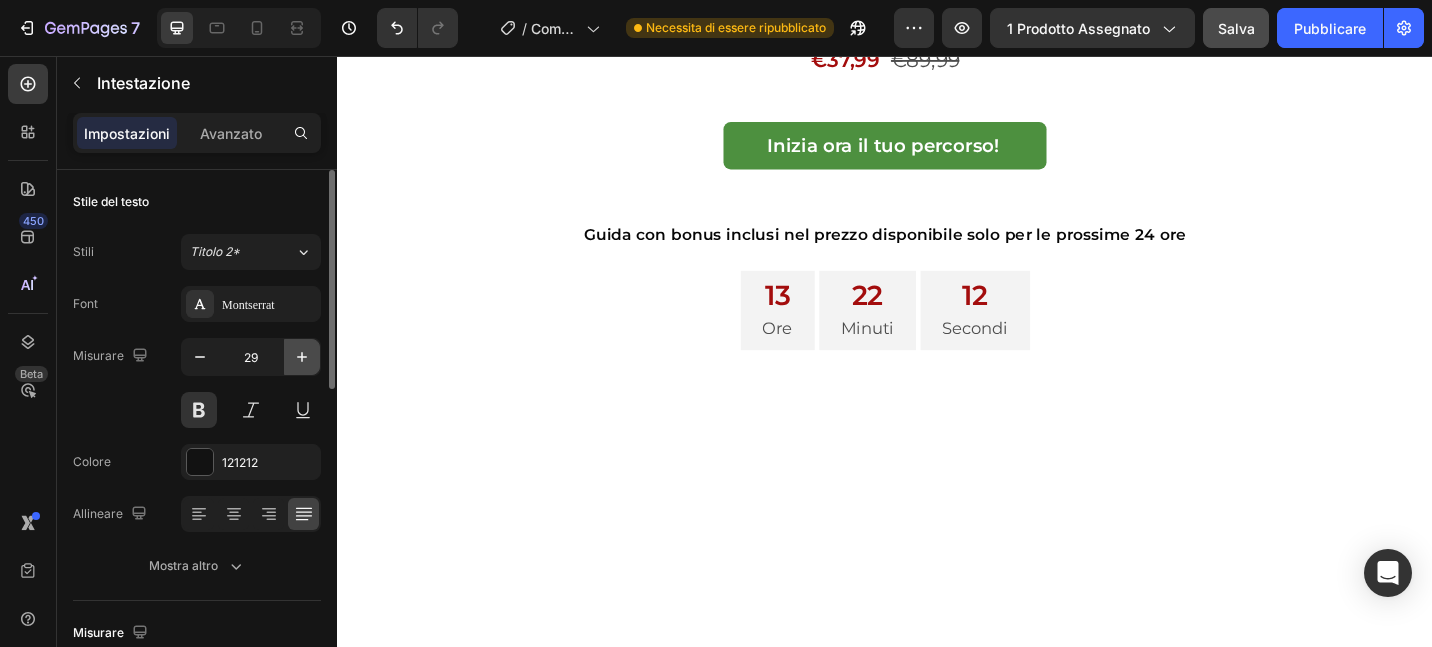 click 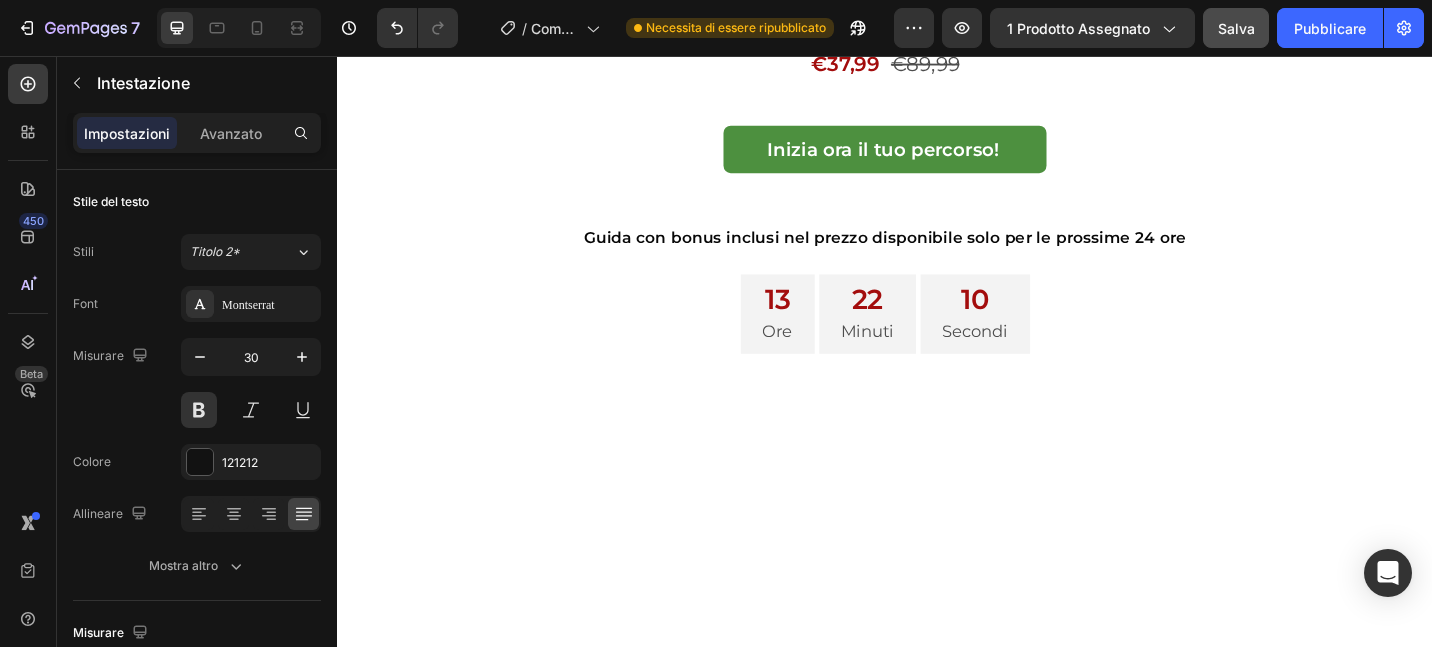 click at bounding box center [937, -217] 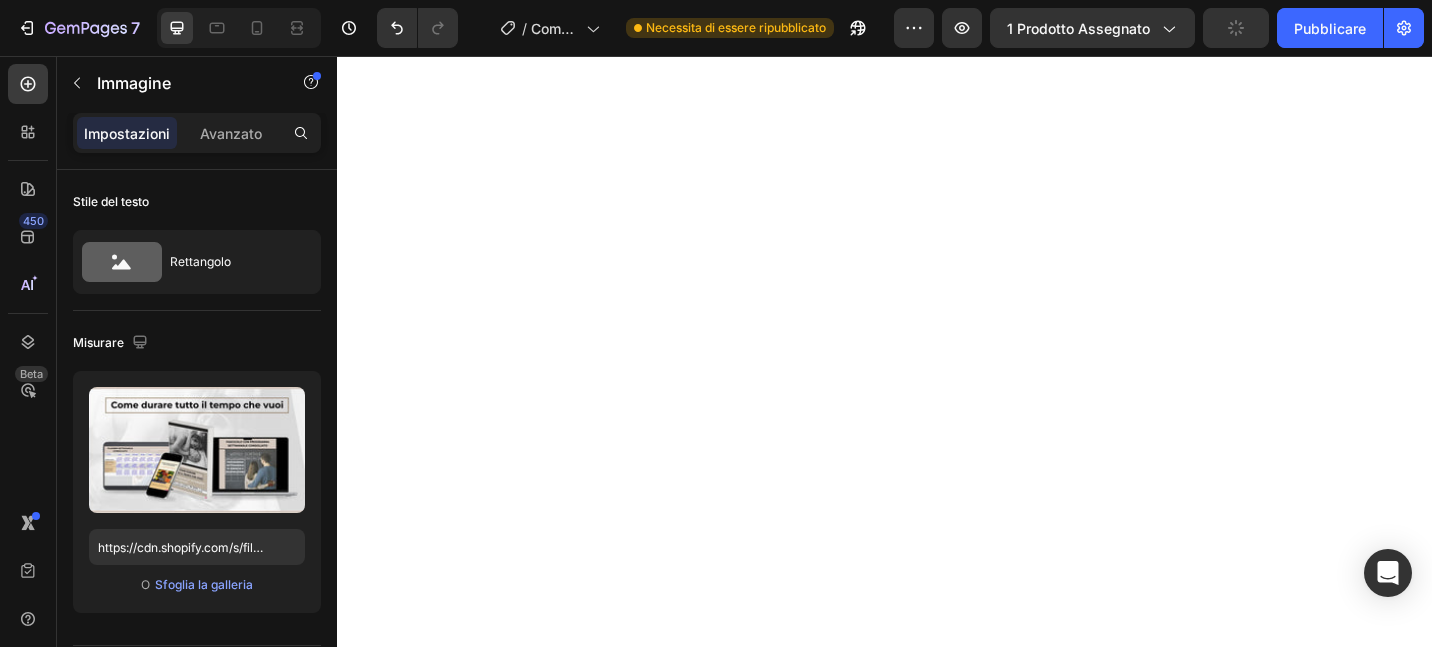scroll, scrollTop: 4475, scrollLeft: 0, axis: vertical 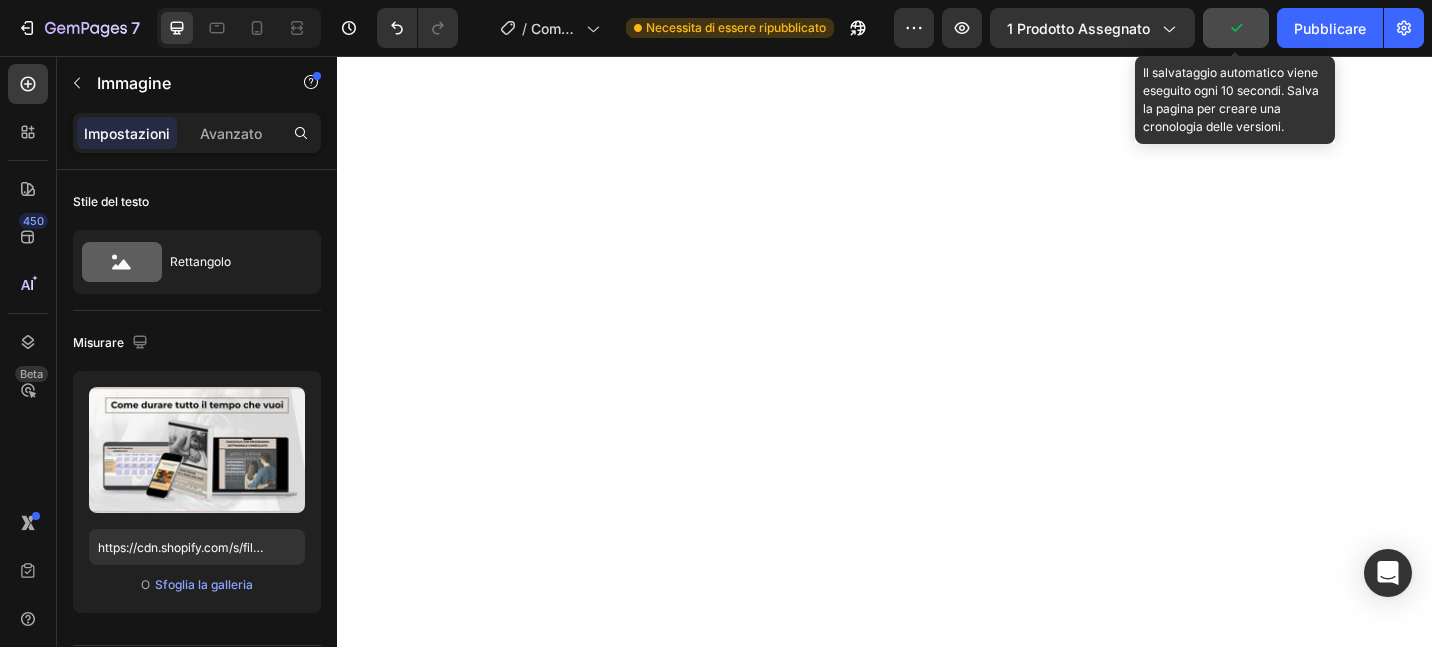 click 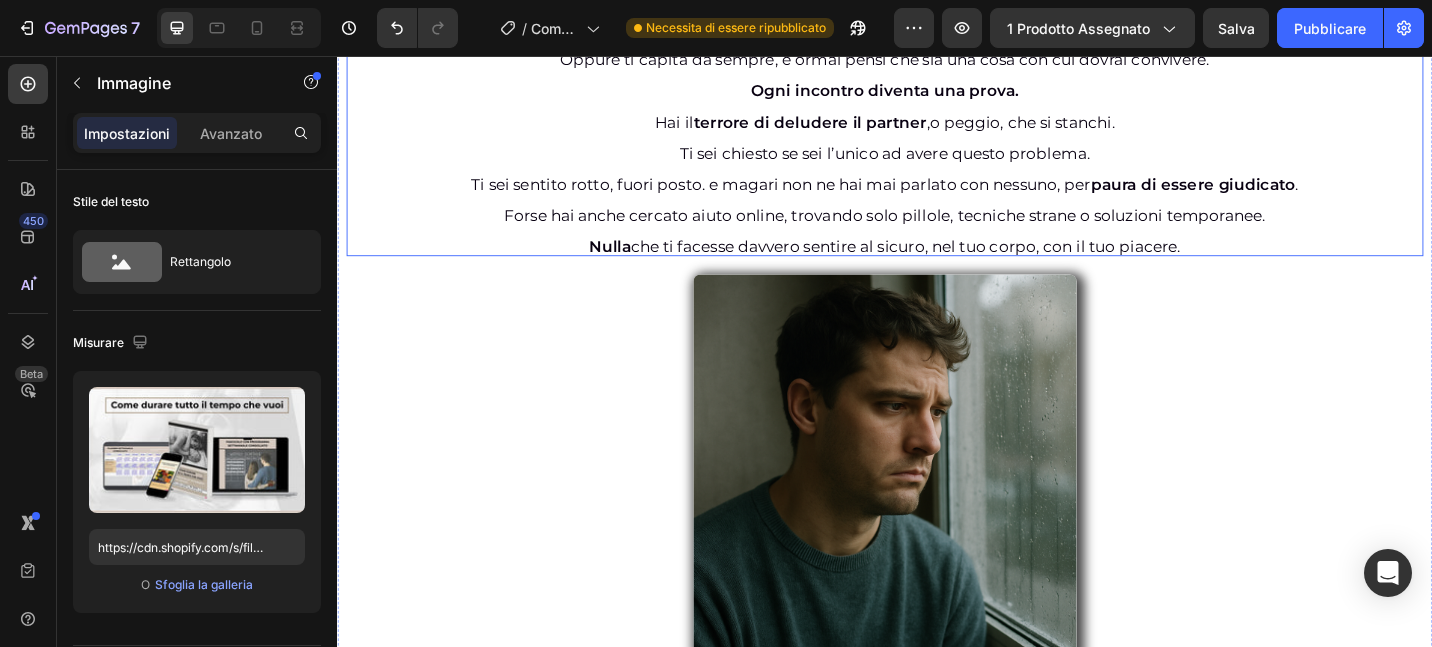 scroll, scrollTop: 2135, scrollLeft: 0, axis: vertical 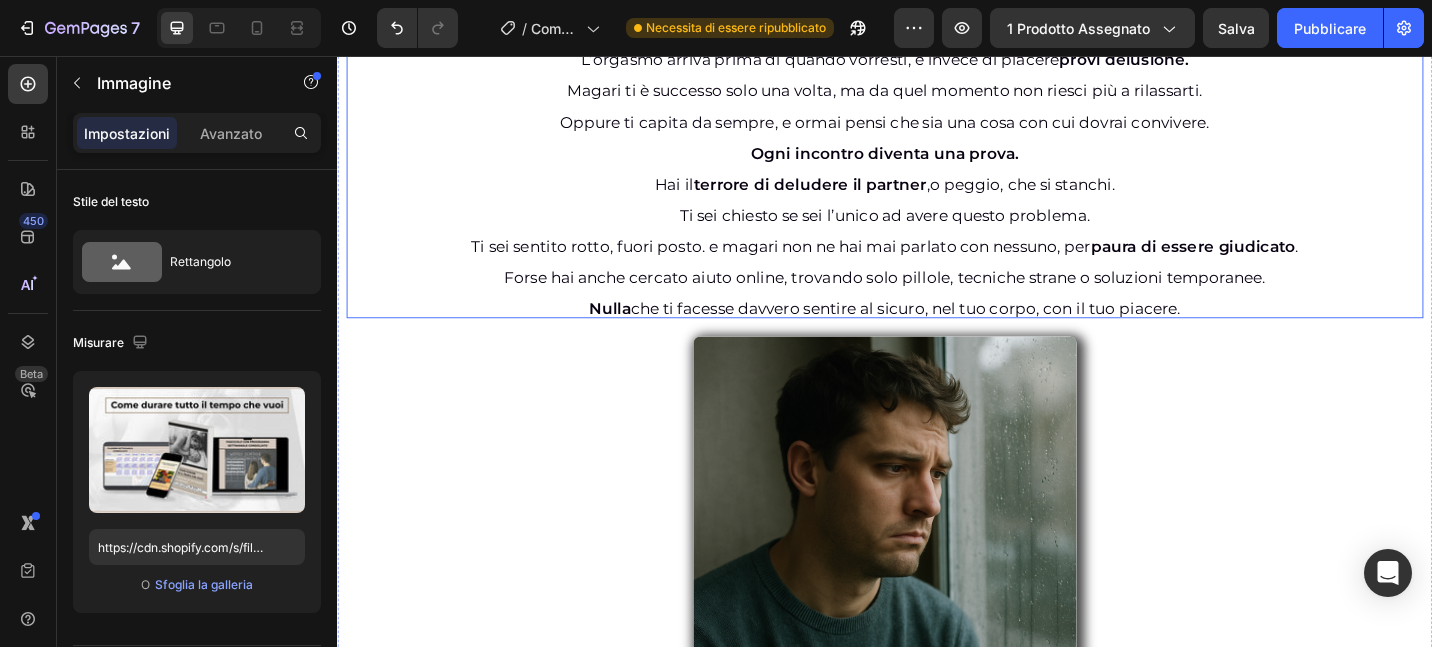 click on "Forse hai anche cercato aiuto online, trovando solo pillole, tecniche strane o soluzioni temporanee." at bounding box center (937, 298) 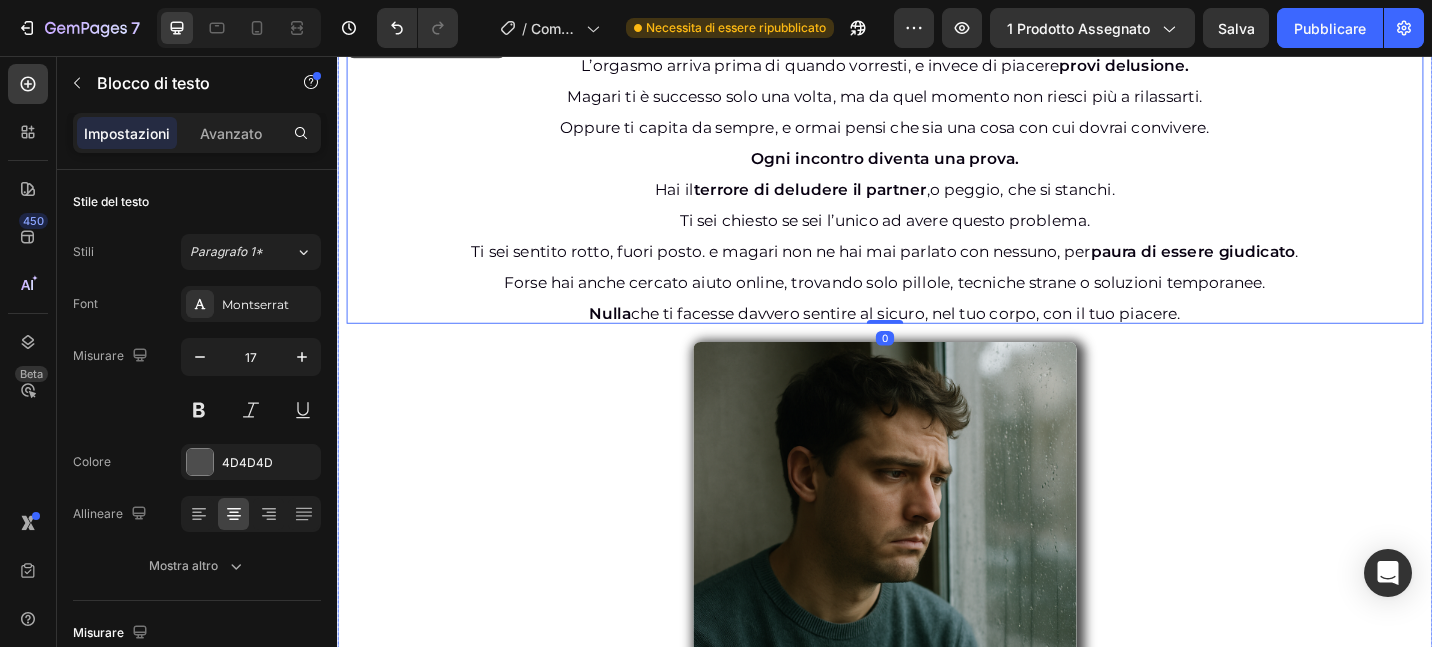 scroll, scrollTop: 1969, scrollLeft: 0, axis: vertical 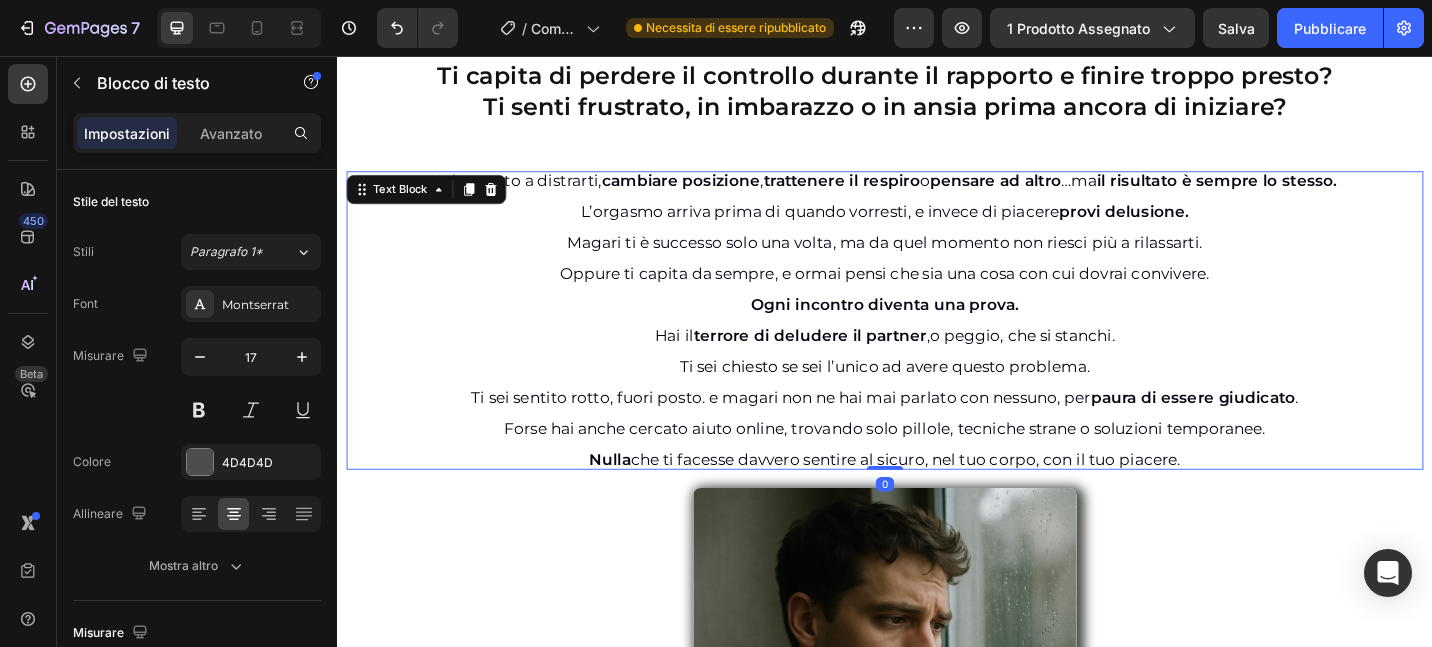click on "Hai provato a distrarti,  cambiare posizione ,  trattenere il respiro  o  pensare ad altro …  ma  il risultato è sempre lo stesso.   L’orgasmo arriva prima di quando vorresti, e invece di piacere  provi delusione. Magari ti è successo solo una volta, ma da quel momento non riesci più a rilassarti.  Oppure ti capita da sempre, e ormai pensi che sia una cosa con cui dovrai convivere.  Ogni incontro diventa una prova.   Hai il  terrore di deludere il partner ,  o peggio, che si stanchi.  Ti sei chiesto se sei l’unico ad avere questo problema.  Ti sei sentito rotto, fuori posto. e magari non ne hai mai parlato con nessuno, per  paura di essere giudicato .  Forse hai anche cercato aiuto online, trovando solo pillole, tecniche strane o soluzioni temporanee.  Nulla  che ti facesse davvero sentire al sicuro, nel tuo corpo, con il tuo piacere." at bounding box center (937, 345) 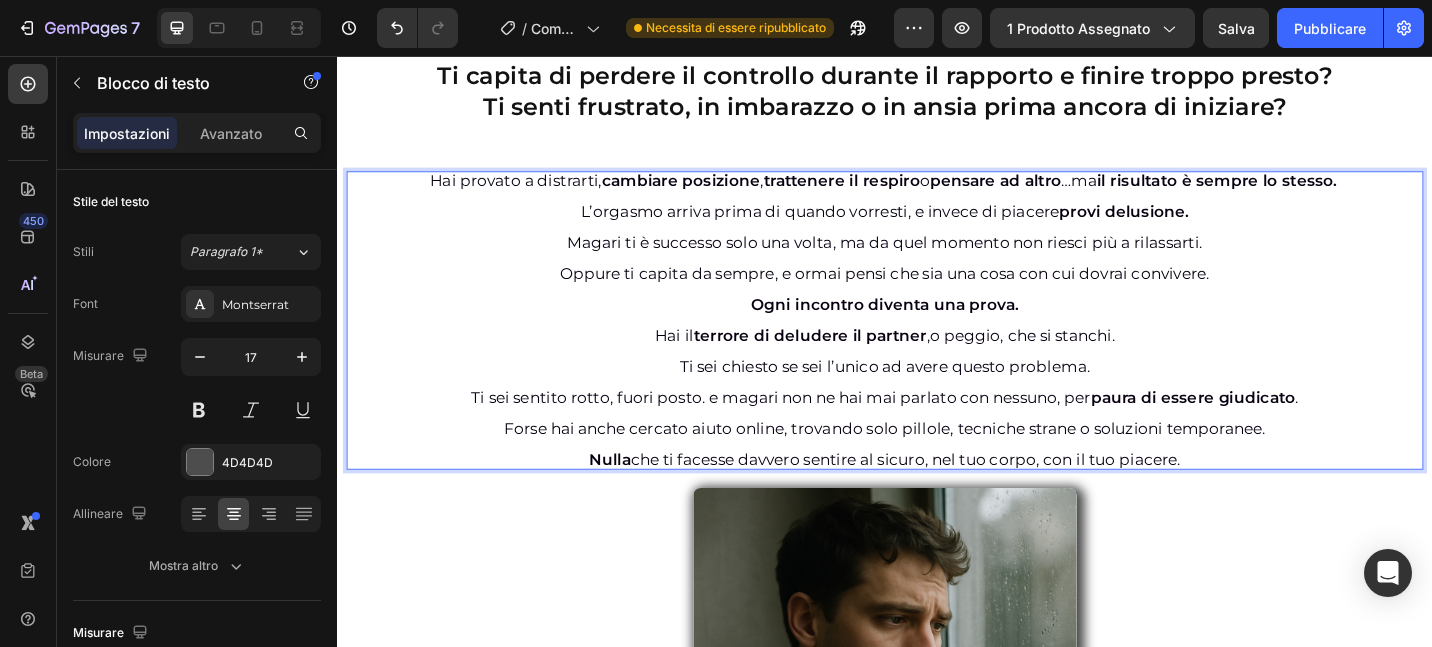 click on "Hai provato a distrarti,  cambiare posizione ,  trattenere il respiro  o  pensare ad altro …  ma  il risultato è sempre lo stesso.   L’orgasmo arriva prima di quando vorresti, e invece di piacere  provi delusione. Magari ti è successo solo una volta, ma da quel momento non riesci più a rilassarti.  ⁠⁠⁠⁠⁠⁠⁠ Oppure ti capita da sempre, e ormai pensi che sia una cosa con cui dovrai convivere.  Ogni incontro diventa una prova.   Hai il  terrore di deludere il partner ,  o peggio, che si stanchi.  Ti sei chiesto se sei l’unico ad avere questo problema.  Ti sei sentito rotto, fuori posto. e magari non ne hai mai parlato con nessuno, per  paura di essere giudicato .  Forse hai anche cercato aiuto online, trovando solo pillole, tecniche strane o soluzioni temporanee.  Nulla  che ti facesse davvero sentire al sicuro, nel tuo corpo, con il tuo piacere." at bounding box center [937, 345] 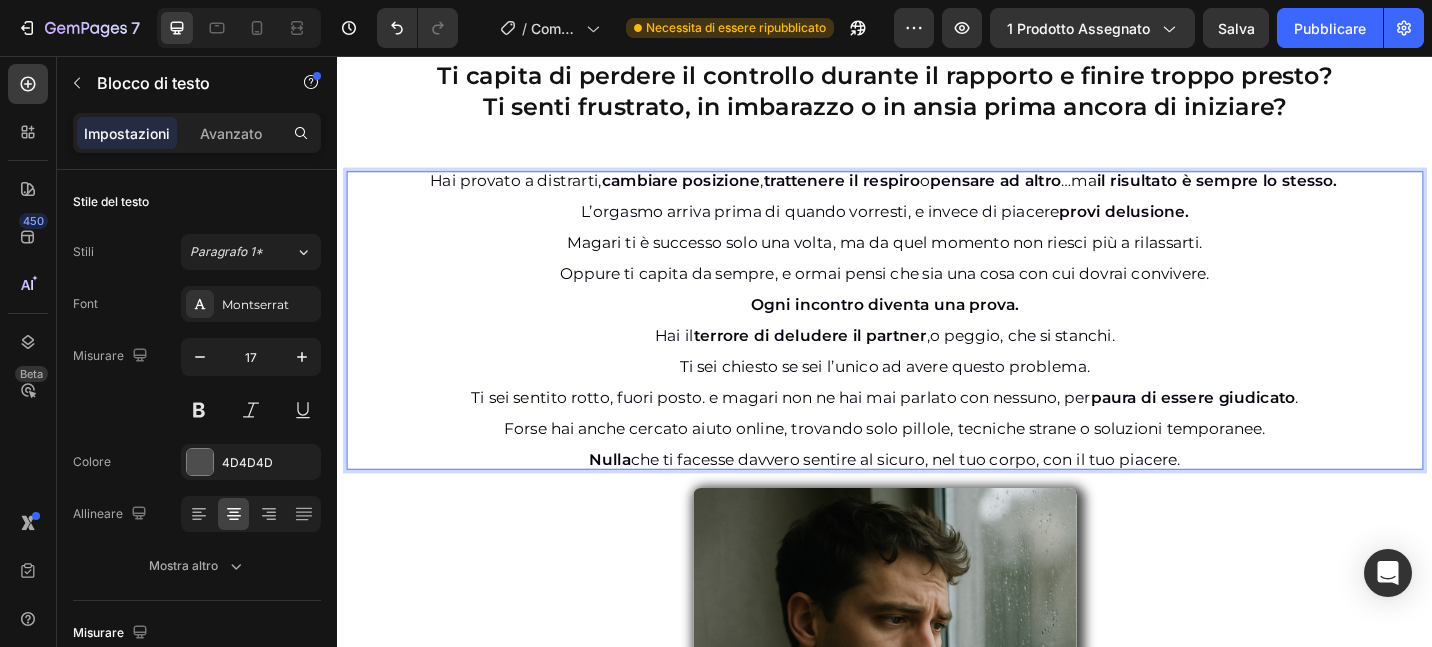 click on "terrore di deludere il partner" at bounding box center (855, 362) 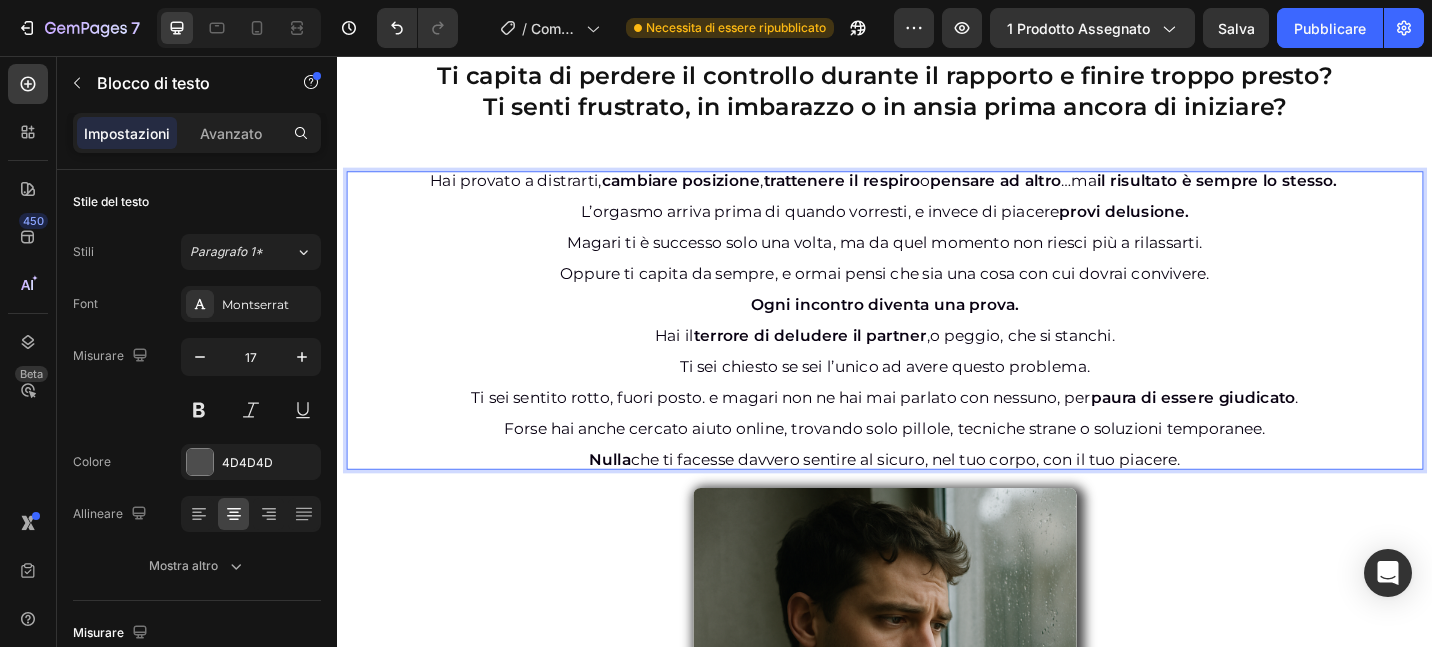 click on "Hai provato a distrarti,  cambiare posizione ,  trattenere il respiro  o  pensare ad altro …  ma  il risultato è sempre lo stesso.   L’orgasmo arriva prima di quando vorresti, e invece di piacere  provi delusione. Magari ti è successo solo una volta, ma da quel momento non riesci più a rilassarti.  ⁠⁠⁠⁠⁠⁠⁠ Oppure ti capita da sempre, e ormai pensi che sia una cosa con cui dovrai convivere.  Ogni incontro diventa una prova.   Hai il  terrore di deludere il partner ,  o peggio, che si stanchi.  Ti sei chiesto se sei l’unico ad avere questo problema.  Ti sei sentito rotto, fuori posto. e magari non ne hai mai parlato con nessuno, per  paura di essere giudicato .  Forse hai anche cercato aiuto online, trovando solo pillole, tecniche strane o soluzioni temporanee.  Nulla  che ti facesse davvero sentire al sicuro, nel tuo corpo, con il tuo piacere." at bounding box center [937, 345] 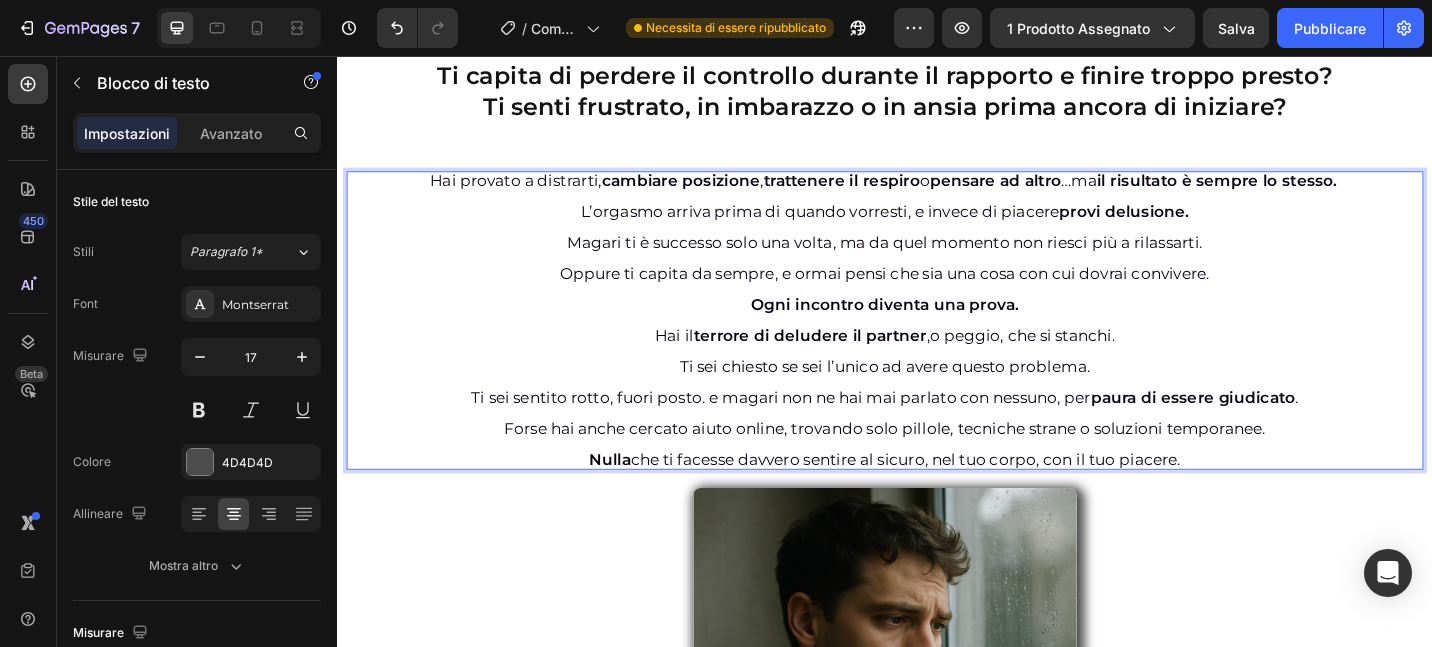 click on "Hai provato a distrarti,  cambiare posizione ,  trattenere il respiro  o  pensare ad altro …  ma  il risultato è sempre lo stesso.   L’orgasmo arriva prima di quando vorresti, e invece di piacere  provi delusione. Magari ti è successo solo una volta, ma da quel momento non riesci più a rilassarti.  Oppure ti capita da sempre, e ormai pensi che sia una cosa con cui dovrai convivere.  Ogni incontro diventa una prova.   Hai il  terrore di deludere il partner ,  o peggio, che si stanchi.  Ti sei chiesto se sei l’unico ad avere questo problema.  Ti sei sentito rotto, fuori posto. e magari non ne hai mai parlato con nessuno, per  paura di essere giudicato .  Forse hai anche cercato aiuto online, trovando solo pillole, tecniche strane o soluzioni temporanee.  Nulla  che ti facesse davvero sentire al sicuro, nel tuo corpo, con il tuo piacere." at bounding box center [937, 345] 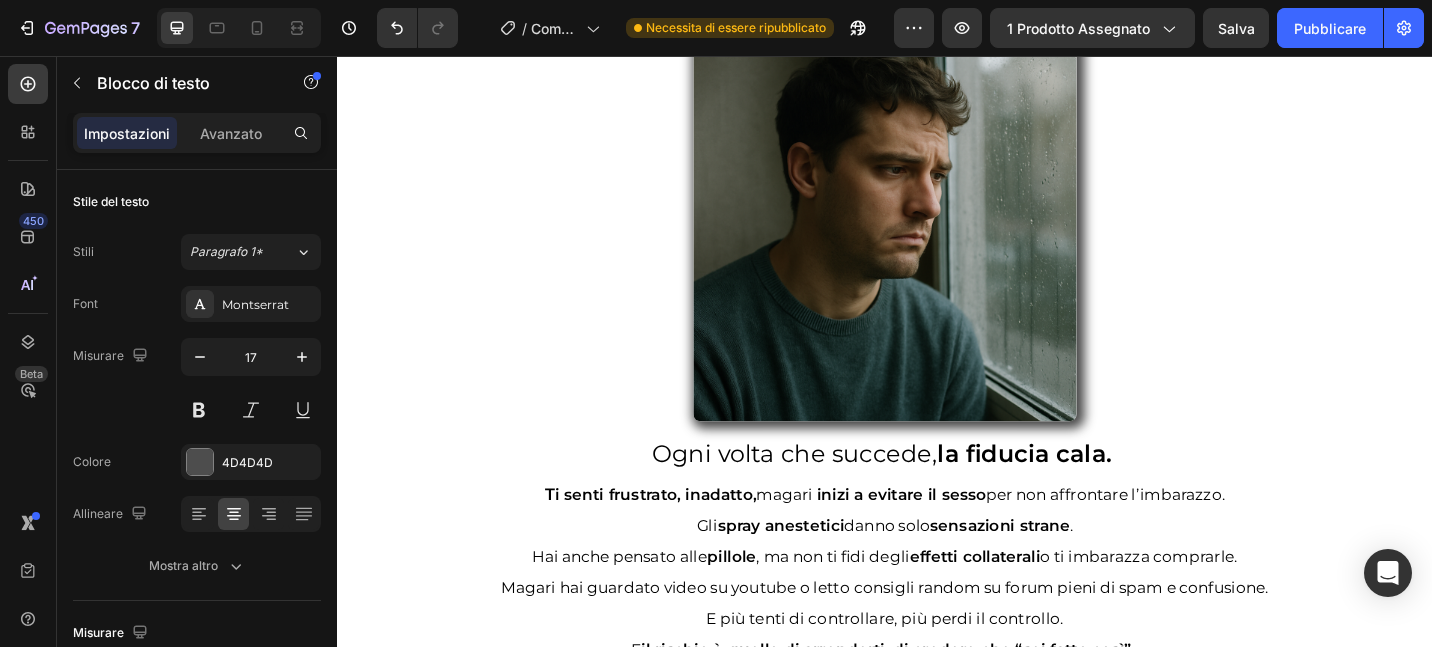 scroll, scrollTop: 2859, scrollLeft: 0, axis: vertical 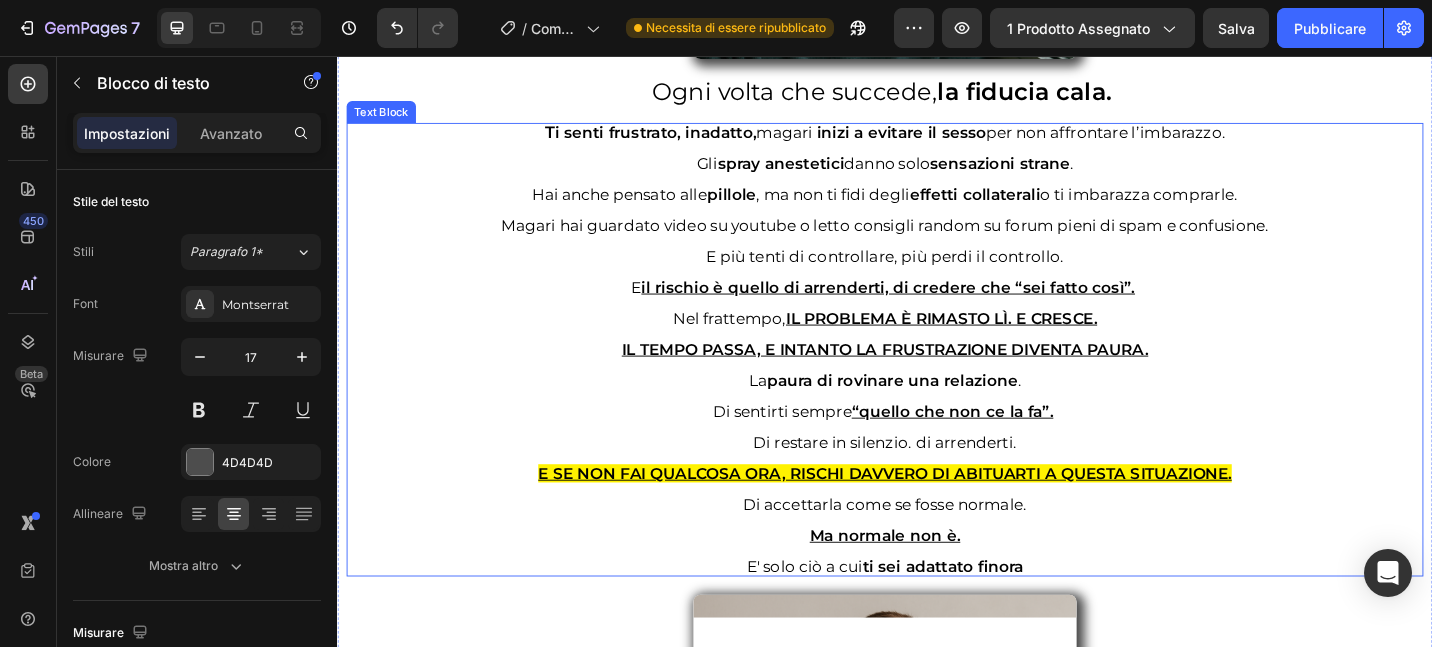 click on "Di restare in silenzio. di arrenderti." at bounding box center [937, 479] 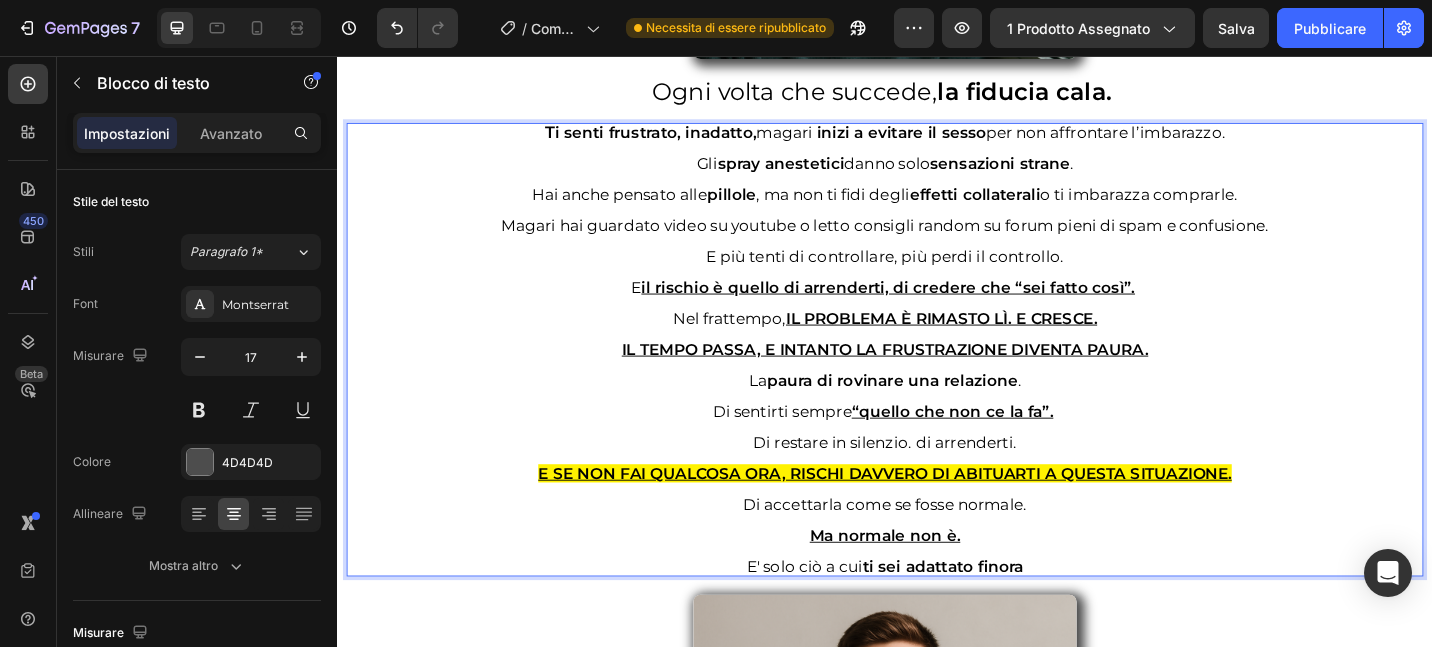 click on "Ma normale non è." at bounding box center (937, 581) 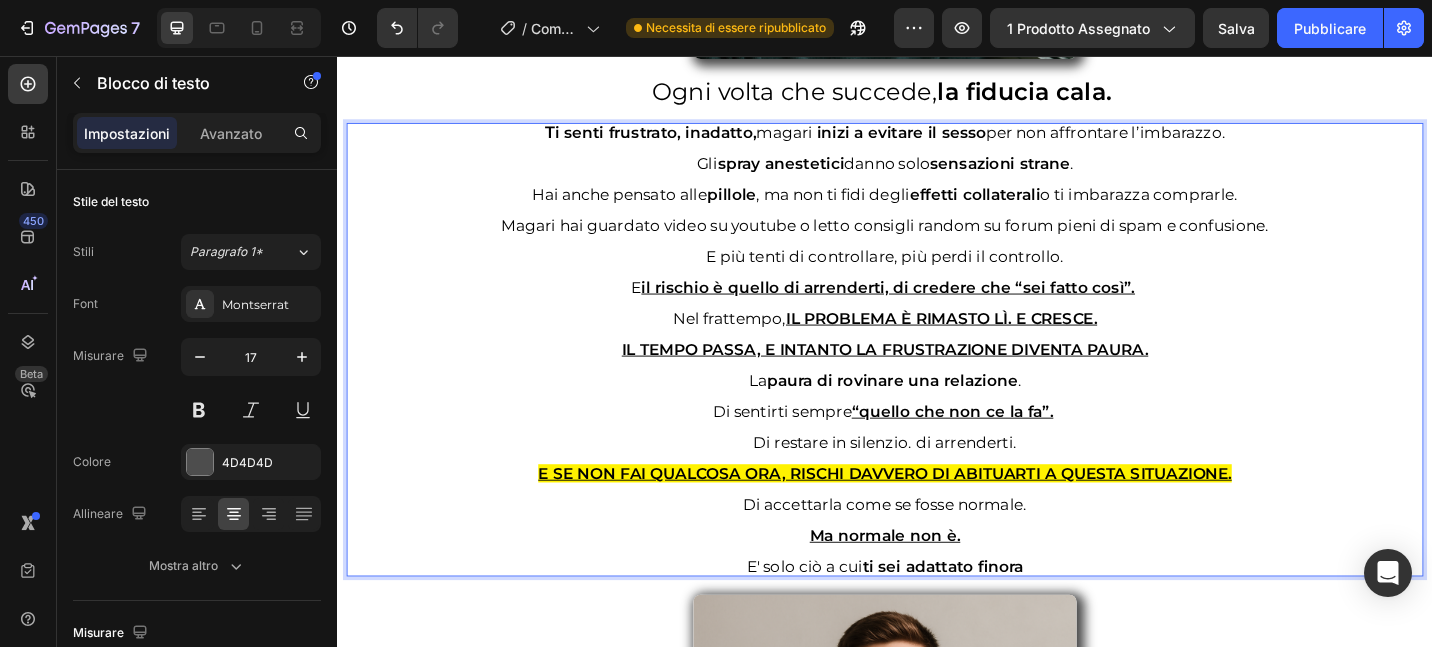 click on "Hai anche pensato alle  pillole , ma non ti fidi degli  effetti collaterali  o ti imbarazza comprarle.  Magari hai guardato video su youtube o letto consigli random su forum pieni di spam e confusione. E più tenti di controllare, più perdi il controllo.  E  il rischio è quello di arrenderti, di credere che “sei fatto così”.   Nel frattempo,  IL PROBLEMA È RIMASTO LÌ. E CRESCE. IL TEMPO PASSA, E INTANTO LA FRUSTRAZIONE DIVENTA PAURA. La  paura di rovinare una relazione . Di sentirti sempre  “quello che non ce la fa”.   Di restare in silenzio. di arrenderti. E SE NON FAI QUALCOSA ORA, RISCHI DAVVERO DI ABITUARTI A QUESTA SITUAZIONE. Di accettarla come se fosse normale. Ma normale non è. ⁠⁠⁠⁠⁠⁠⁠ E' solo ciò a cui  ti sei adattato finora" at bounding box center (937, 411) 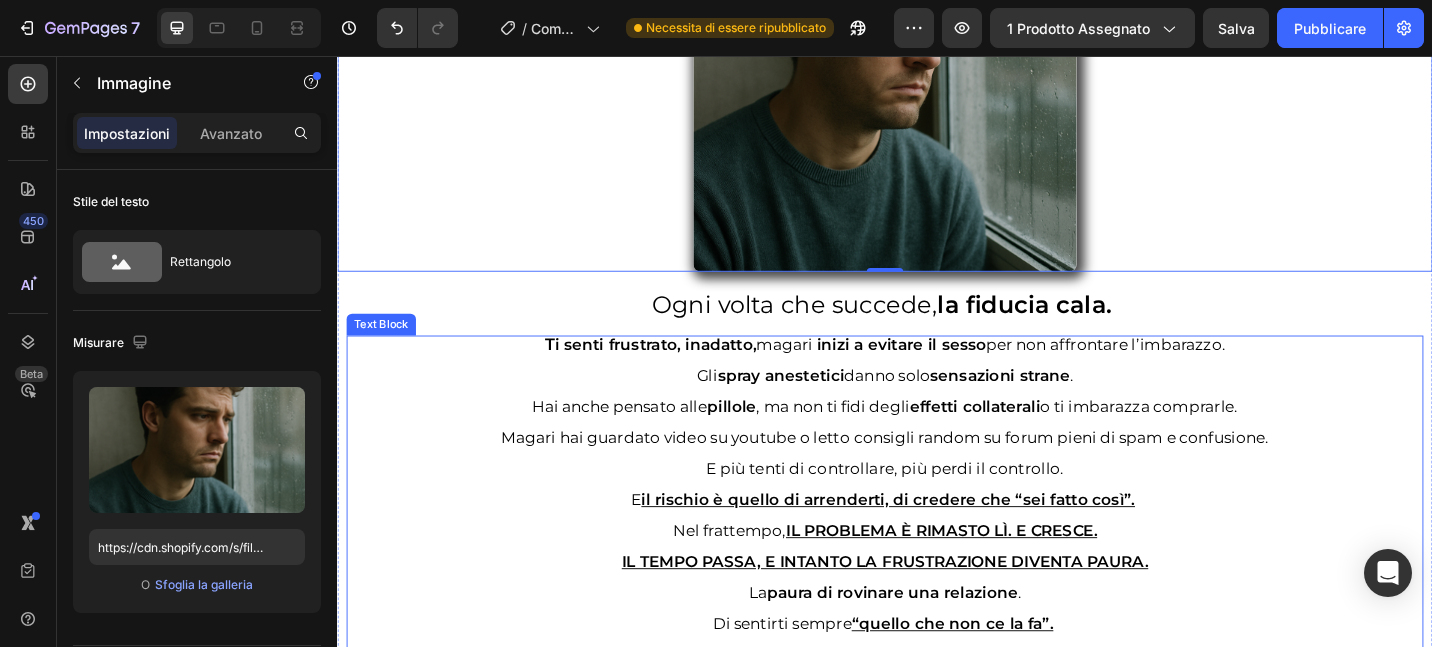 scroll, scrollTop: 2626, scrollLeft: 0, axis: vertical 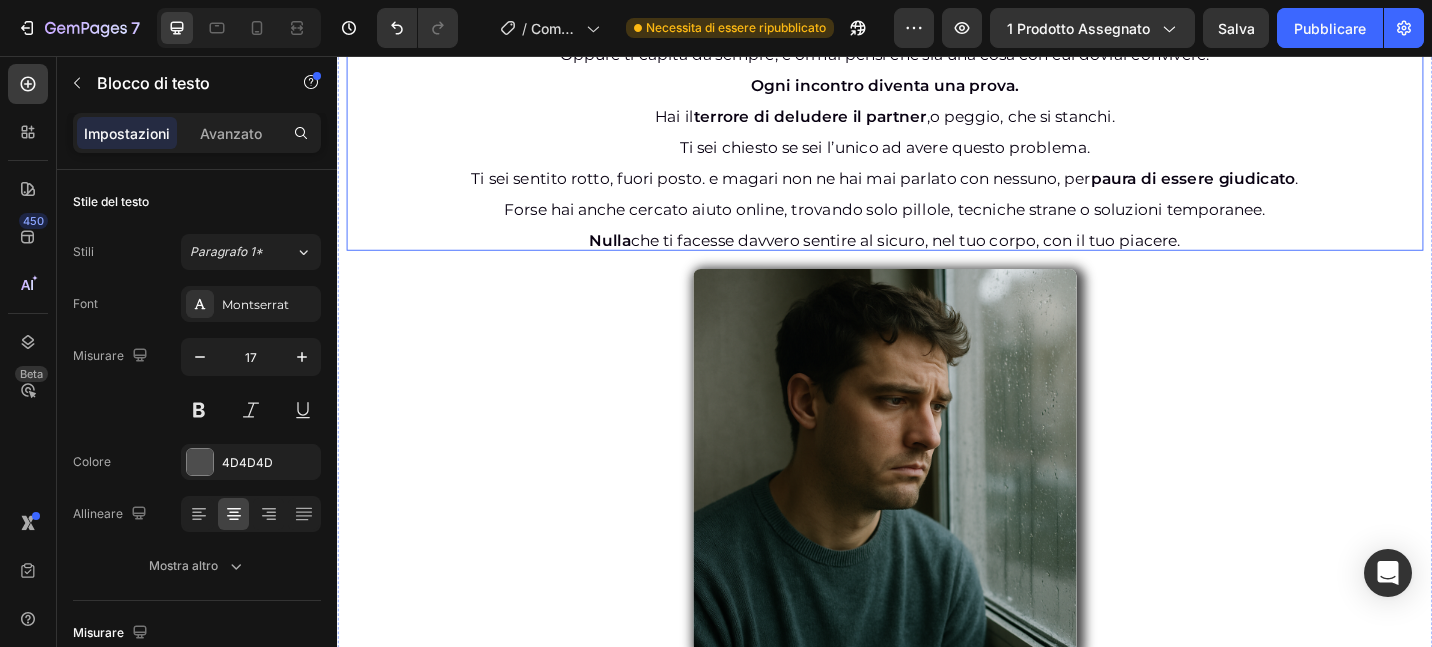 click on "Ti sei sentito rotto, fuori posto. e magari non ne hai mai parlato con nessuno, per" at bounding box center [823, 190] 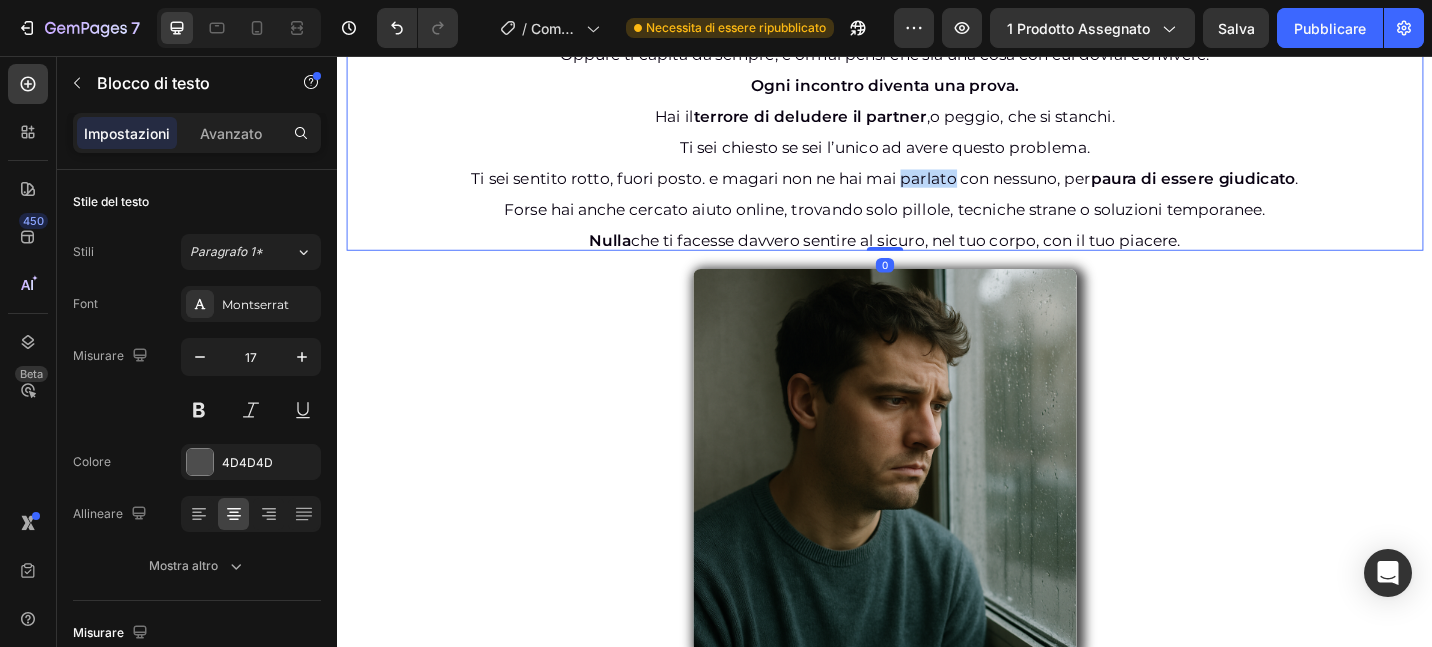 click on "Ti sei sentito rotto, fuori posto. e magari non ne hai mai parlato con nessuno, per" at bounding box center [823, 190] 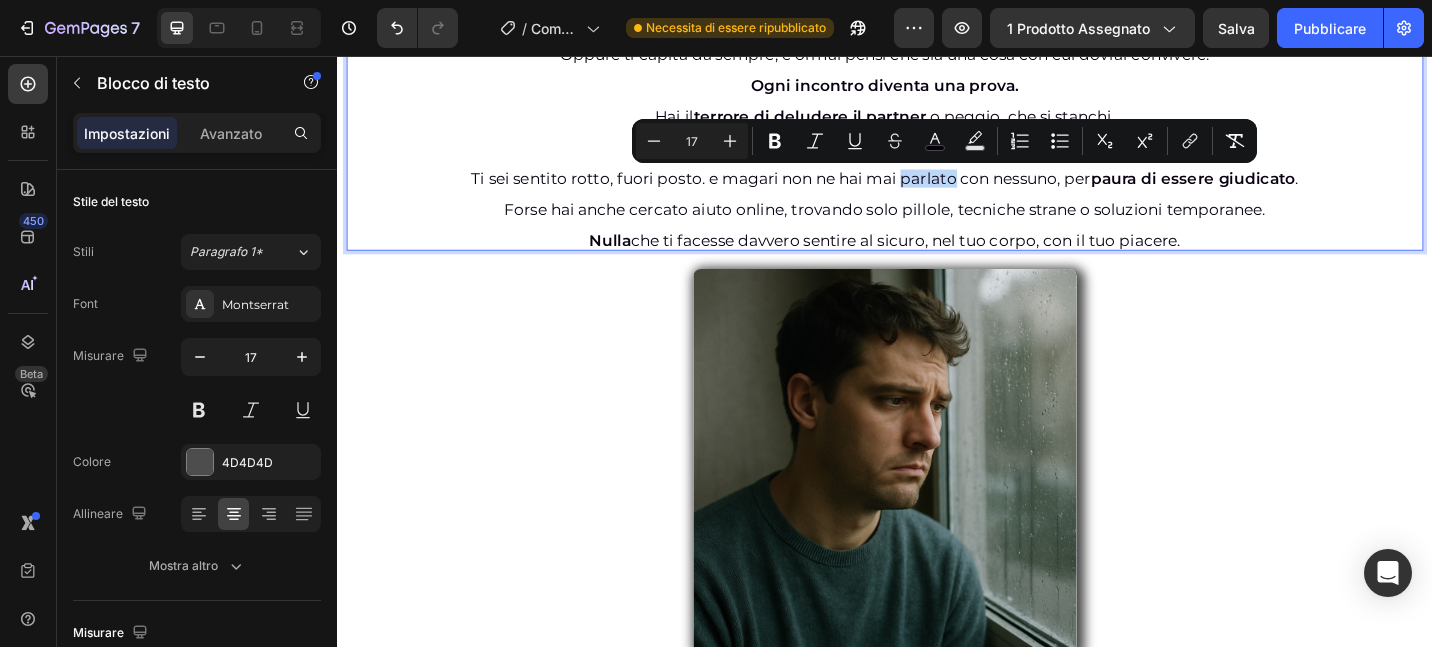click on "Ti sei sentito rotto, fuori posto. e magari non ne hai mai parlato con nessuno, per" at bounding box center [823, 190] 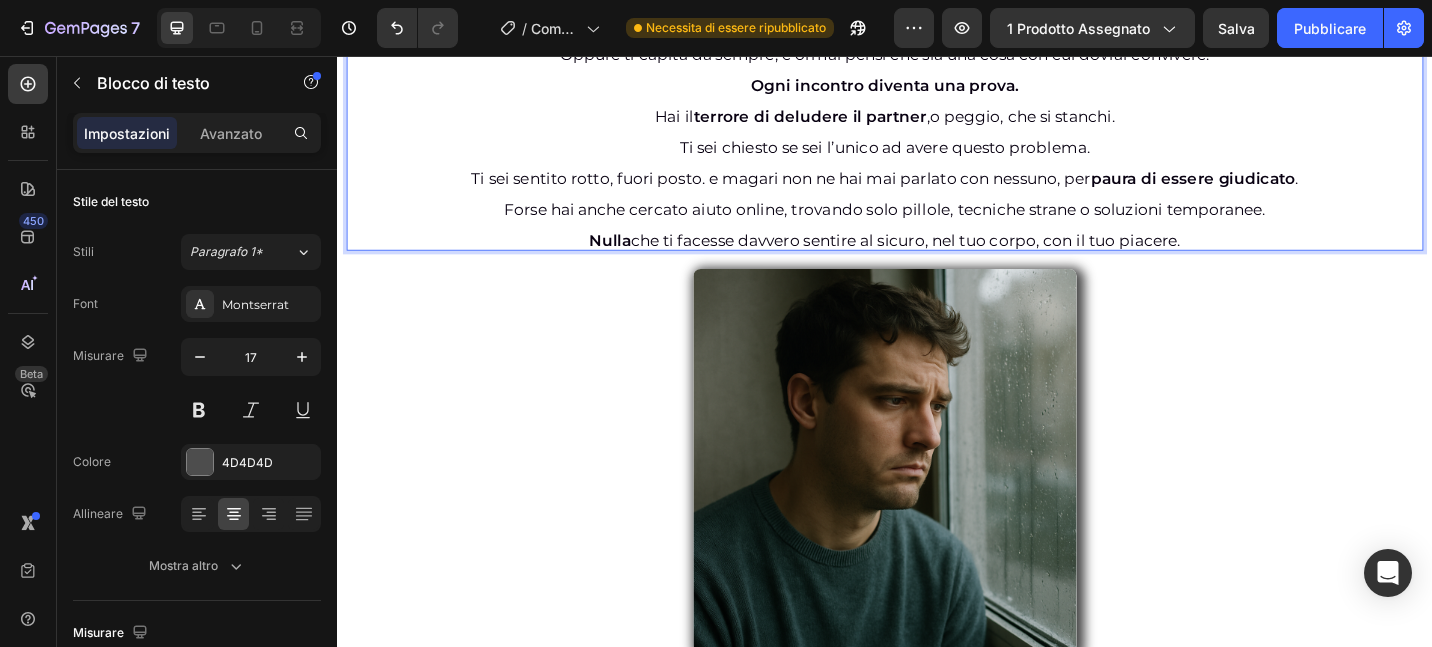 click on "Ti sei sentito rotto, fuori posto. e magari non ne hai mai parlato con nessuno, per" at bounding box center (823, 190) 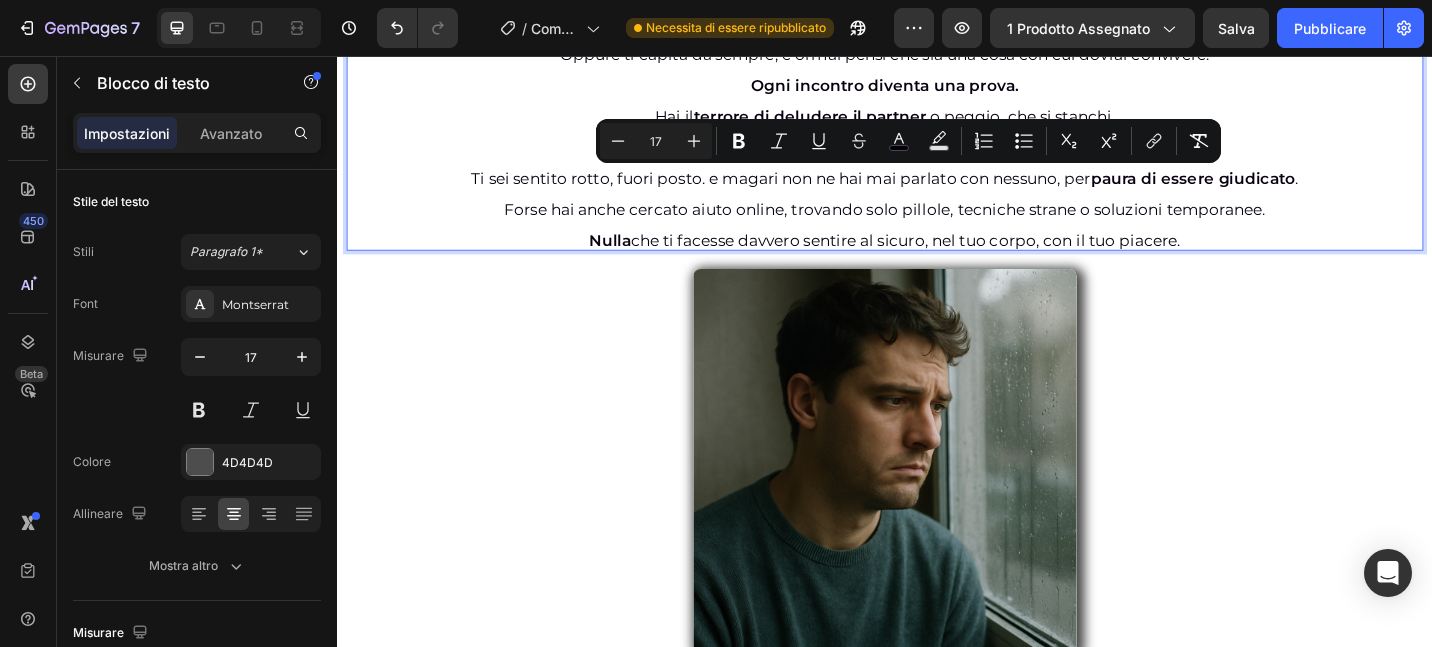 drag, startPoint x: 484, startPoint y: 190, endPoint x: 1385, endPoint y: 187, distance: 901.005 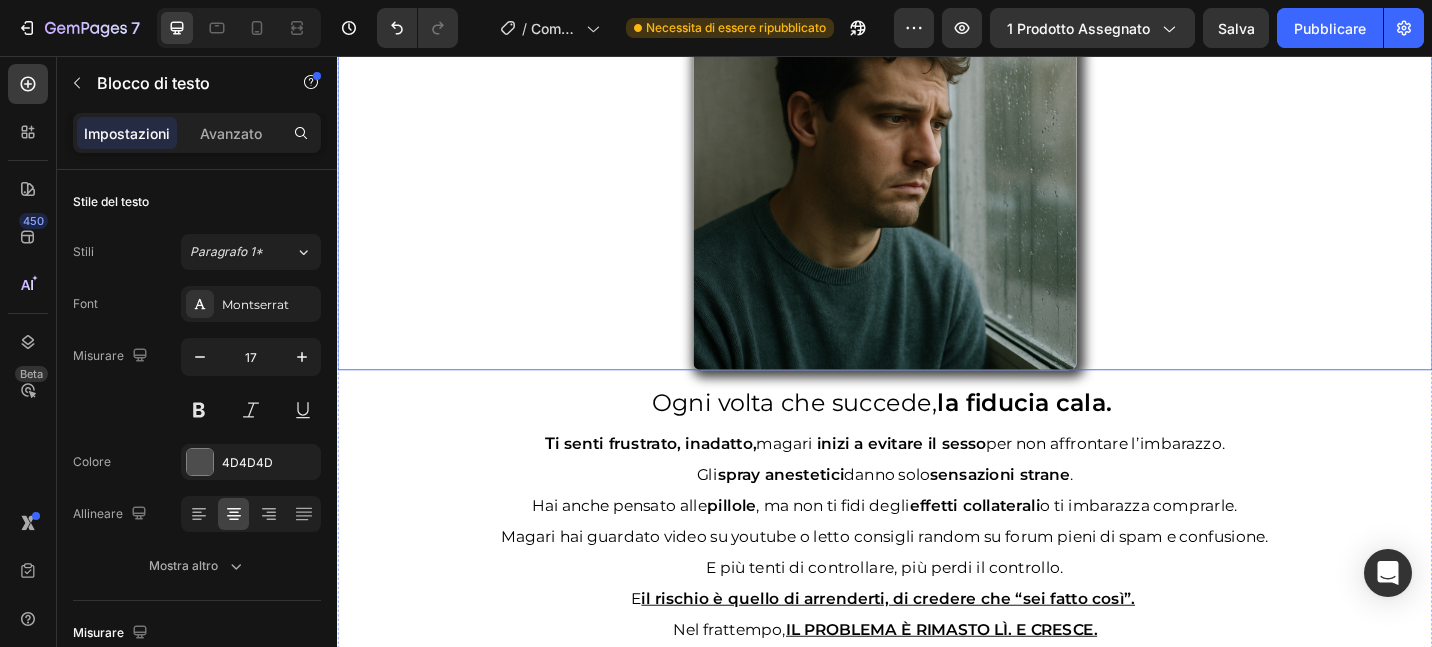 scroll, scrollTop: 2531, scrollLeft: 0, axis: vertical 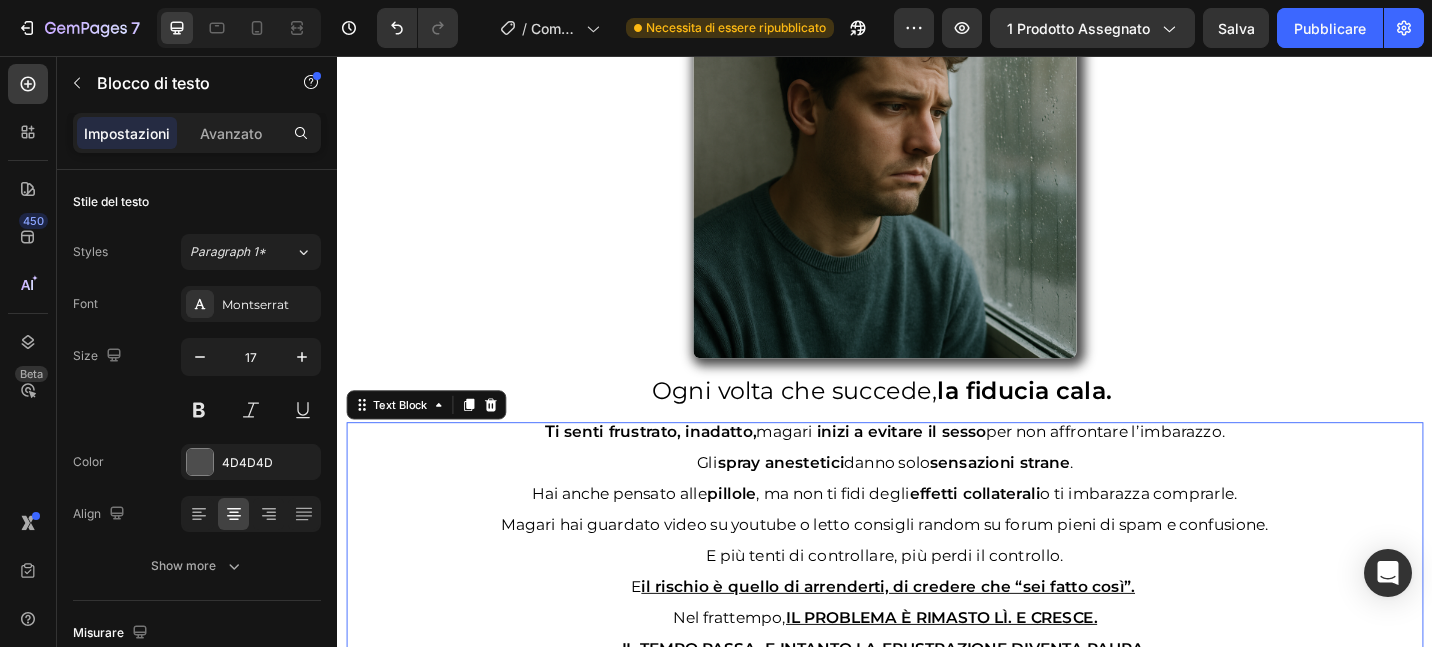 click at bounding box center (937, 518) 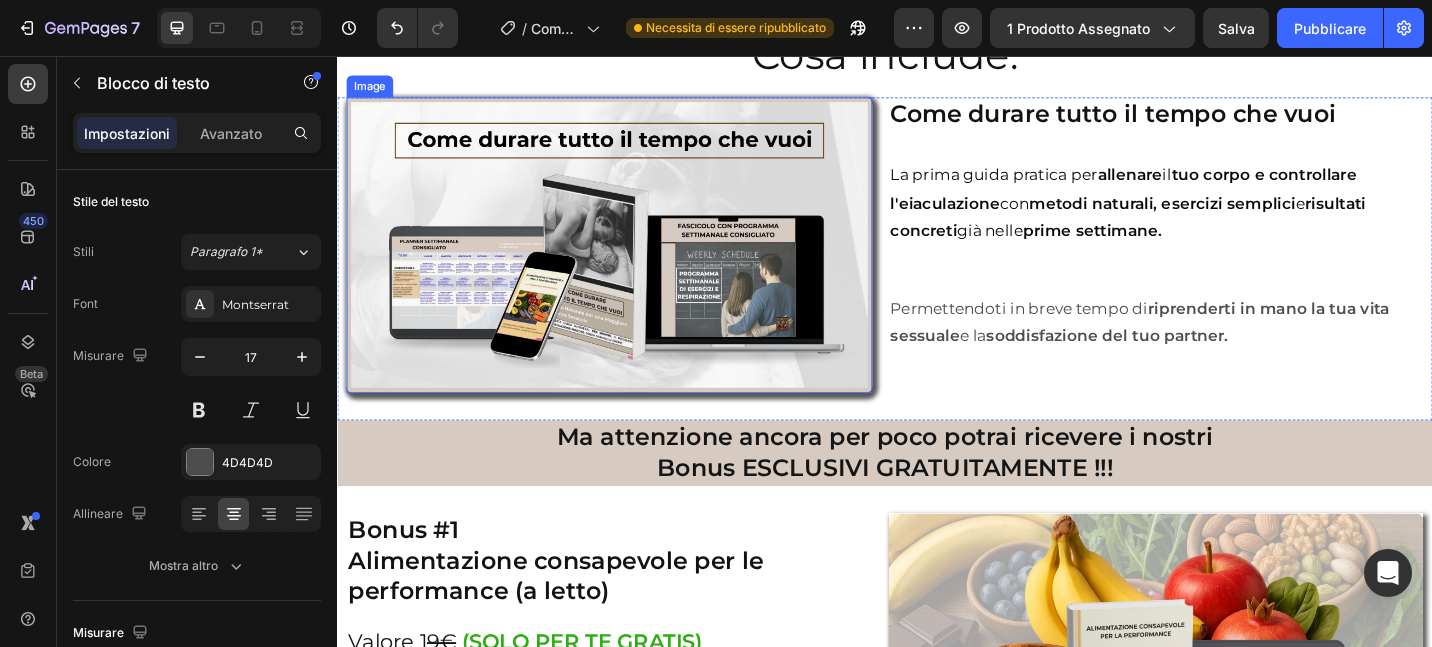 scroll, scrollTop: 5244, scrollLeft: 0, axis: vertical 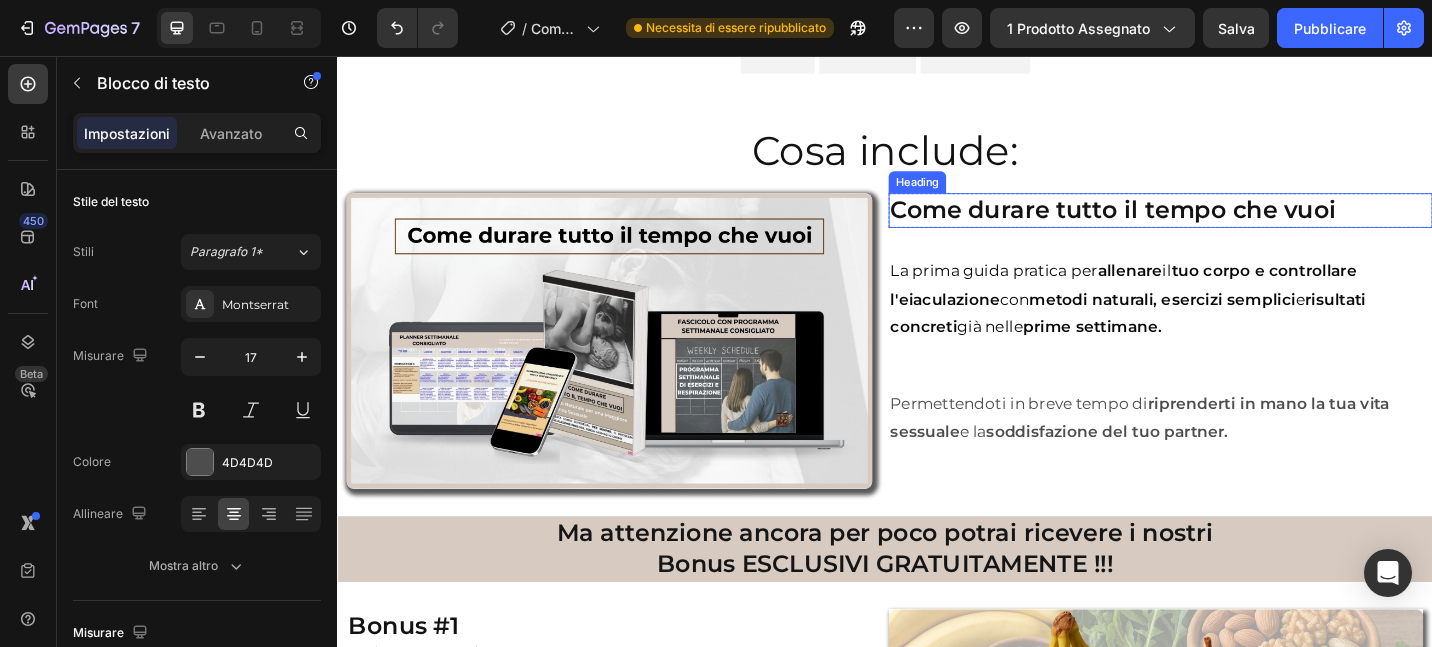 click on "Come durare tutto il tempo che vuoi" at bounding box center (1239, 225) 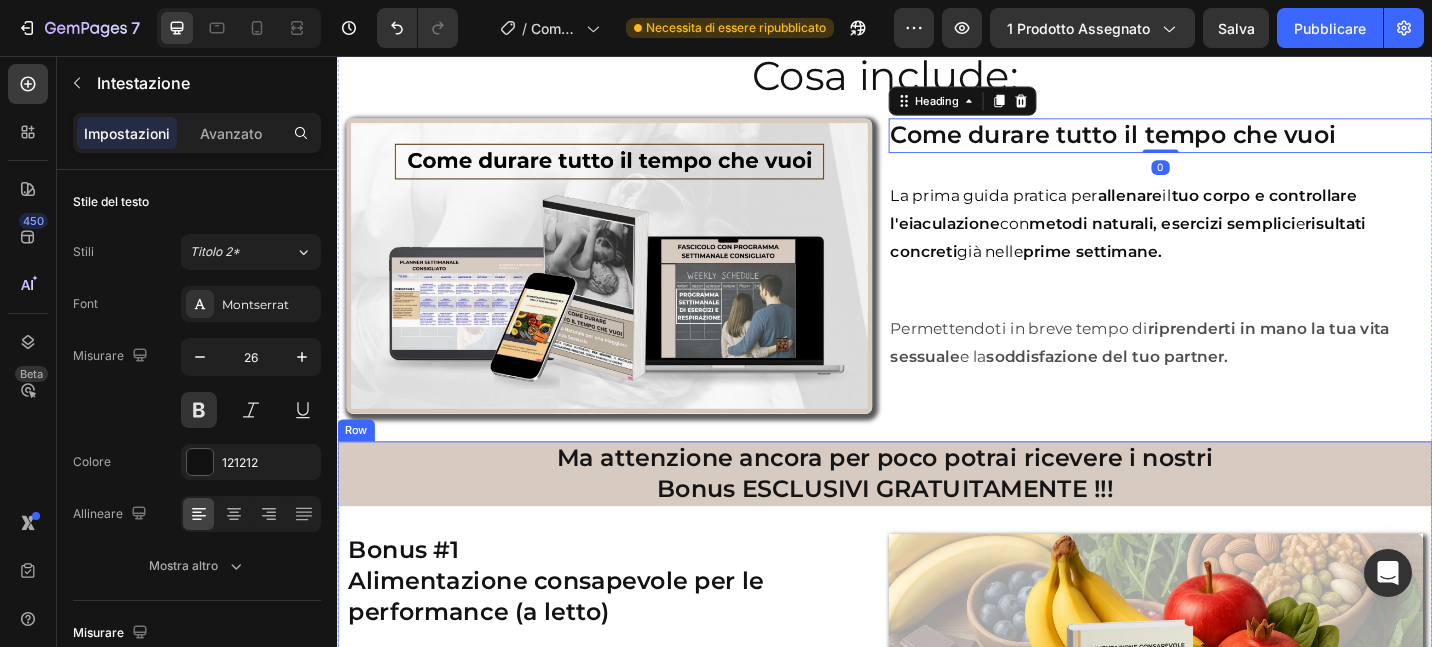scroll, scrollTop: 5315, scrollLeft: 0, axis: vertical 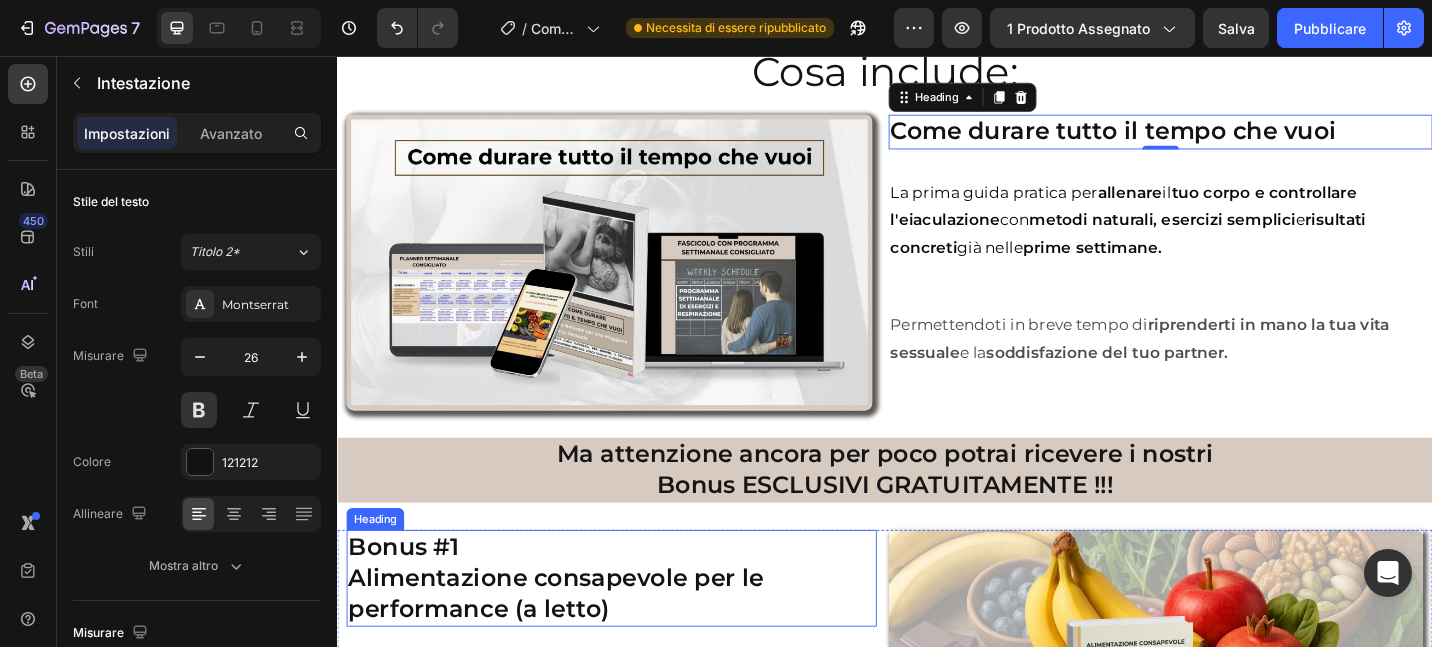 click on "Bonus #1  Alimentazione consapevole per le performance (a letto)" at bounding box center [637, 627] 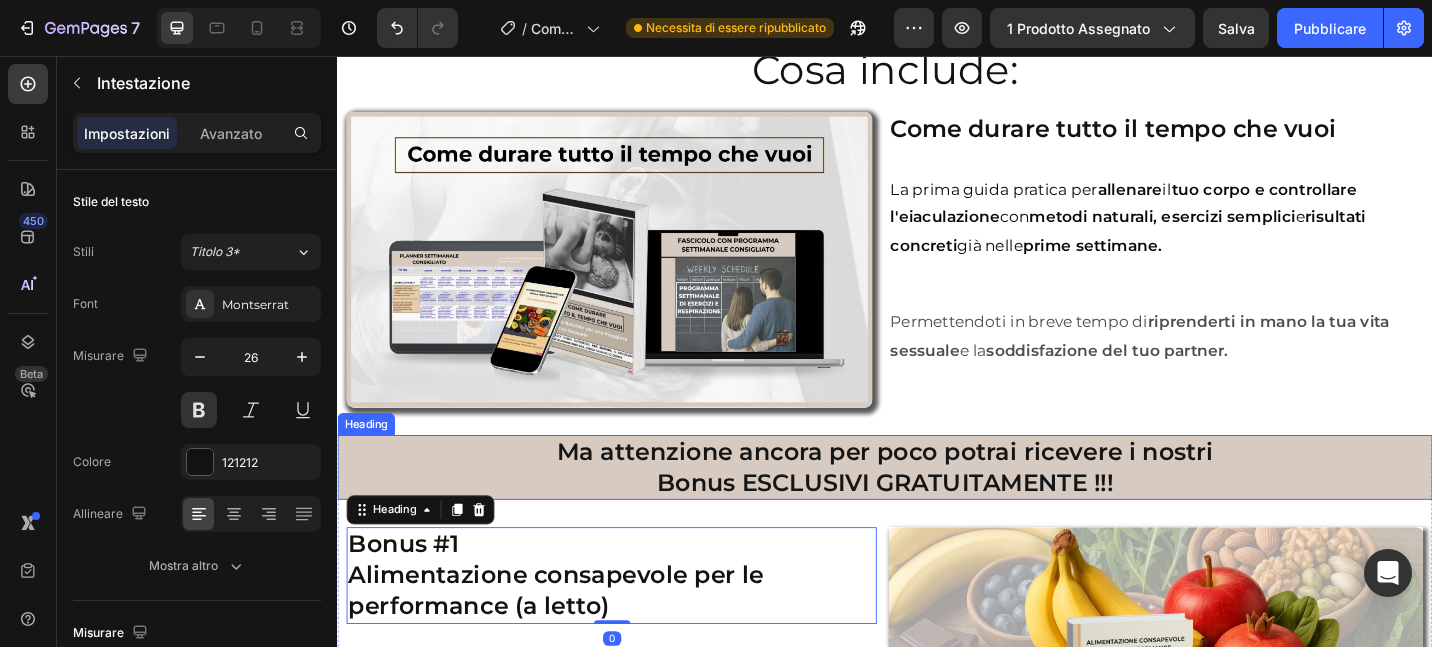 scroll, scrollTop: 5319, scrollLeft: 0, axis: vertical 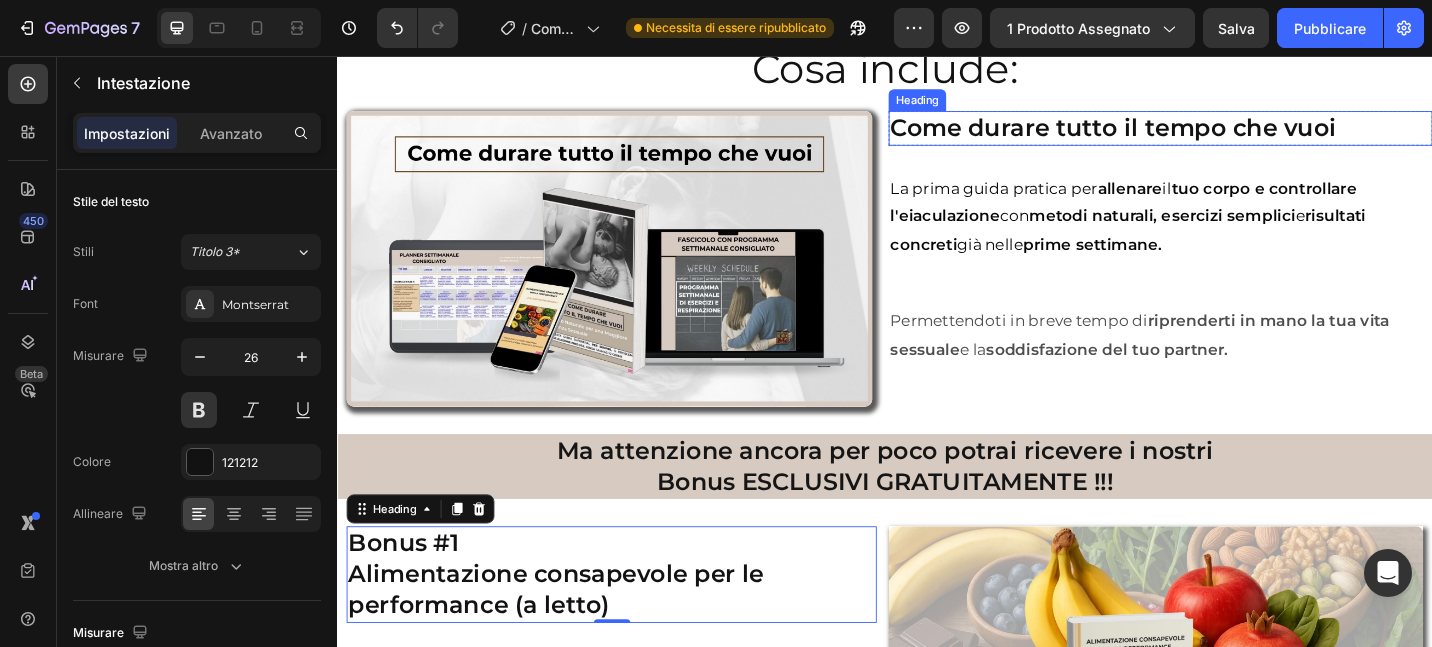 click on "Come durare tutto il tempo che vuoi" at bounding box center [1239, 135] 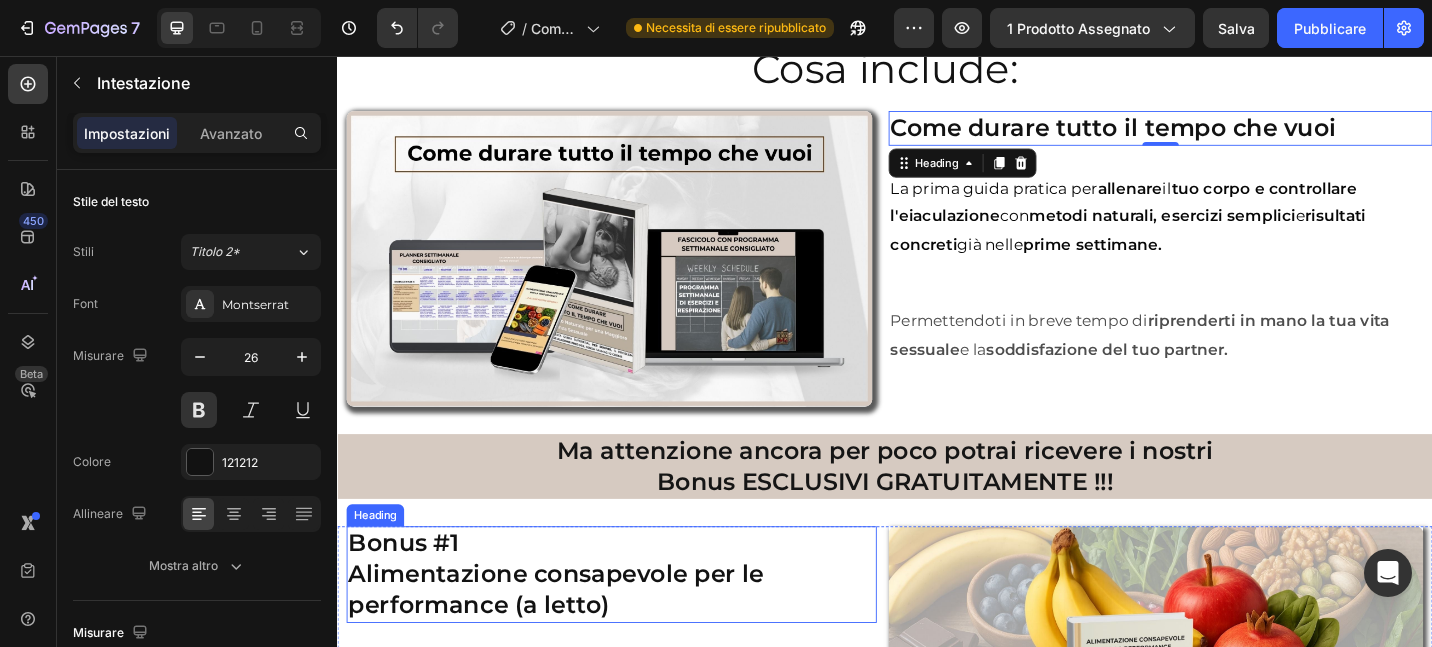 click on "Bonus #1  Alimentazione consapevole per le performance (a letto)" at bounding box center [637, 623] 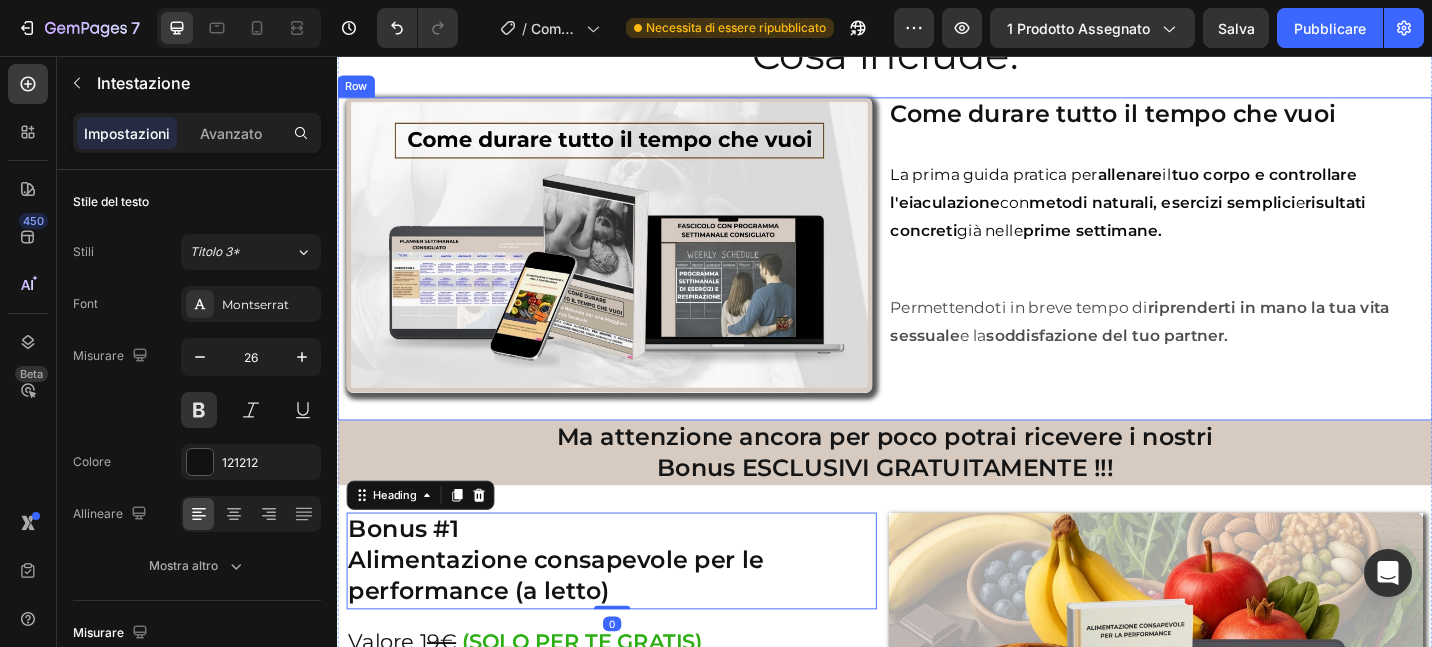 scroll, scrollTop: 5335, scrollLeft: 0, axis: vertical 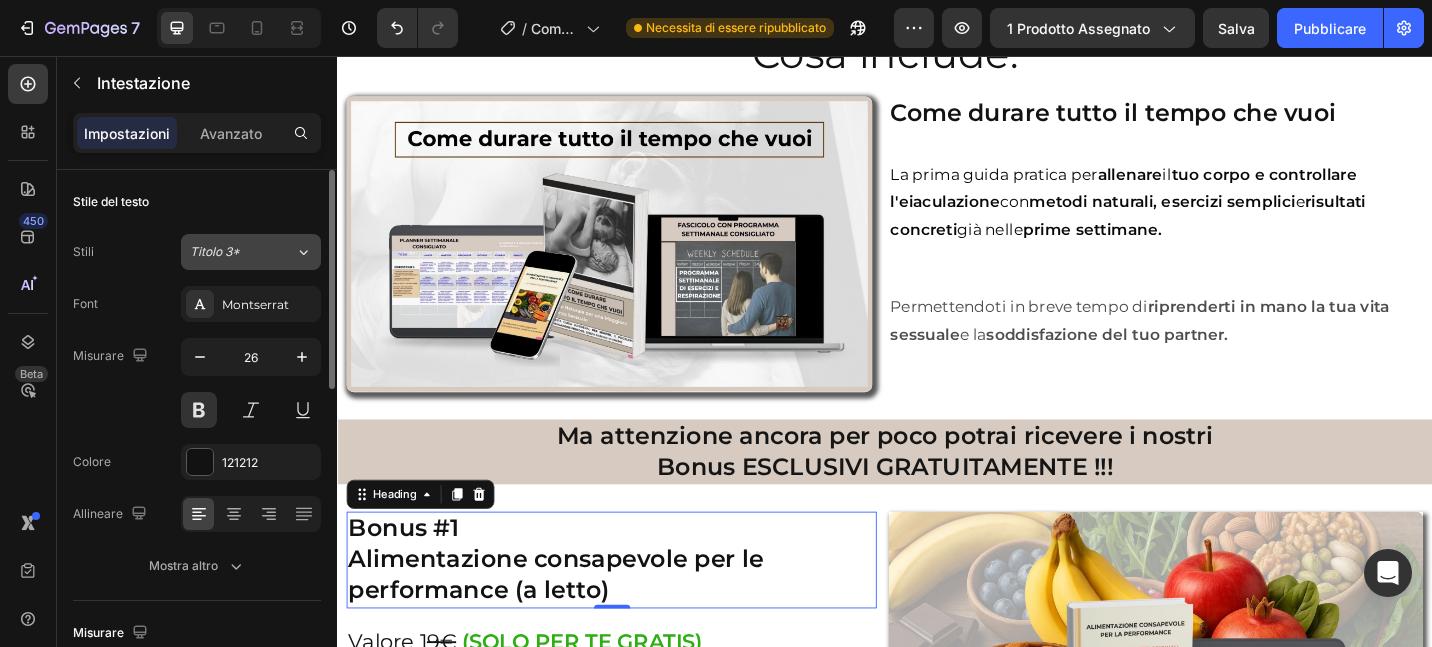 click on "Titolo 3*" 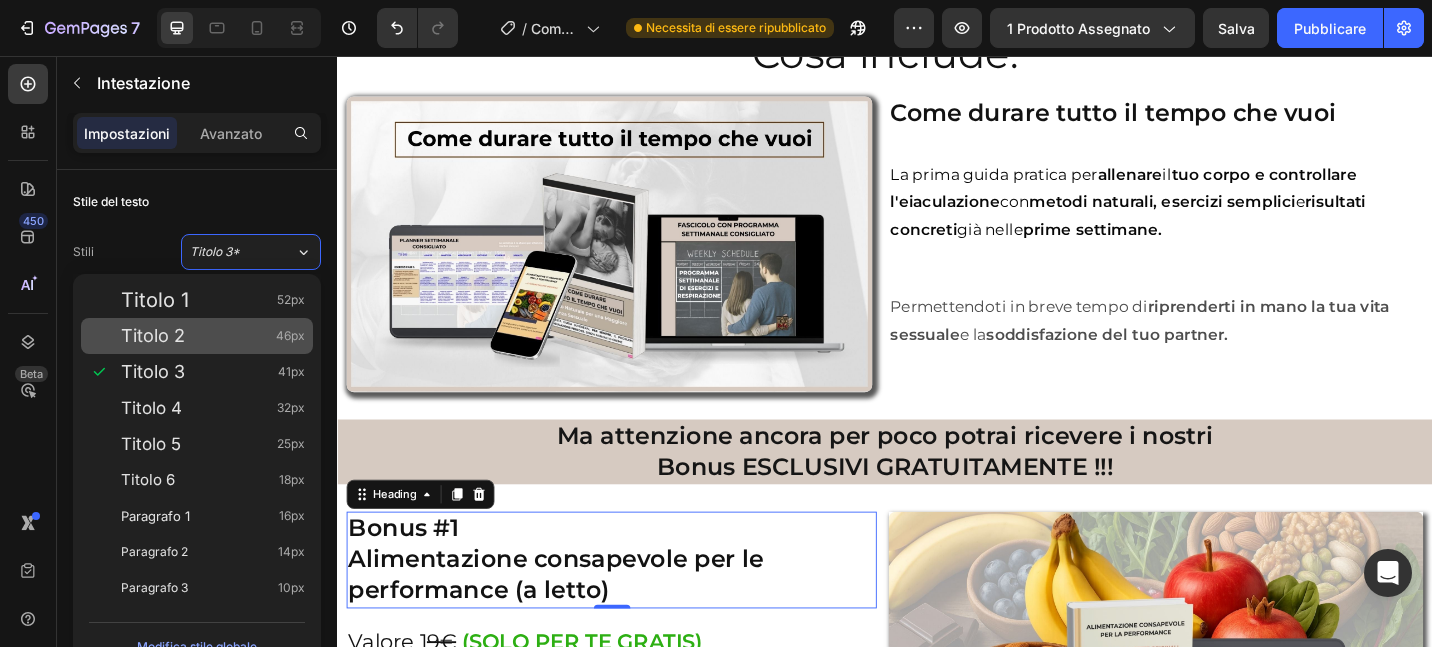click on "Titolo 2 46px" at bounding box center (197, 336) 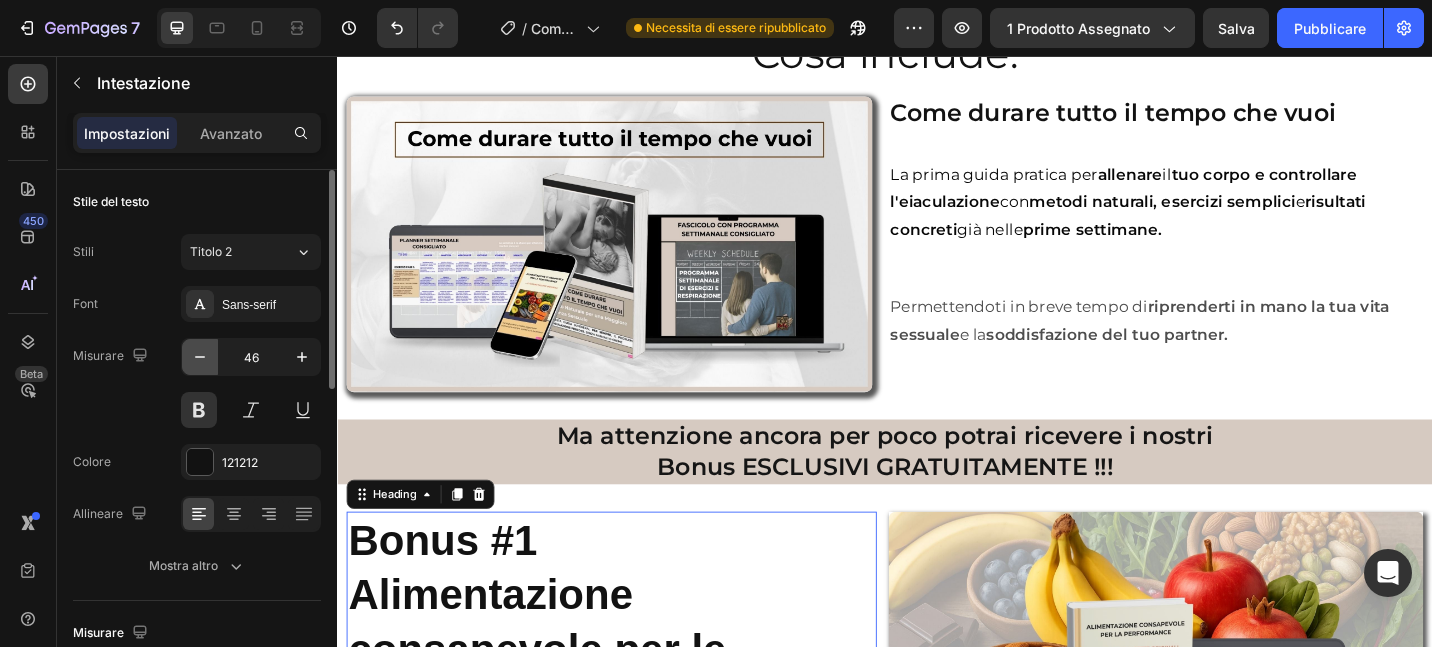 click at bounding box center (200, 357) 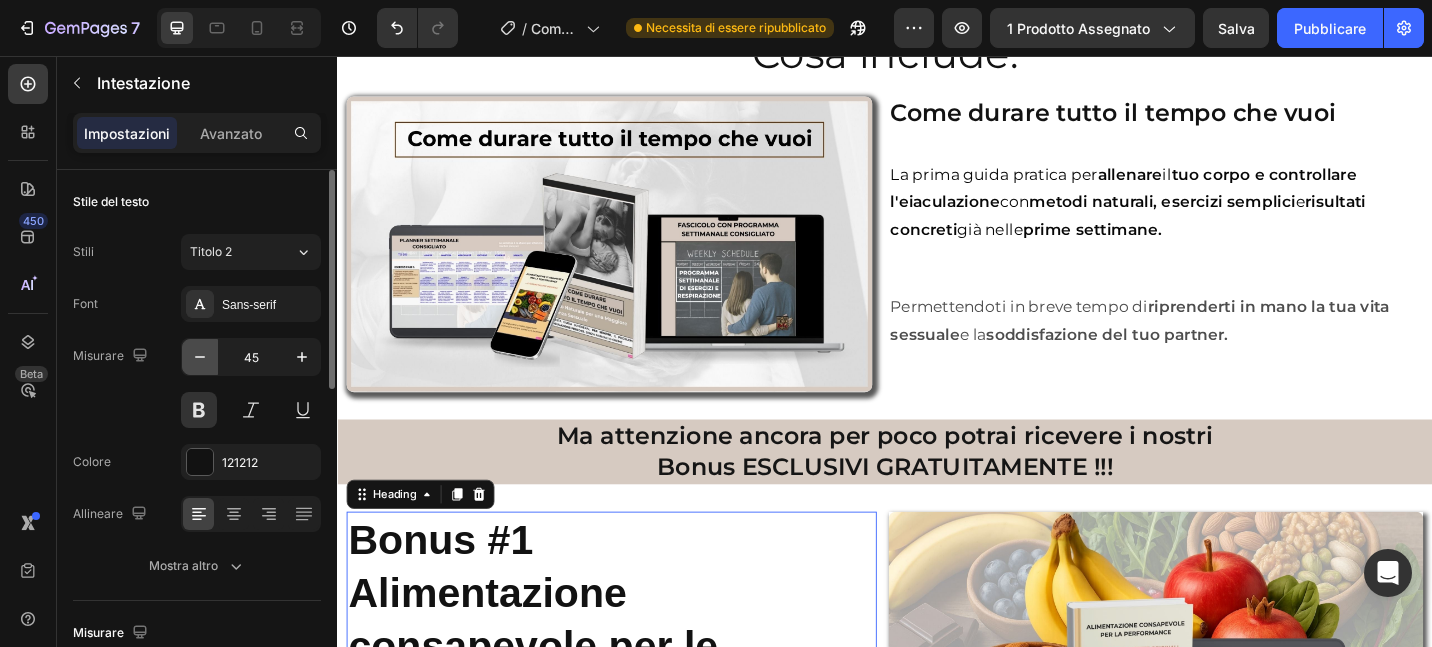 click 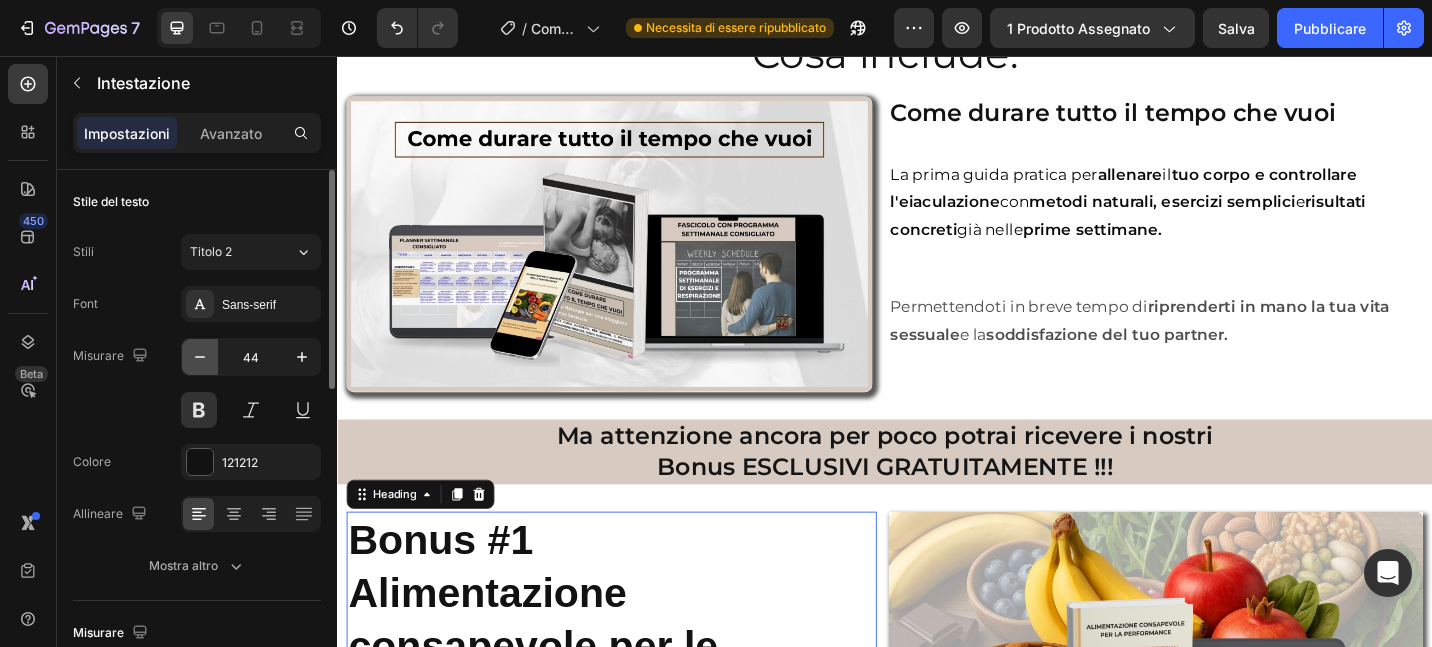 click 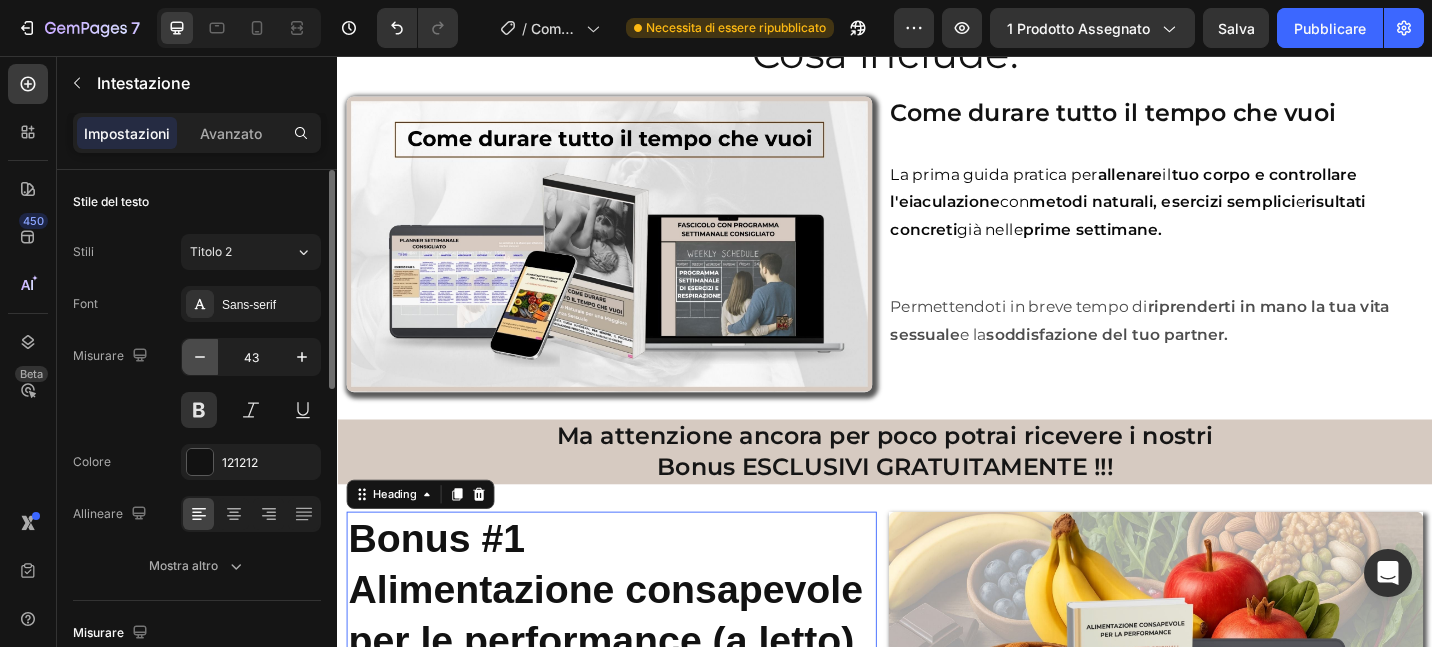 click 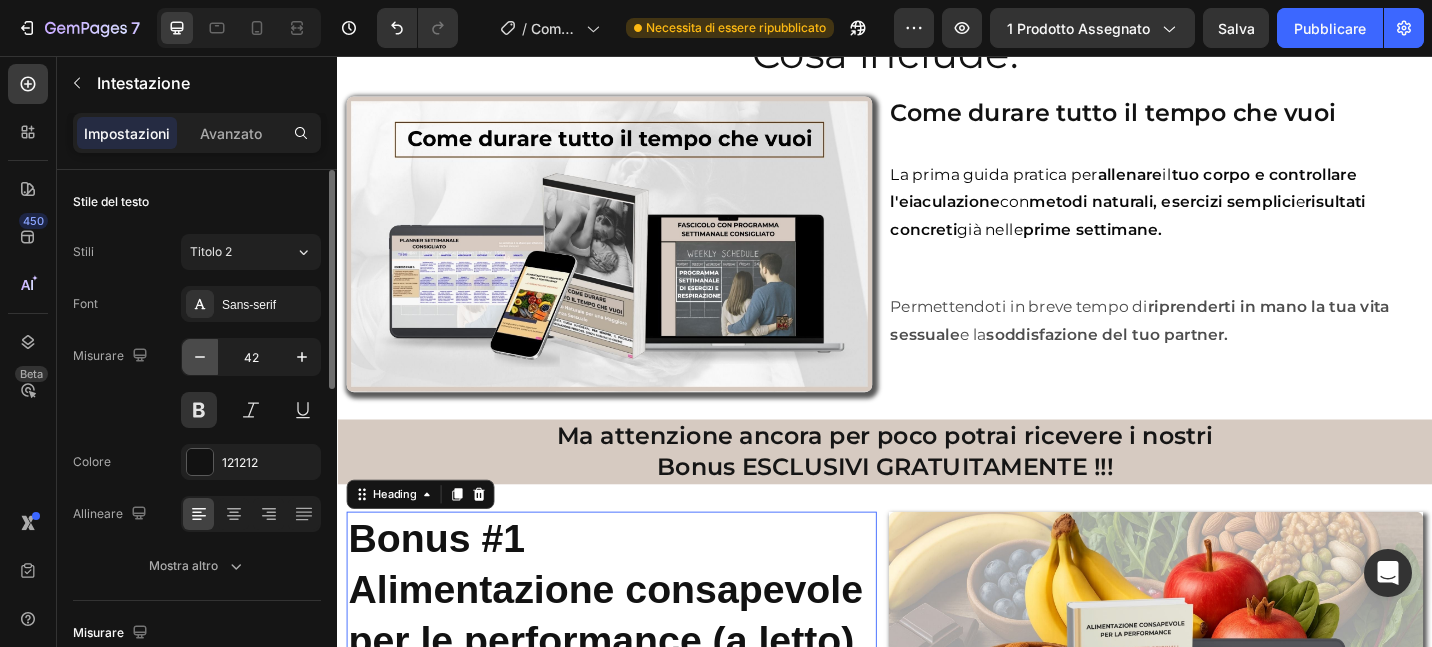 click 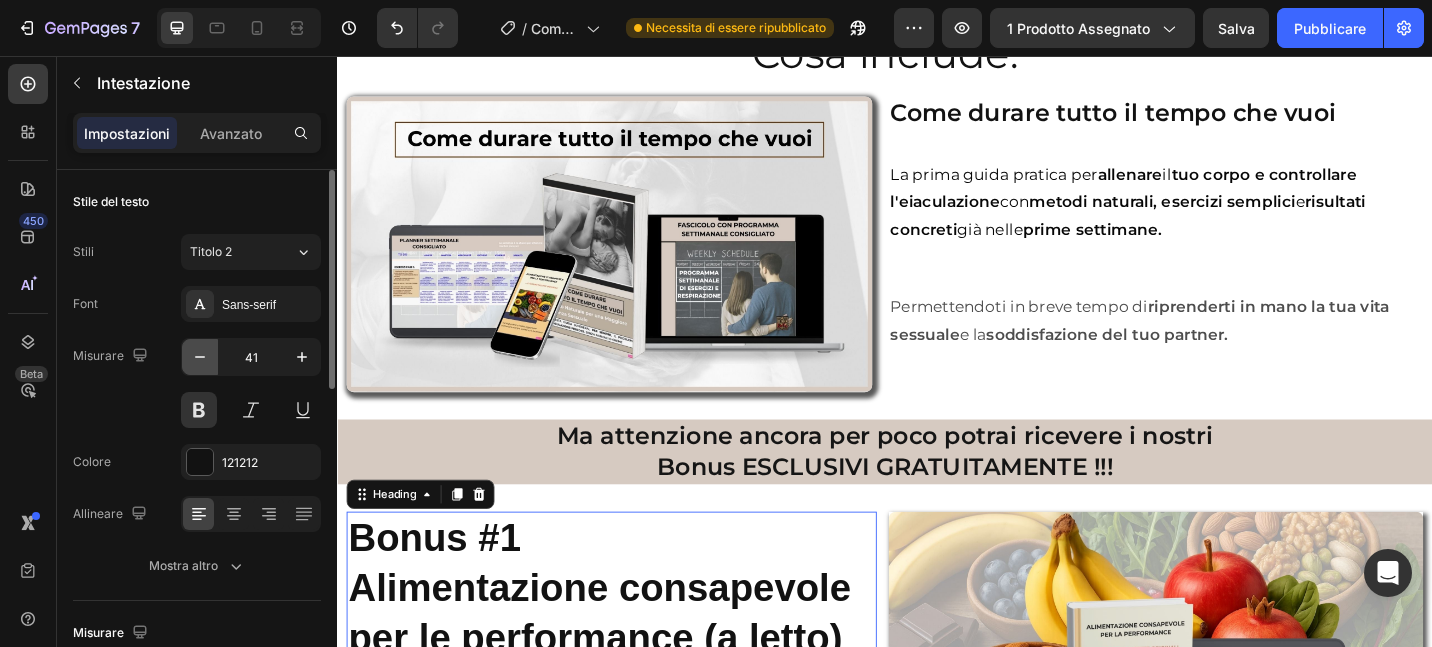 click 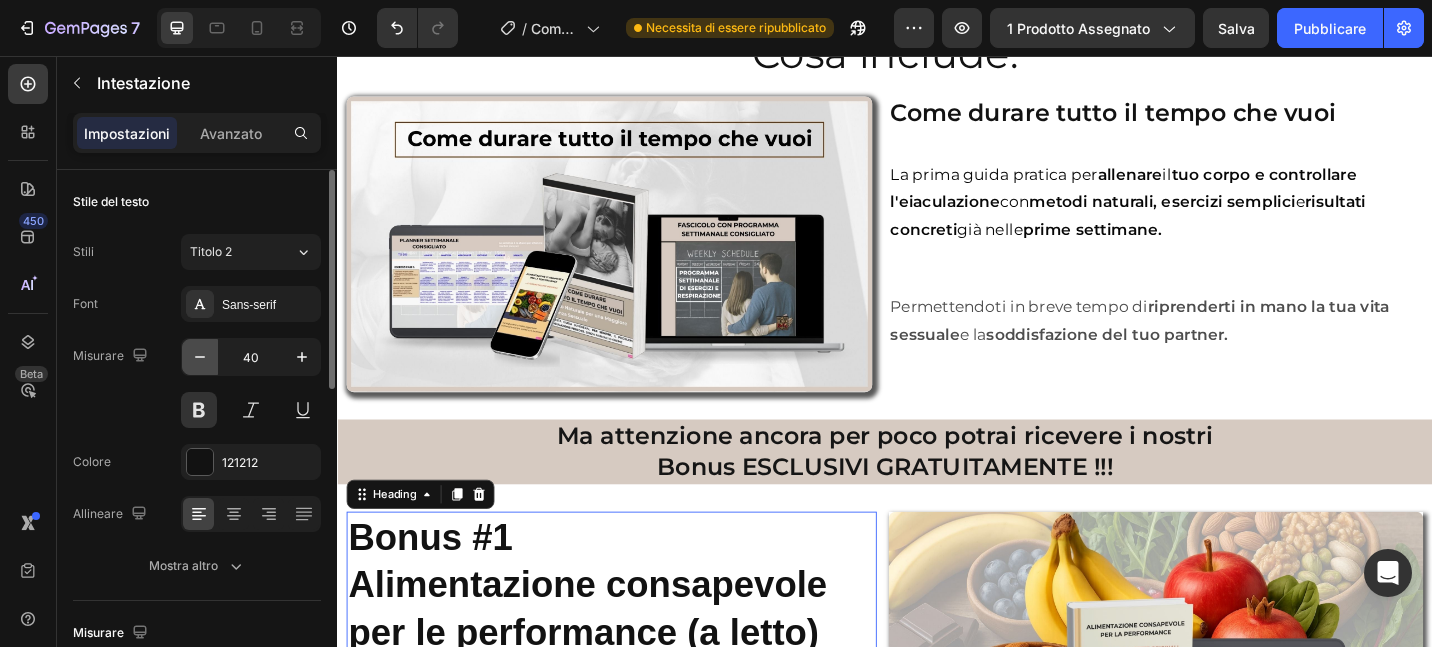 click 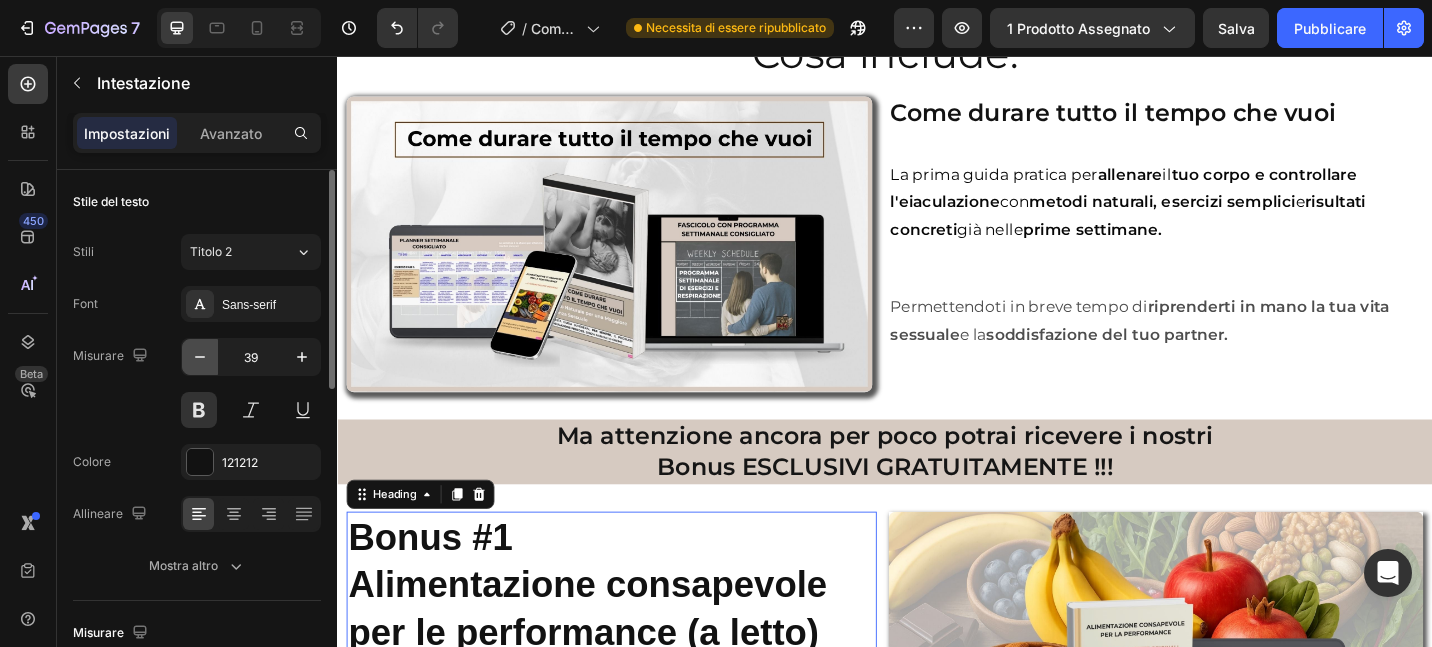 click 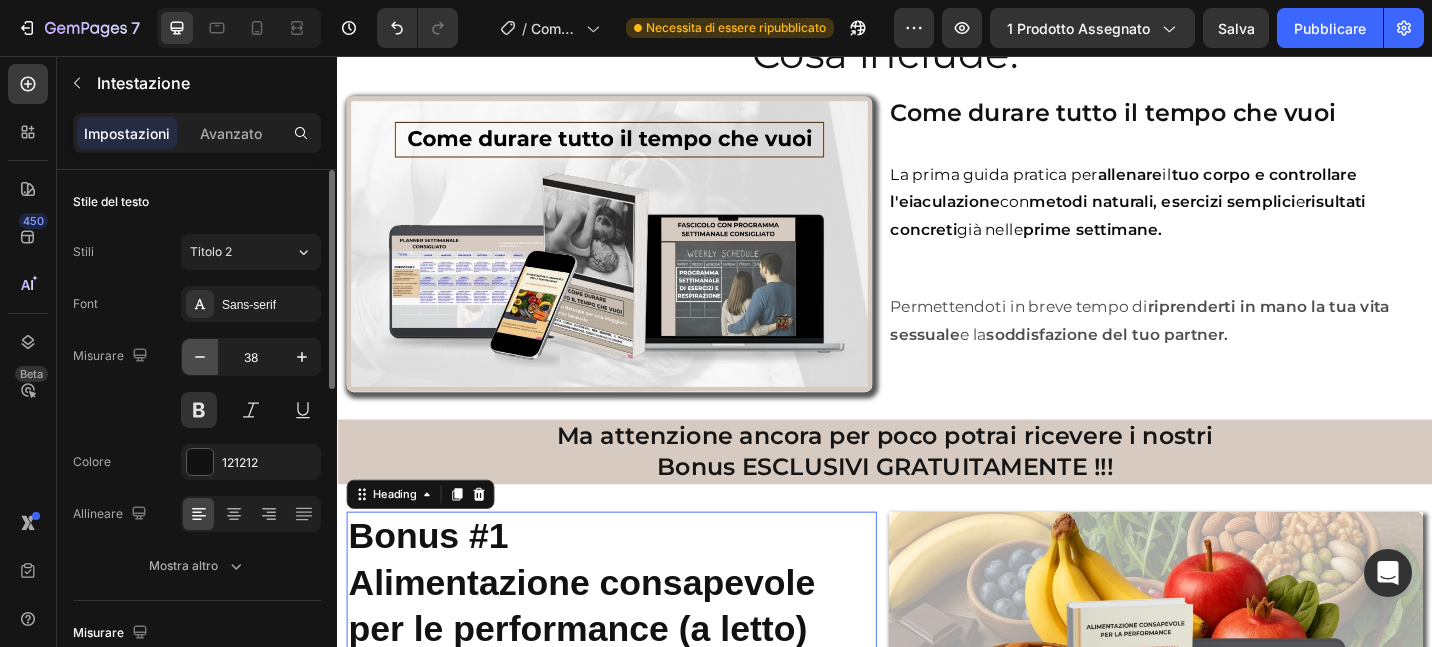 click 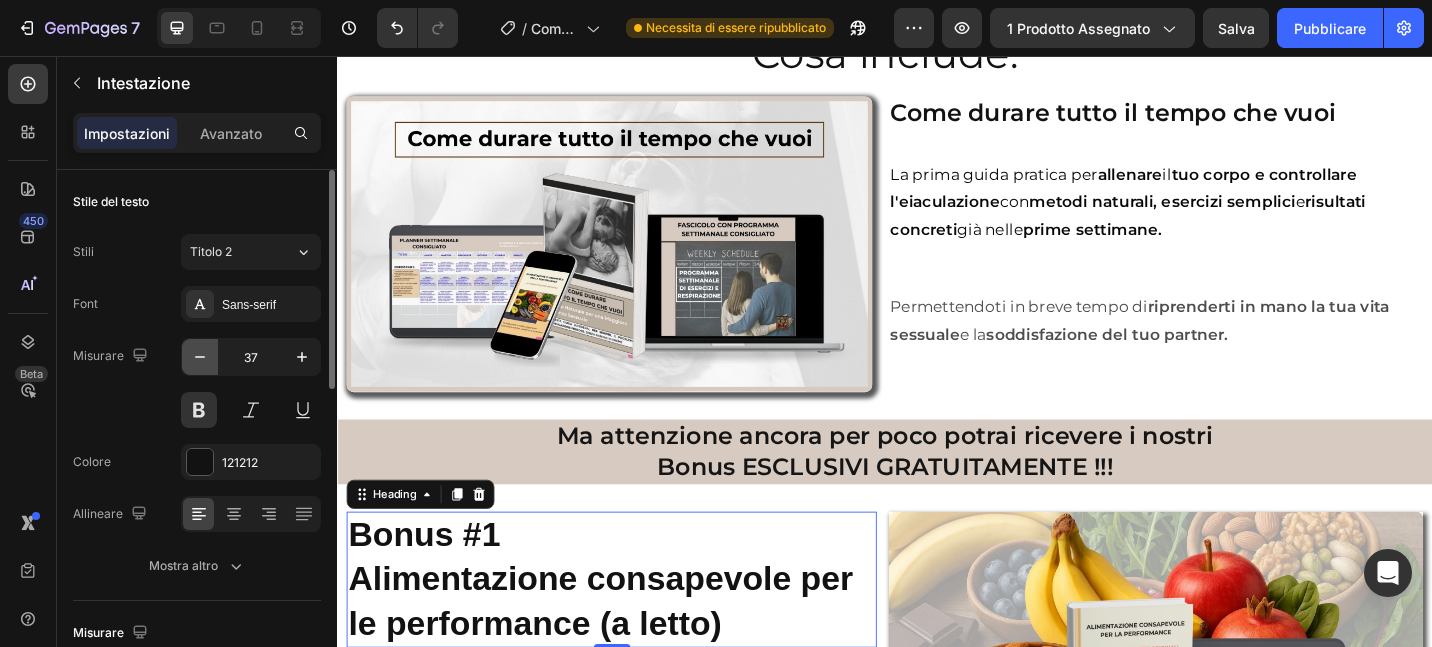 click 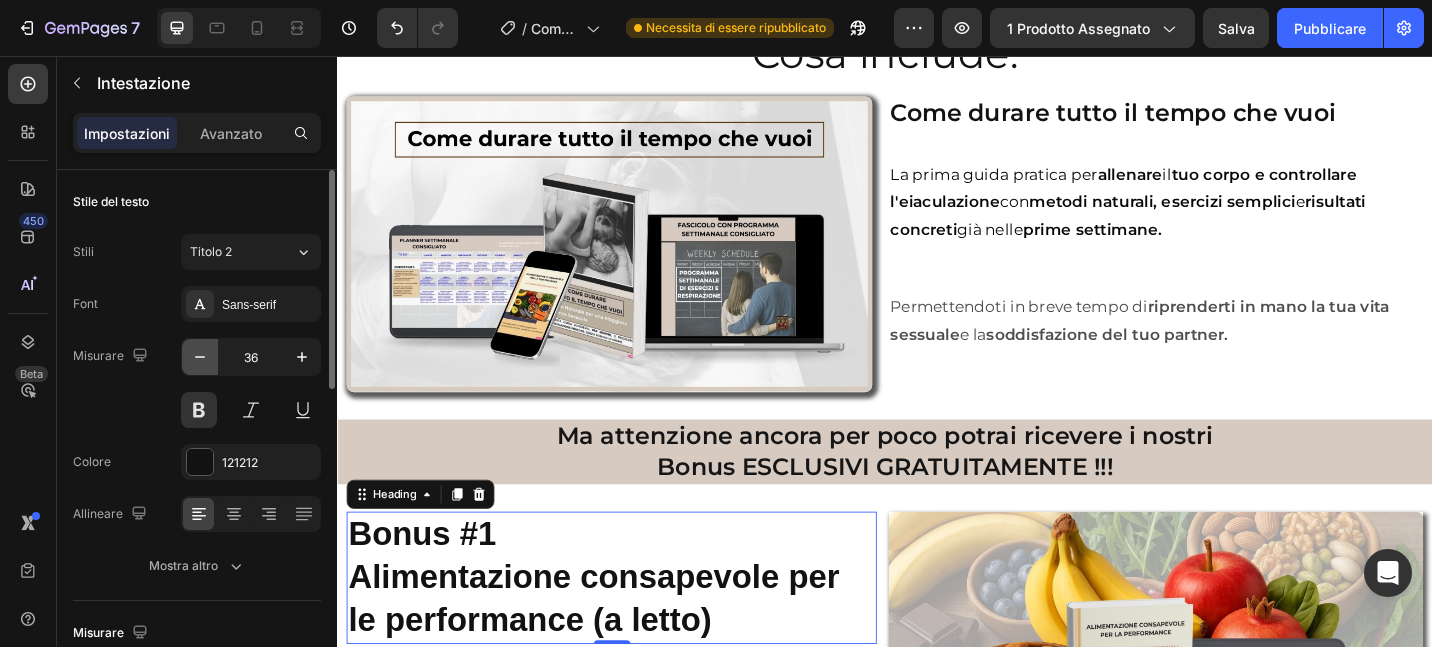 click 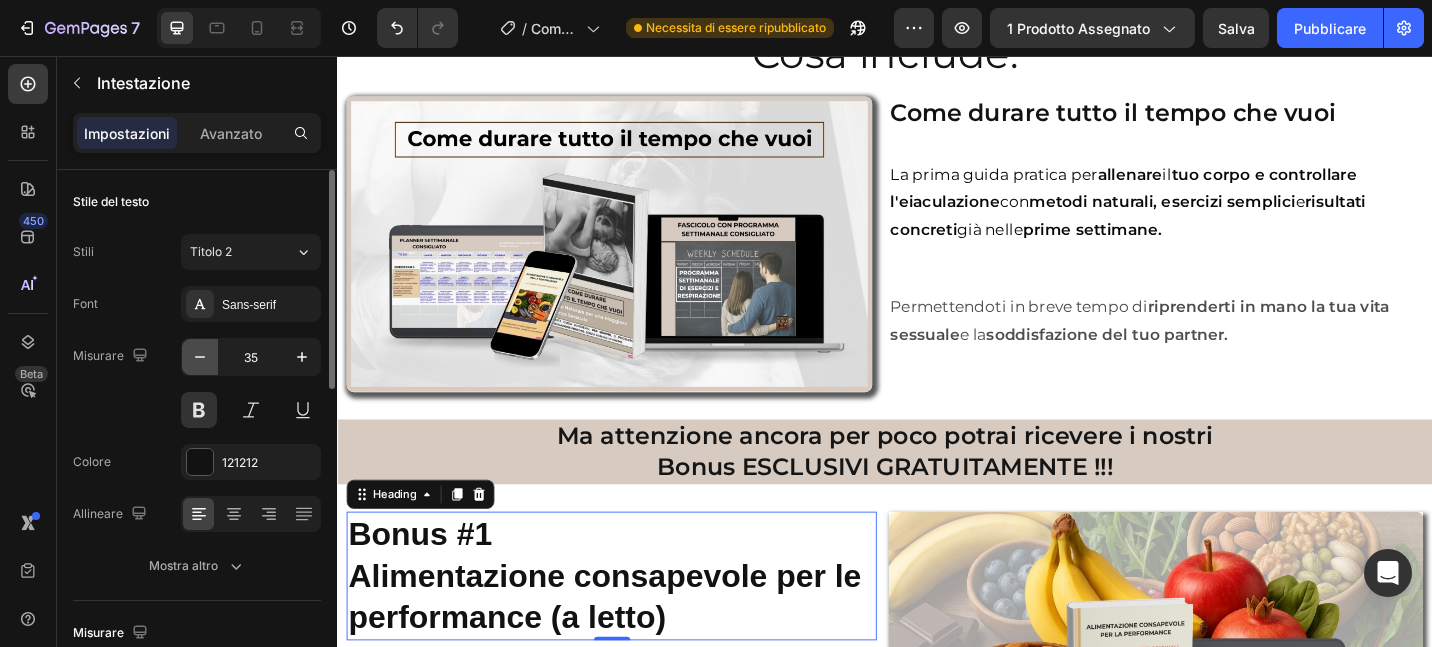 click 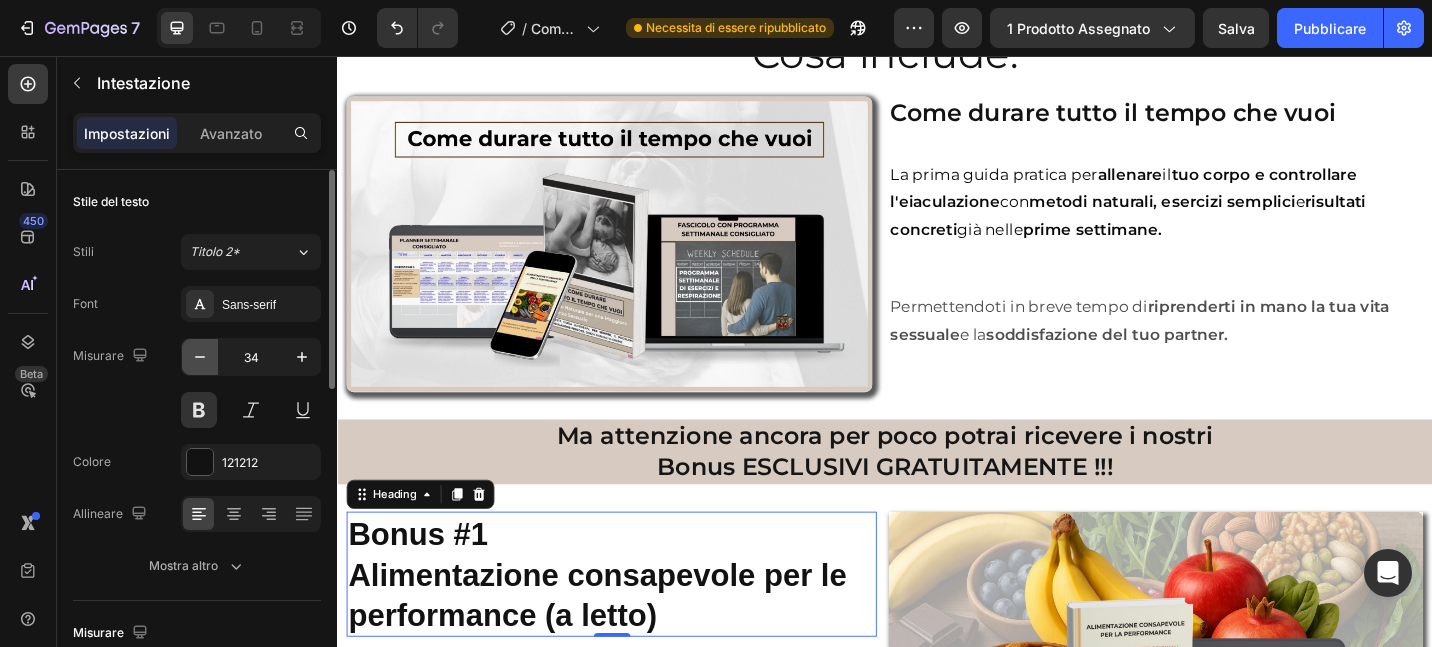 click 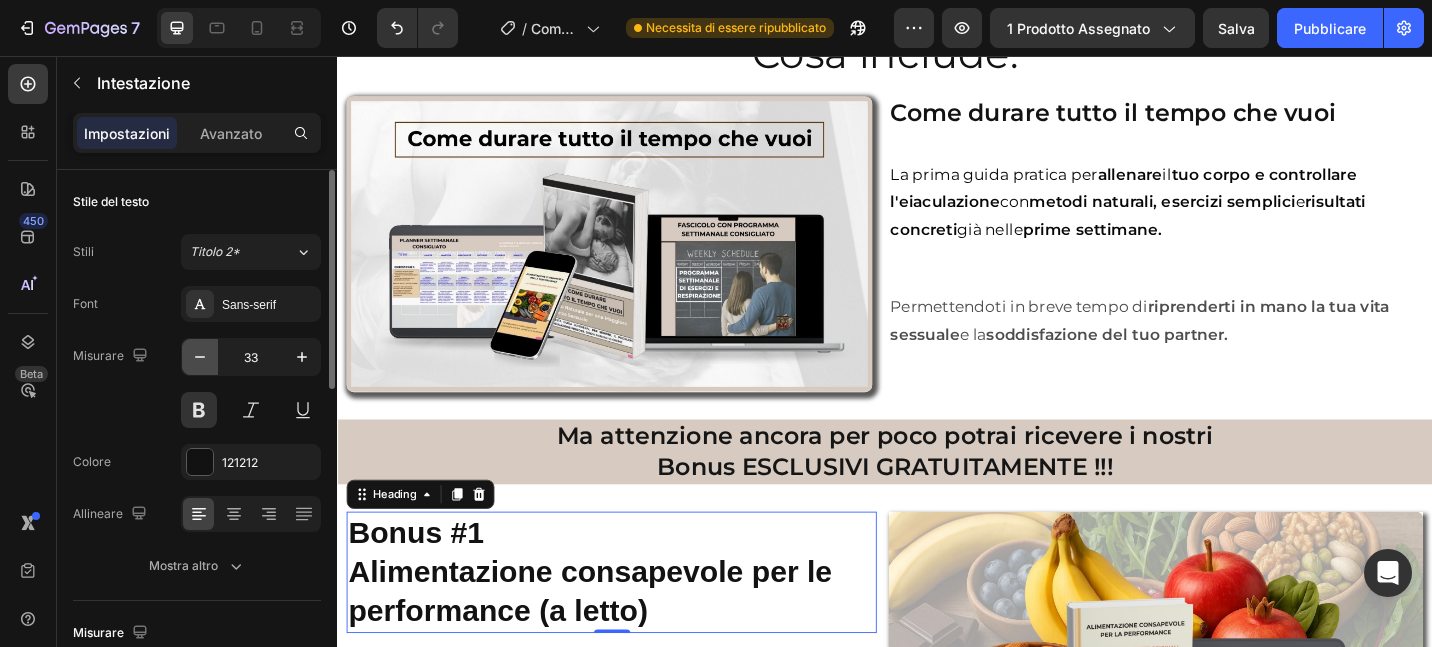 click 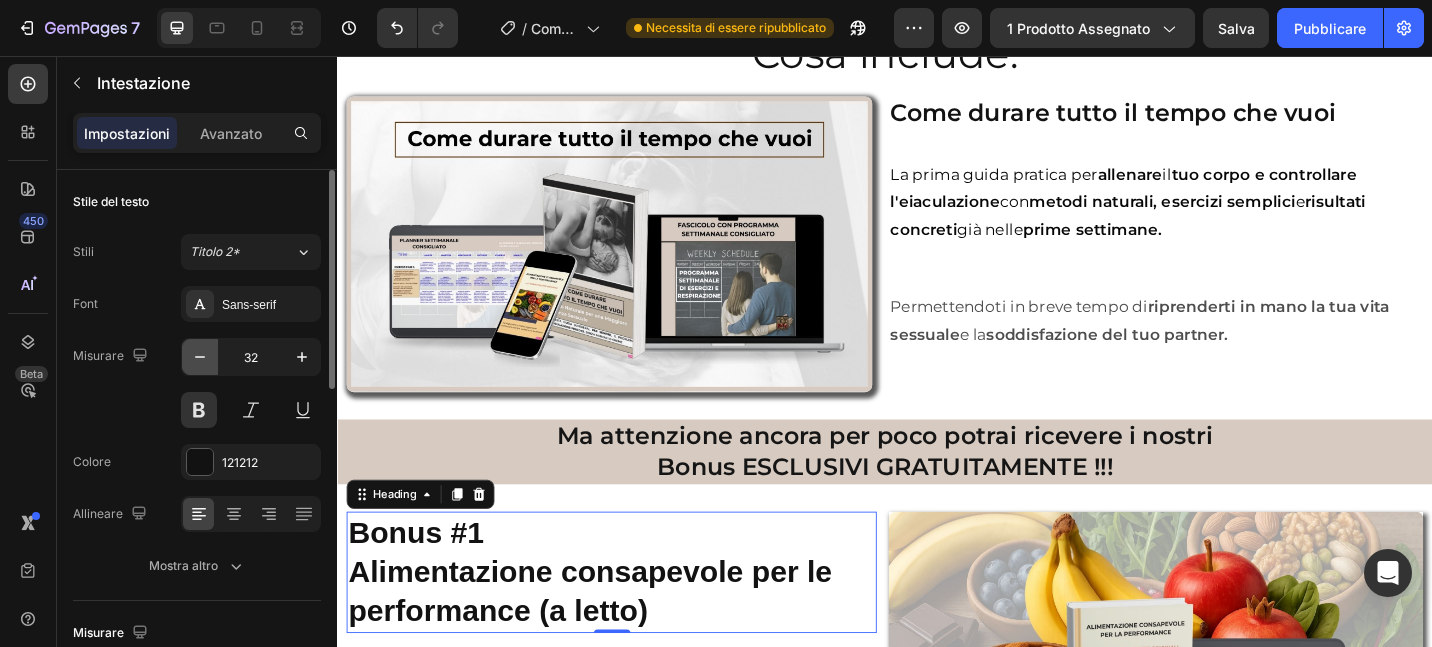 click 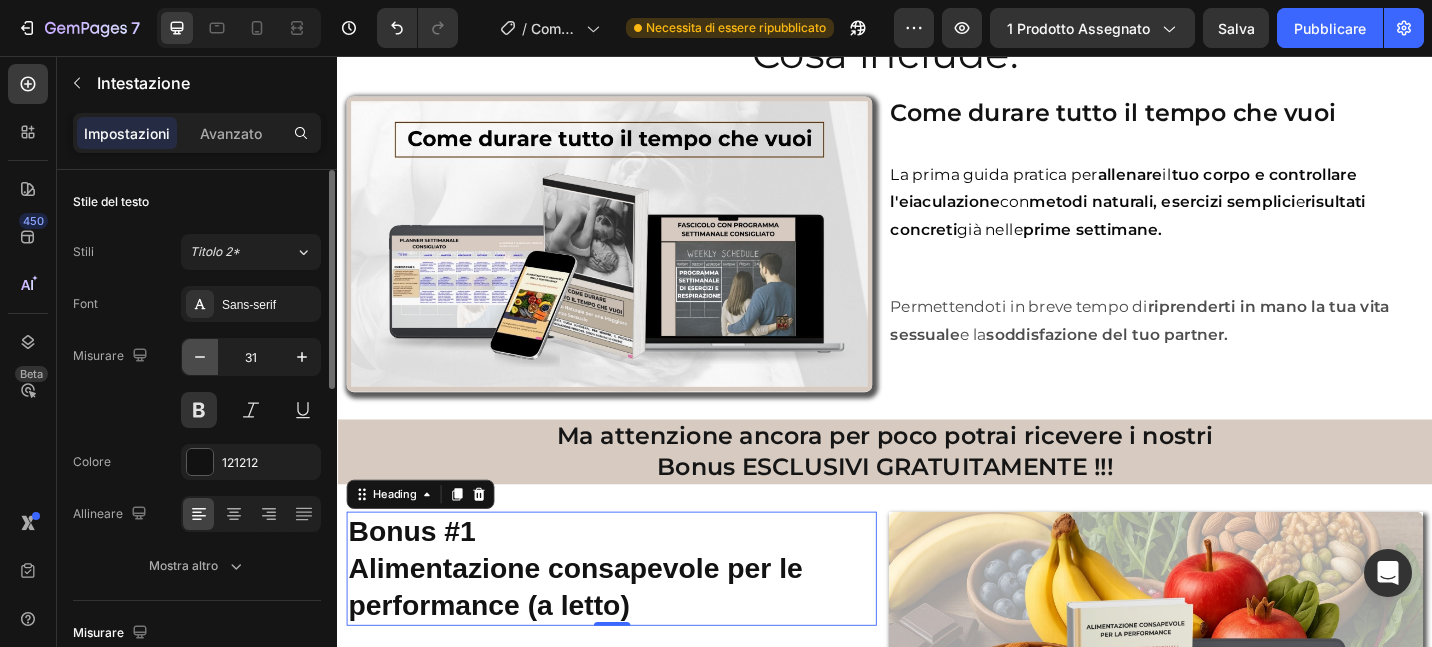 click 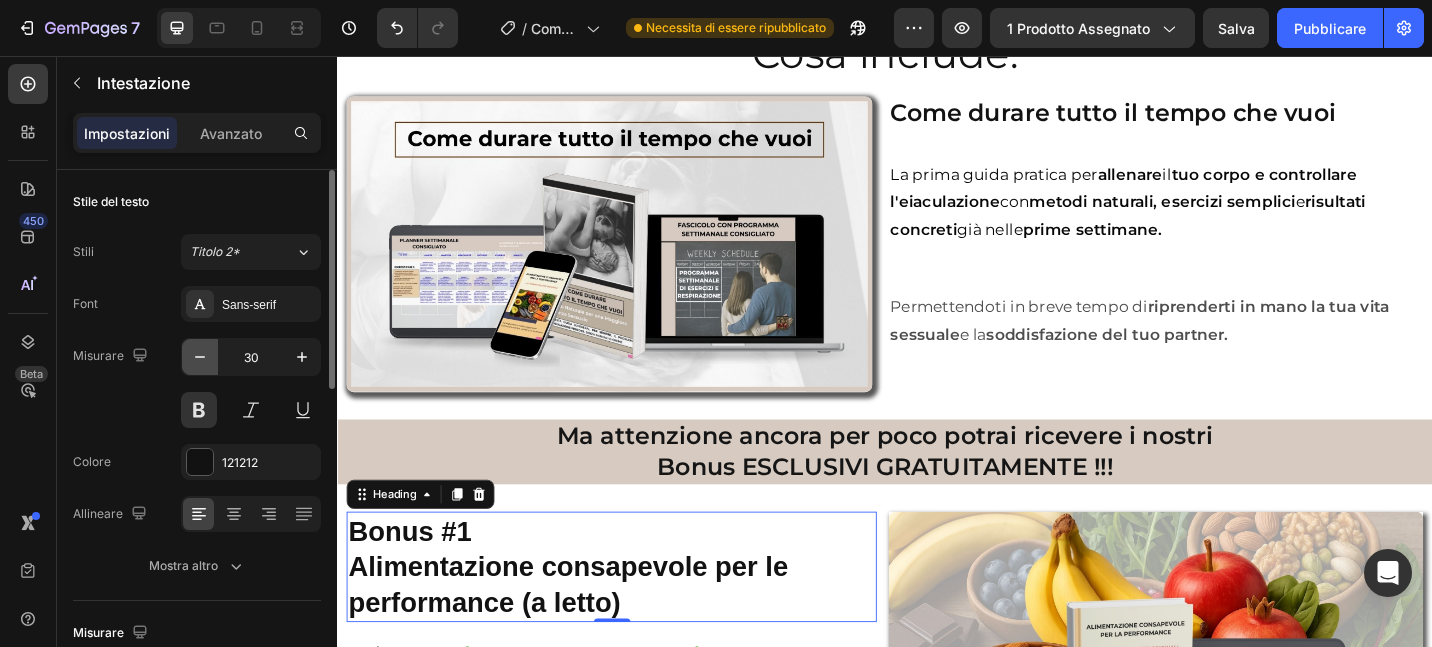 click 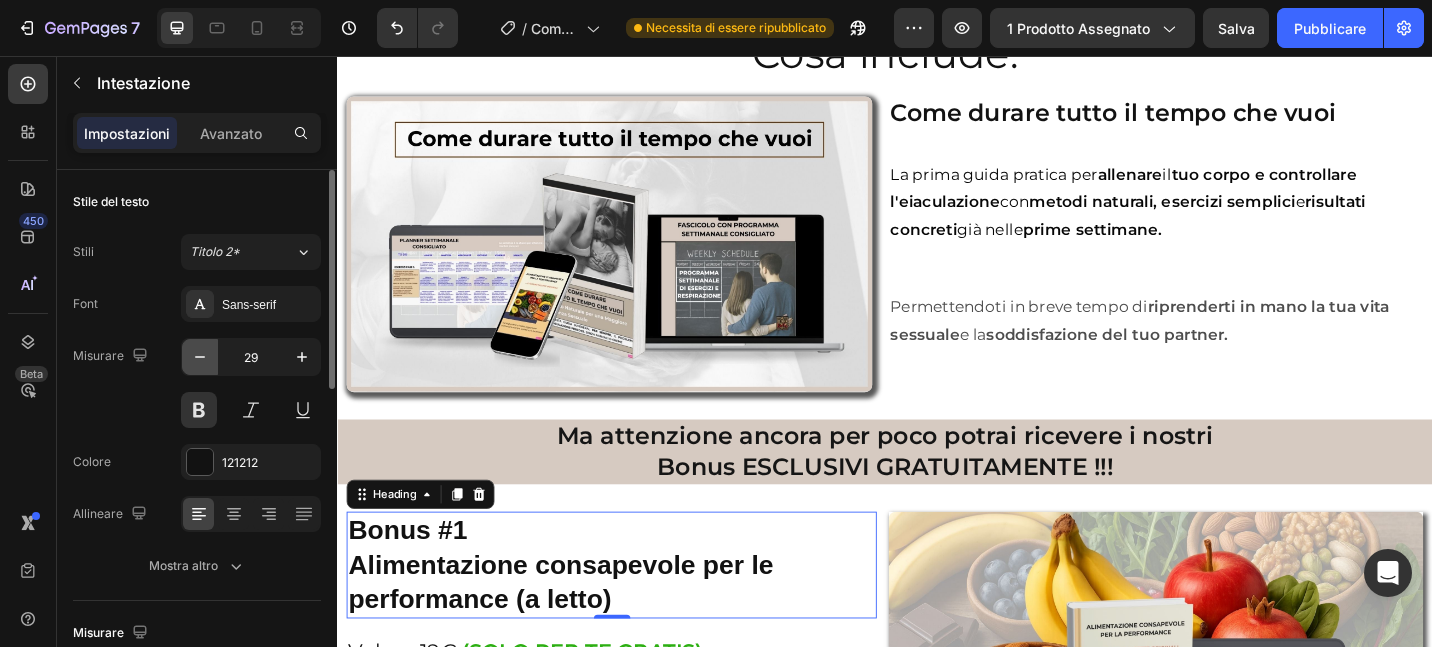click 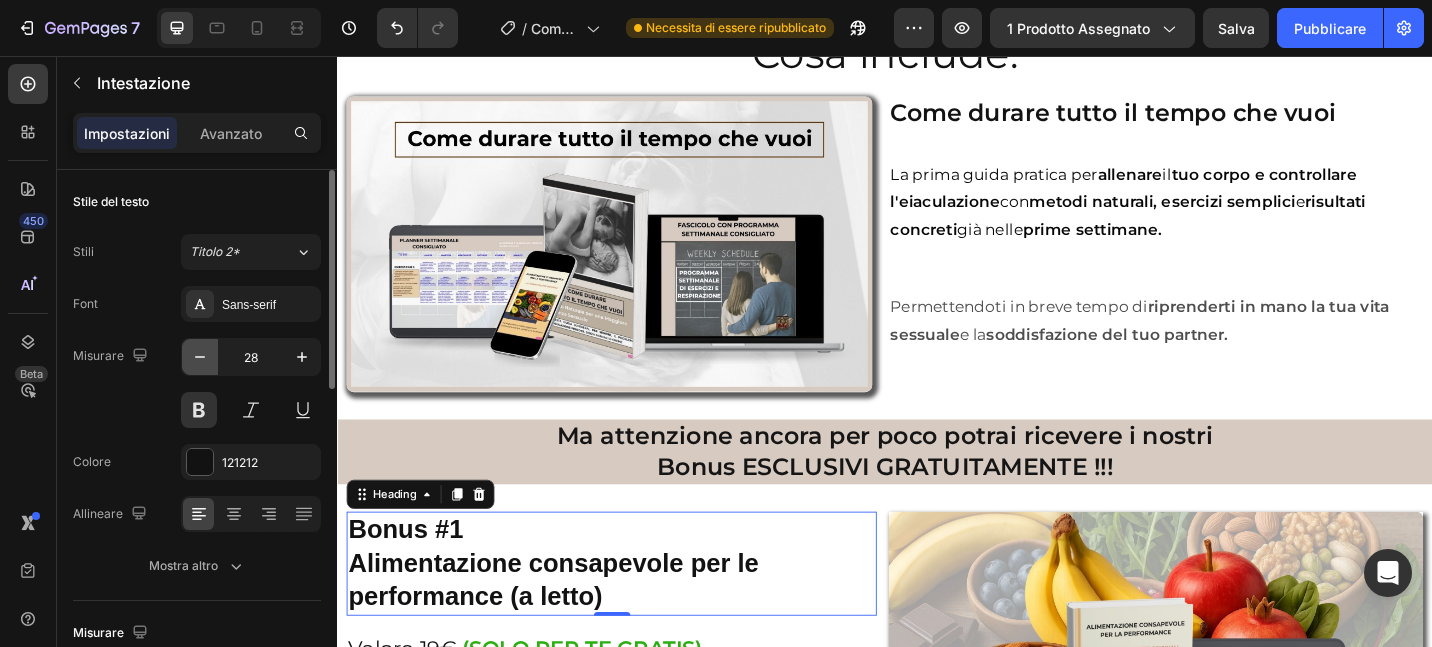 click 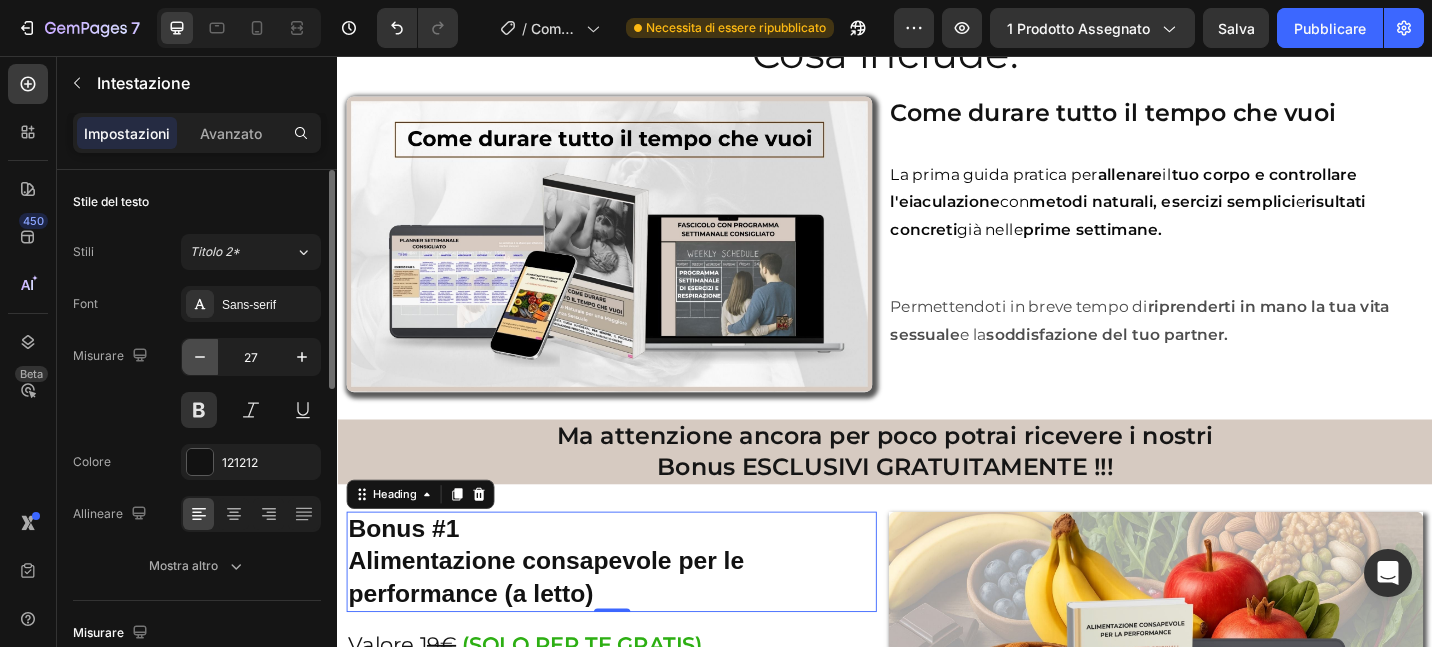 click 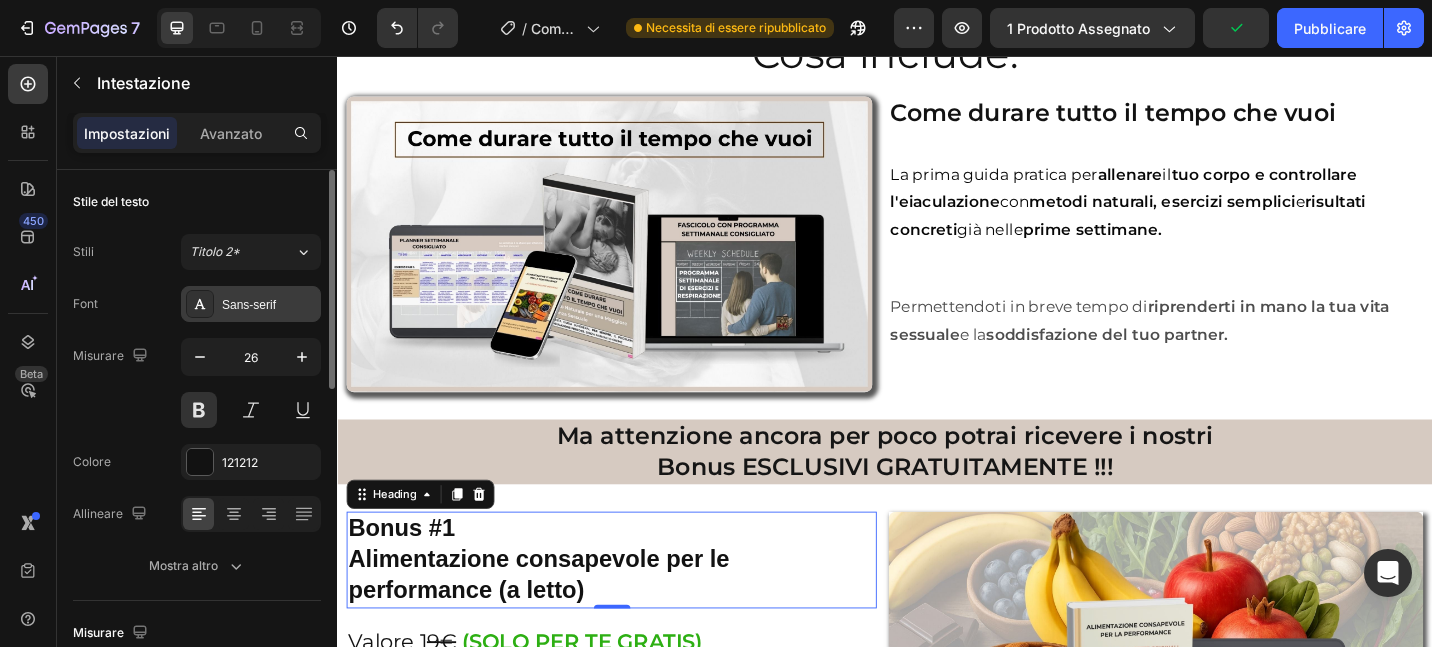 click on "Sans-serif" at bounding box center (249, 305) 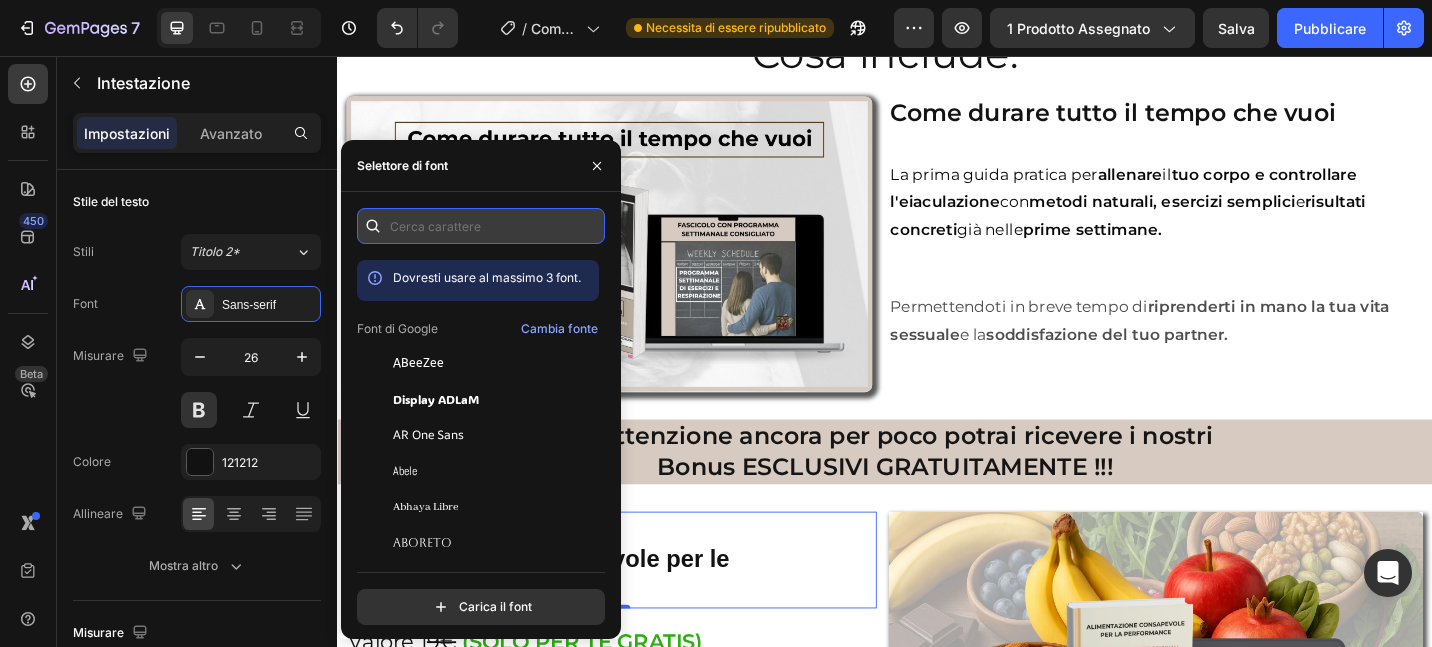 click at bounding box center (481, 226) 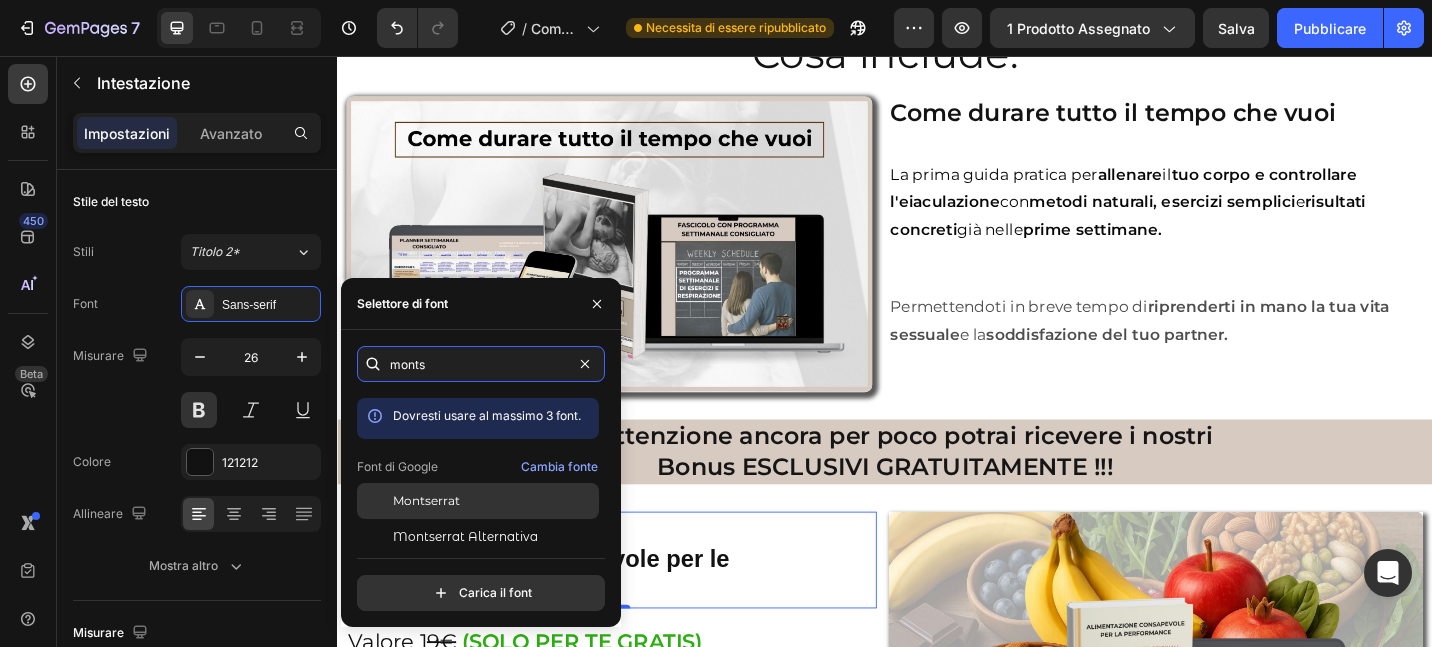 type on "monts" 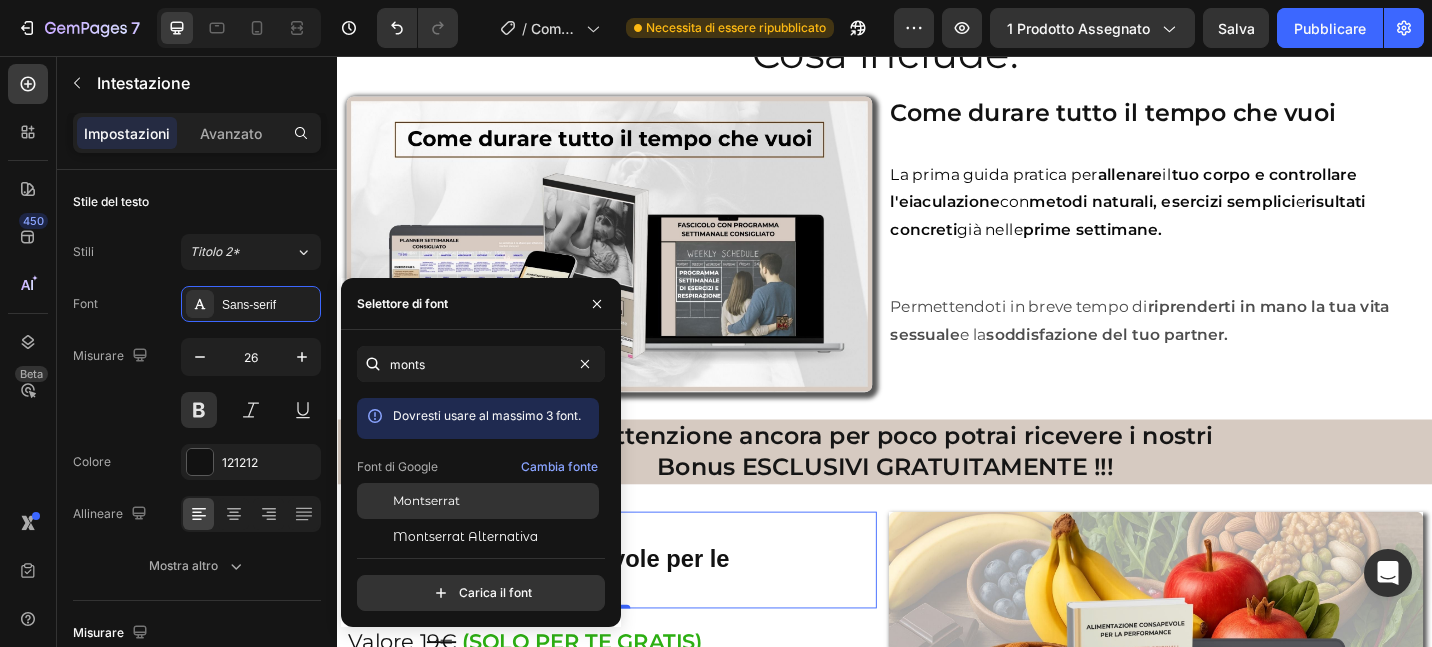 click on "Montserrat" at bounding box center (426, 500) 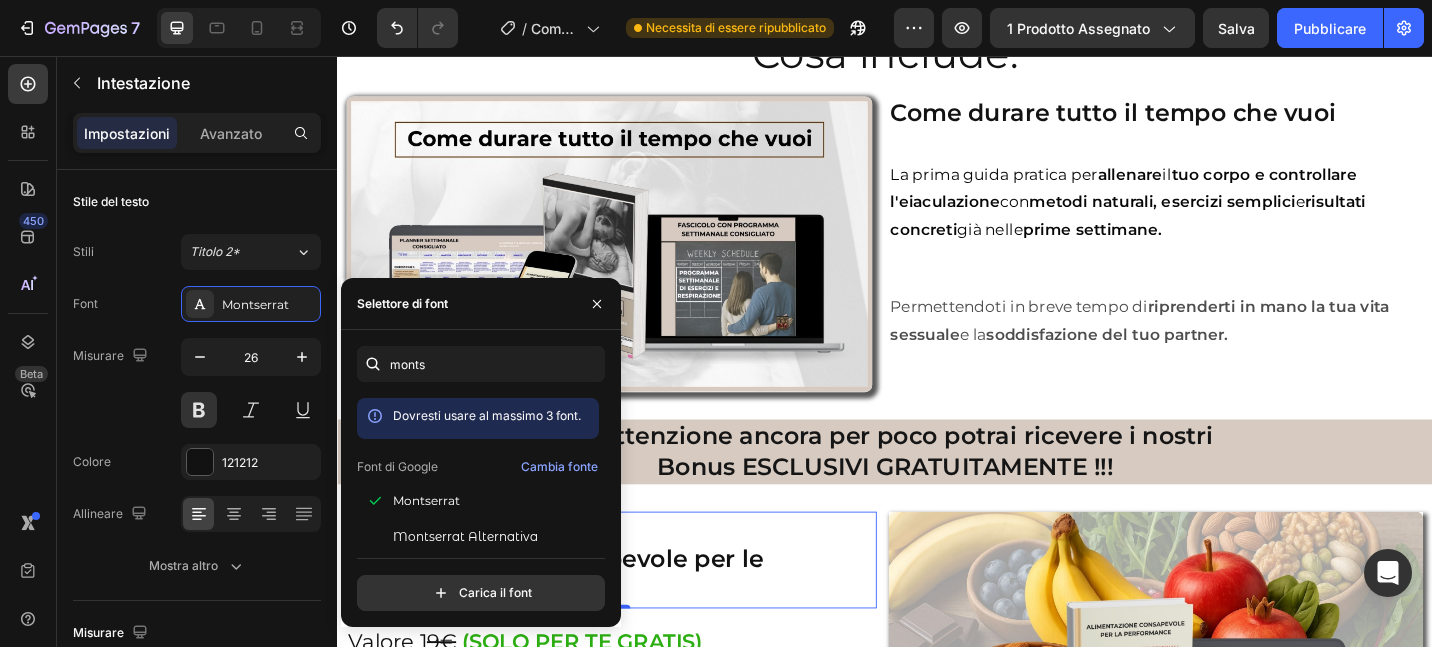 click on "Bonus #1  Alimentazione consapevole per le performance (a letto)" at bounding box center [637, 607] 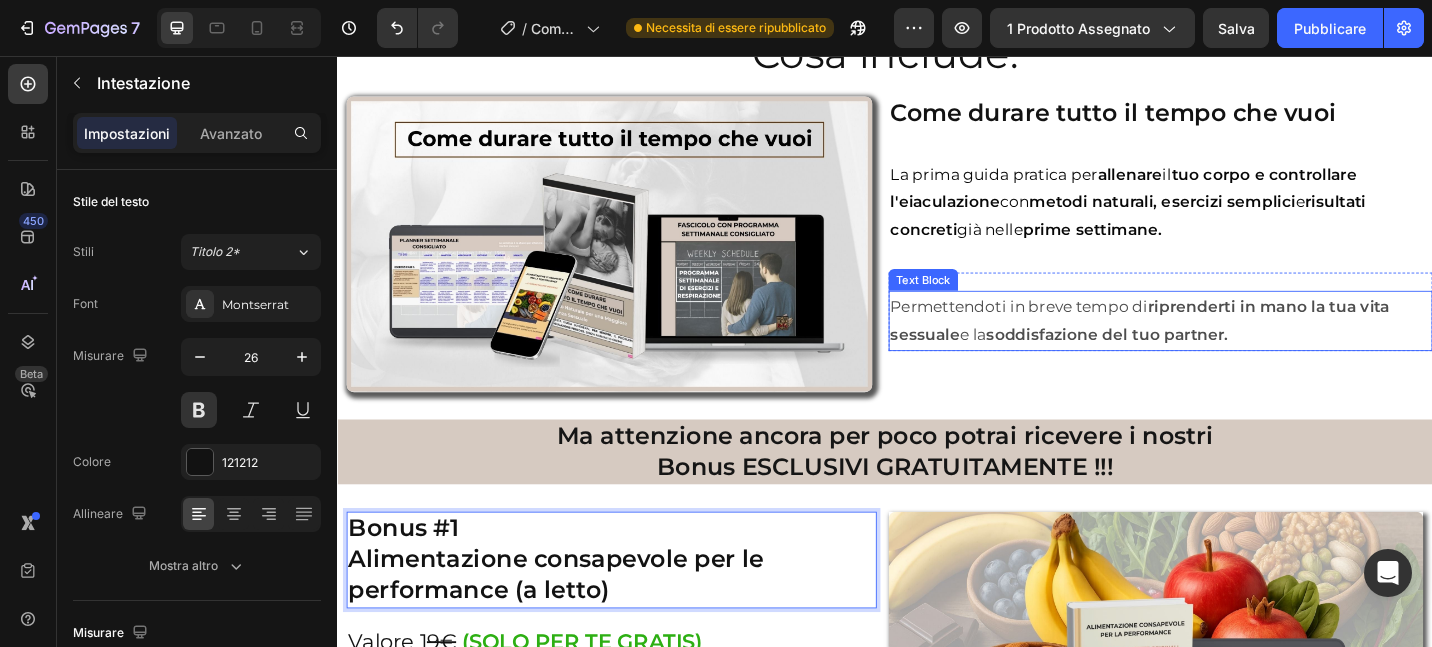 click on "riprenderti in mano la tua vita sessuale" at bounding box center (1216, 345) 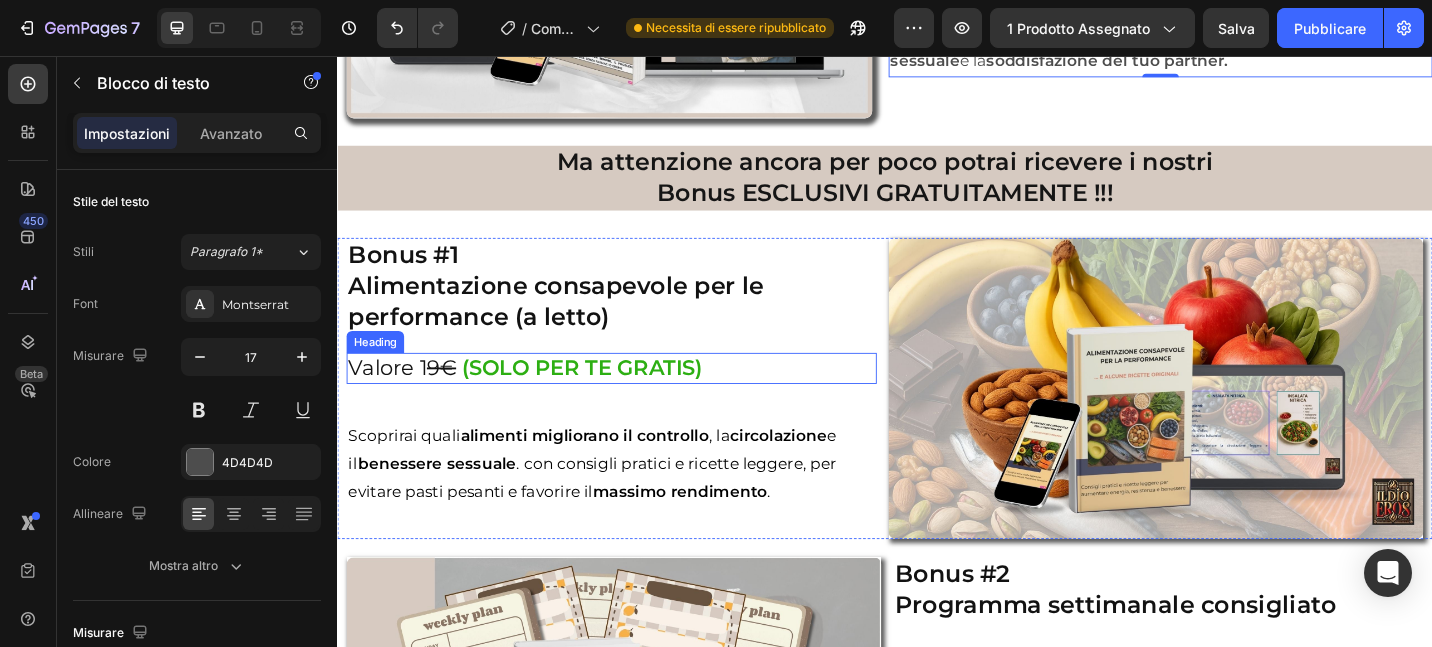 scroll, scrollTop: 5728, scrollLeft: 0, axis: vertical 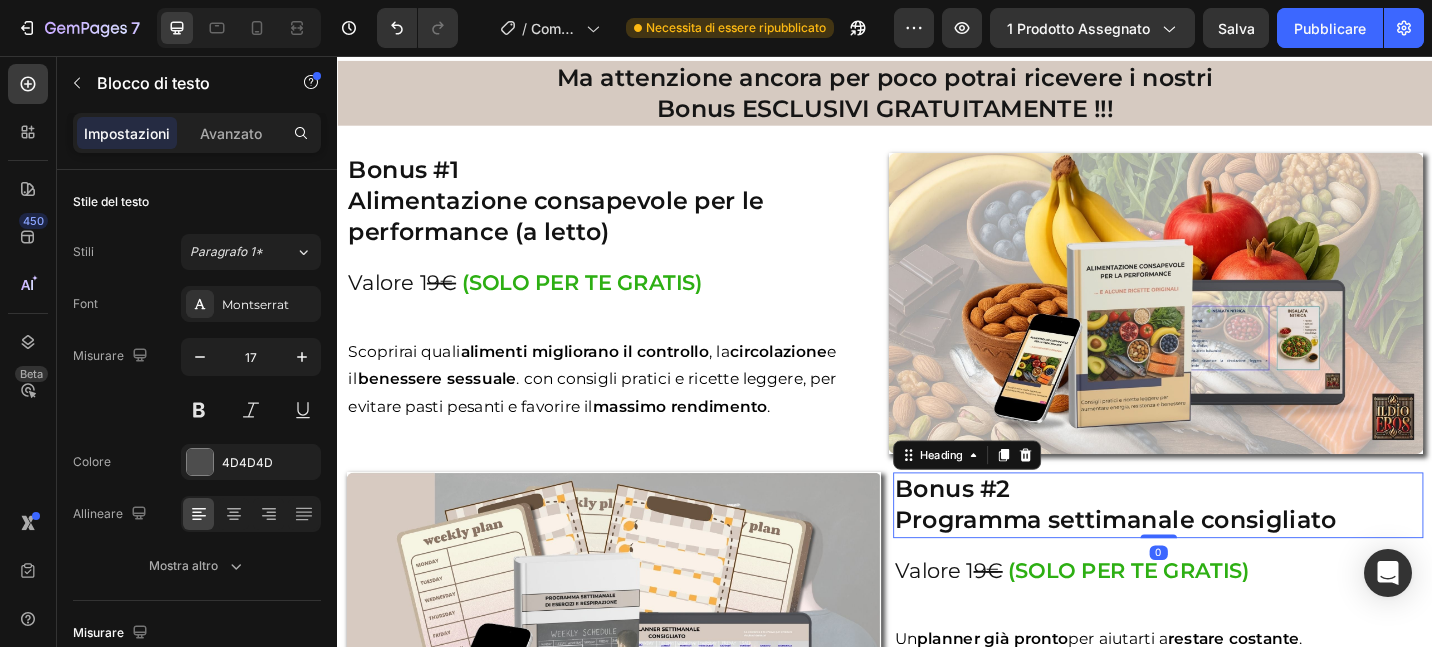 click on "Bonus #2  Programma settimanale consigliato" at bounding box center (1236, 548) 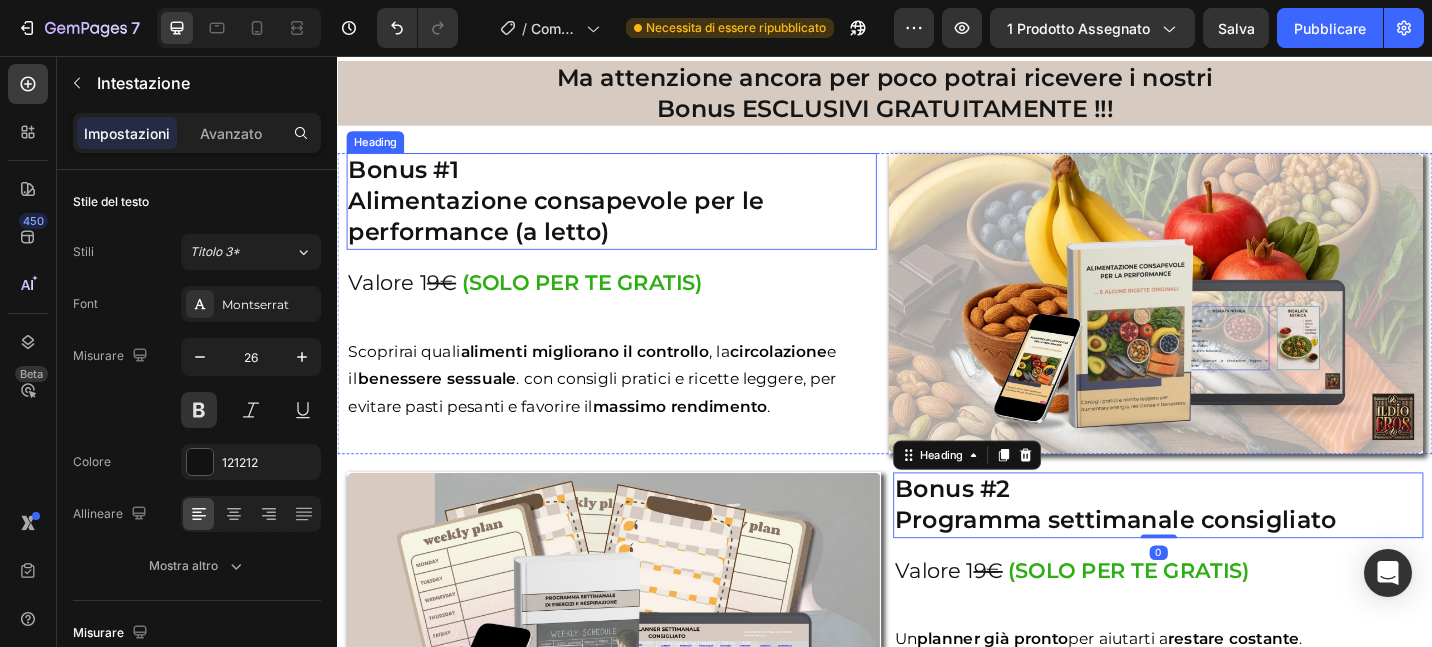 click on "Bonus #1  Alimentazione consapevole per le performance (a letto)" at bounding box center (637, 214) 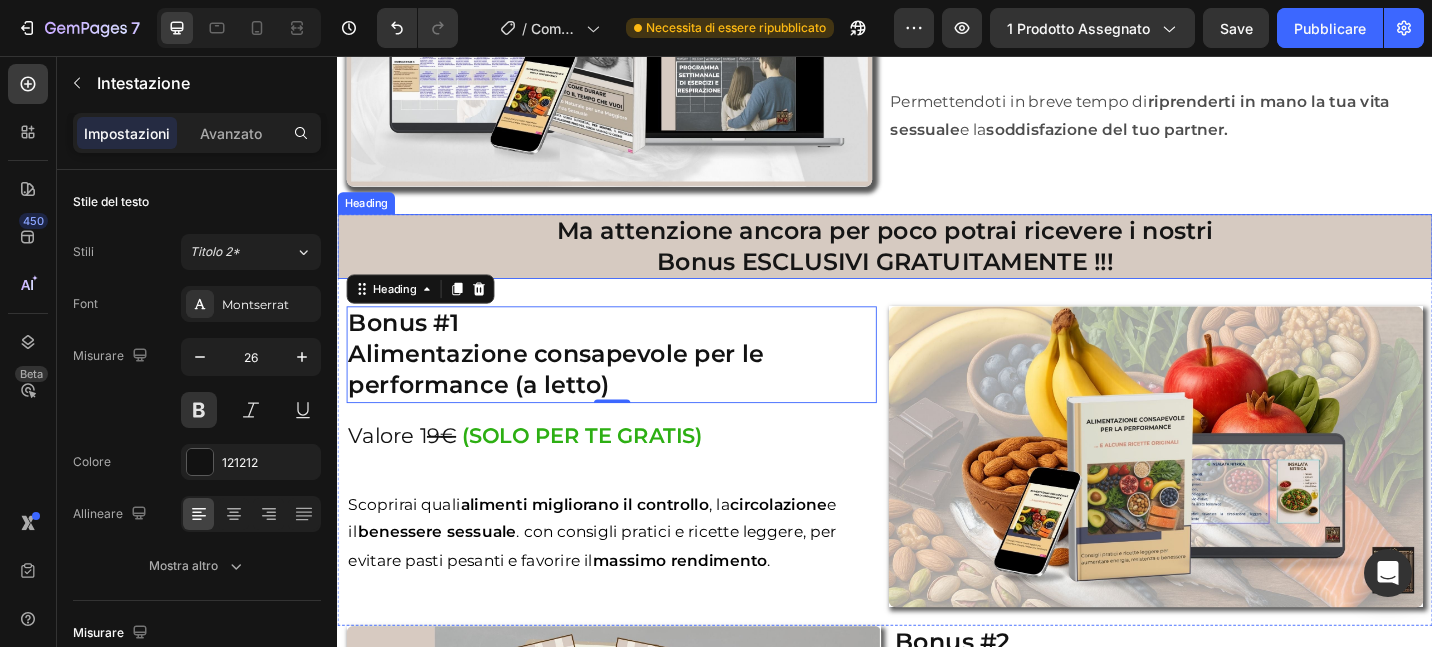 scroll, scrollTop: 5391, scrollLeft: 0, axis: vertical 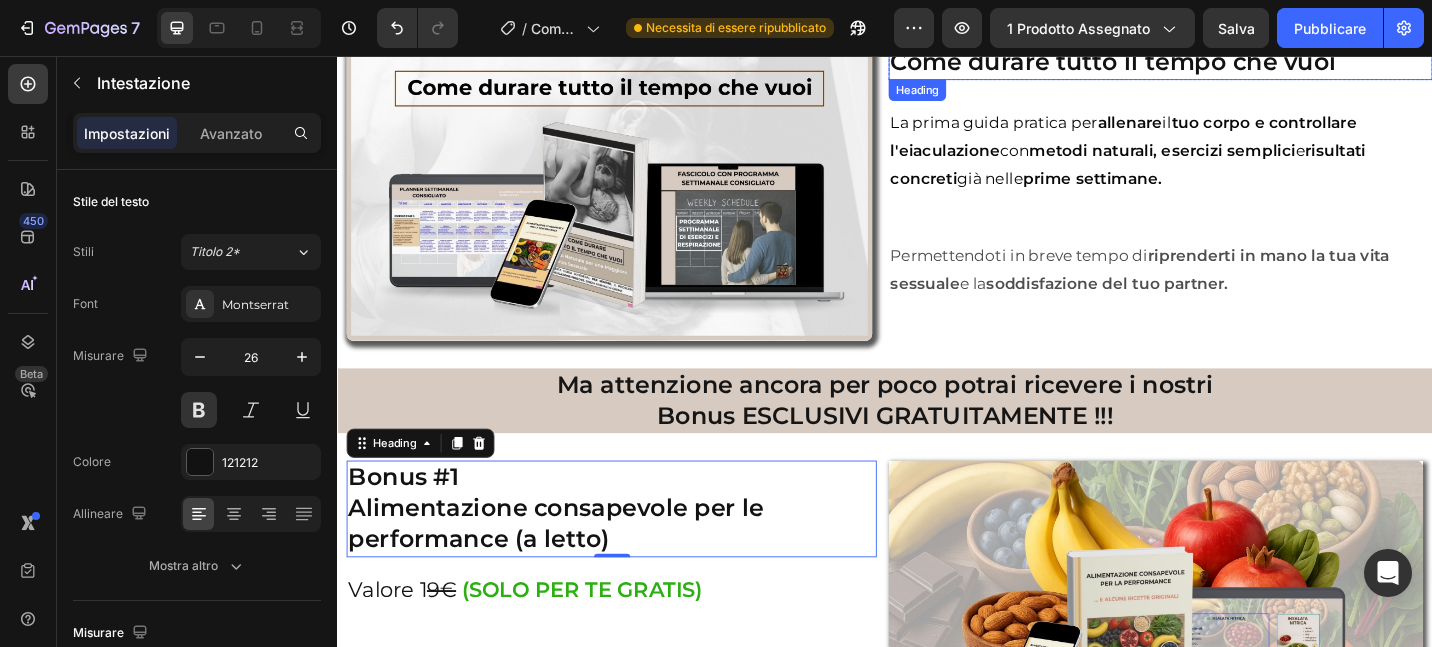 click on "Come durare tutto il tempo che vuoi" at bounding box center (1239, 63) 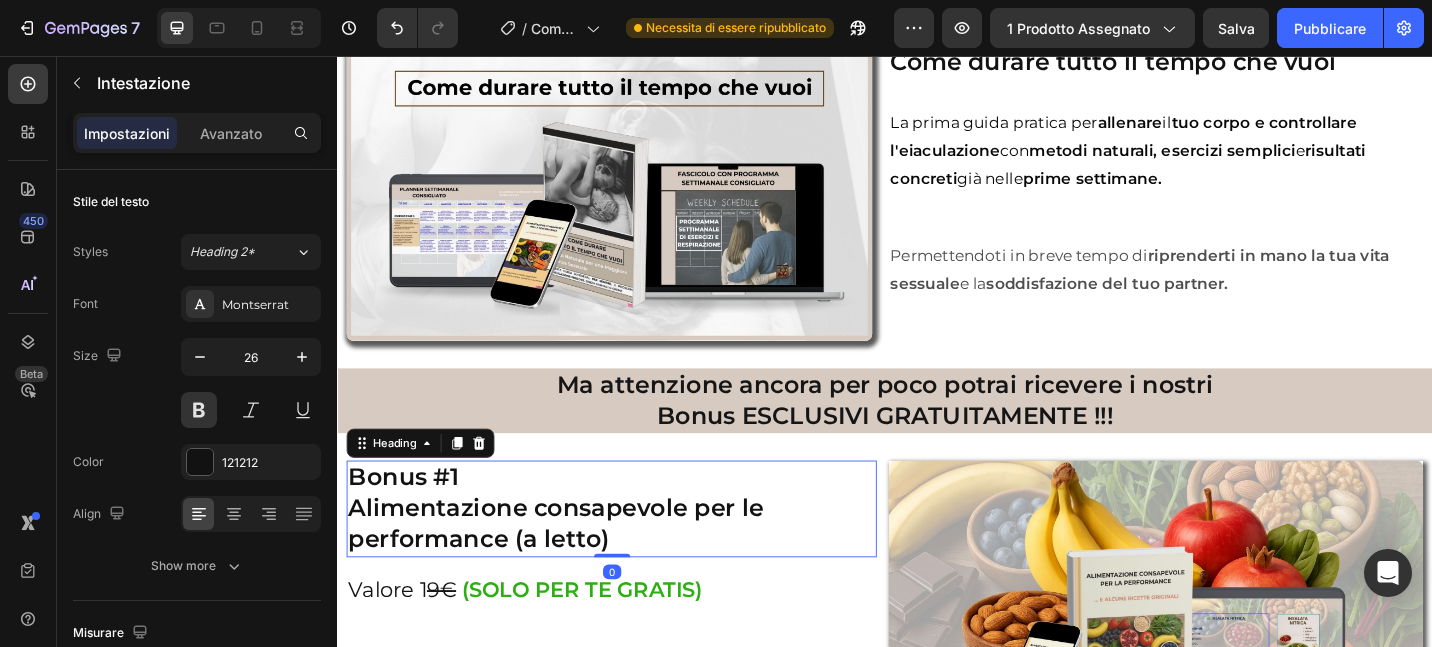 click on "Bonus #1  Alimentazione consapevole per le performance (a letto)" at bounding box center (637, 551) 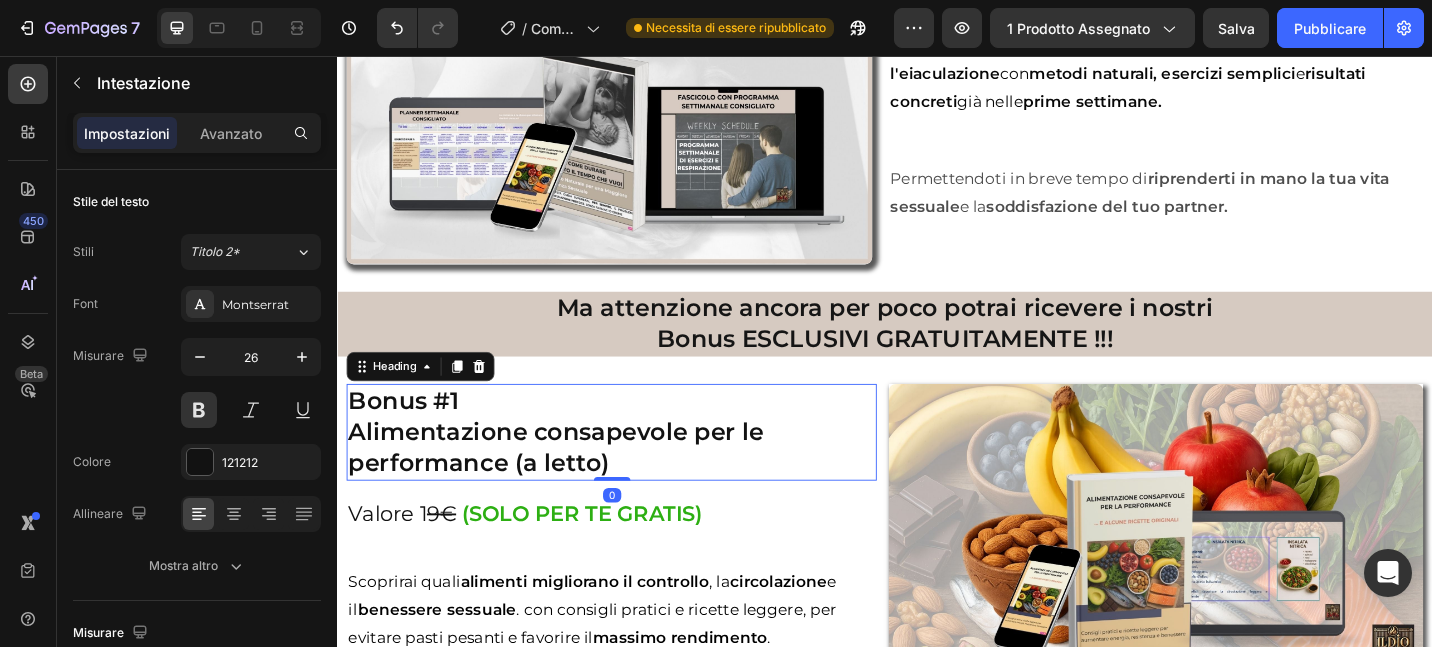 scroll, scrollTop: 5719, scrollLeft: 0, axis: vertical 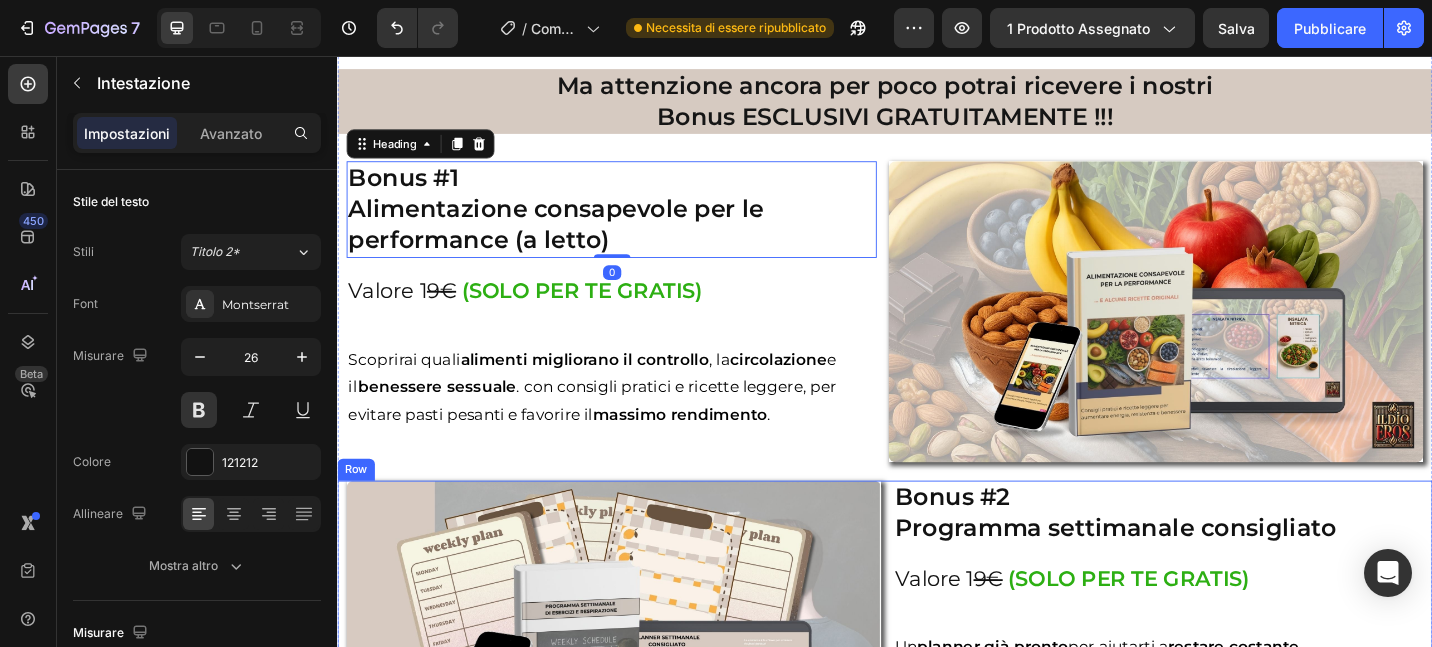 click on "Bonus #2  Programma settimanale consigliato" at bounding box center [1236, 557] 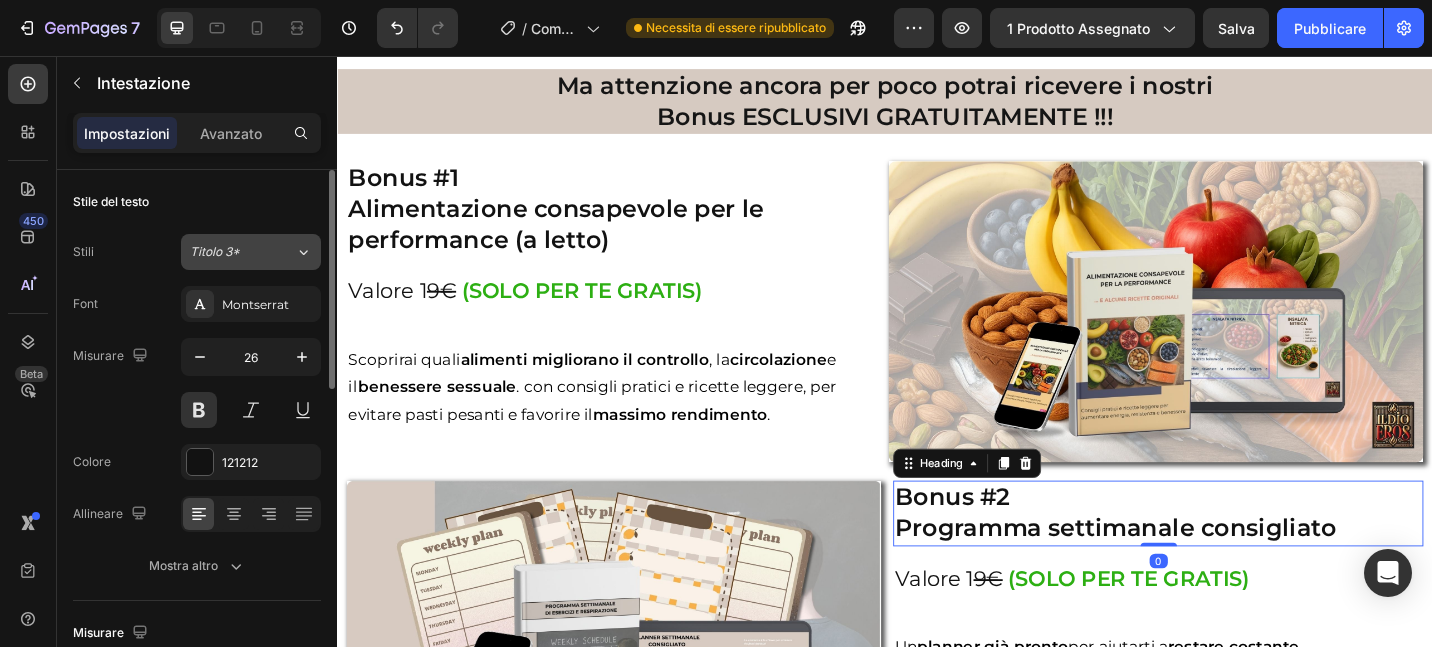 click on "Titolo 3*" at bounding box center (242, 252) 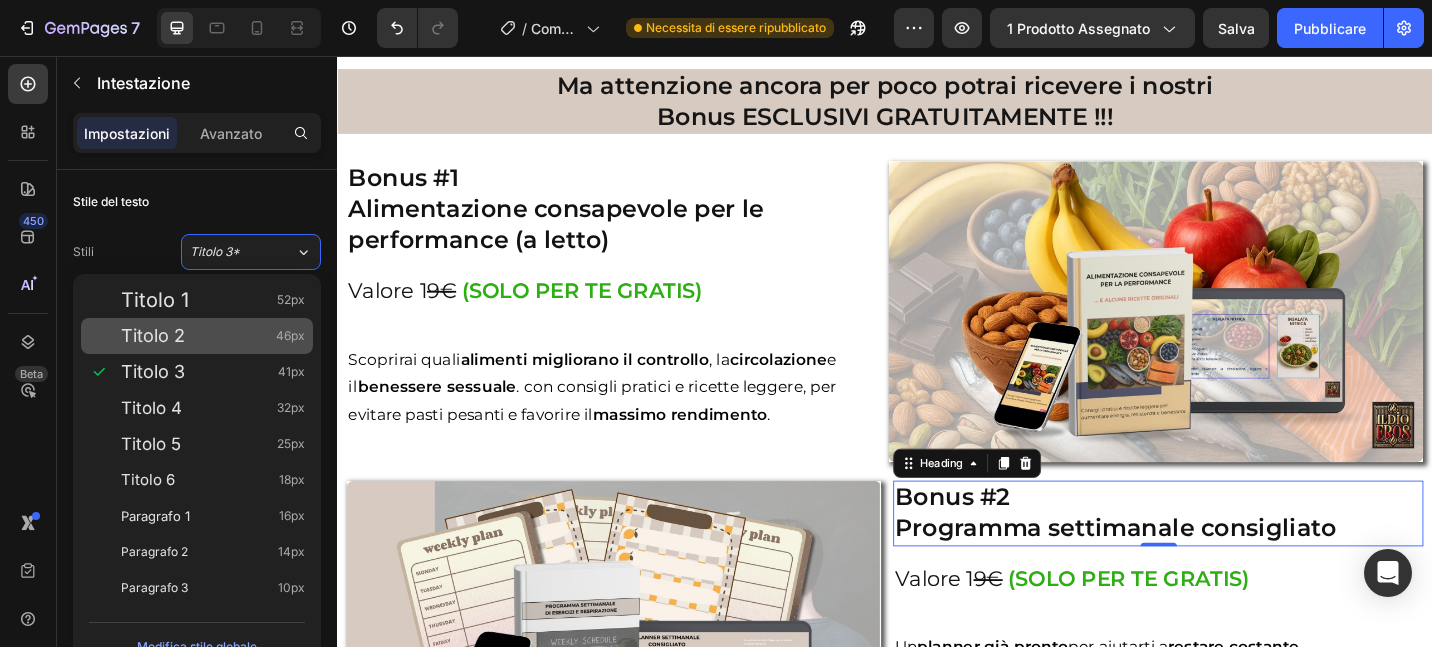 click on "Titolo 2 46px" at bounding box center (213, 336) 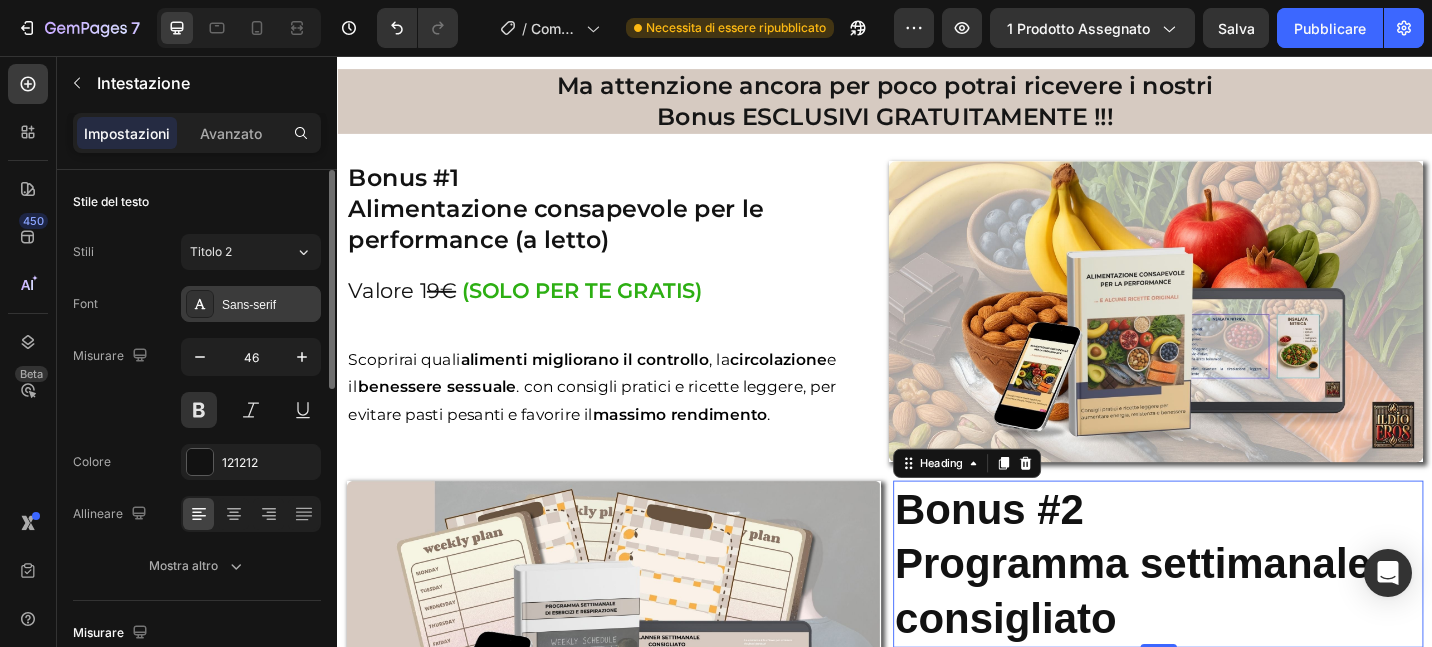 click on "Sans-serif" at bounding box center [249, 305] 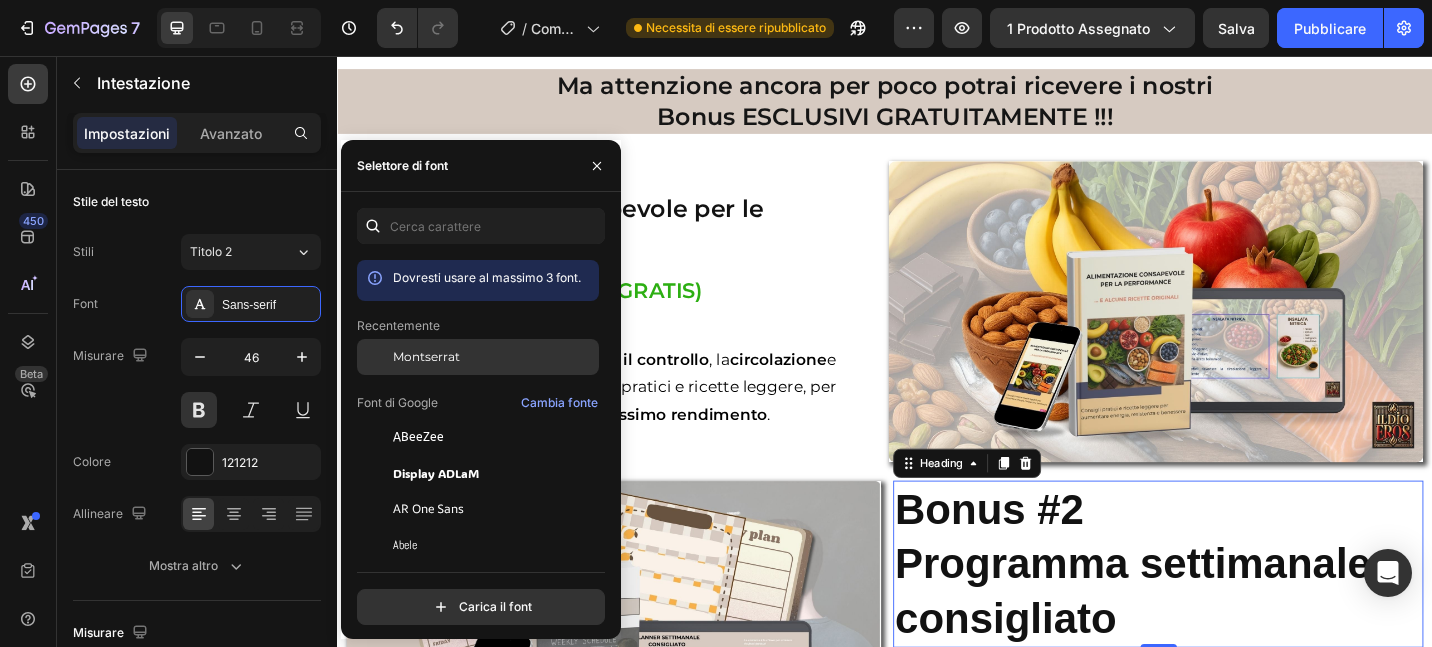 click on "Montserrat" at bounding box center (426, 356) 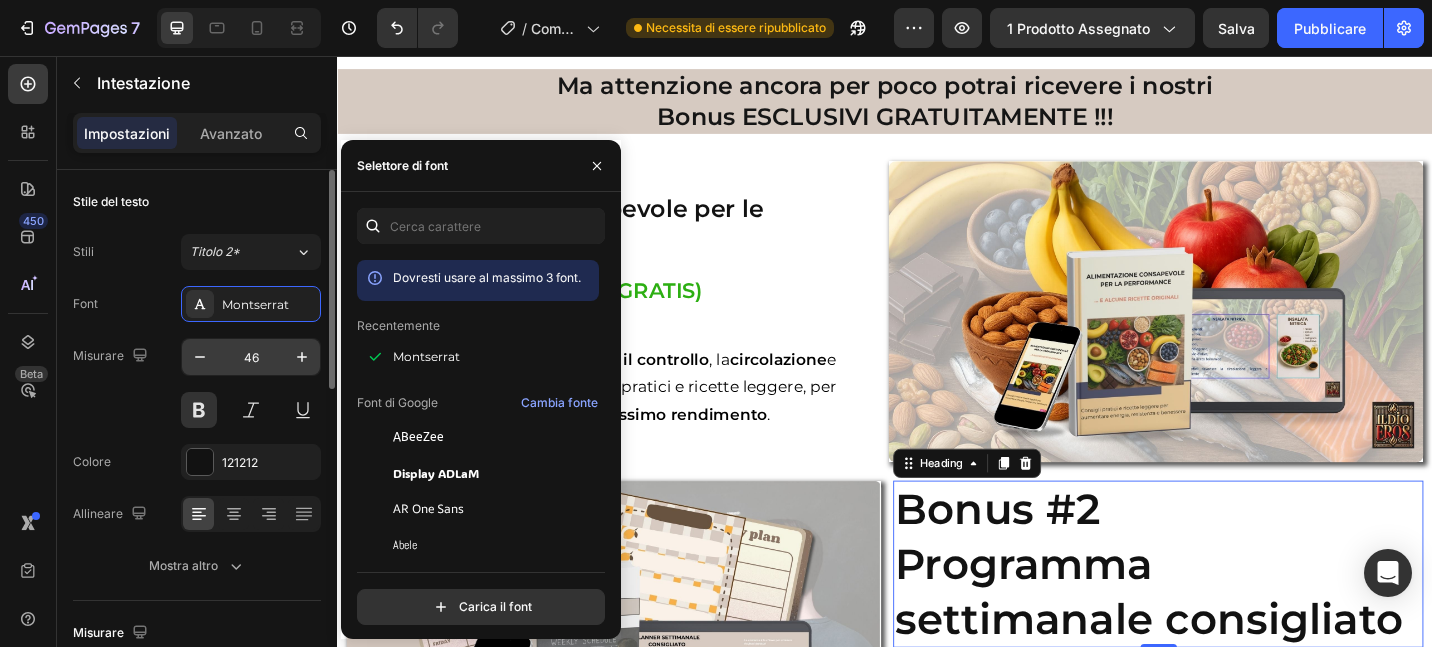 click on "46" at bounding box center (251, 357) 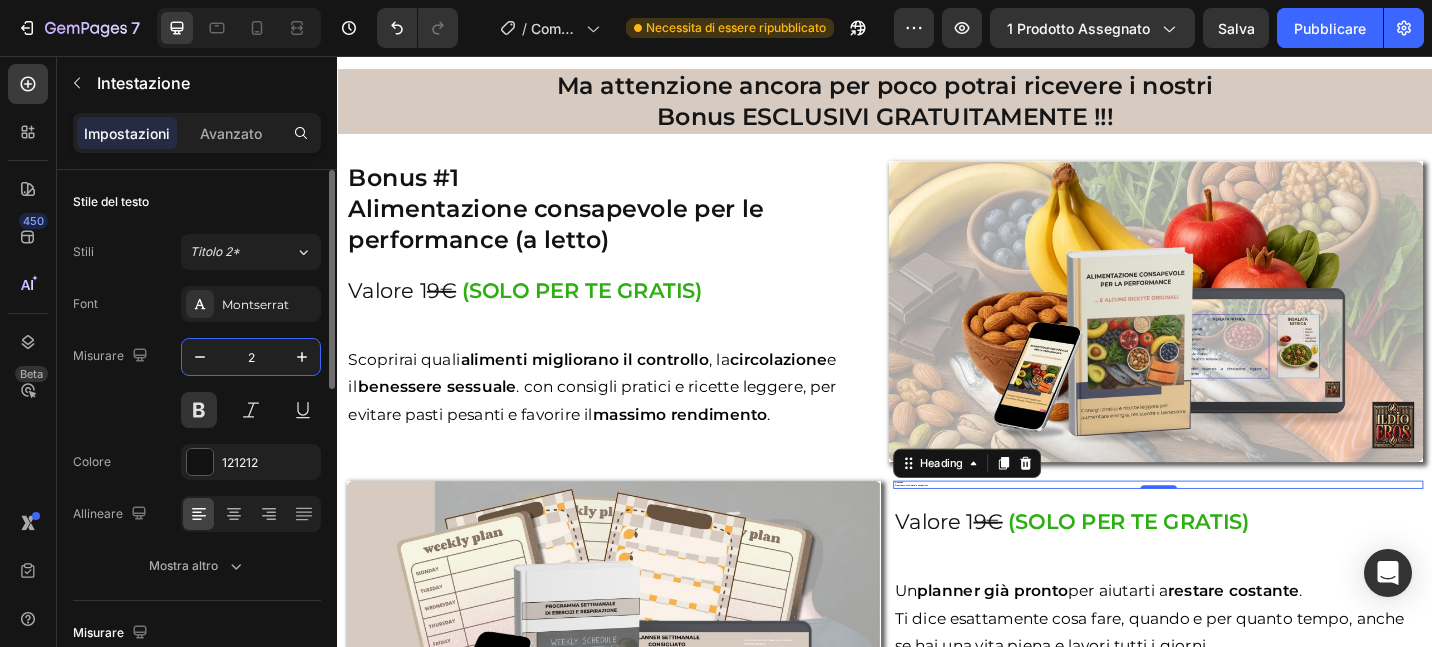 type on "26" 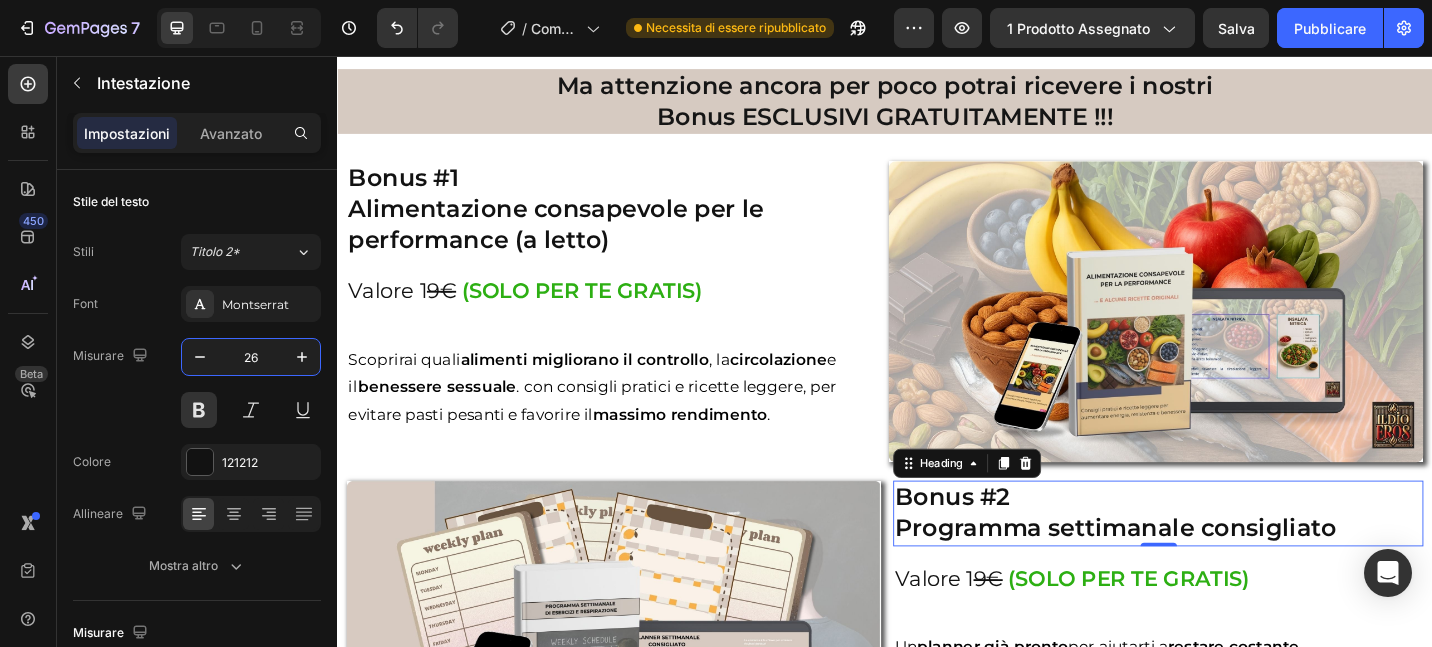 click on "Bonus #2 Programma settimanale consigliato Heading 0 Valore 1 9€ (SOLO PER TE GRATIS) Heading Image Un planner già pronto per aiutarti a restare costante . Ti dice esattamente cosa fare, quando e per quanto tempo, anche se hai una vita piena e lavori tutti i giorni. Text Block" at bounding box center (1239, 686) 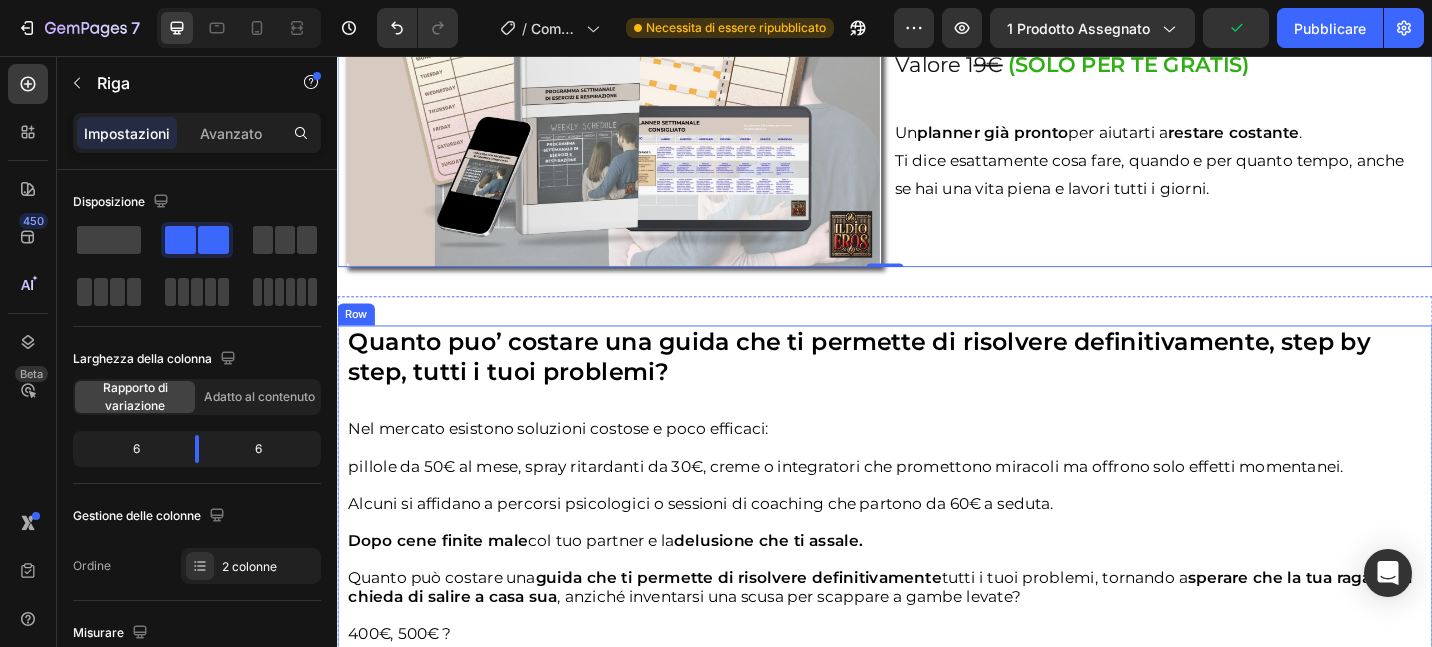 scroll, scrollTop: 6283, scrollLeft: 0, axis: vertical 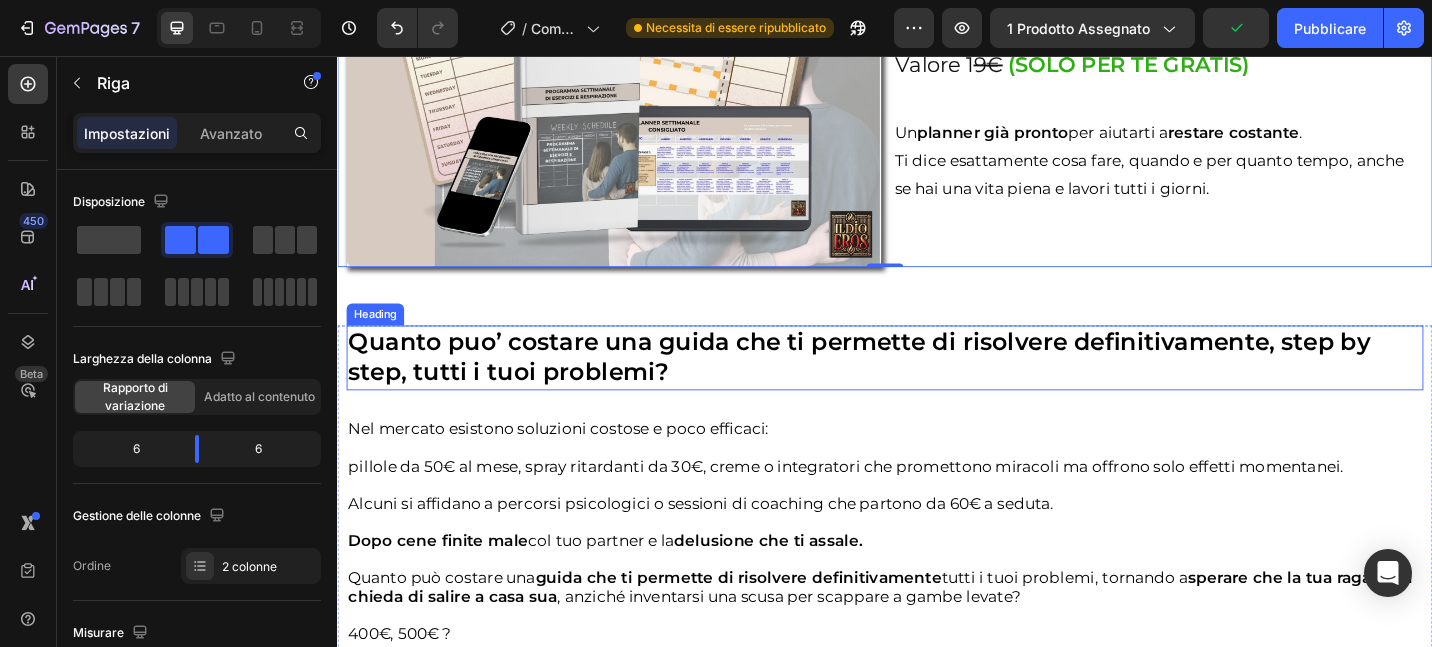 click on "Quanto puo’ costare una guida che ti permette di risolvere definitivamente, step by step, tutti i tuoi problemi?" at bounding box center (909, 386) 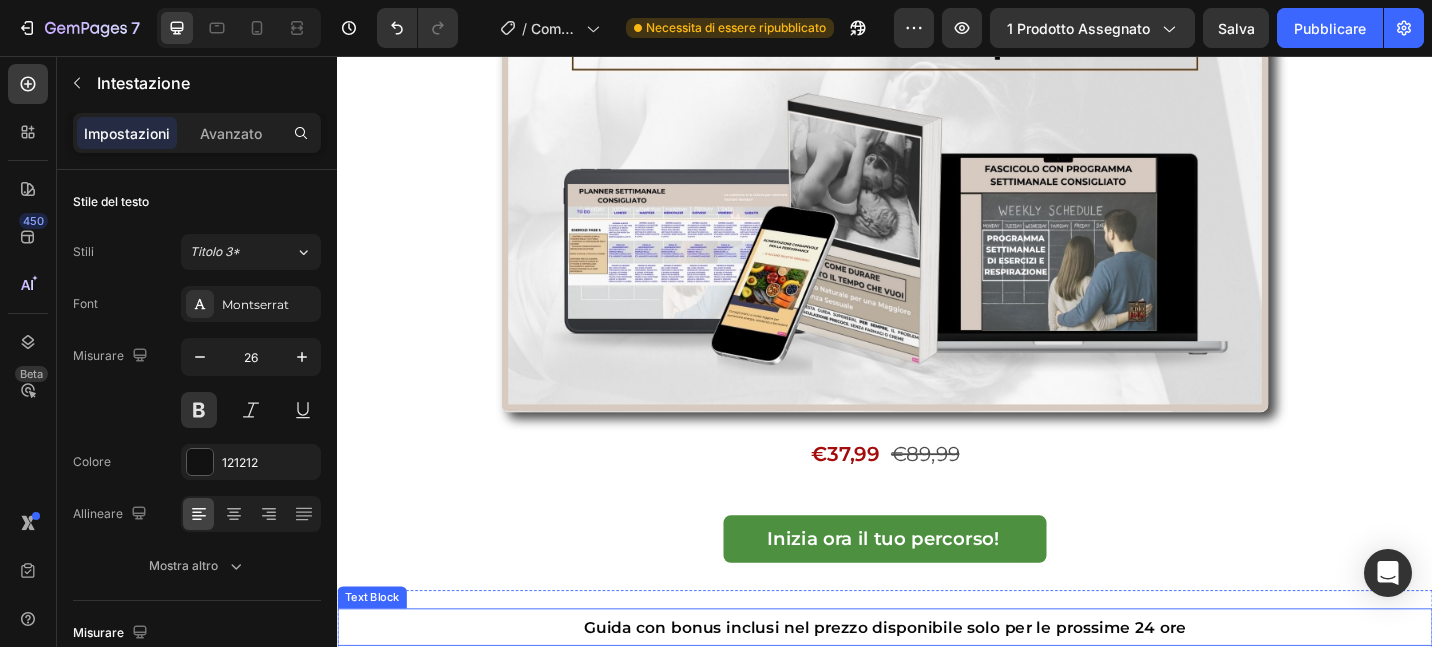 scroll, scrollTop: 4462, scrollLeft: 0, axis: vertical 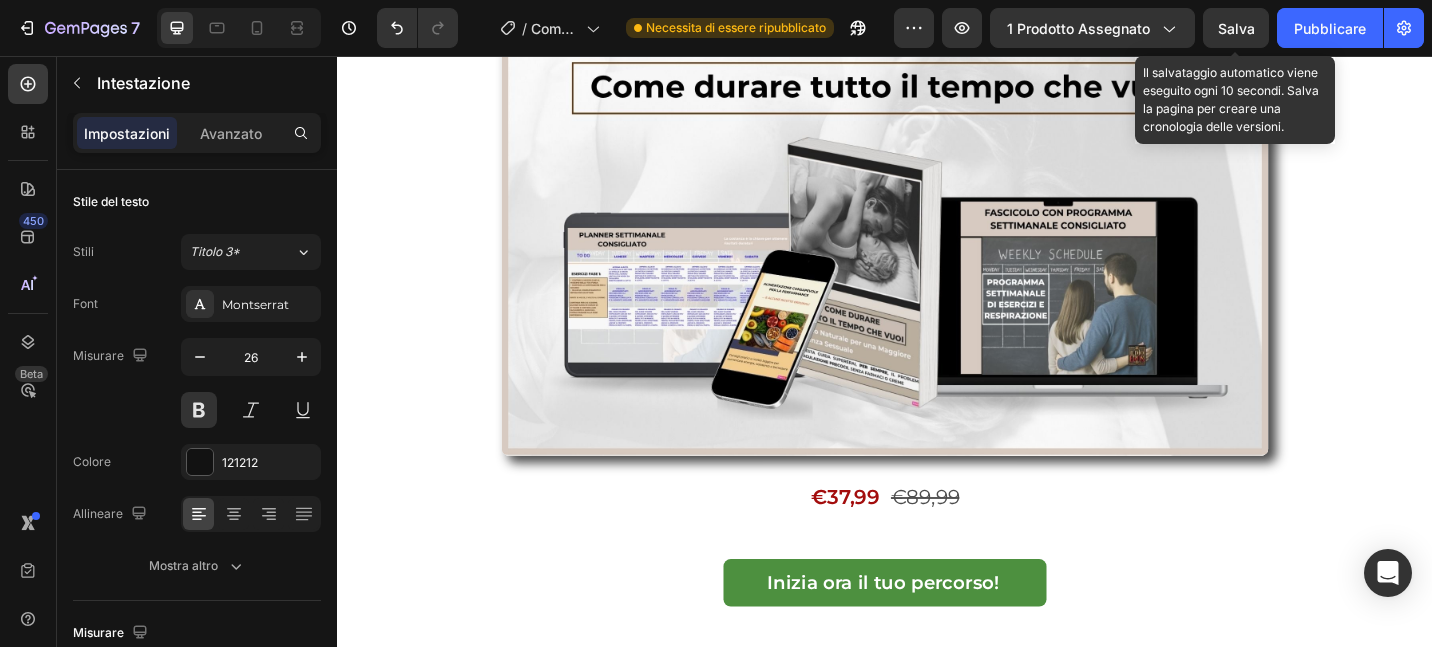click on "Salva" at bounding box center [1236, 28] 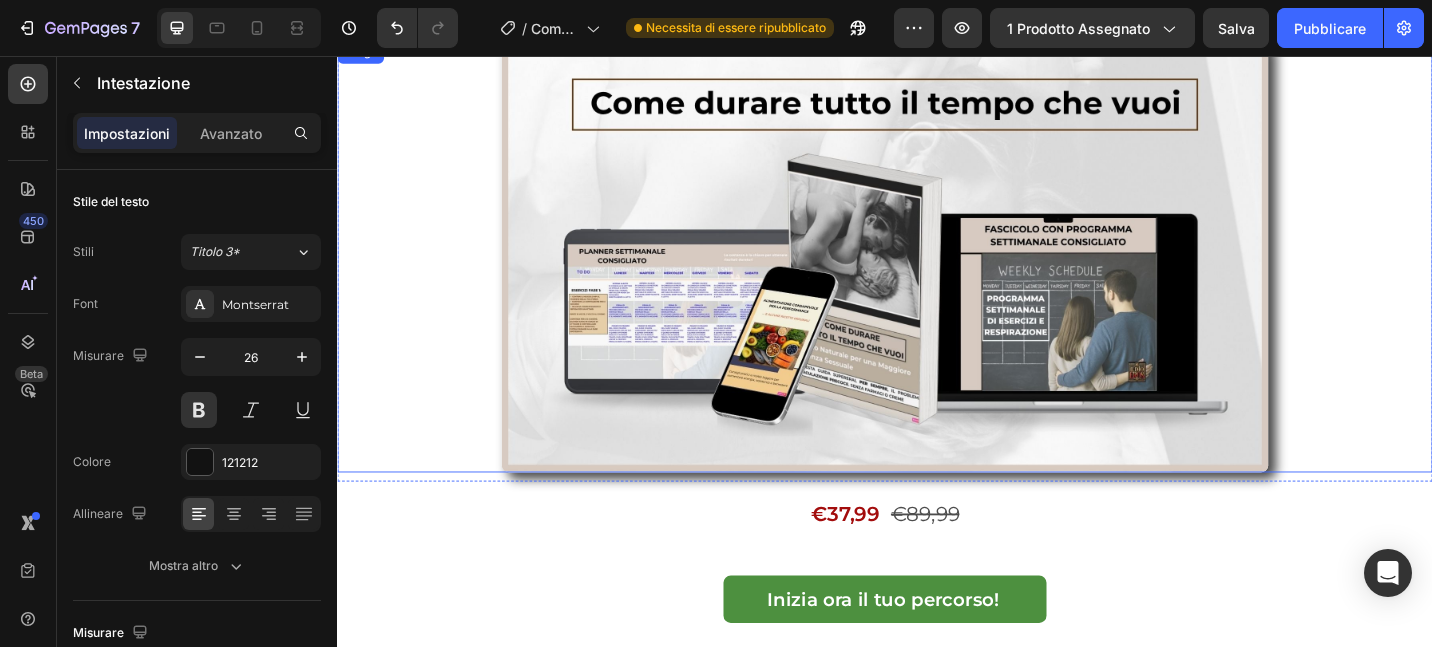 scroll, scrollTop: 4442, scrollLeft: 0, axis: vertical 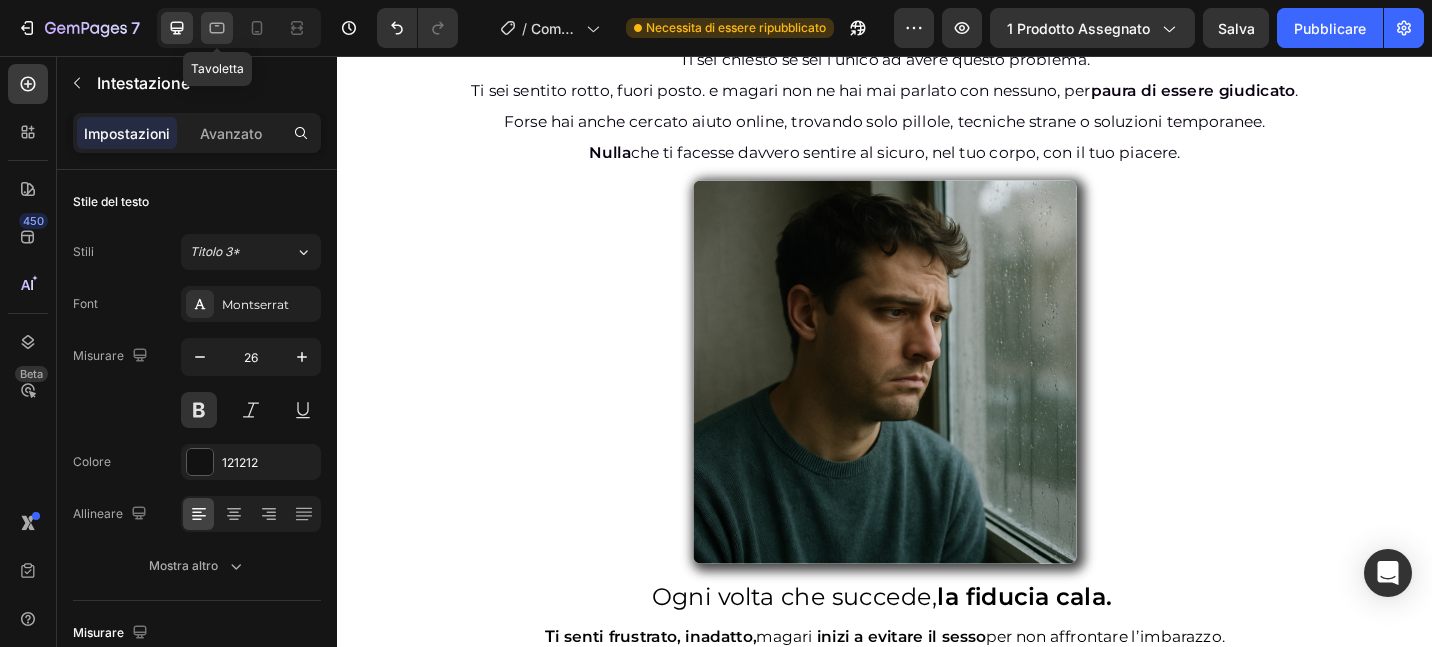 click 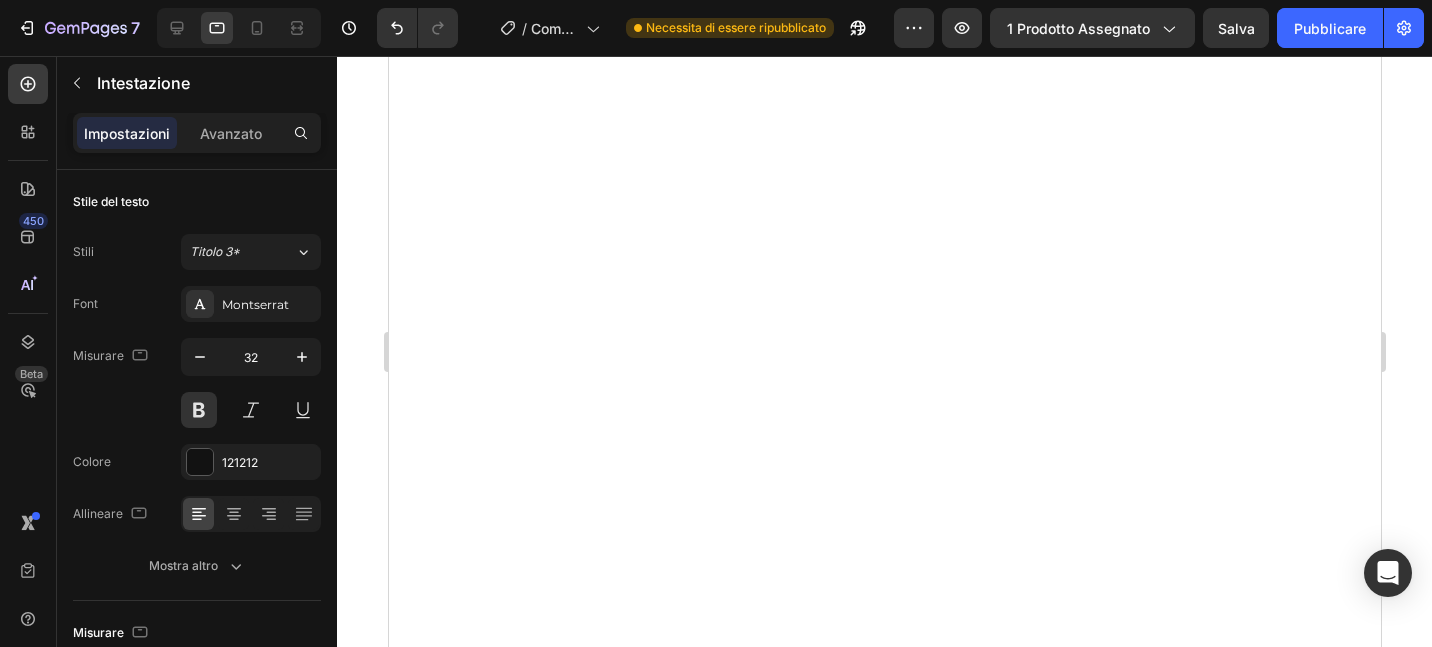 scroll, scrollTop: 1512, scrollLeft: 0, axis: vertical 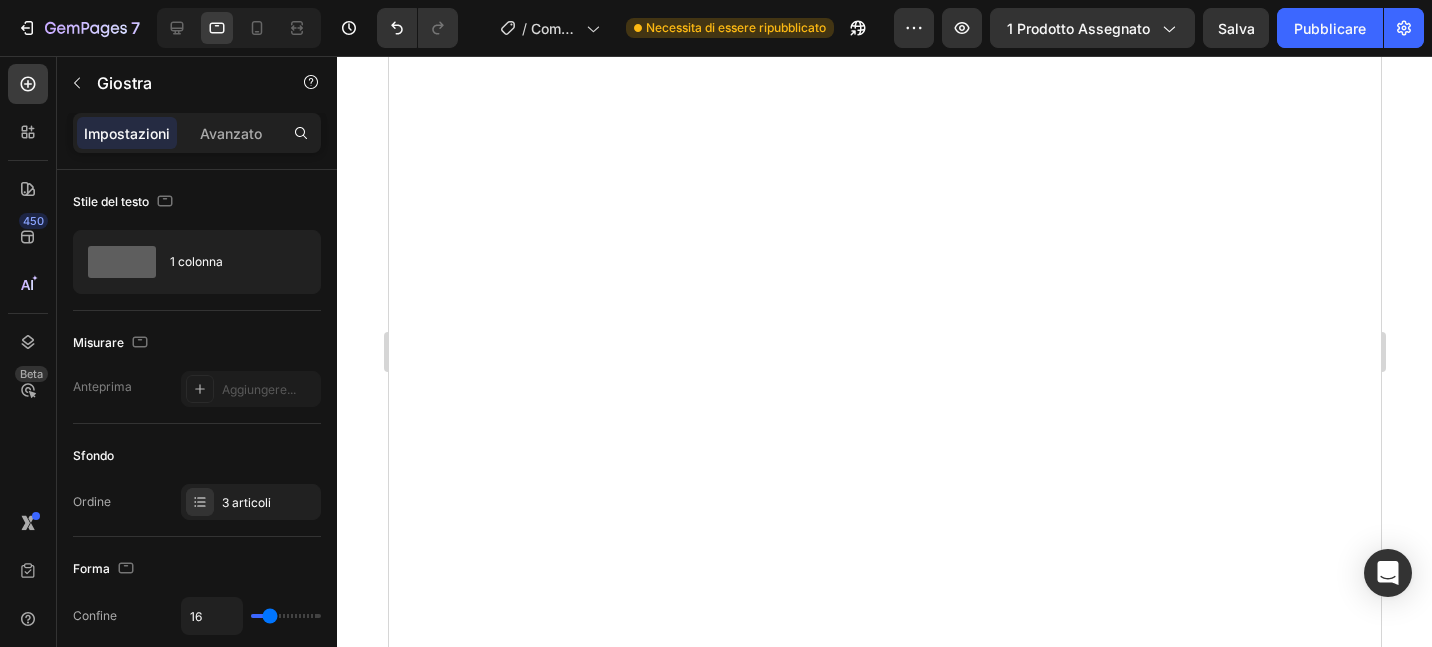 click at bounding box center (884, -78) 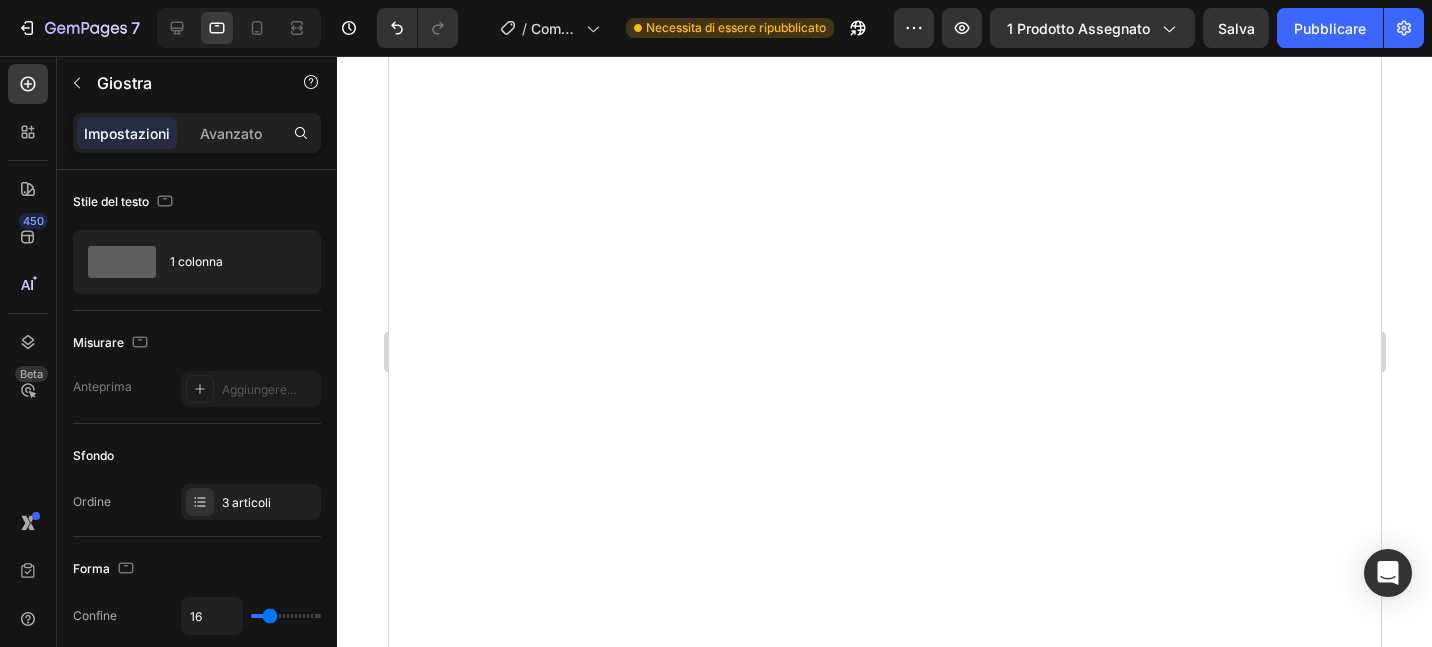 click at bounding box center [904, -78] 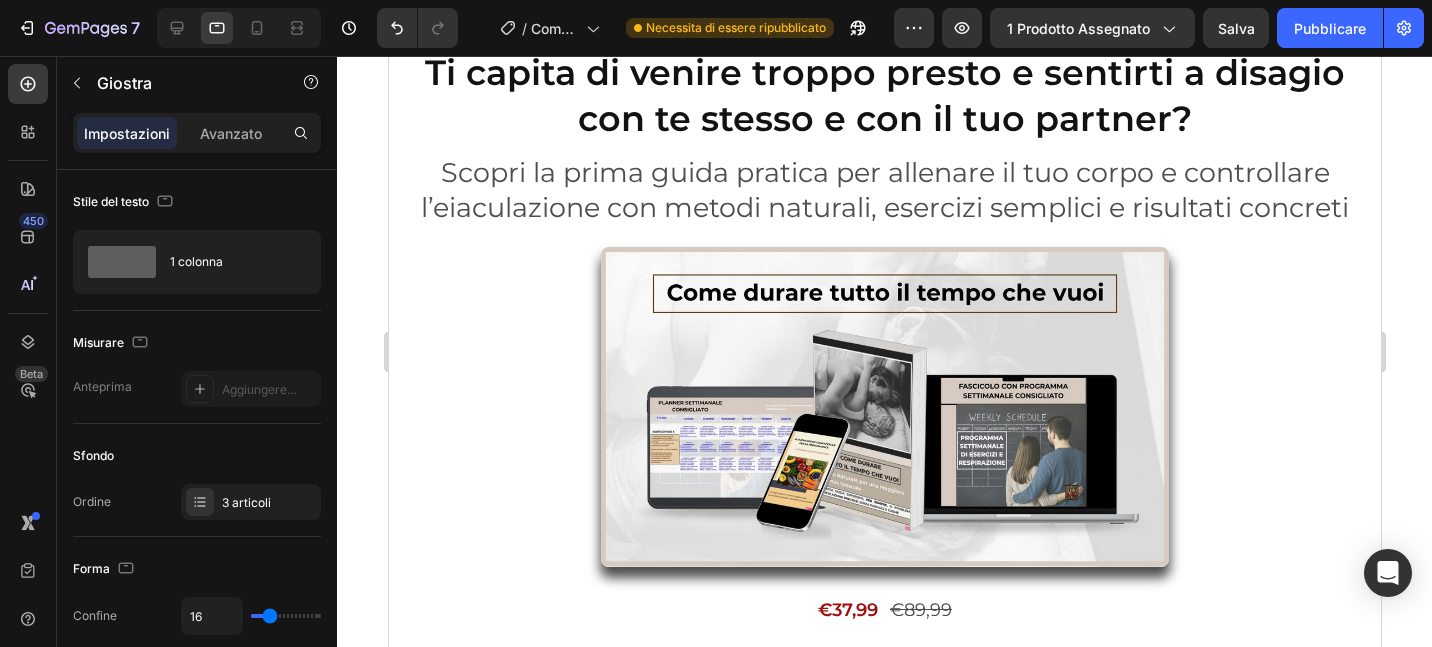 scroll, scrollTop: 0, scrollLeft: 0, axis: both 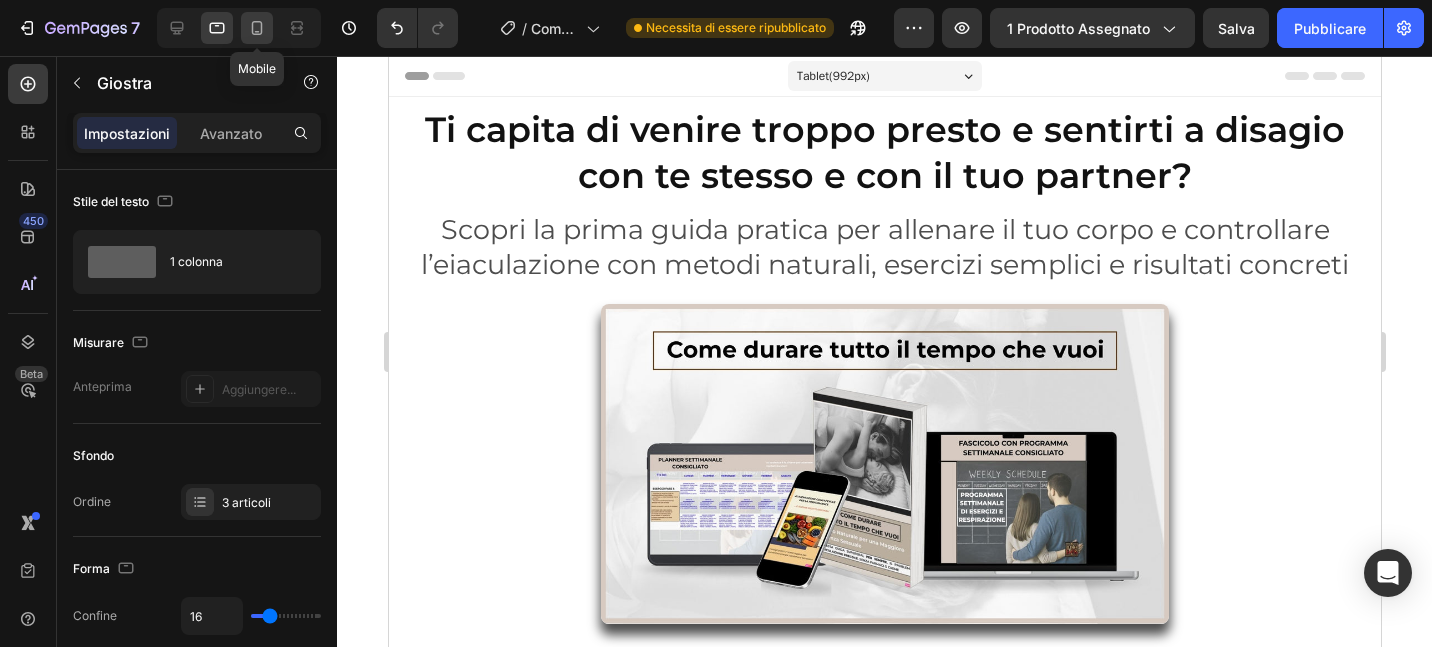 click 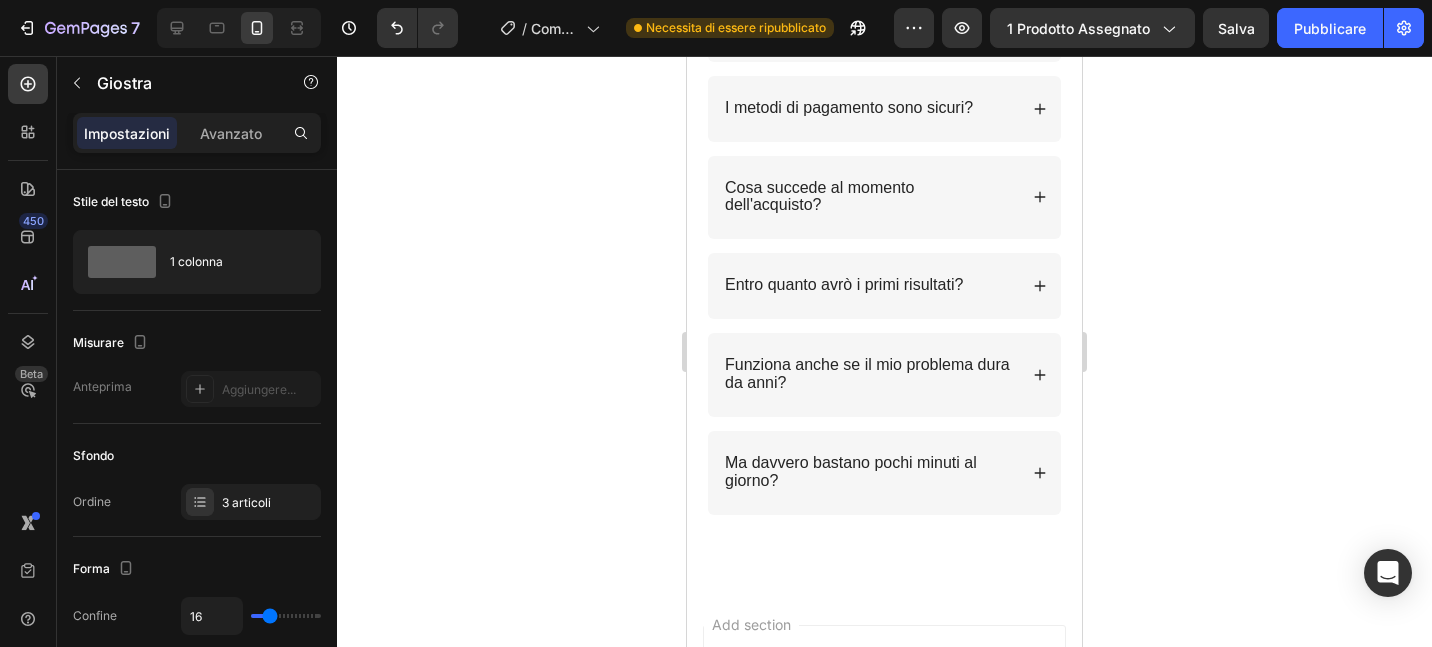 scroll, scrollTop: 8709, scrollLeft: 0, axis: vertical 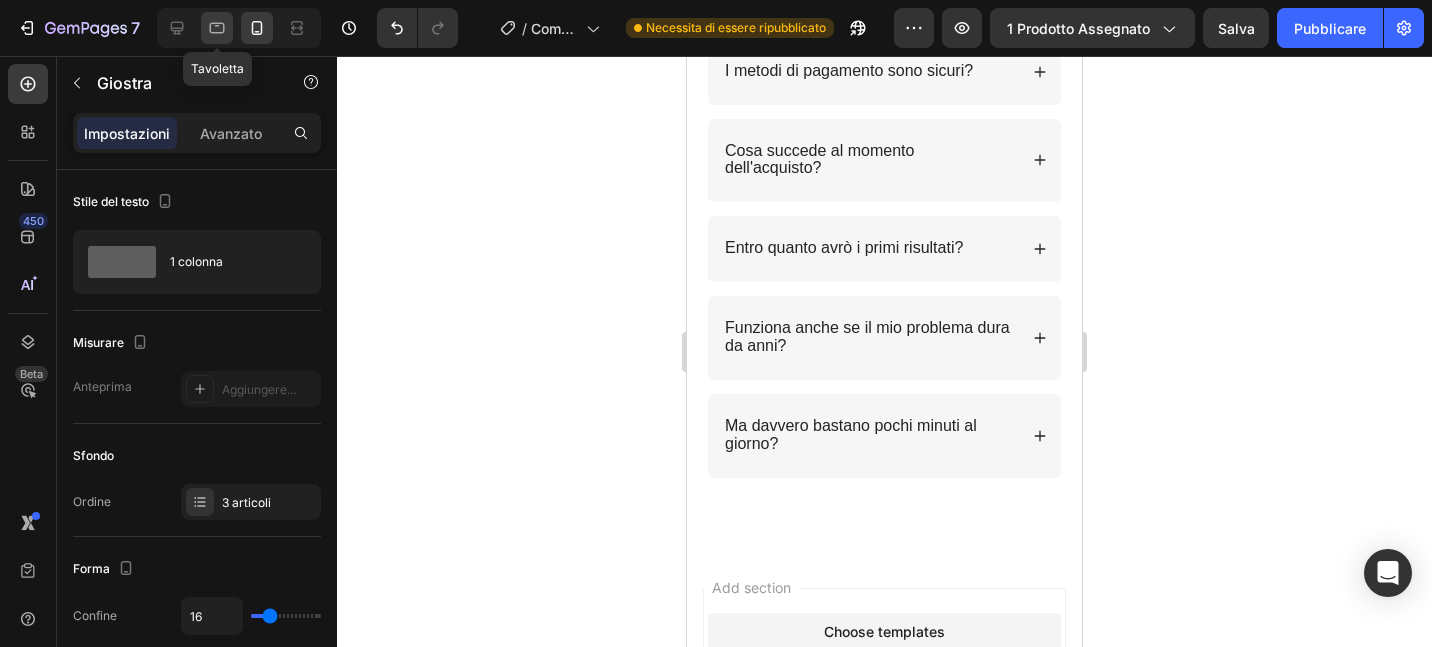 click 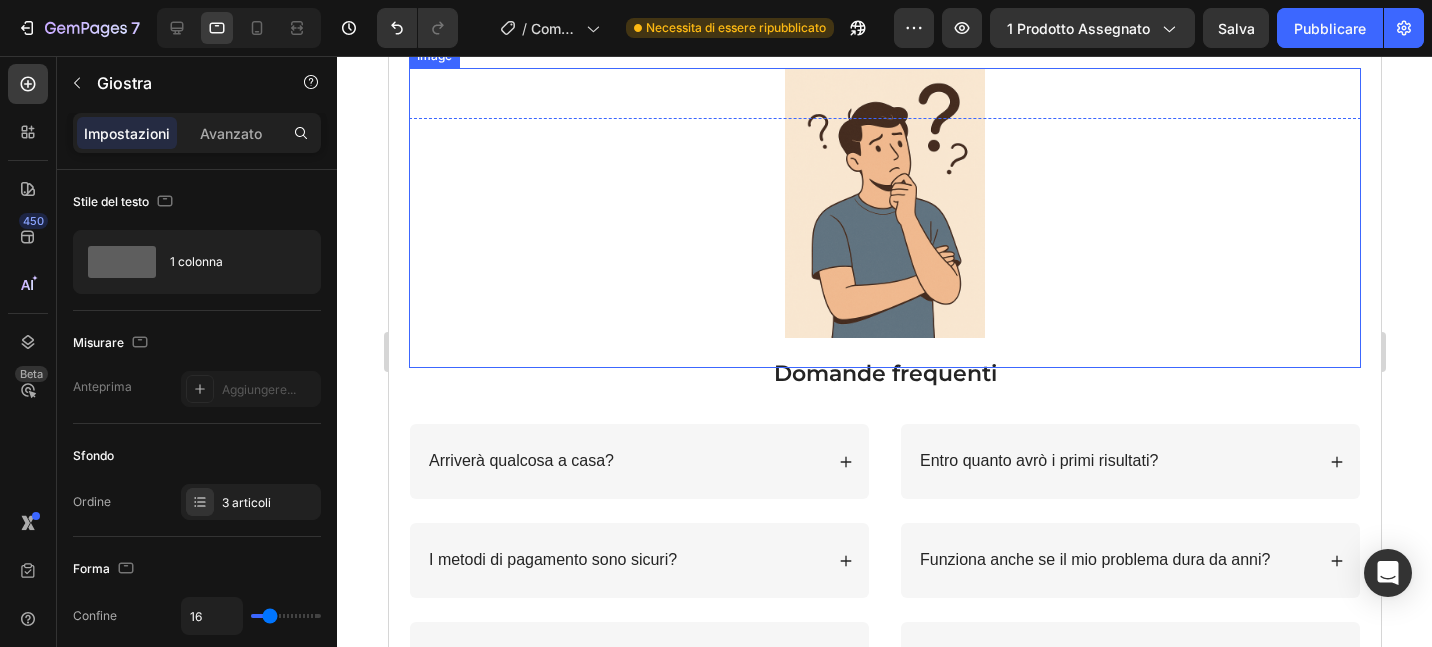 scroll, scrollTop: 8345, scrollLeft: 0, axis: vertical 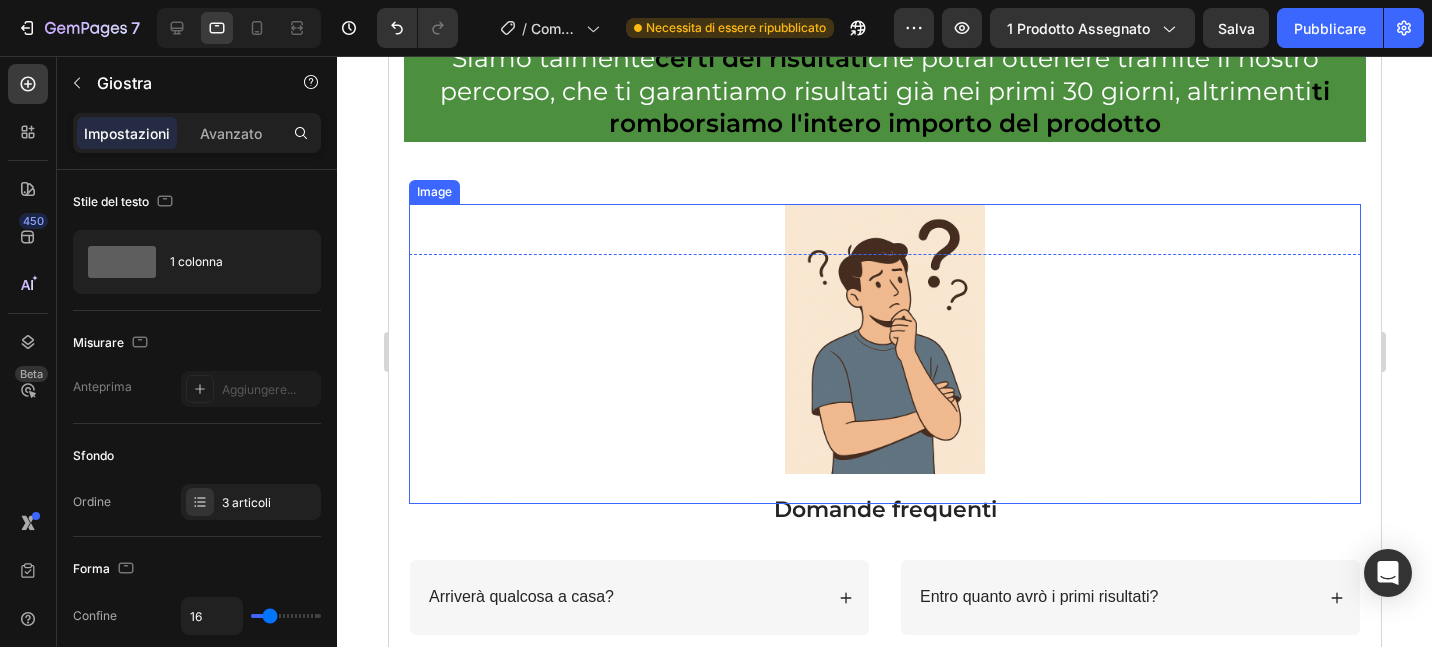 click at bounding box center [884, 339] 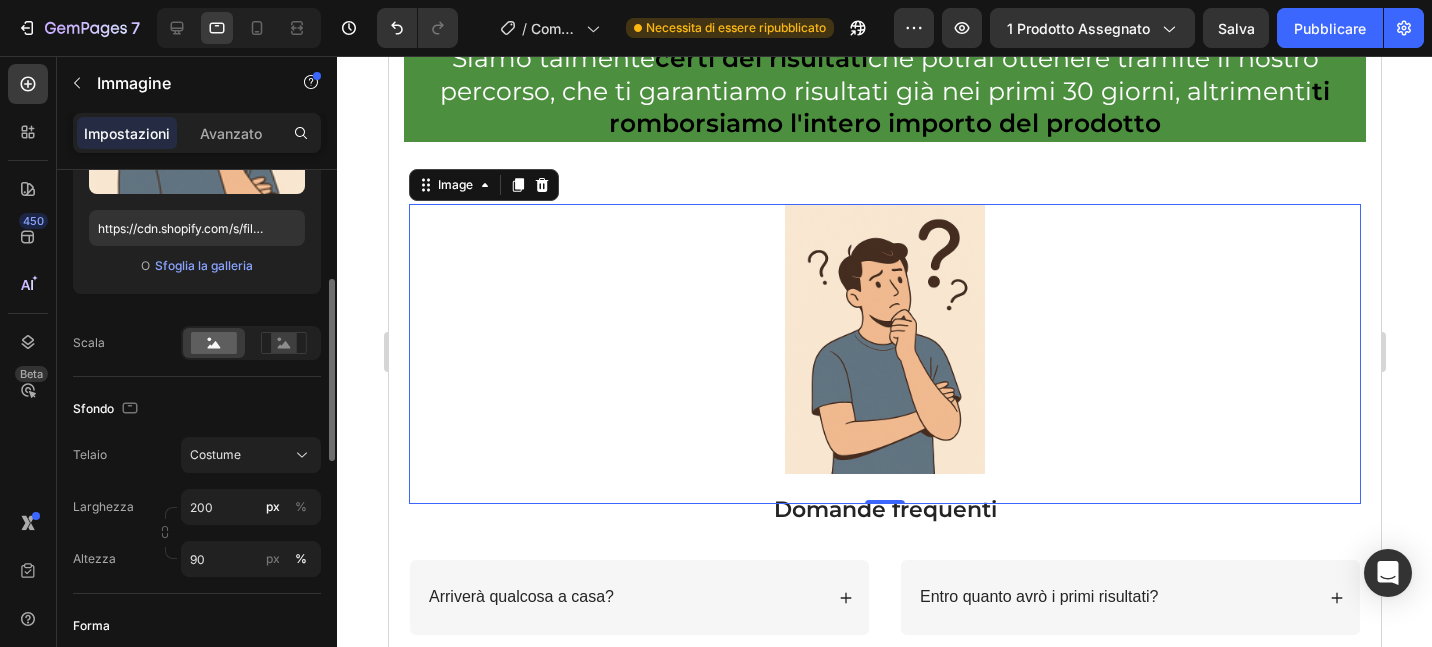 scroll, scrollTop: 323, scrollLeft: 0, axis: vertical 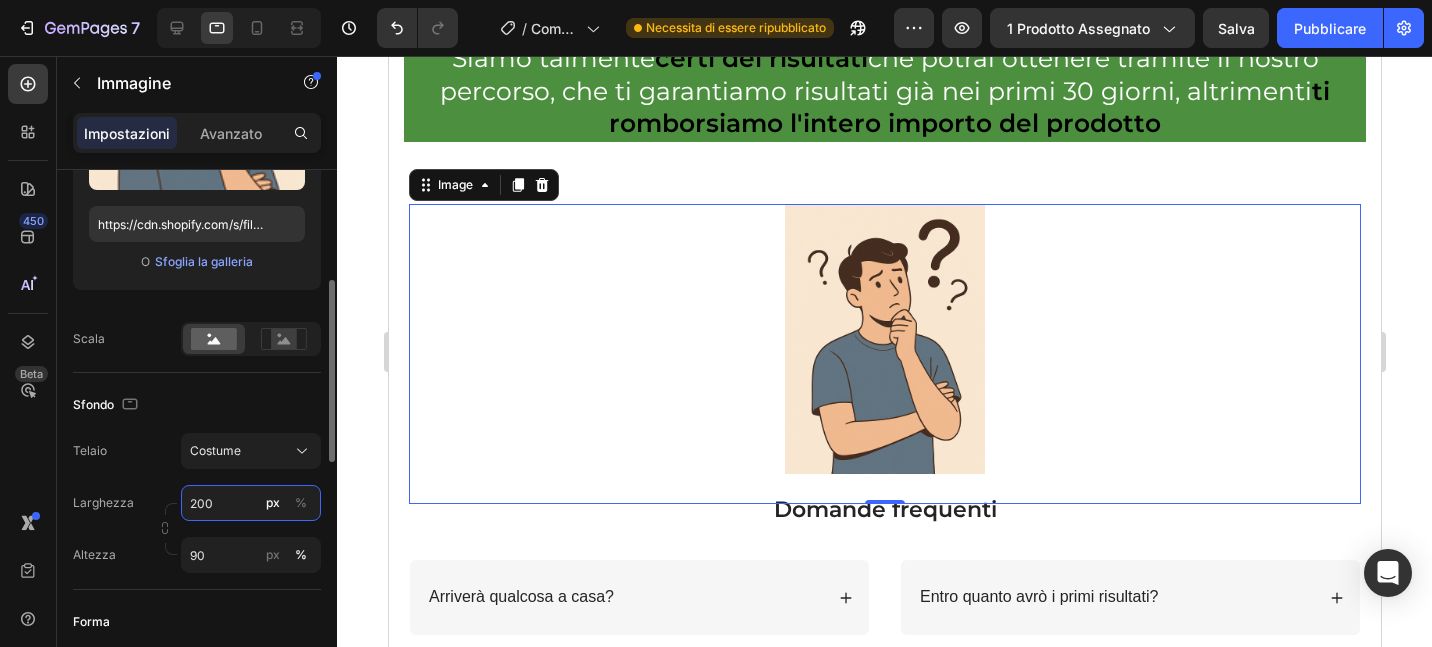 click on "200" at bounding box center [251, 503] 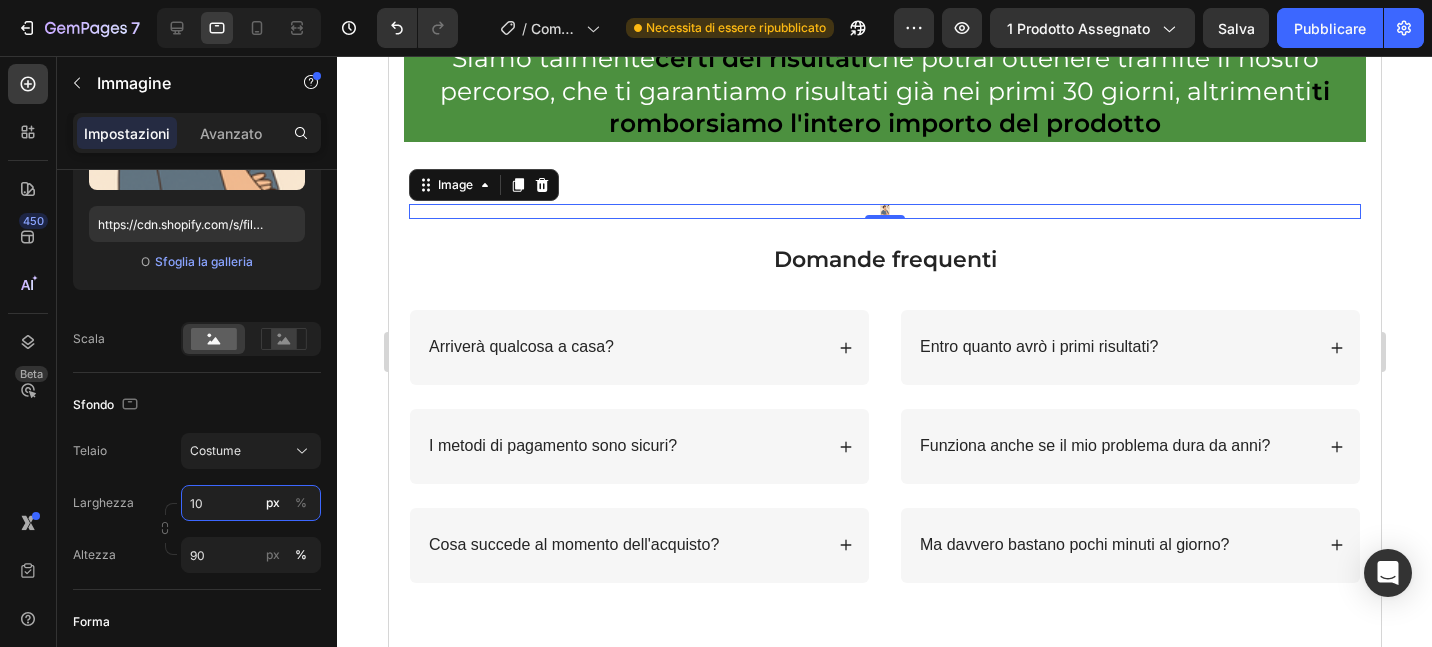 type on "170" 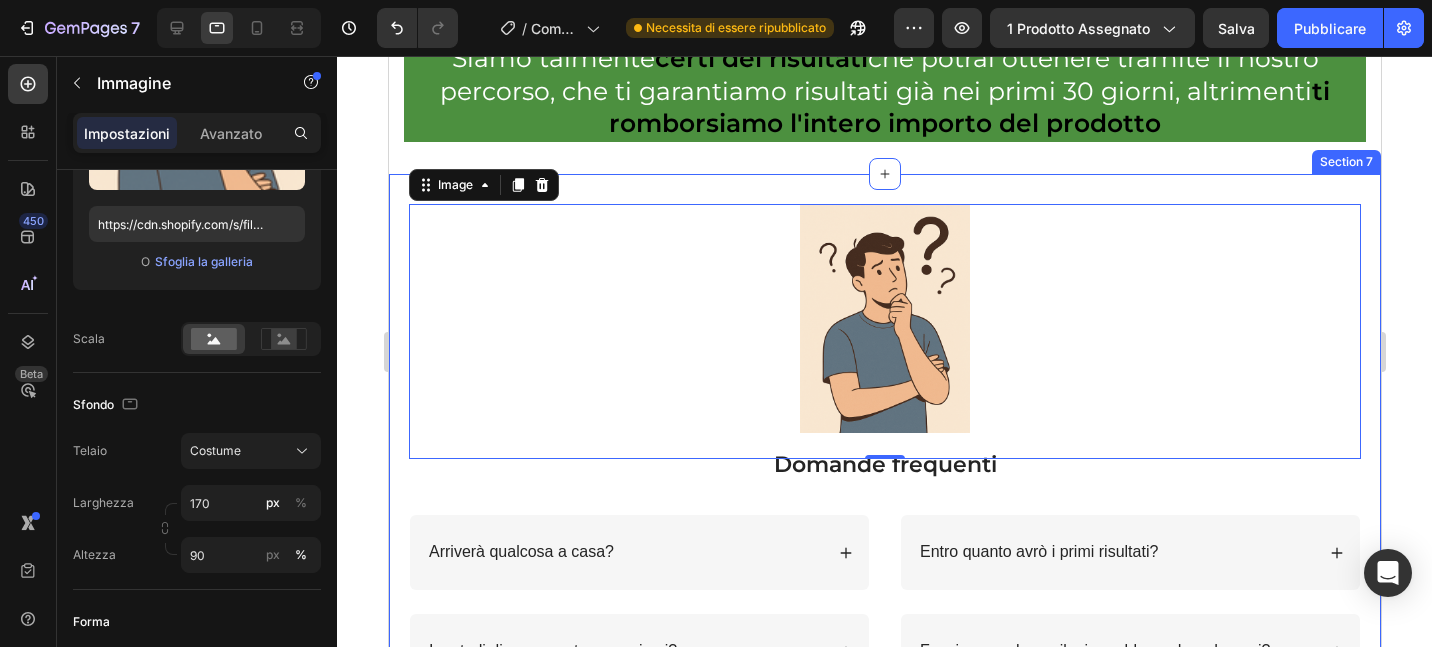 click on "Image 0 Row Domande frequenti Heading Row Arriverà qualcosa a casa? I metodi di pagamento sono sicuri? Cosa succede al momento dell'acquisto? Accordion Entro quanto avrò i primi risultati? Funziona anche se il mio problema dura da anni? Ma davvero bastano pochi minuti al giorno? Accordion Row Section 7" at bounding box center (884, 521) 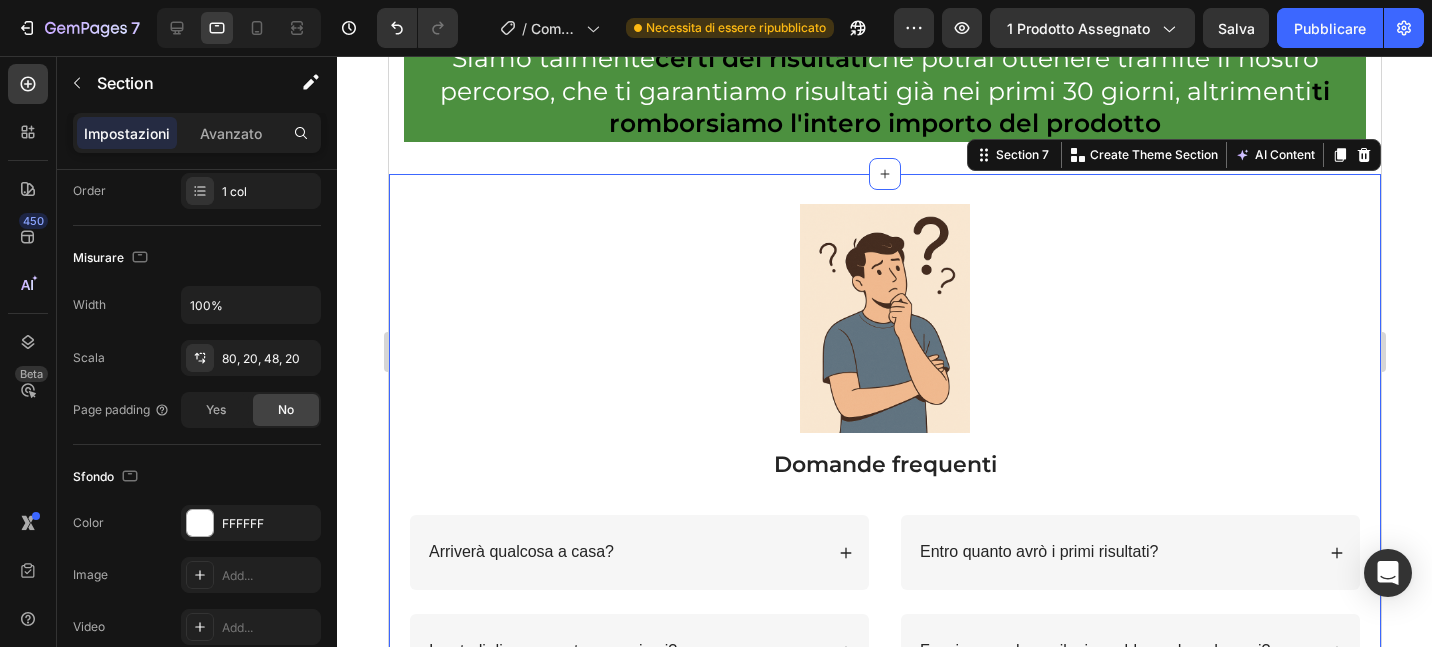 scroll, scrollTop: 0, scrollLeft: 0, axis: both 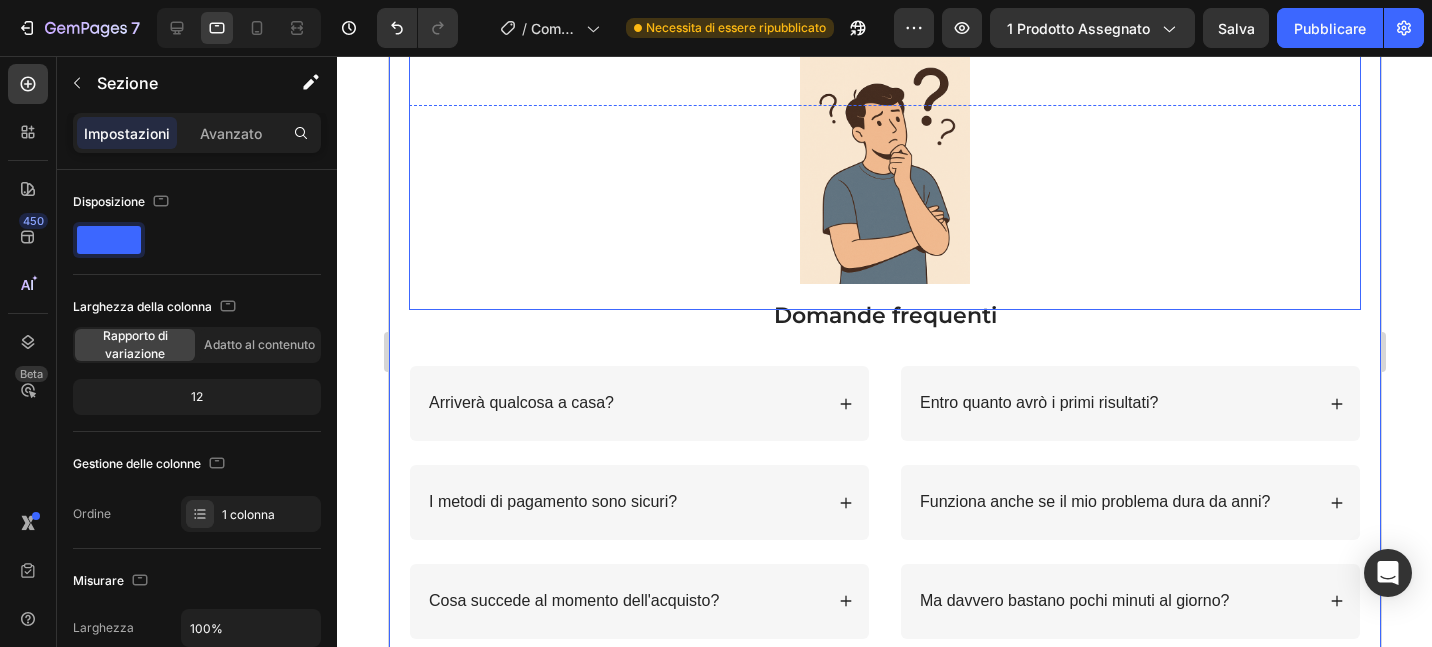 click at bounding box center [884, 170] 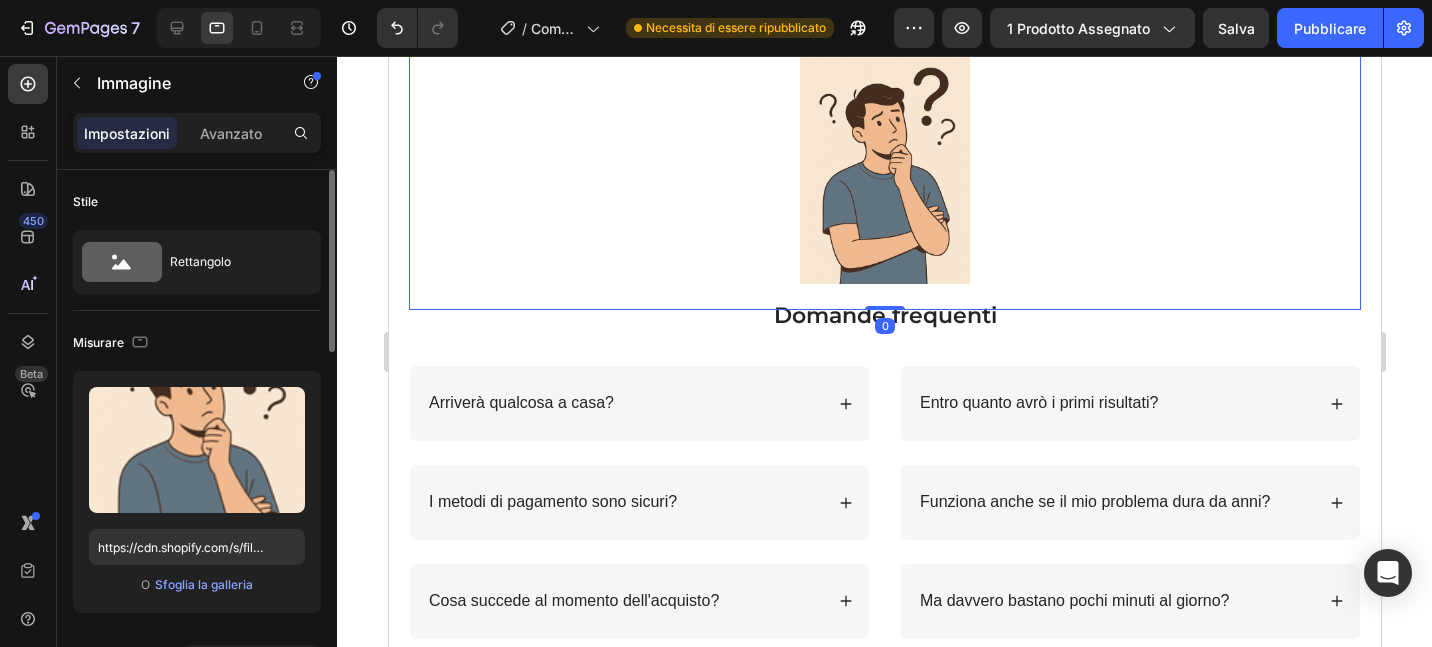 scroll, scrollTop: 380, scrollLeft: 0, axis: vertical 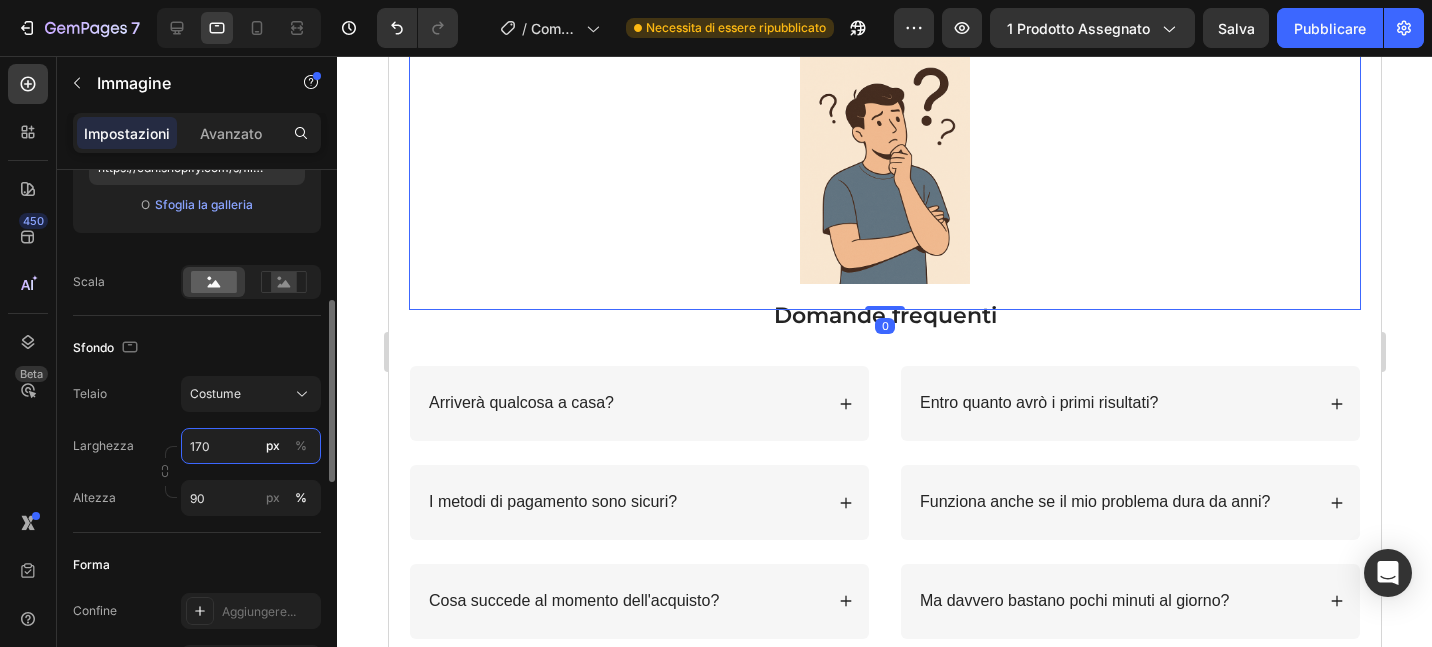 click on "170" at bounding box center (251, 446) 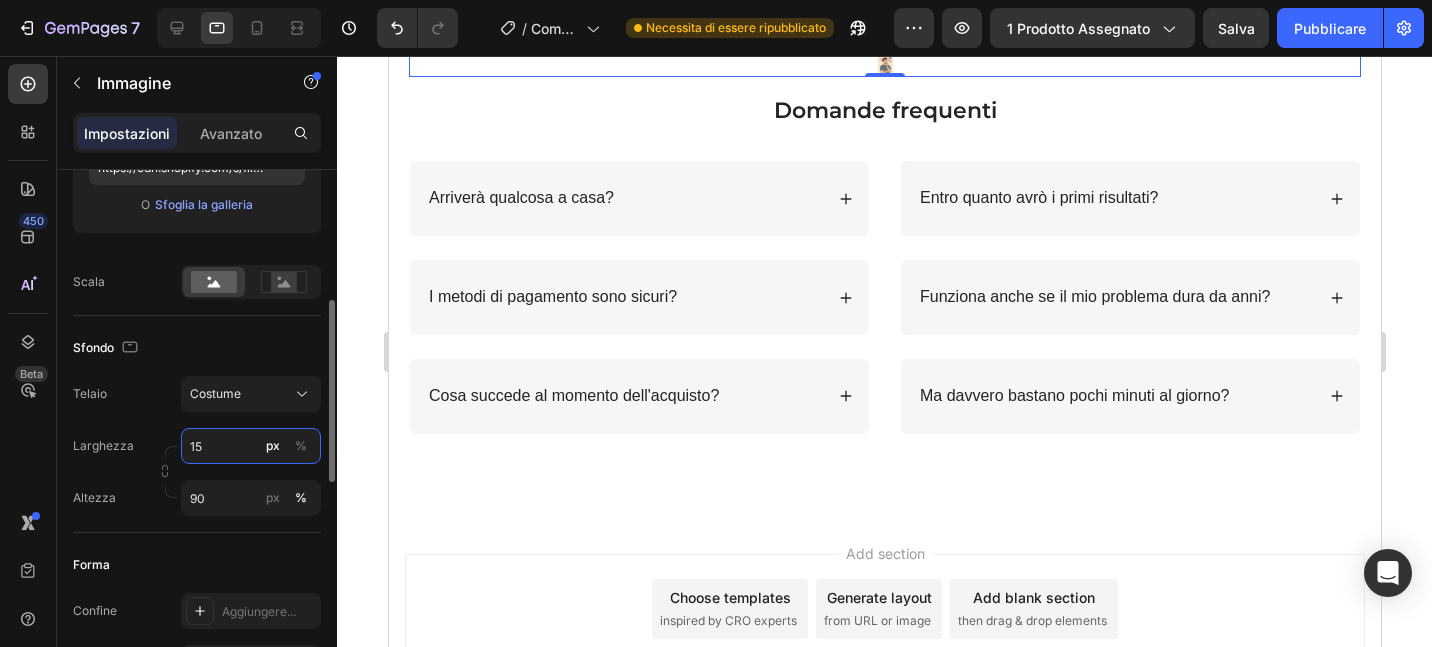 type on "150" 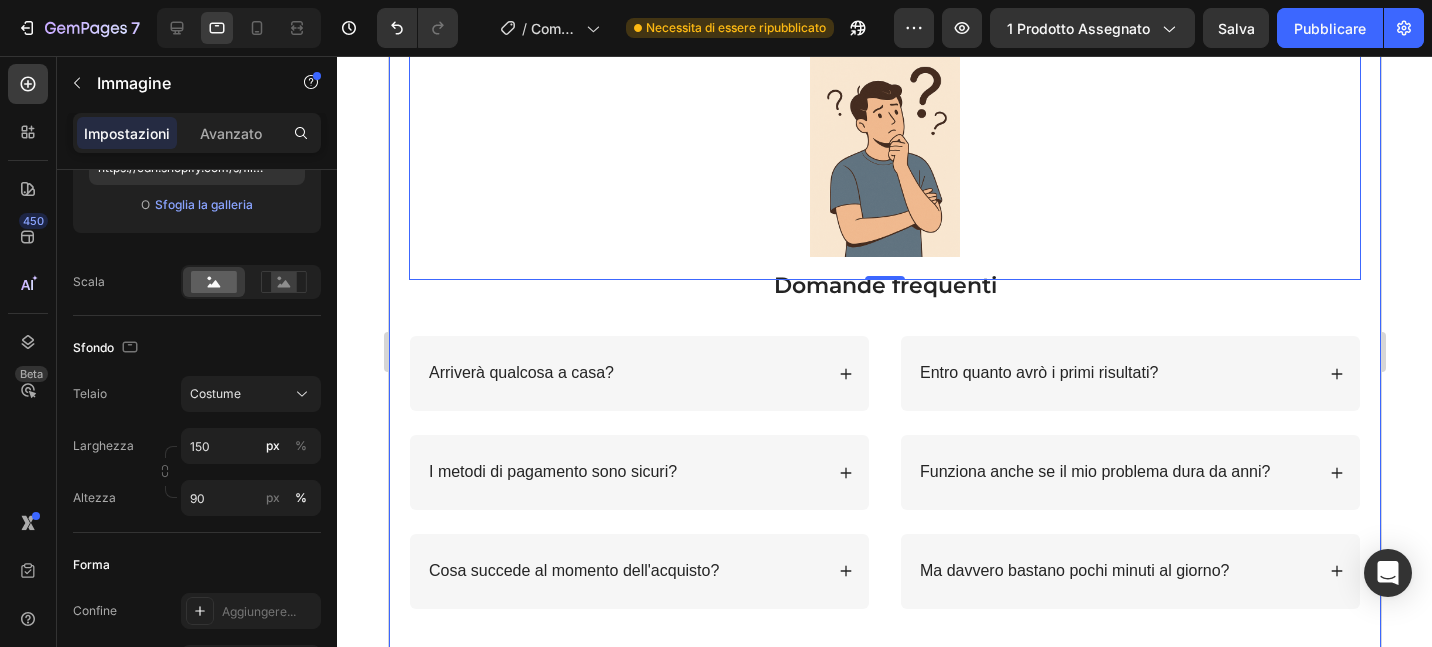 click on "Image   0 Row Domande frequenti Heading Row
Arriverà qualcosa a casa?
I metodi di pagamento sono sicuri?
Cosa succede al momento dell'acquisto?  Accordion
Entro quanto avrò i primi risultati?
Funziona anche se il mio problema dura da anni?
Ma davvero bastano pochi minuti al giorno? Accordion Row" at bounding box center (884, 373) 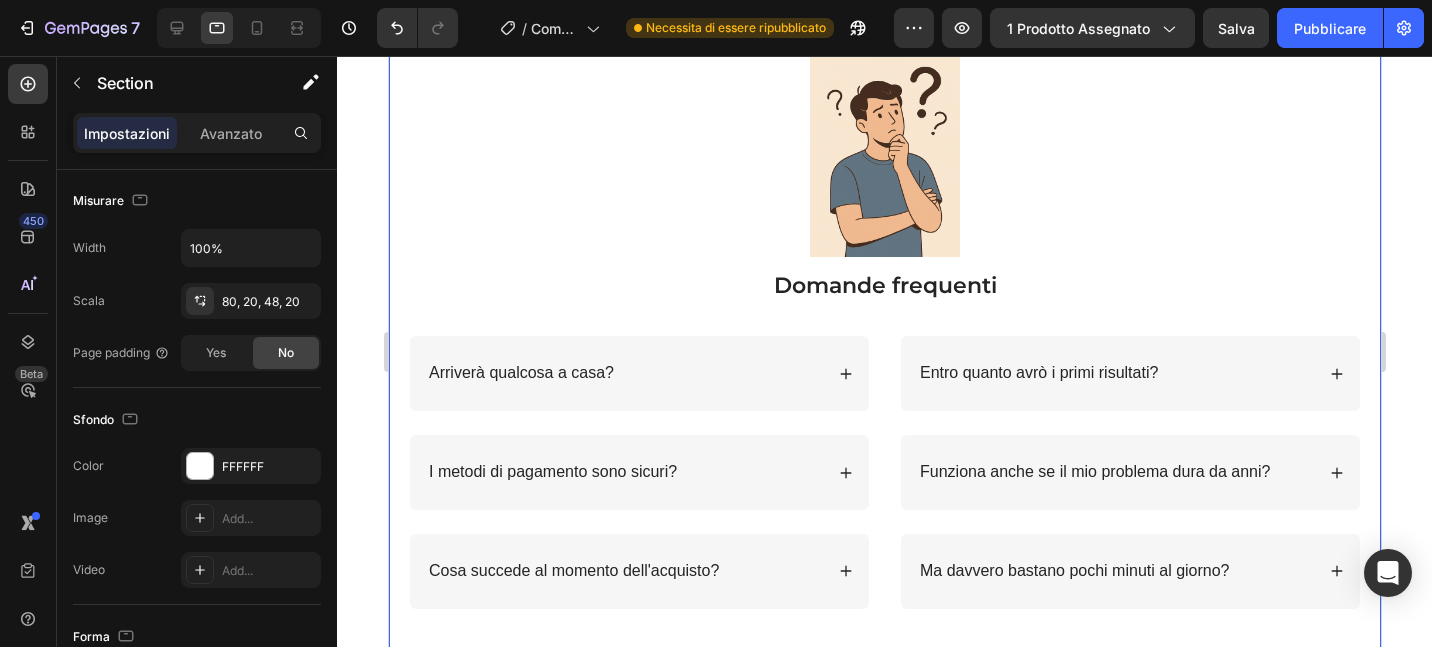 scroll, scrollTop: 0, scrollLeft: 0, axis: both 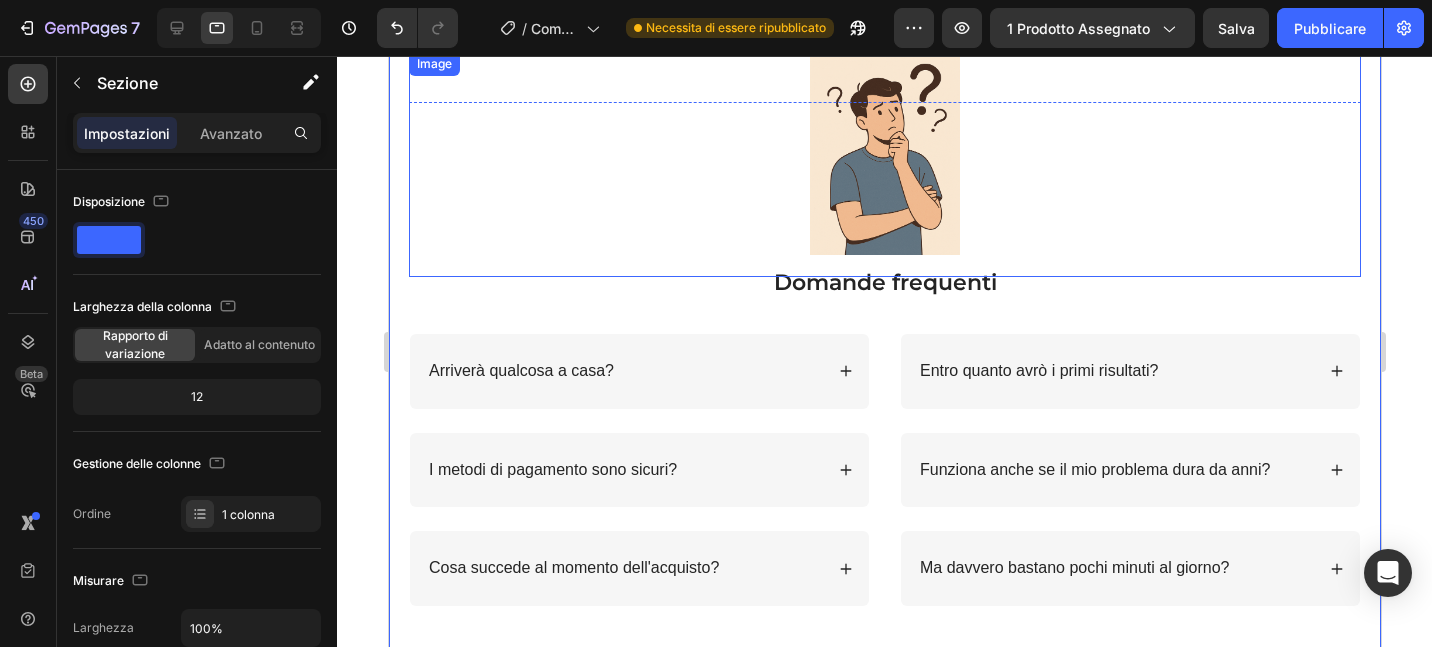 click at bounding box center (884, 153) 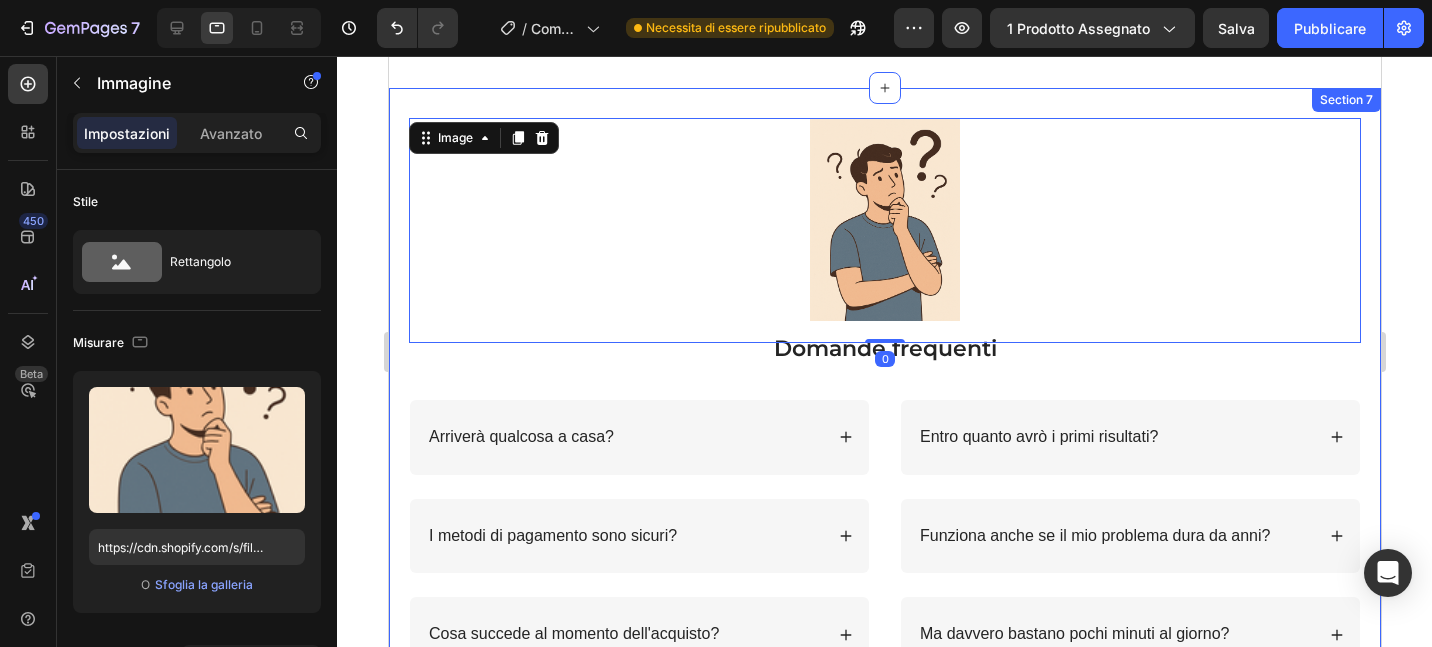 scroll, scrollTop: 8556, scrollLeft: 0, axis: vertical 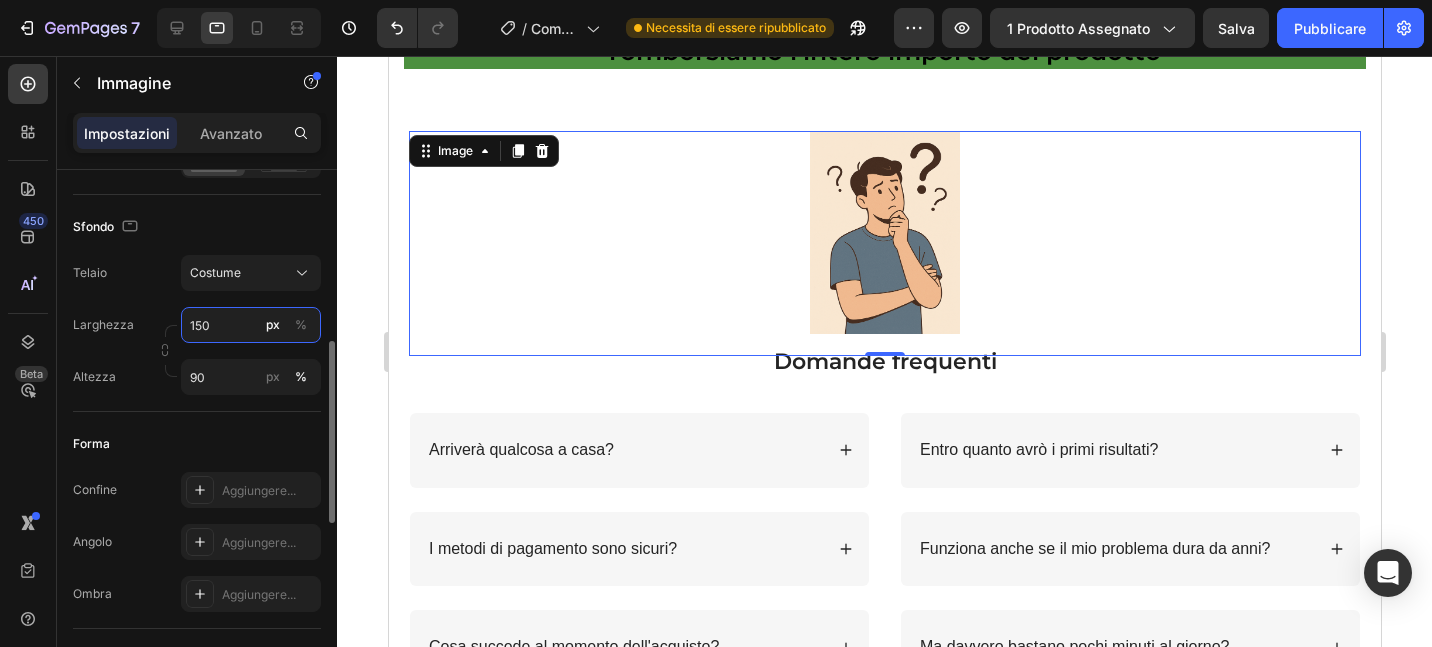 click on "150" at bounding box center [251, 325] 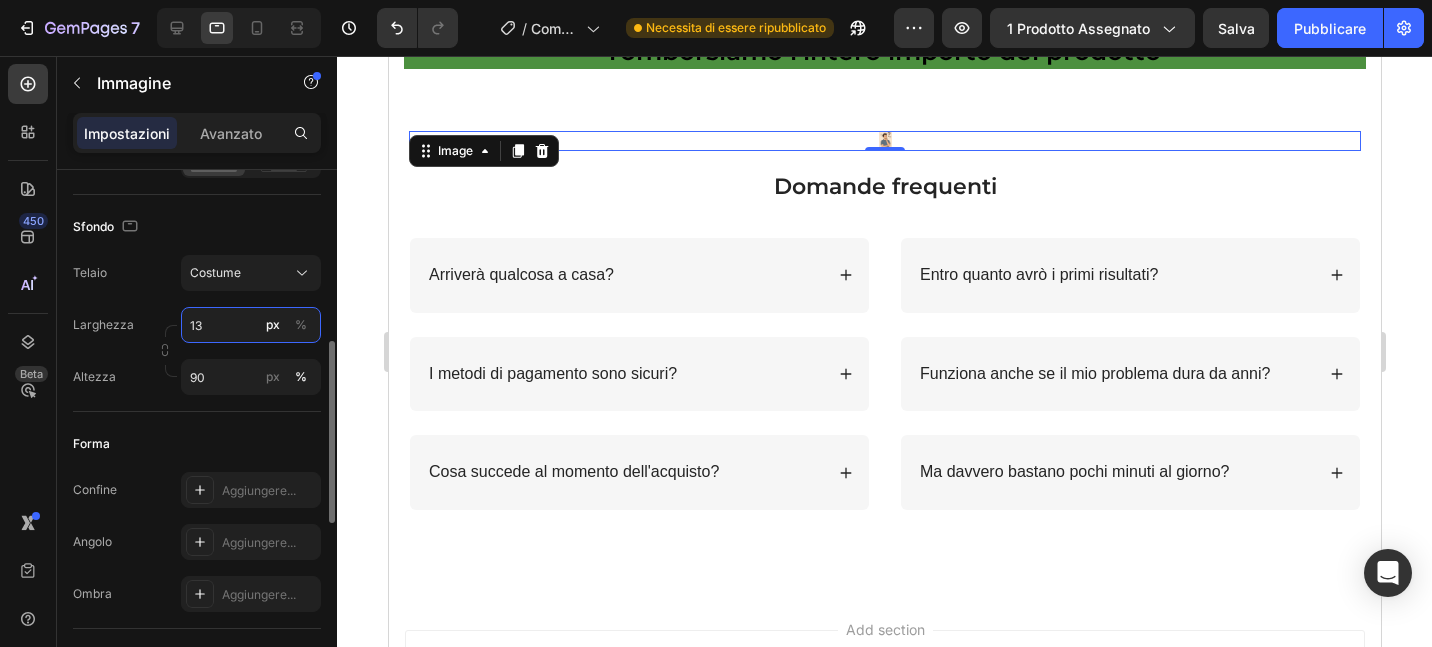 type on "130" 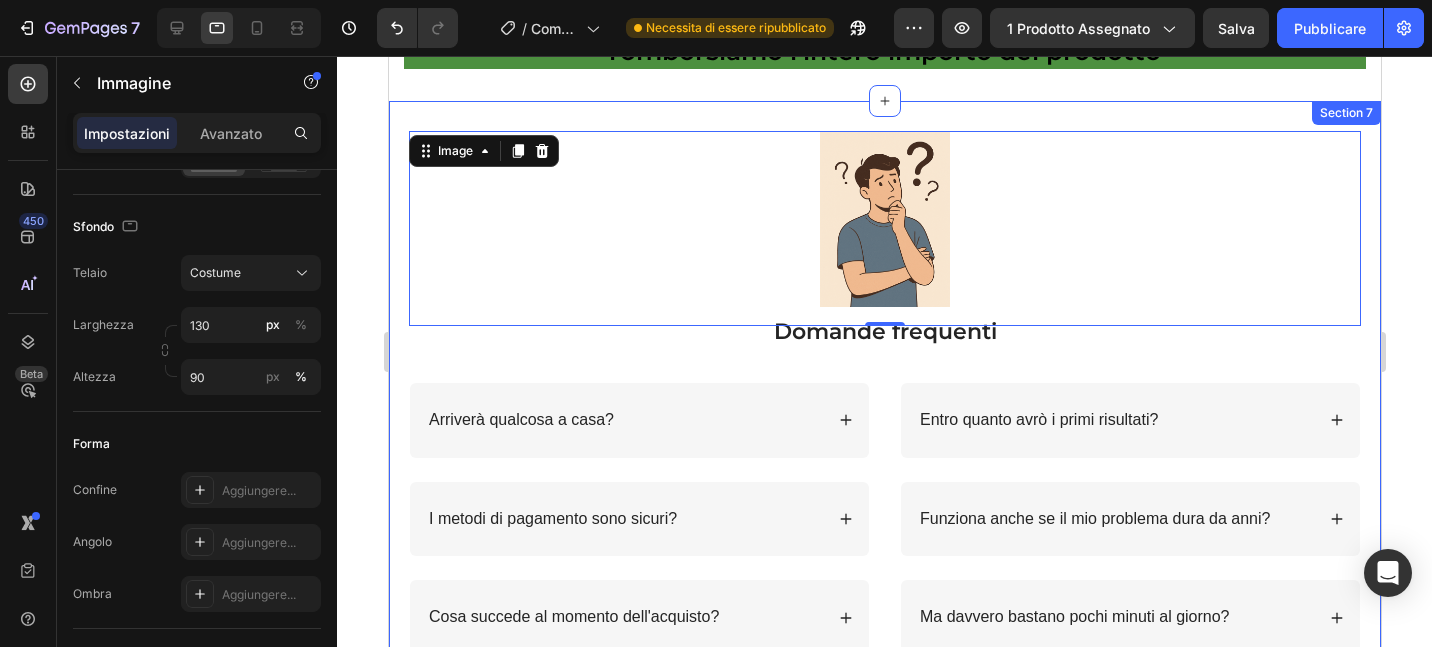 click on "Image   0 Row Domande frequenti Heading Row
Arriverà qualcosa a casa?
I metodi di pagamento sono sicuri?
Cosa succede al momento dell'acquisto?  Accordion
Entro quanto avrò i primi risultati?
Funziona anche se il mio problema dura da anni?
Ma davvero bastano pochi minuti al giorno? Accordion Row" at bounding box center (884, 434) 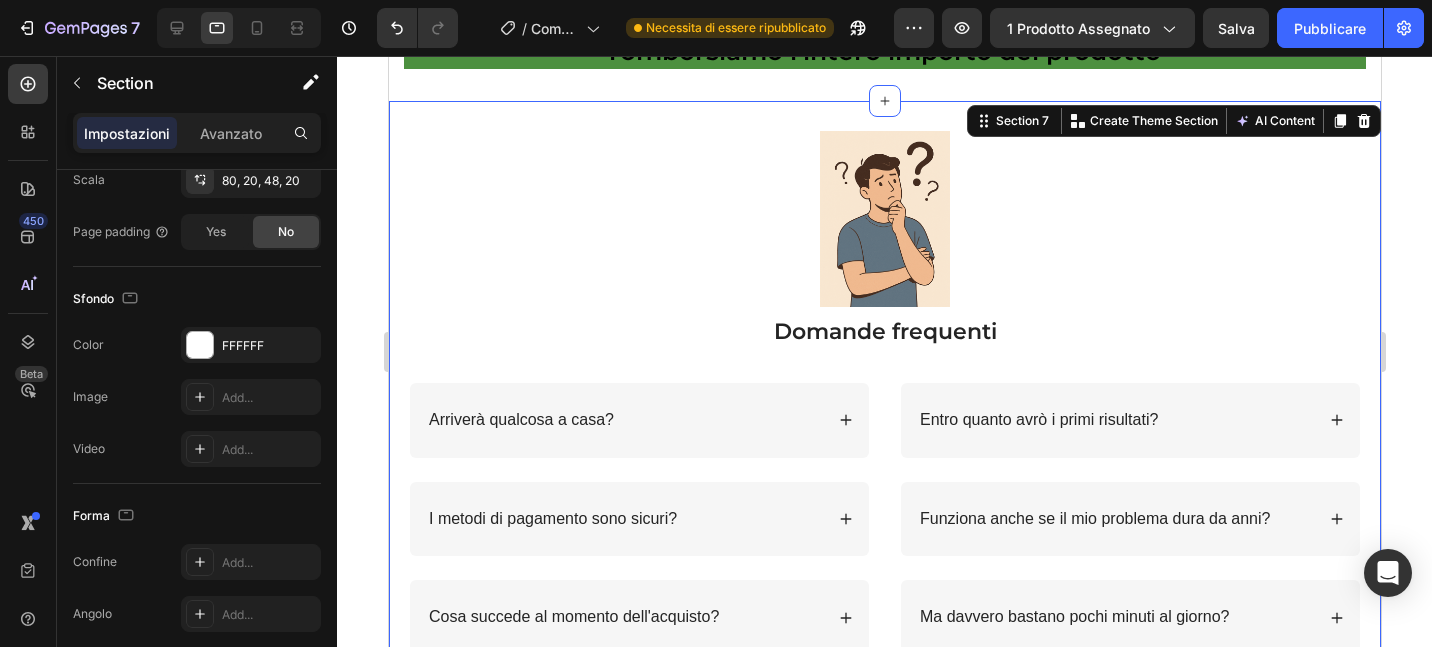 scroll, scrollTop: 0, scrollLeft: 0, axis: both 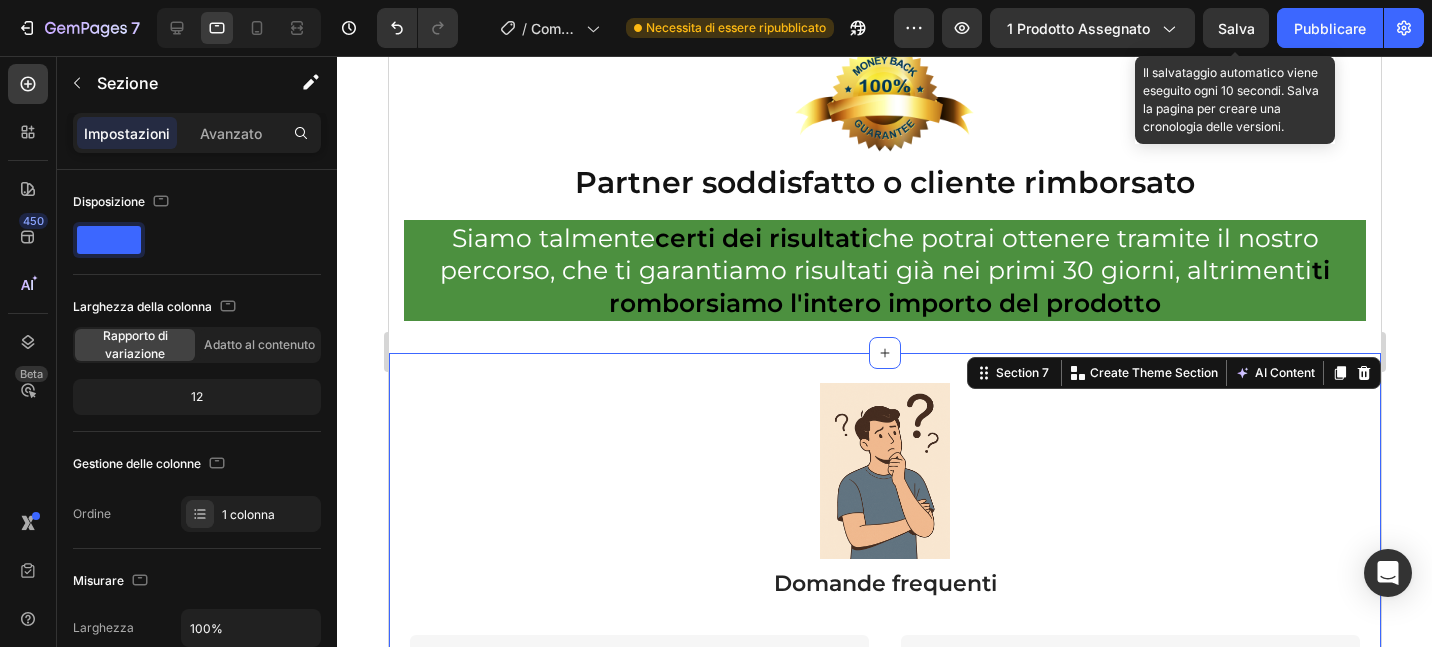 click on "Salva" at bounding box center (1236, 28) 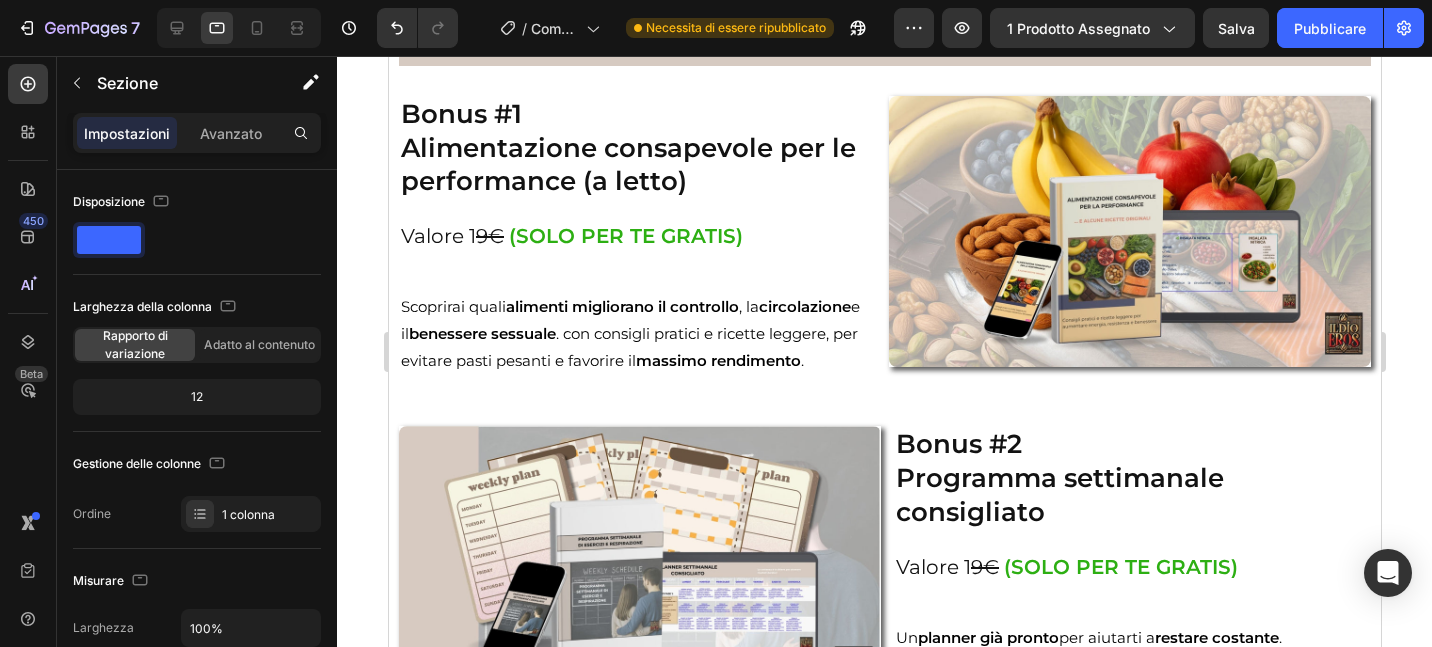 scroll, scrollTop: 6059, scrollLeft: 0, axis: vertical 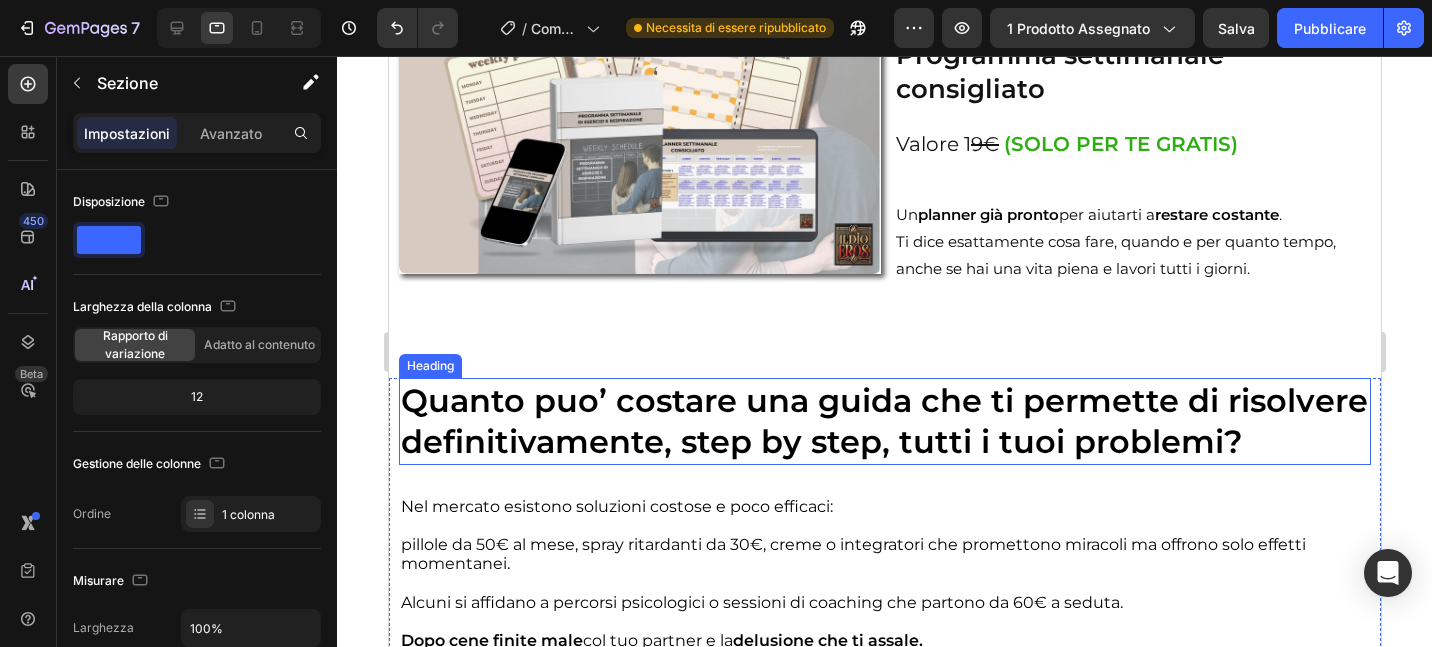 click on "Quanto puo’ costare una guida che ti permette di risolvere definitivamente, step by step, tutti i tuoi problemi?" at bounding box center (883, 421) 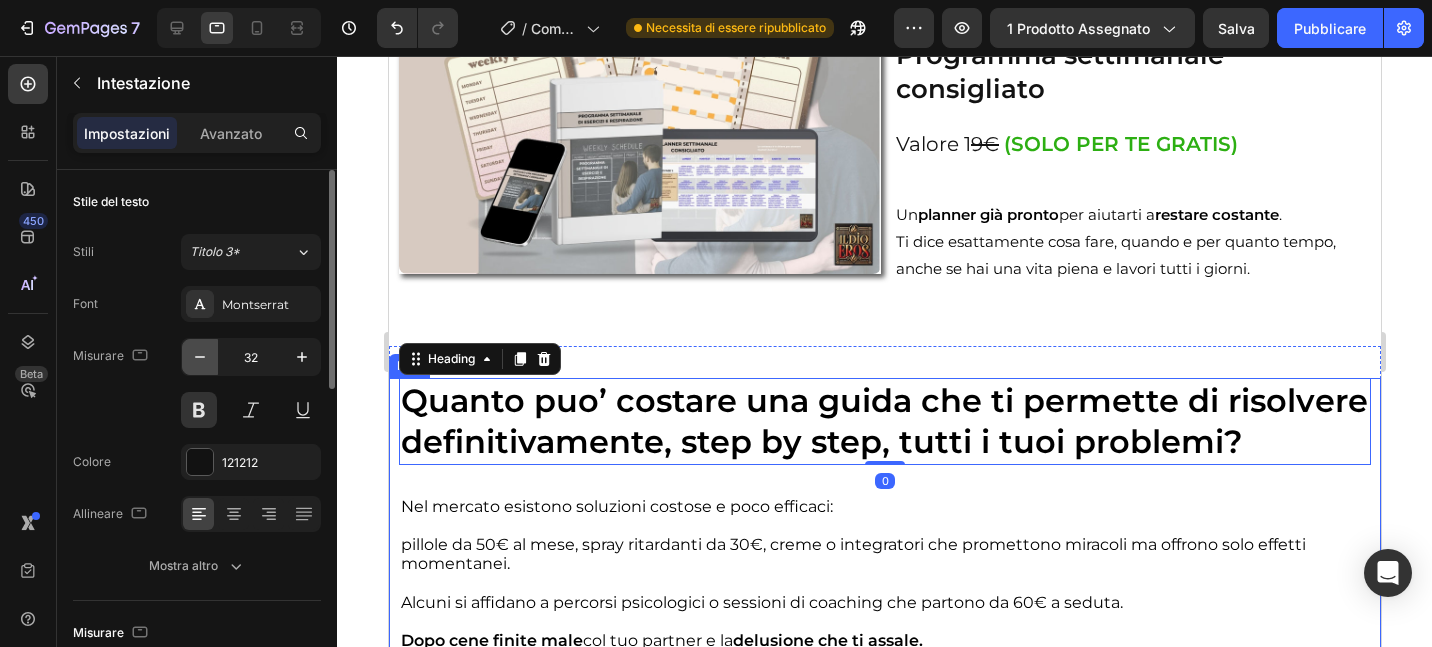 click 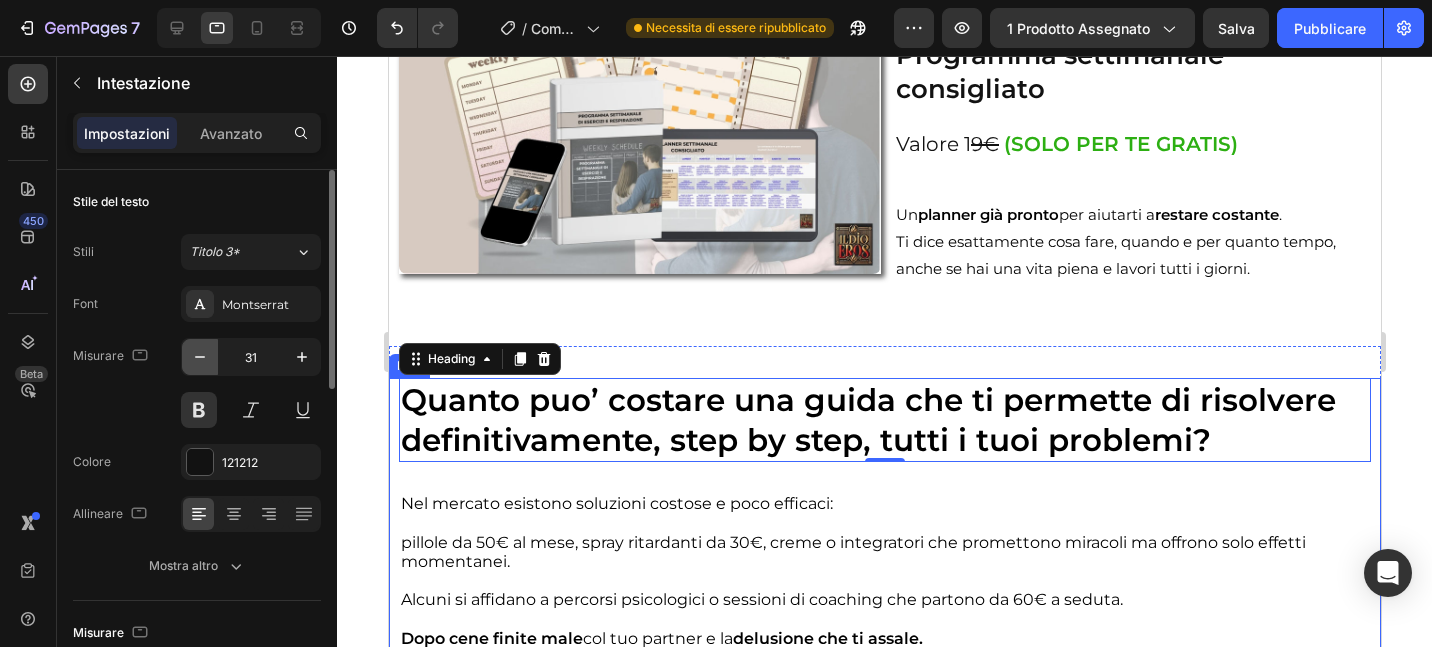 click 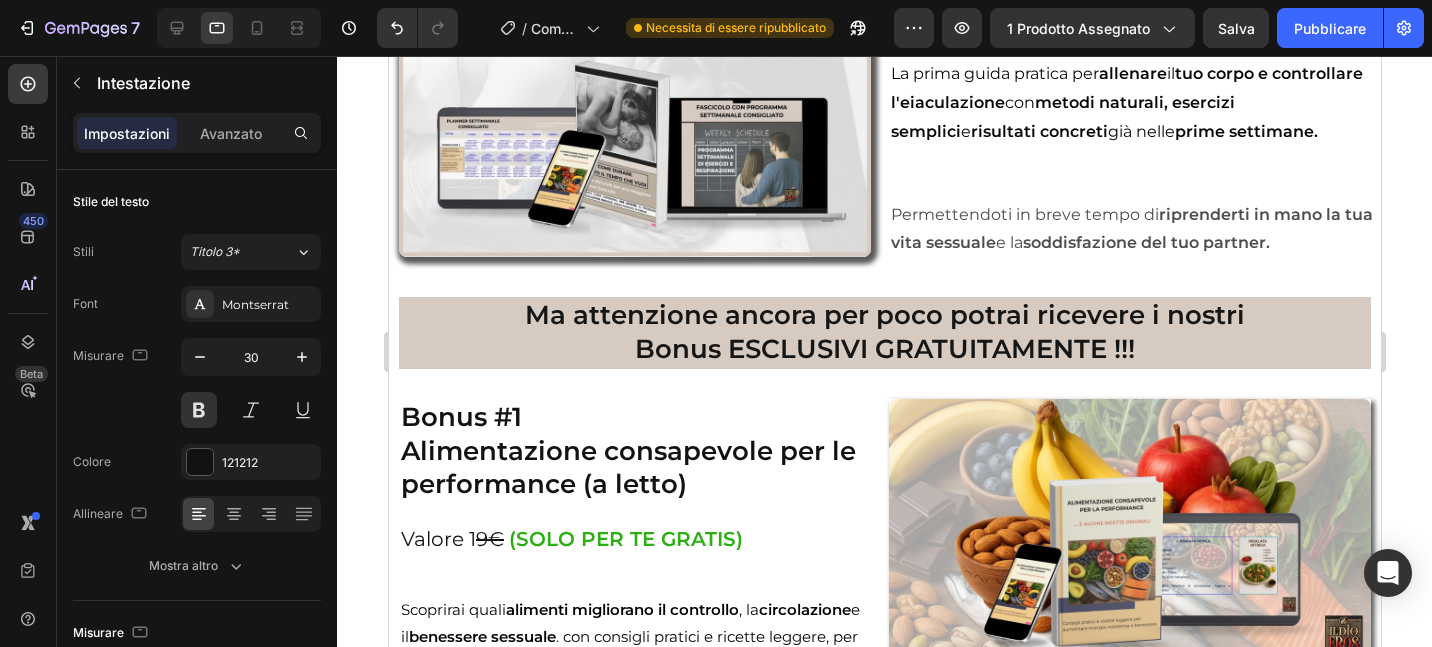 scroll, scrollTop: 5169, scrollLeft: 0, axis: vertical 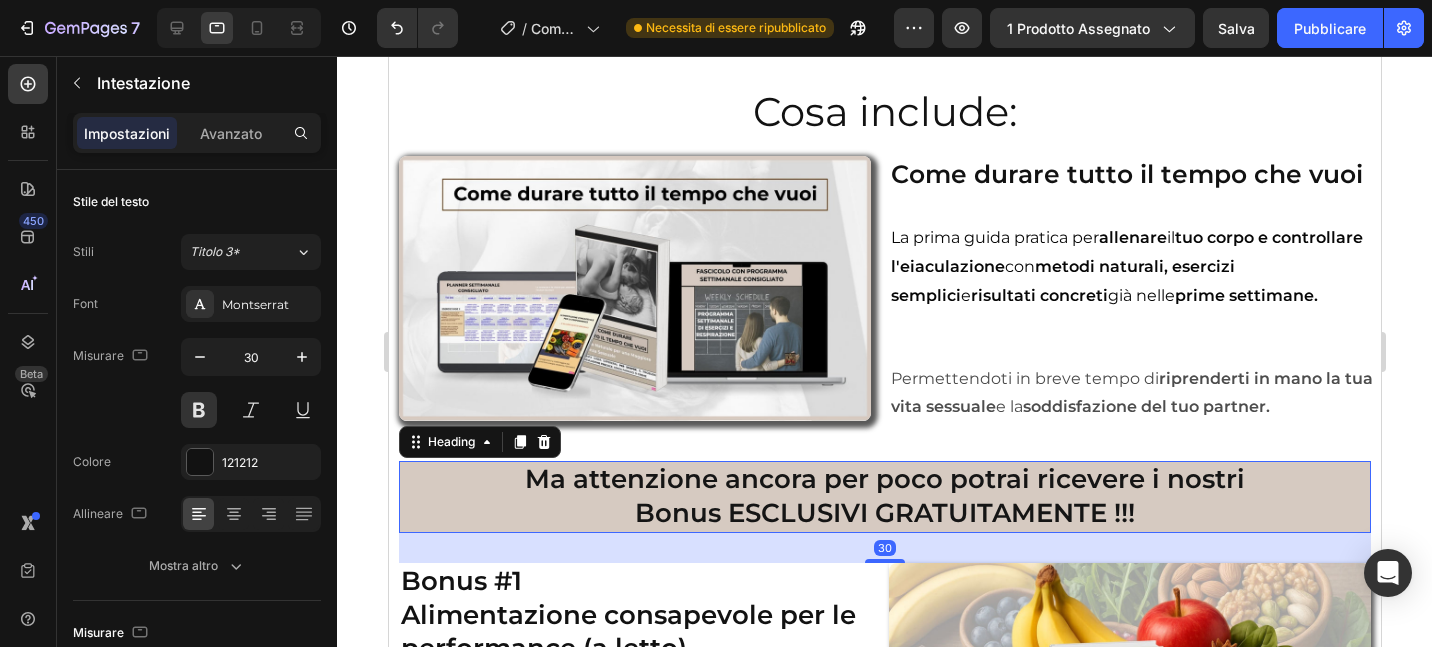 click on "Bonus ESCLUSIVI GRATUITAMENTE !!!" at bounding box center (884, 513) 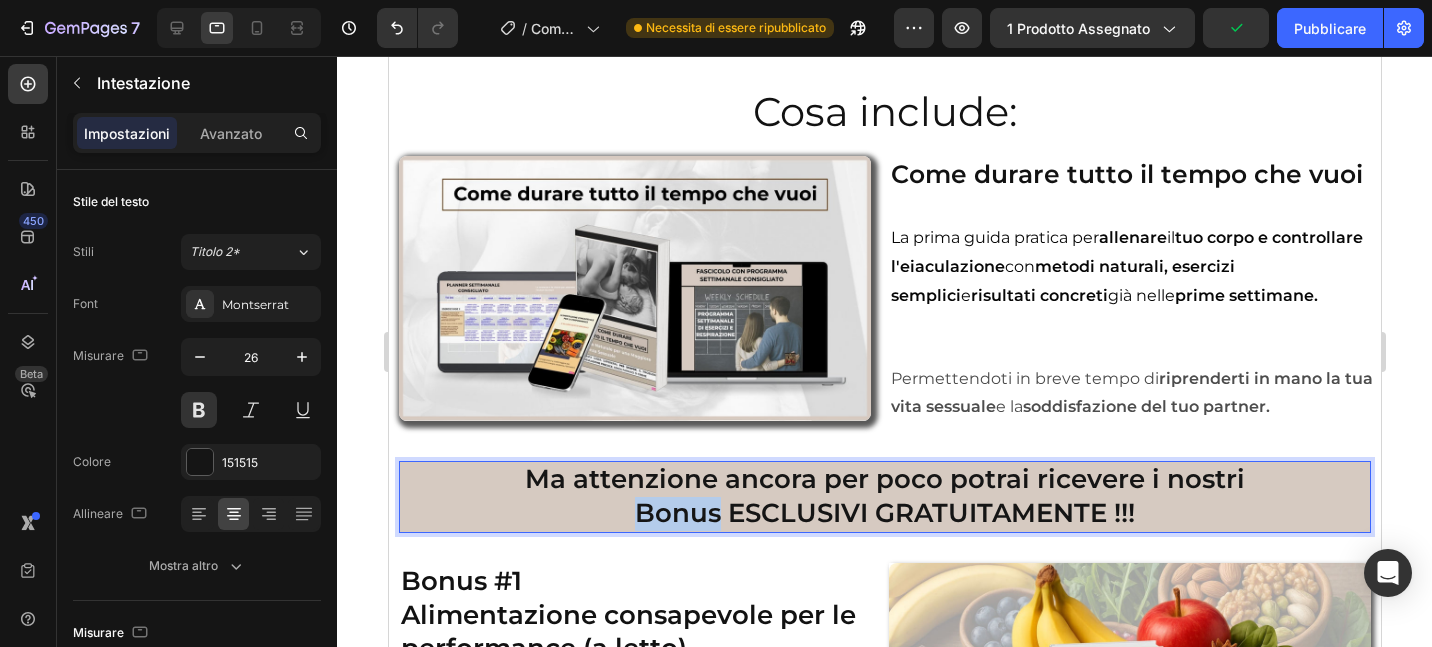 click on "Bonus ESCLUSIVI GRATUITAMENTE !!!" at bounding box center [884, 513] 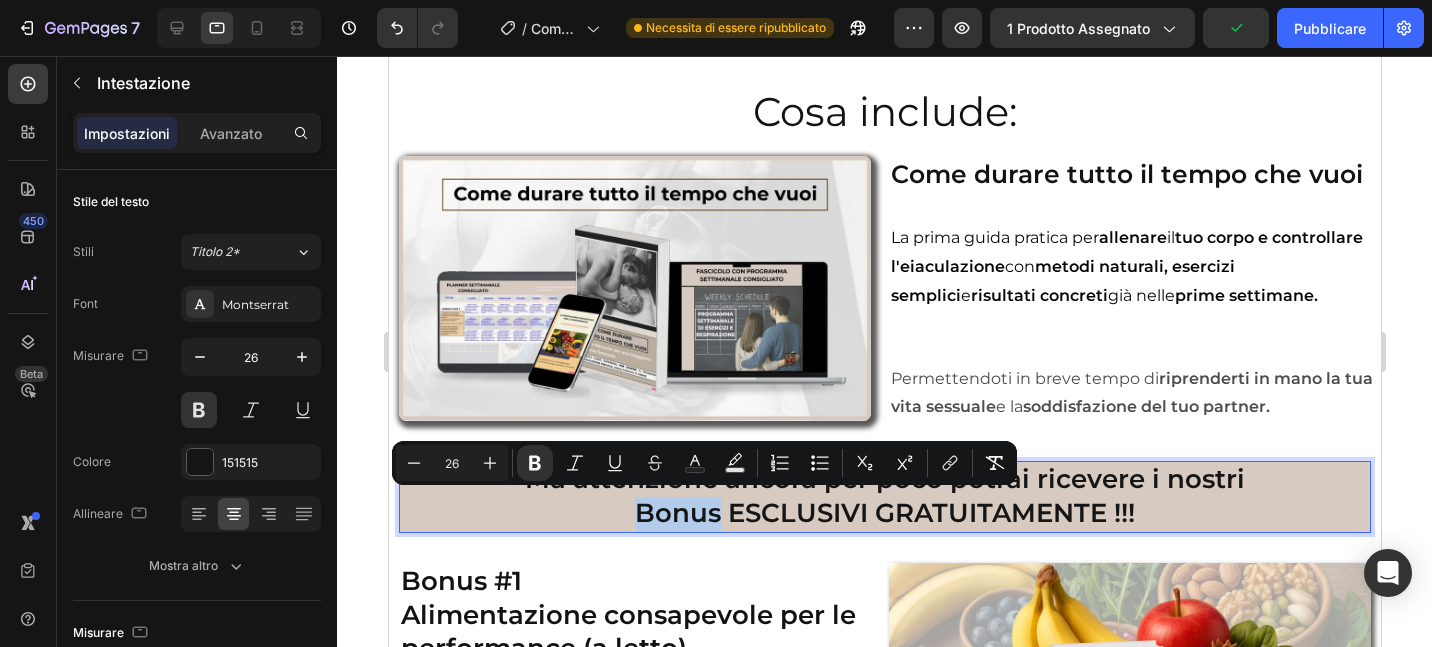 click on "Bonus ESCLUSIVI GRATUITAMENTE !!!" at bounding box center [884, 513] 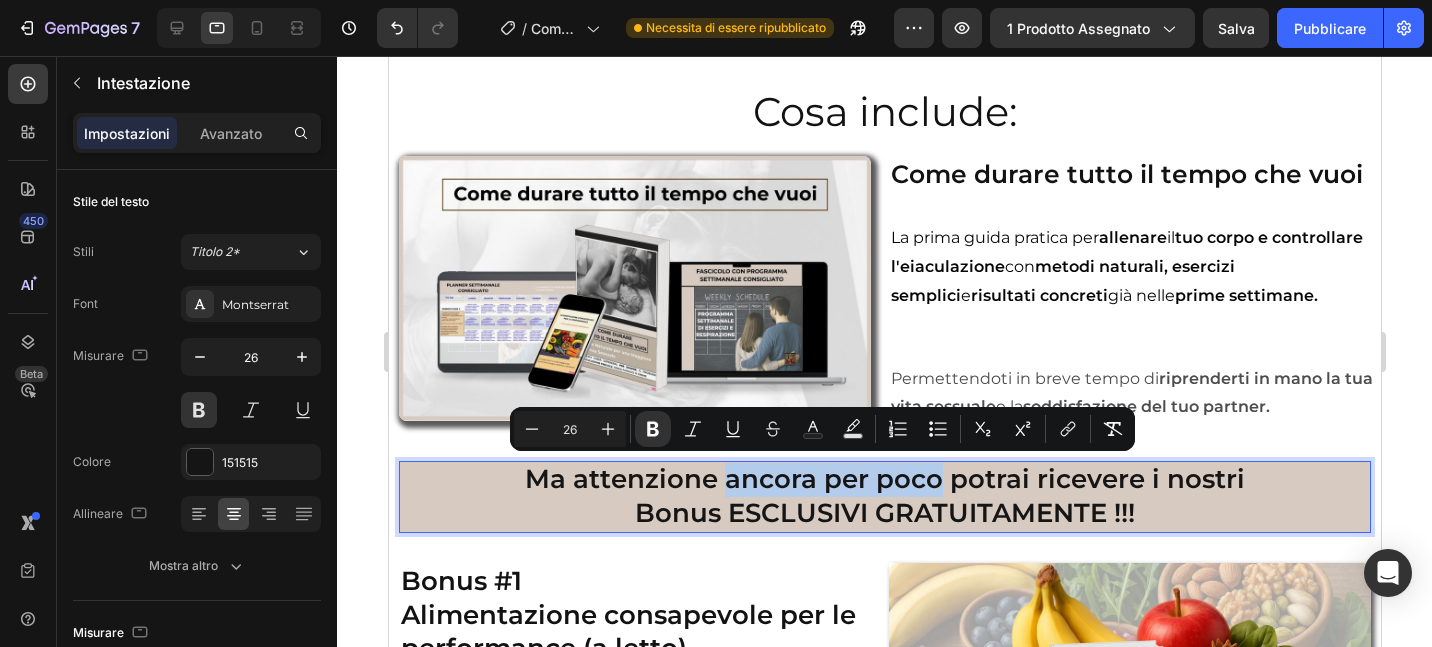 drag, startPoint x: 719, startPoint y: 484, endPoint x: 922, endPoint y: 478, distance: 203.08865 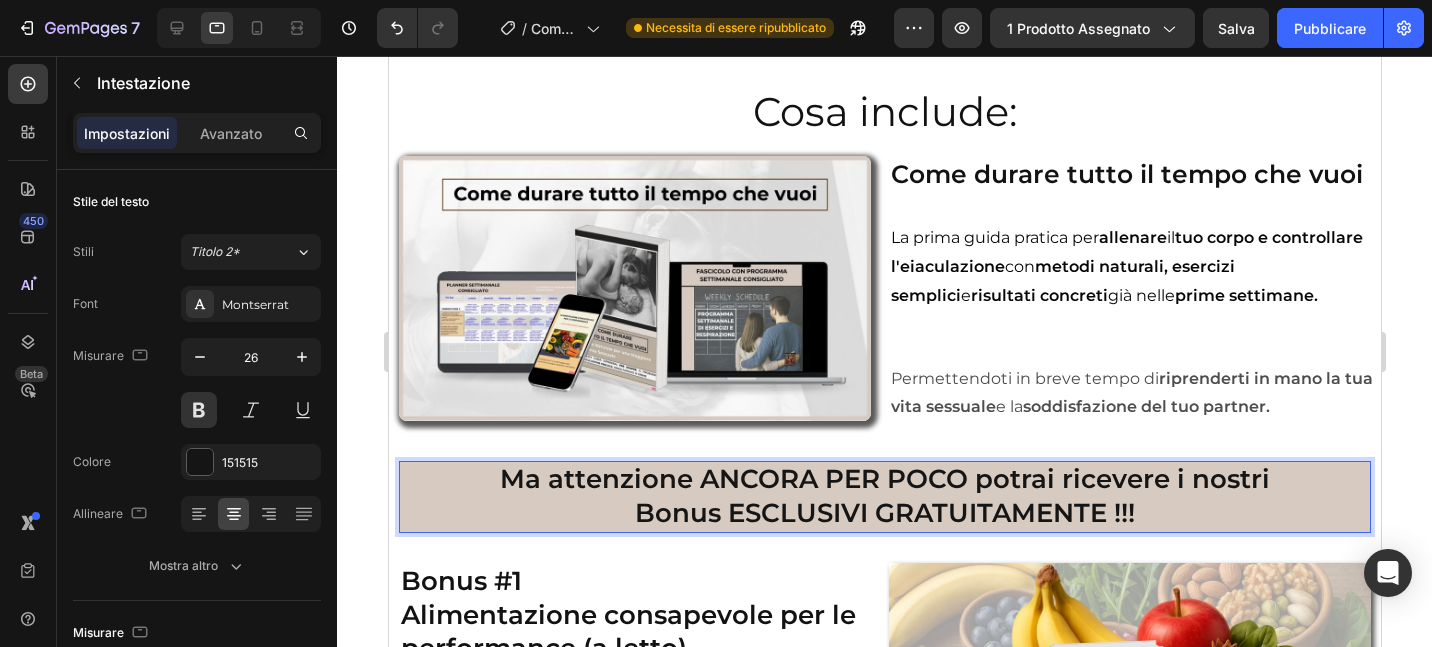 click on "Ma attenzione ANCORA PER POCO potrai ricevere i nostri" at bounding box center (884, 479) 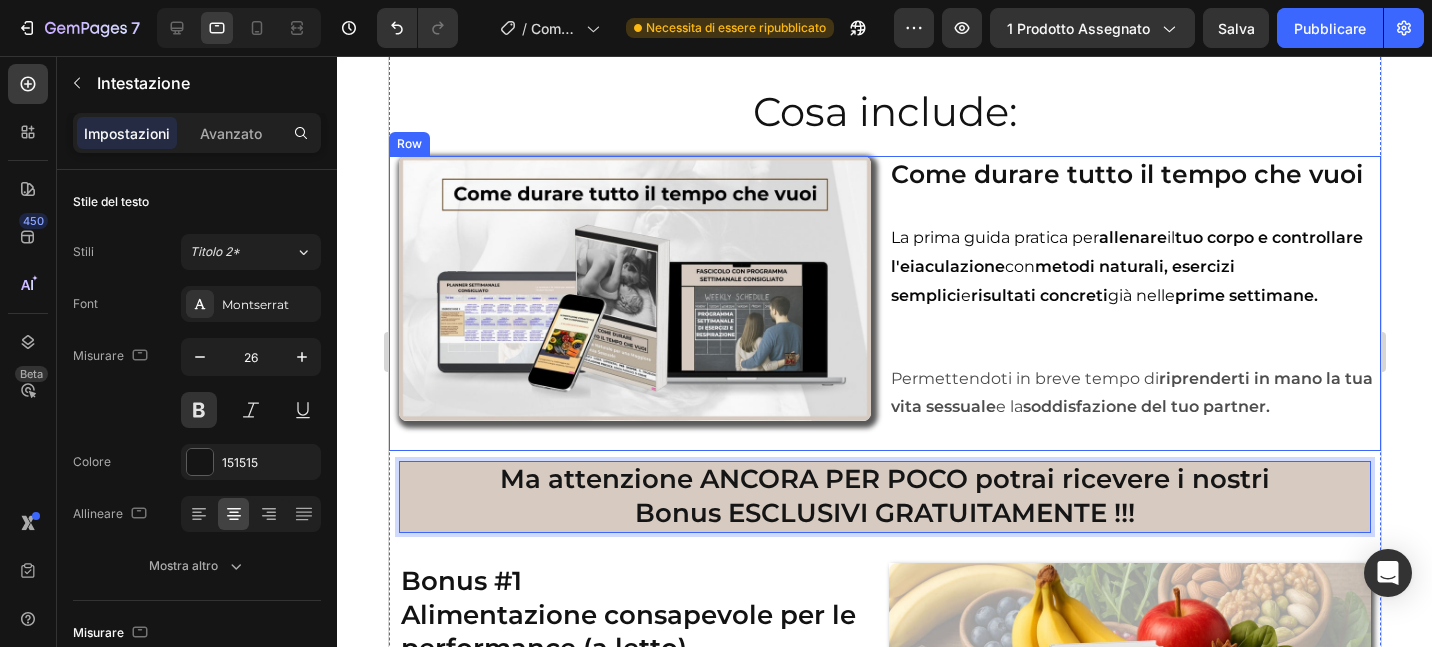 click on "Come durare tutto il tempo che vuoi Heading Row La prima guida pratica per  allenare  il  tuo corpo e controllare l'eiaculazione  con  metodi naturali, esercizi semplici  e  risultati concreti  già nelle  prime settimane. Text Block Row Permettendoti in breve tempo di  riprenderti in mano la tua vita sessuale  e la  soddisfazione del tuo partner. Text Block Row" at bounding box center (1134, 304) 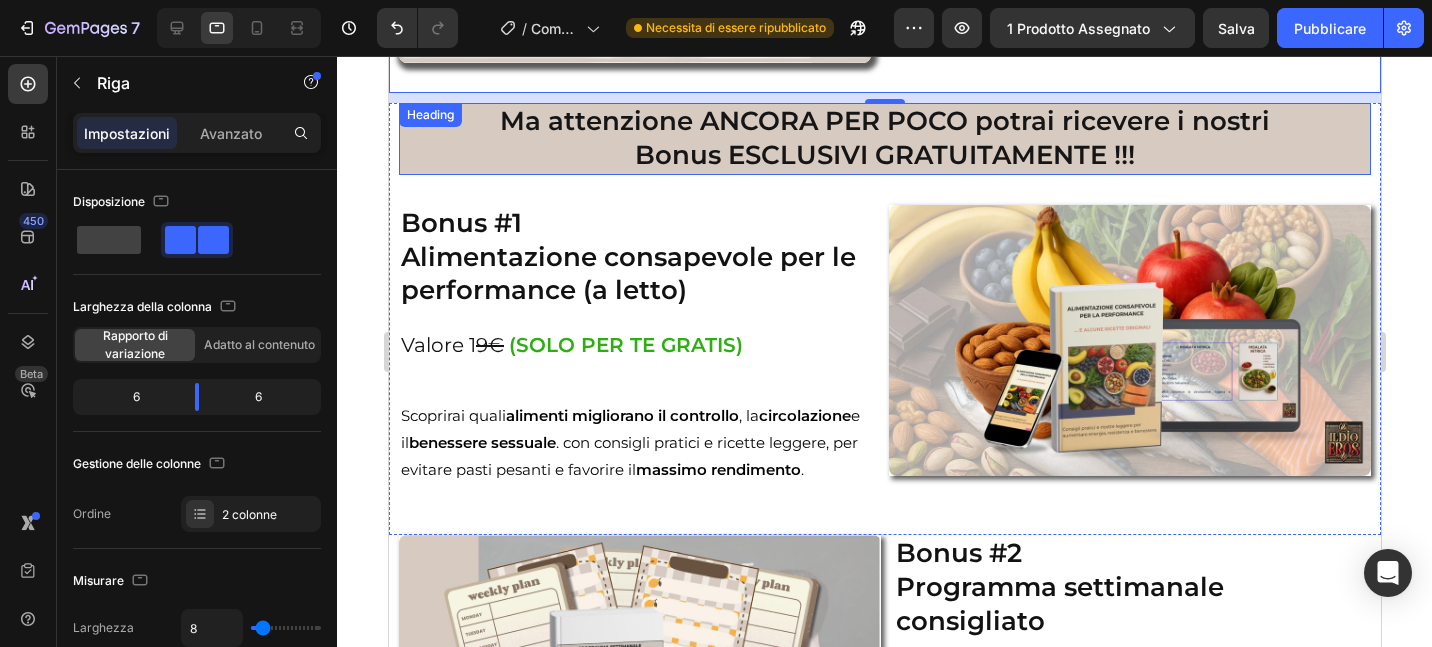 scroll, scrollTop: 5492, scrollLeft: 0, axis: vertical 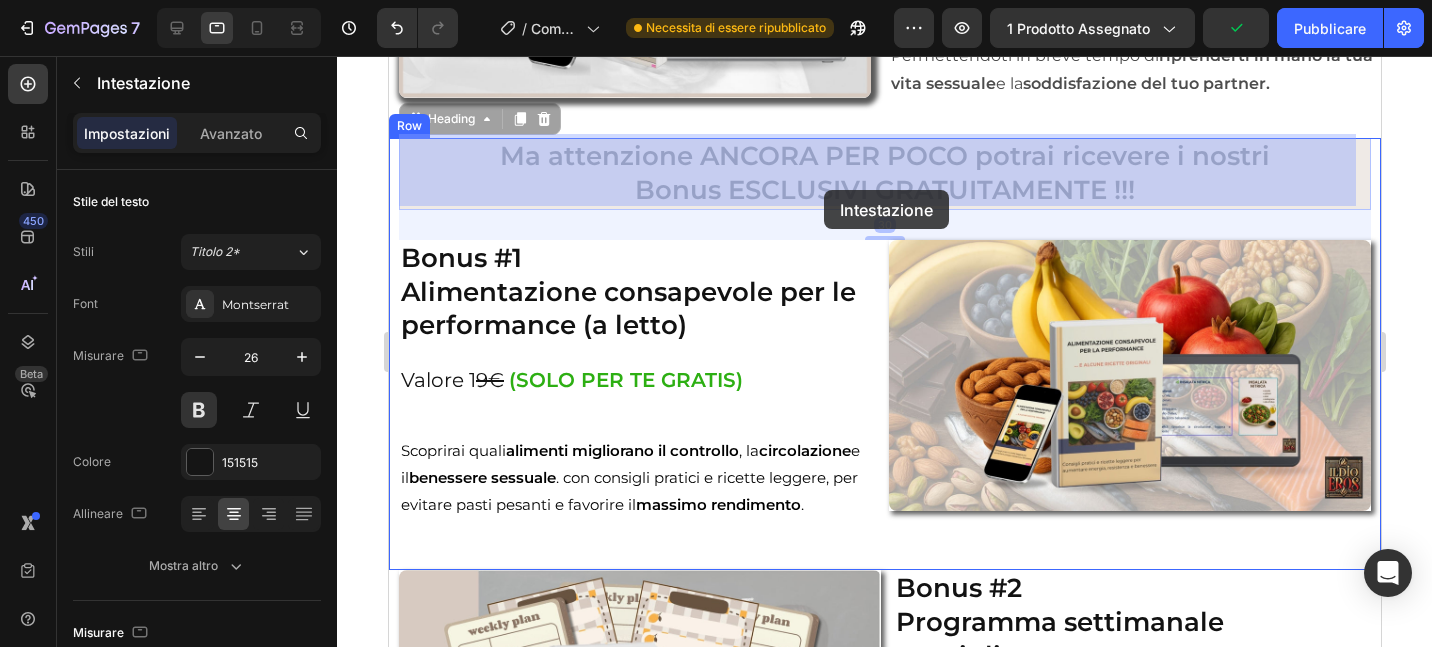 drag, startPoint x: 857, startPoint y: 193, endPoint x: 823, endPoint y: 190, distance: 34.132095 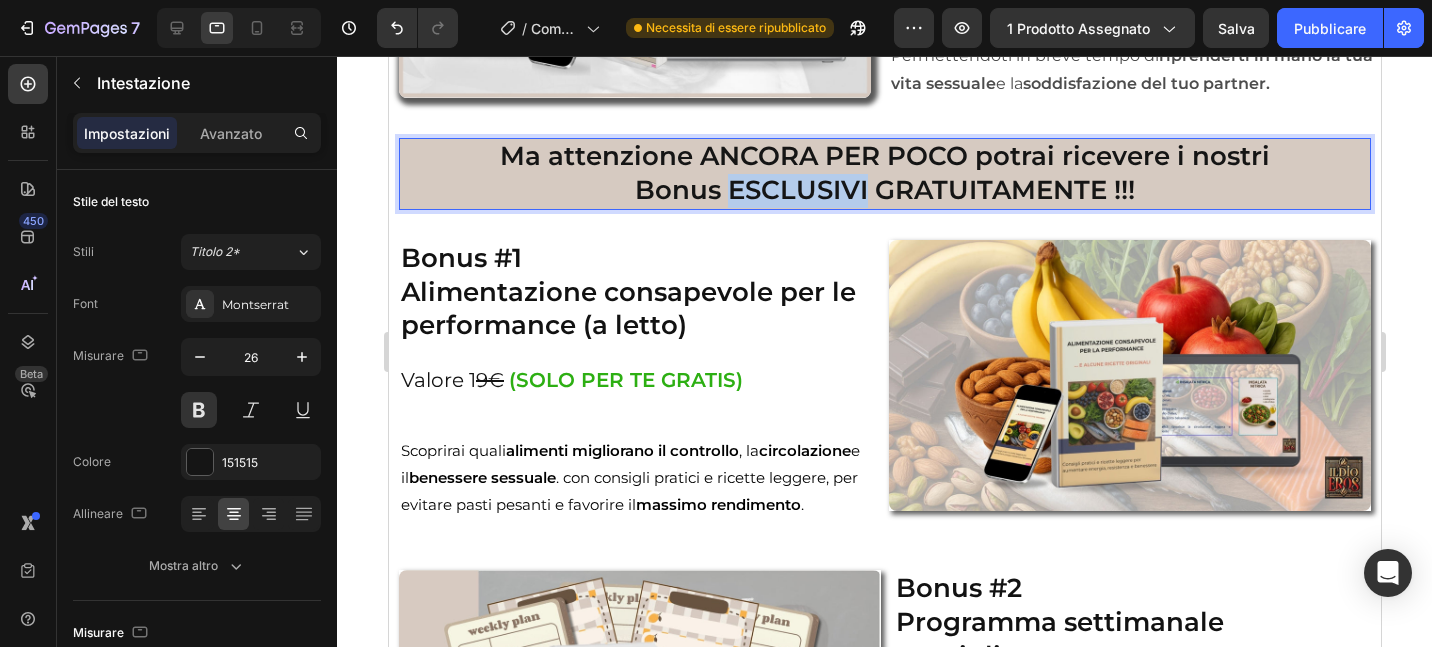 click on "Bonus ESCLUSIVI GRATUITAMENTE !!!" at bounding box center (884, 190) 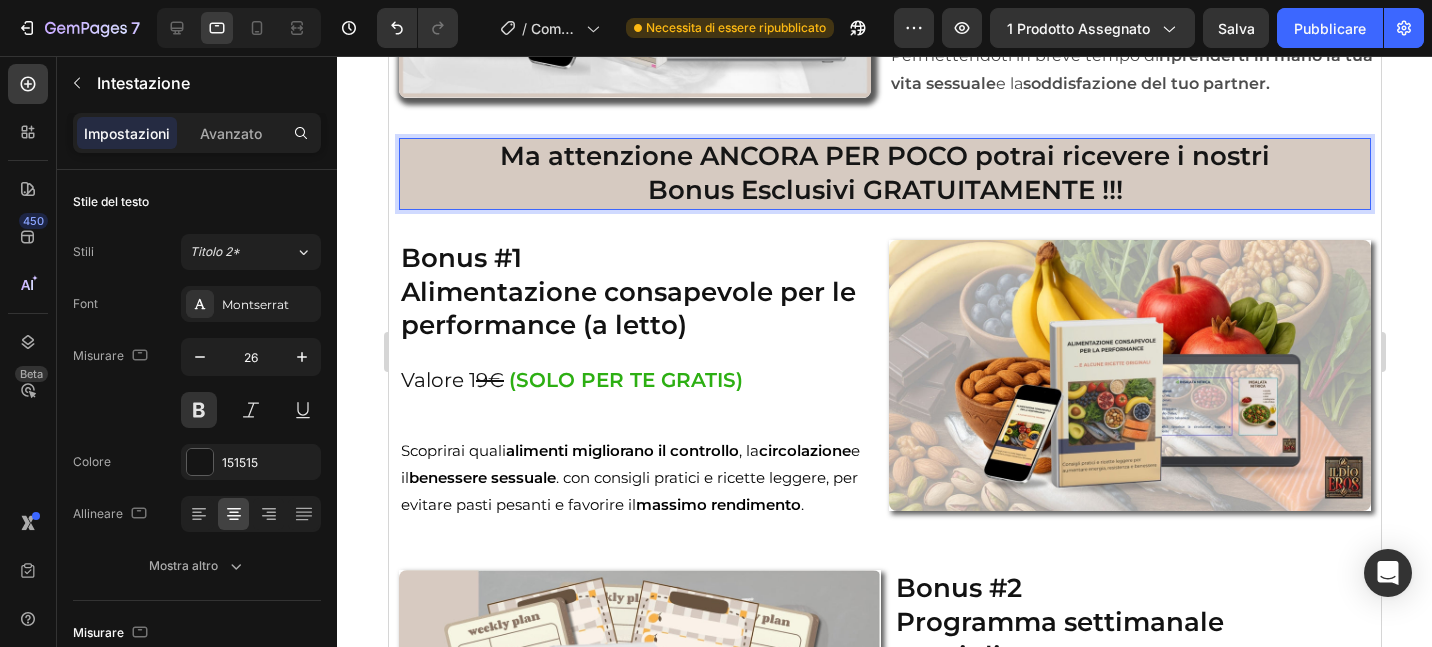 click on "Bonus Esclusivi GRATUITAMENTE !!!" at bounding box center [884, 190] 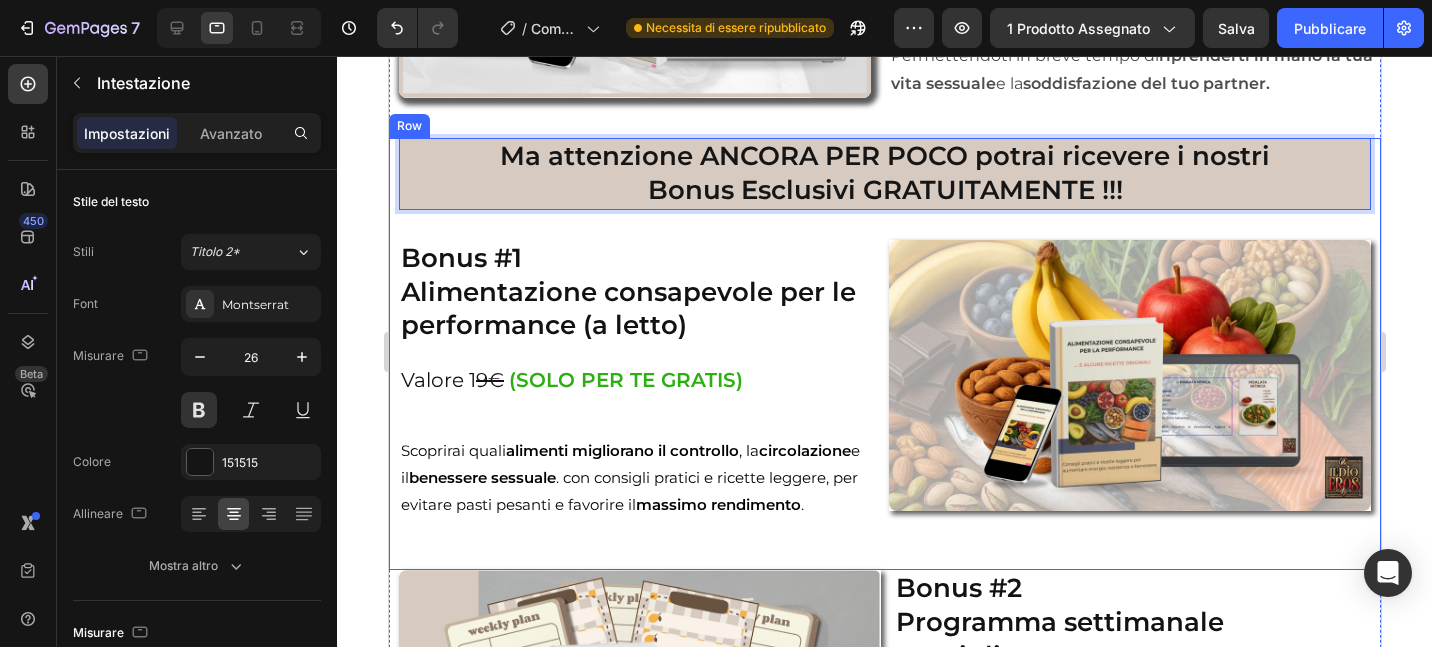 click on "Bonus #1  Alimentazione consapevole per le performance (a letto)" at bounding box center (636, 292) 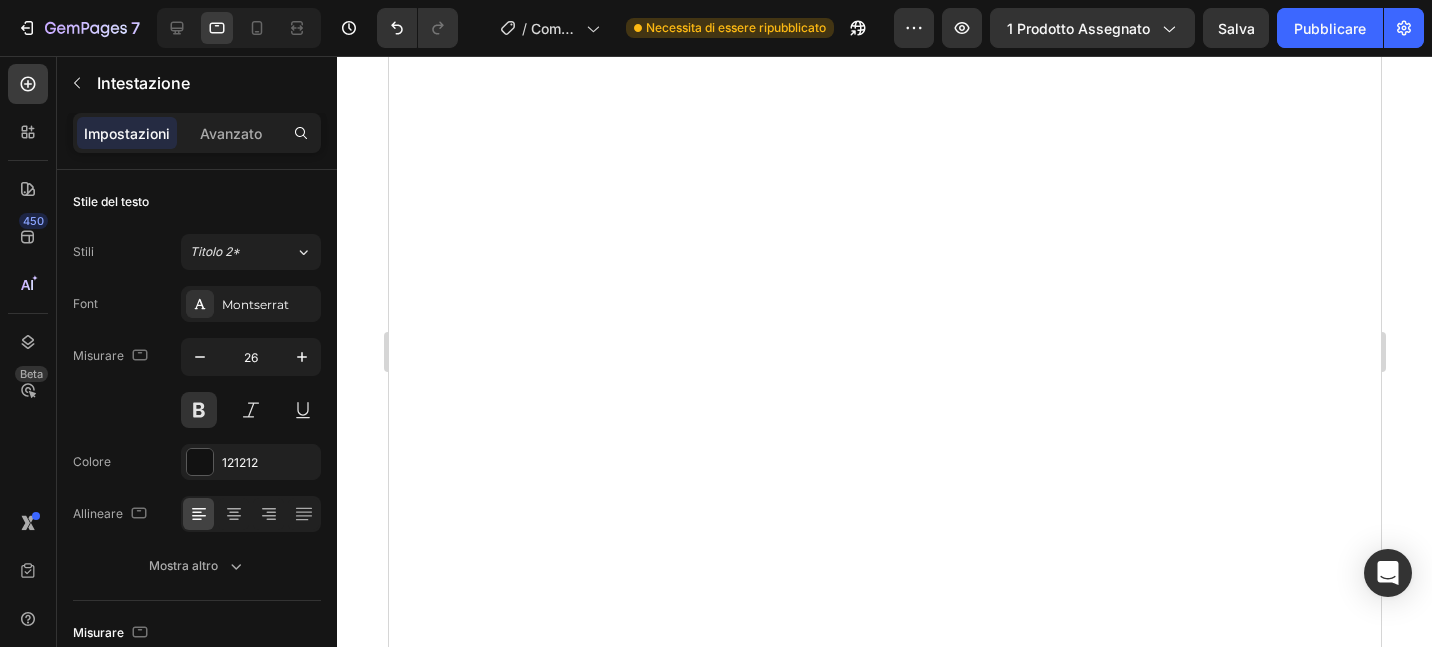 scroll, scrollTop: 4421, scrollLeft: 0, axis: vertical 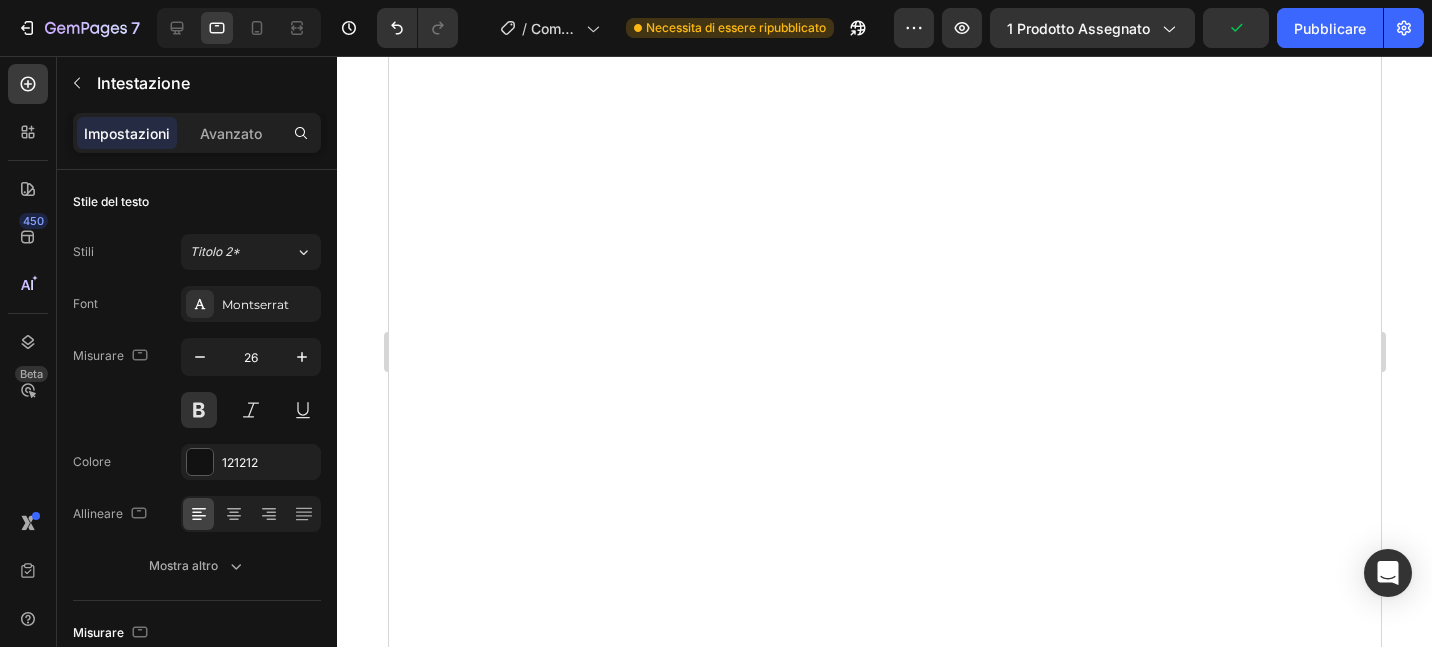 click on "Guida con bonus inclusi nel prezzo disponibile solo per le prossime 24 ore" at bounding box center [884, -216] 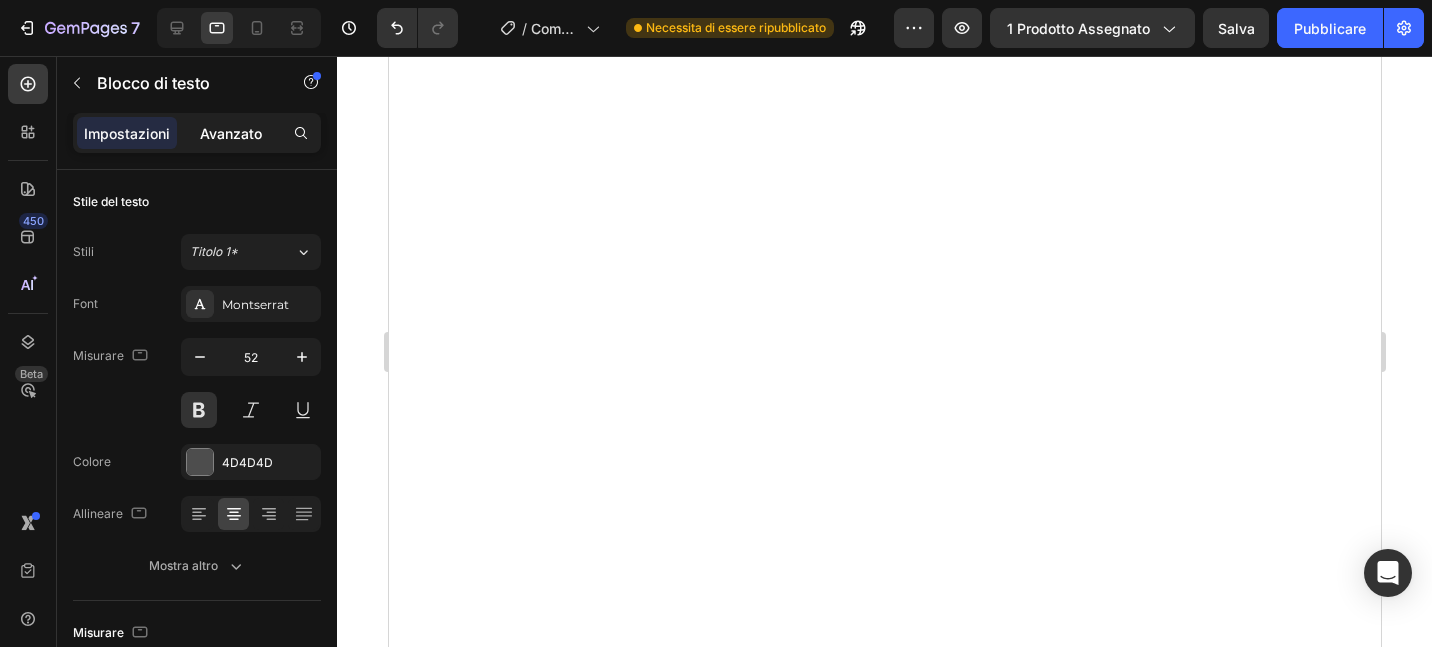 click on "Avanzato" at bounding box center [231, 133] 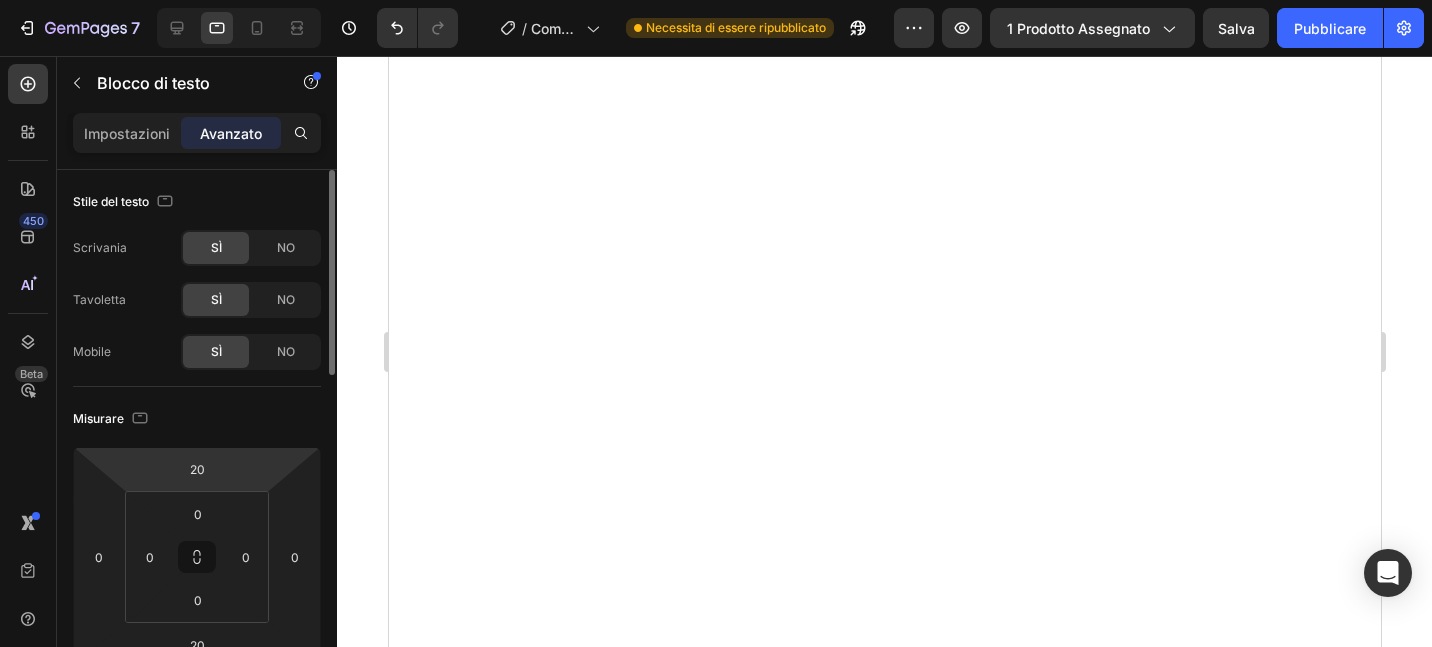scroll, scrollTop: 28, scrollLeft: 0, axis: vertical 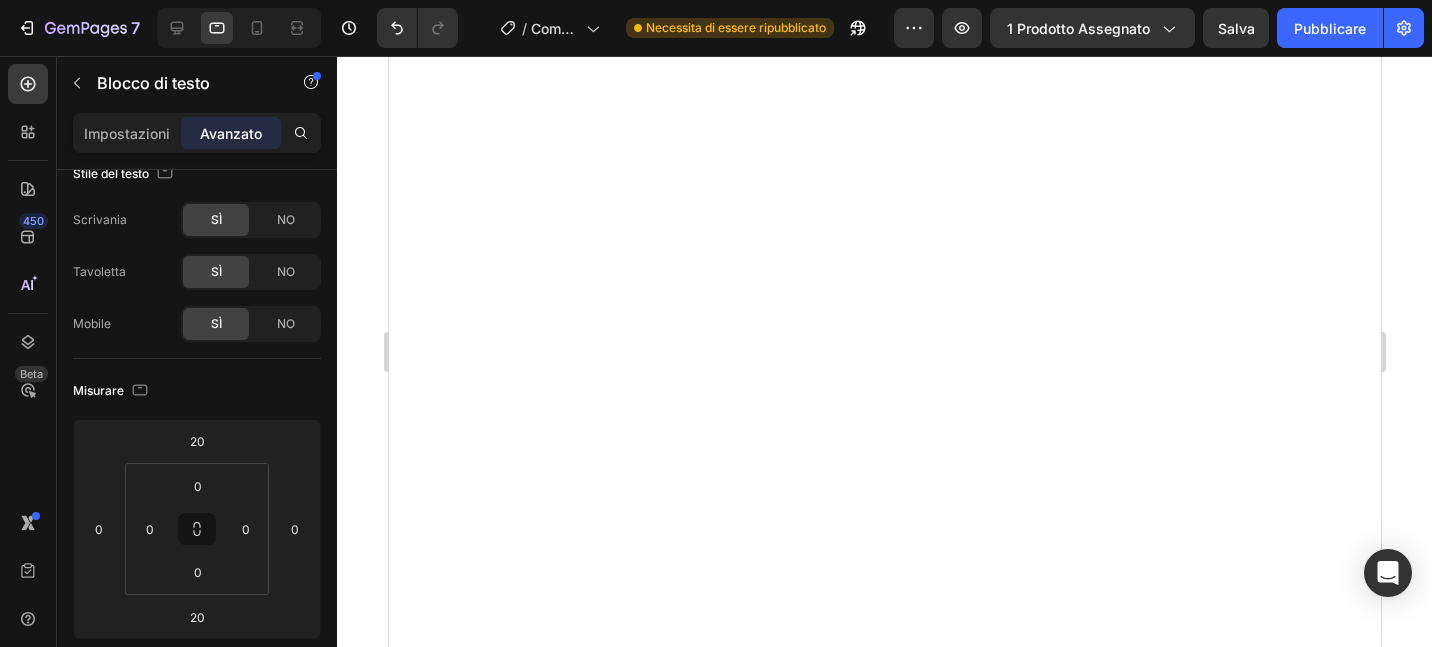 click on "Guida con bonus inclusi nel prezzo disponibile solo per le prossime 24 ore Text Block 20 13 Ore 13 Minuti 48 Secondi Countdown Timer" at bounding box center [884, -174] 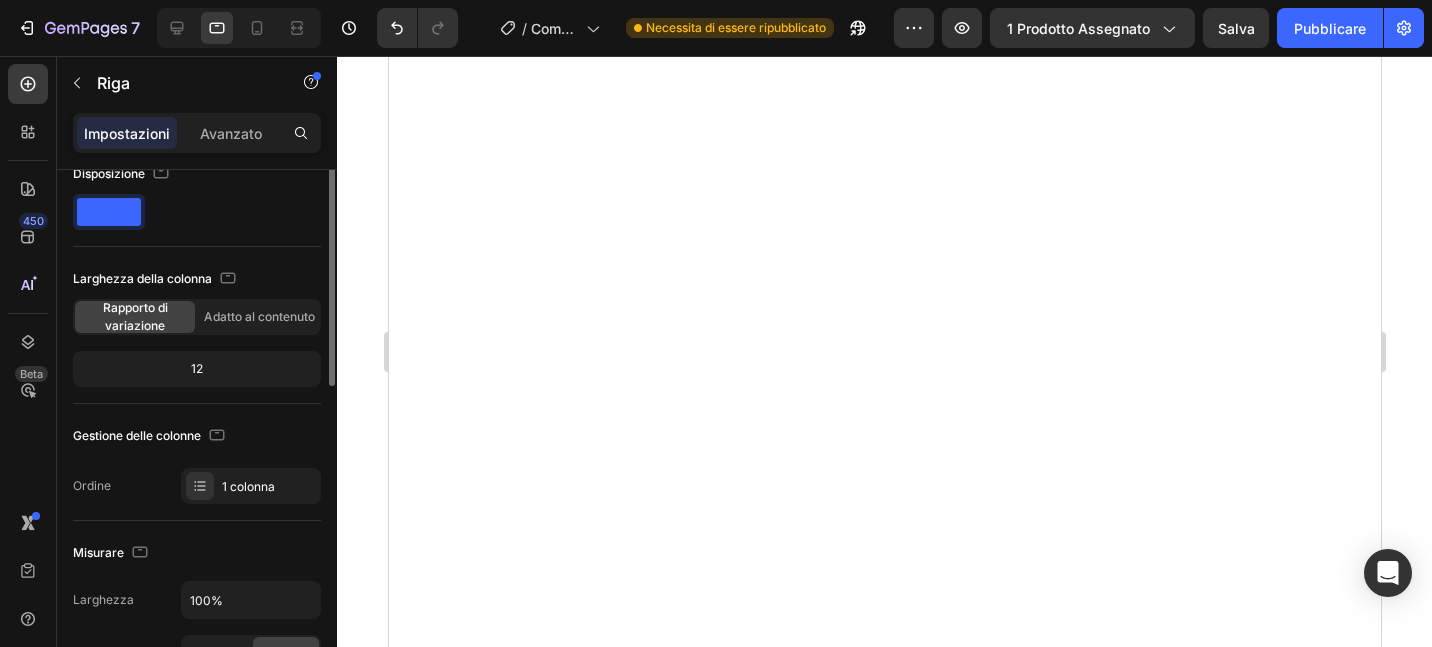 scroll, scrollTop: 0, scrollLeft: 0, axis: both 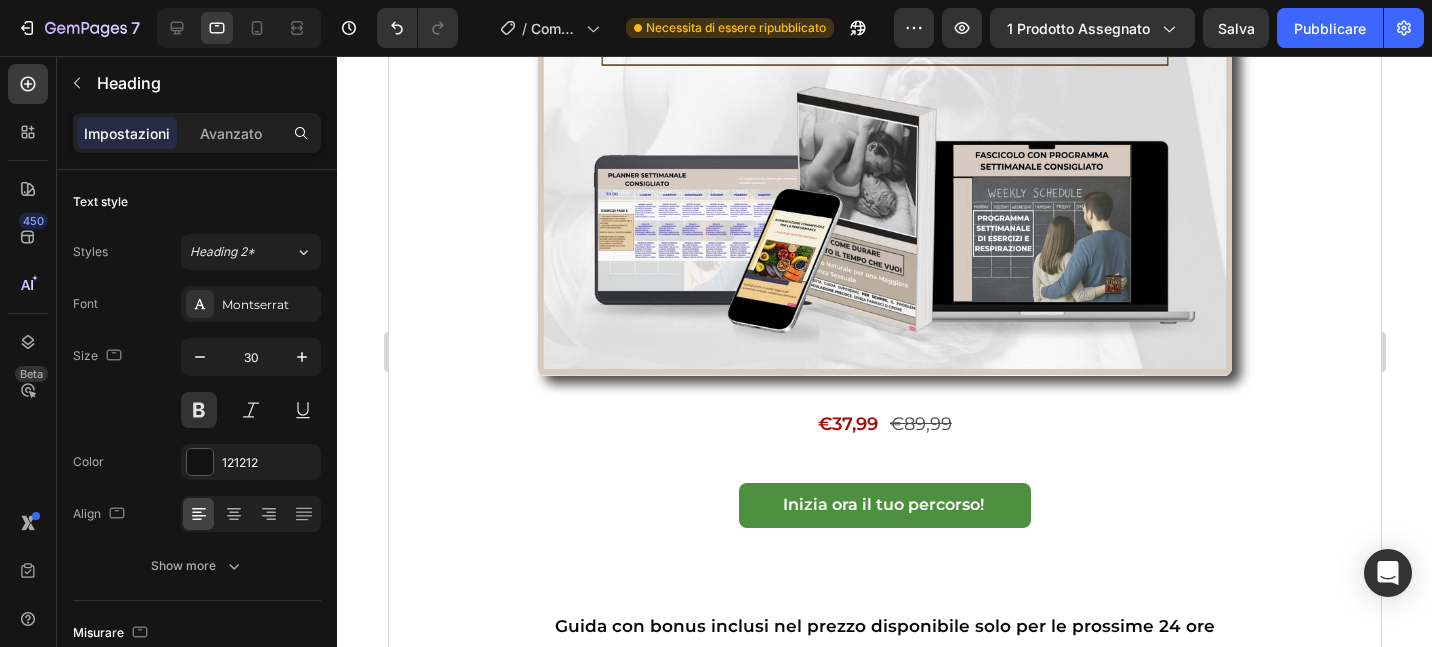 click on "Per poter aiutare tutte le persone che hanno difficoltà con l’eiaculazione precoce e vogliono tornare ad avere fiducia in se stessi, abbiamo creato “Come durare tutto il tempo che vuoi”" at bounding box center (884, -140) 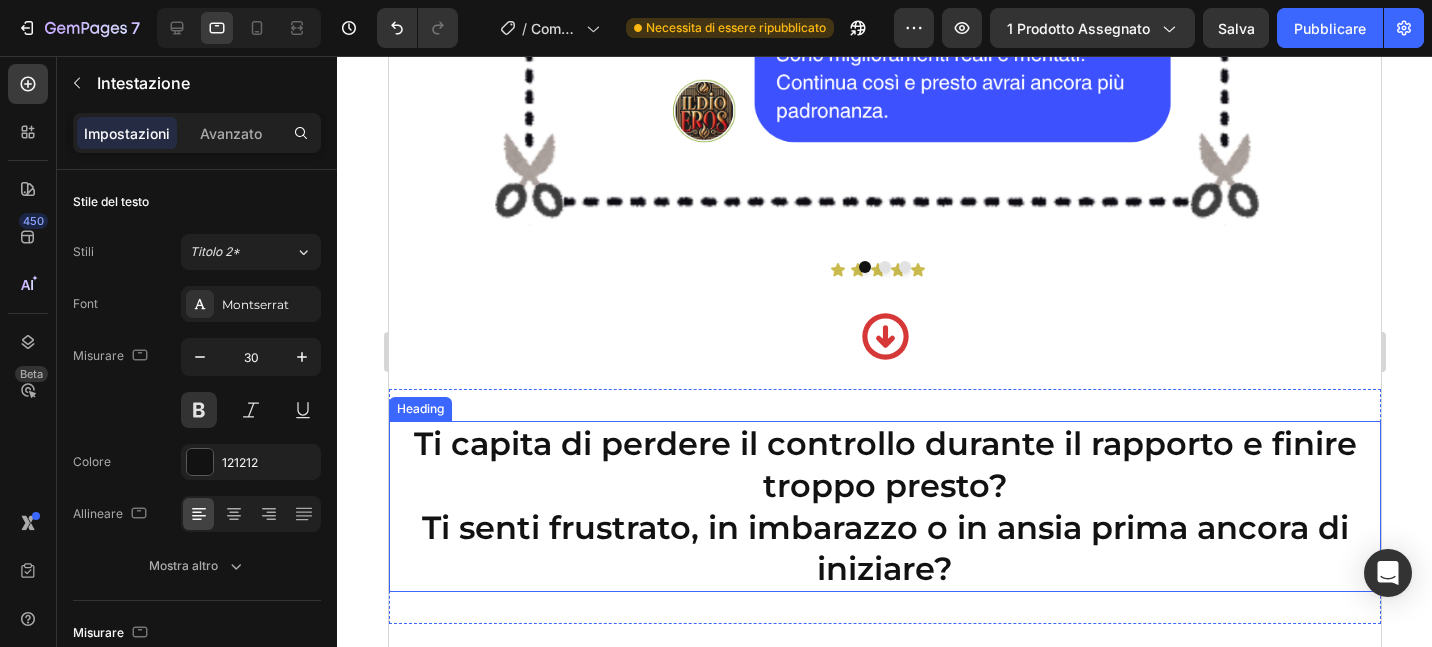 scroll, scrollTop: 1811, scrollLeft: 0, axis: vertical 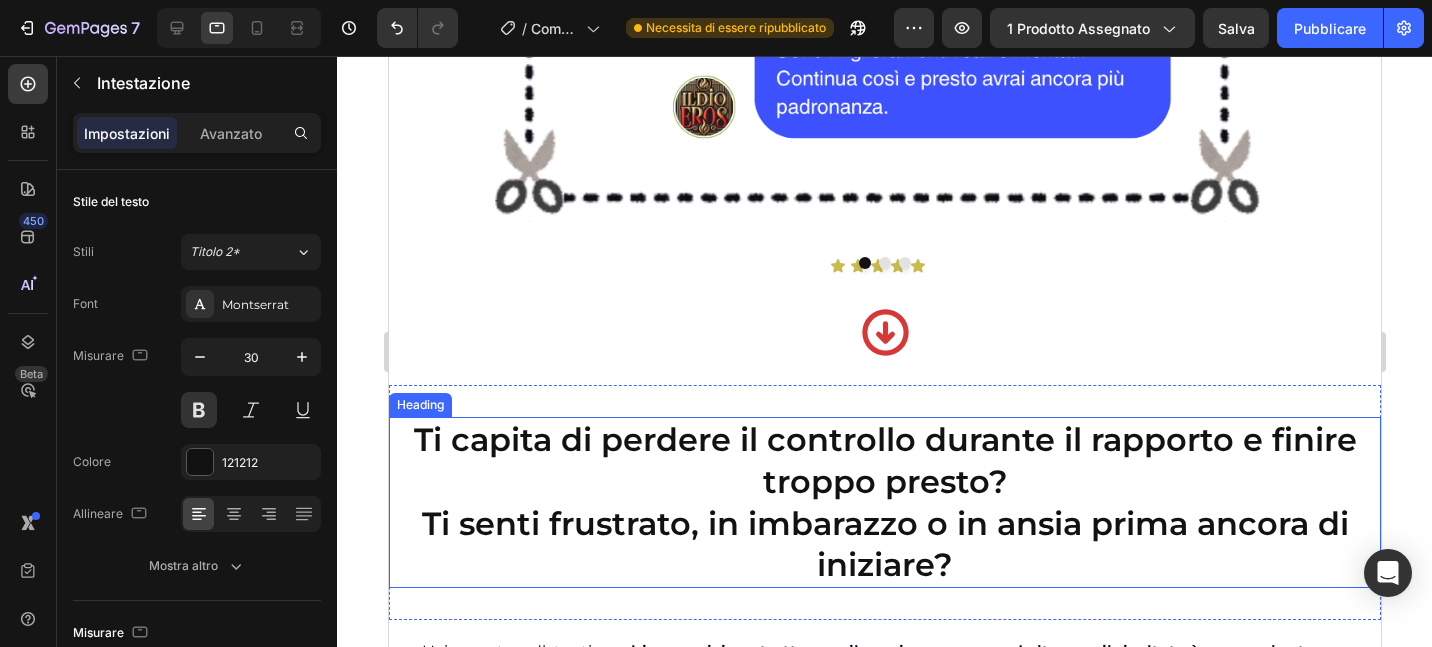 click on "Ti capita di perdere il controllo durante il rapporto e finire troppo presto? Ti senti frustrato, in imbarazzo o in ansia prima ancora di iniziare?" at bounding box center [884, 502] 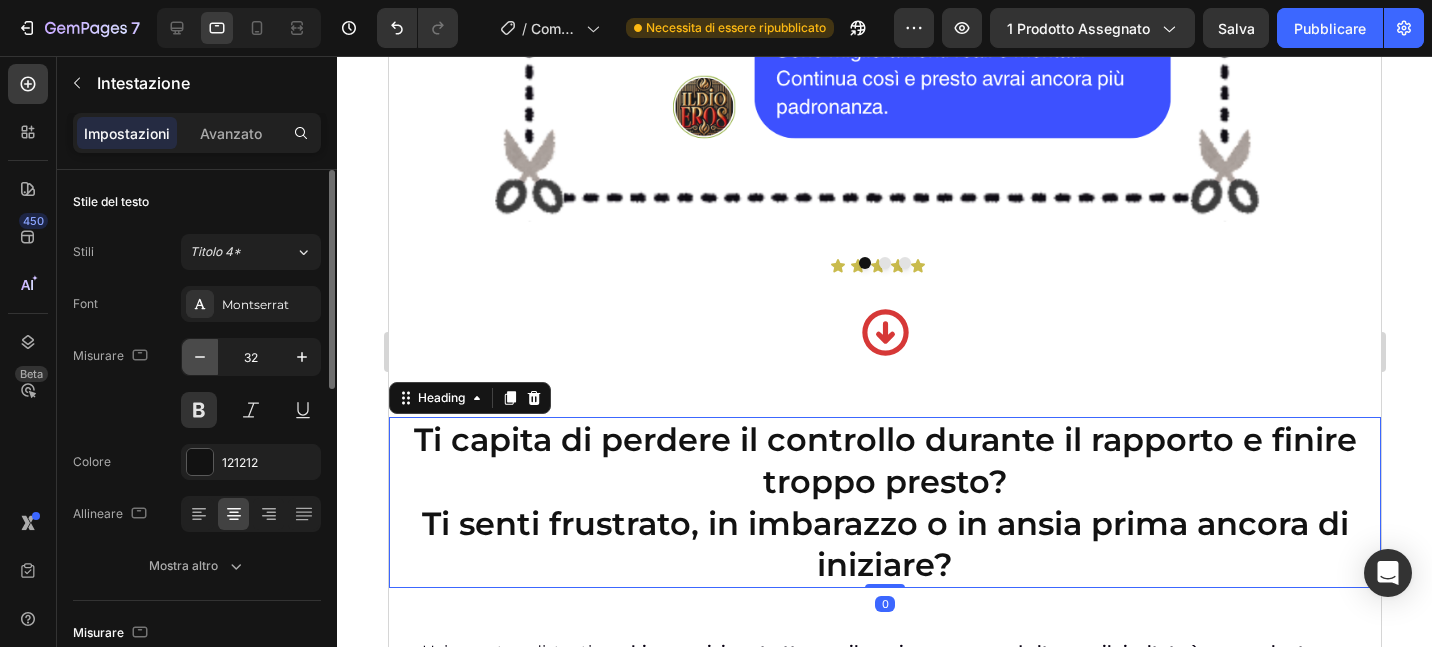 click 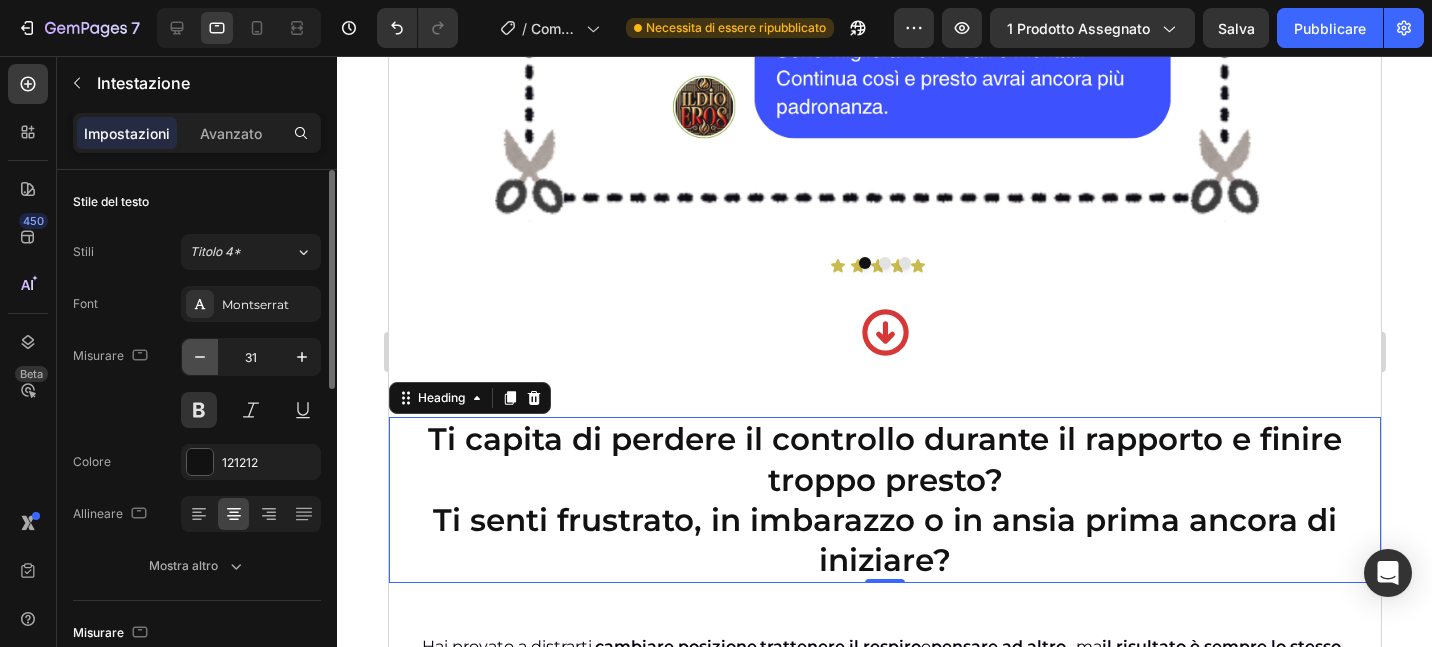 click 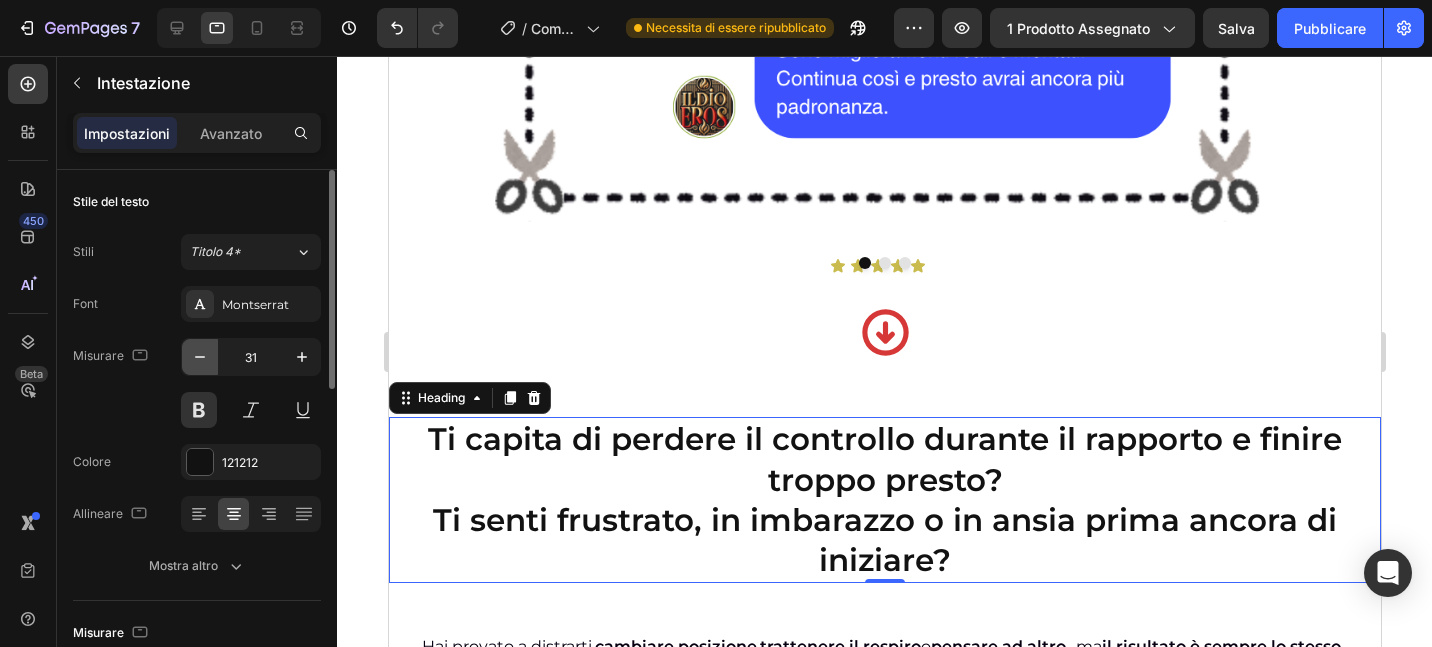 type on "30" 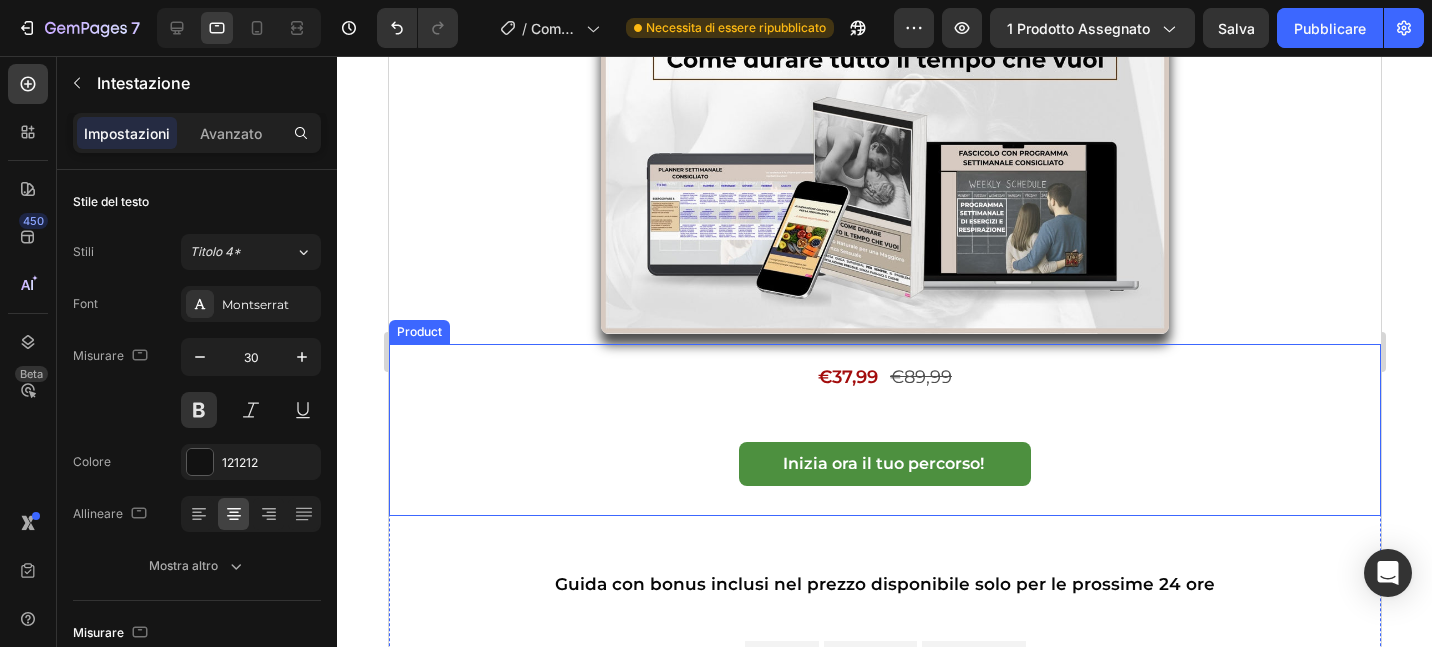 scroll, scrollTop: 0, scrollLeft: 0, axis: both 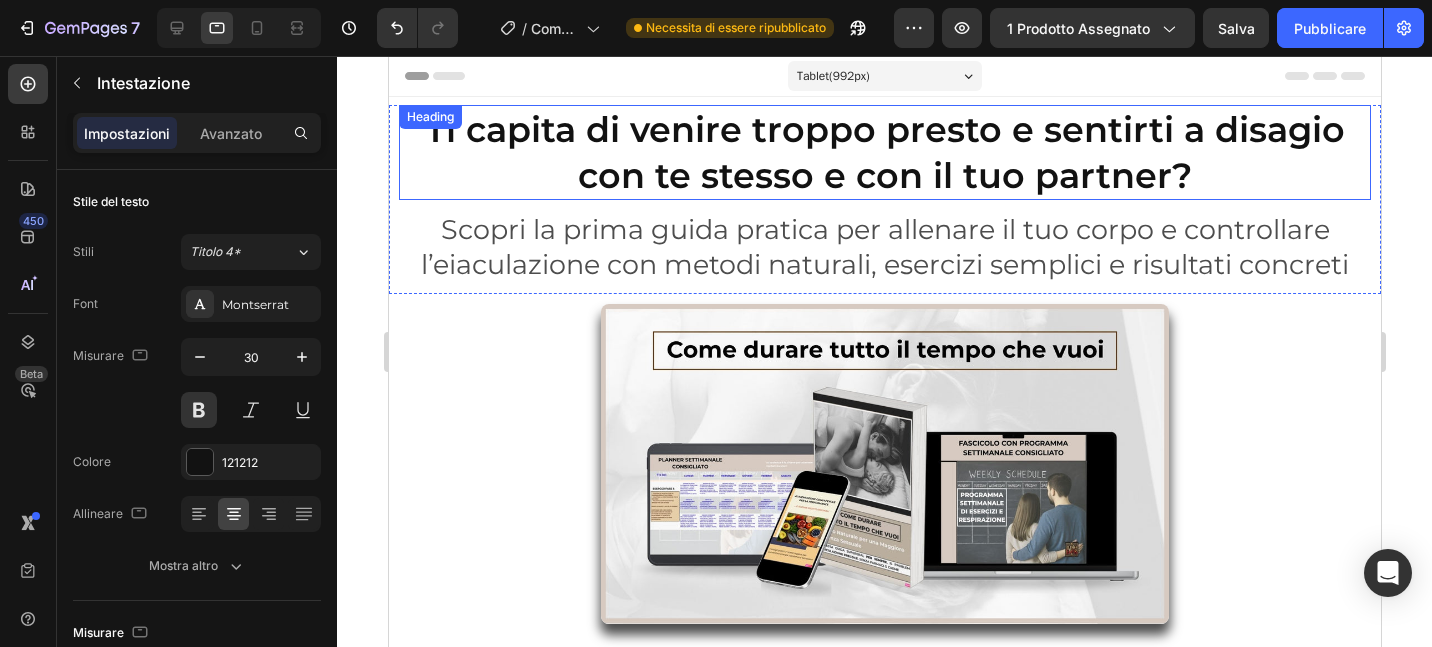click on "Ti capita di venire troppo presto e sentirti a disagio con te stesso e con il tuo partner?" at bounding box center [884, 152] 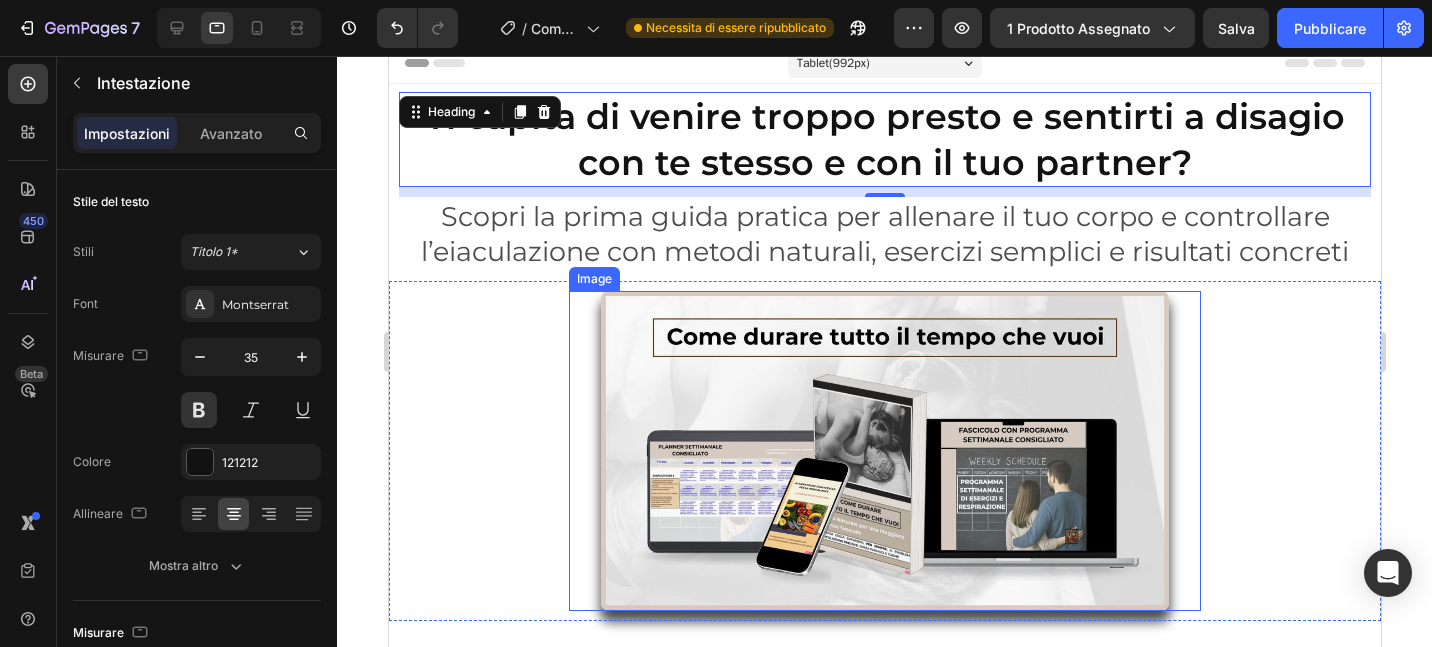 scroll, scrollTop: 16, scrollLeft: 0, axis: vertical 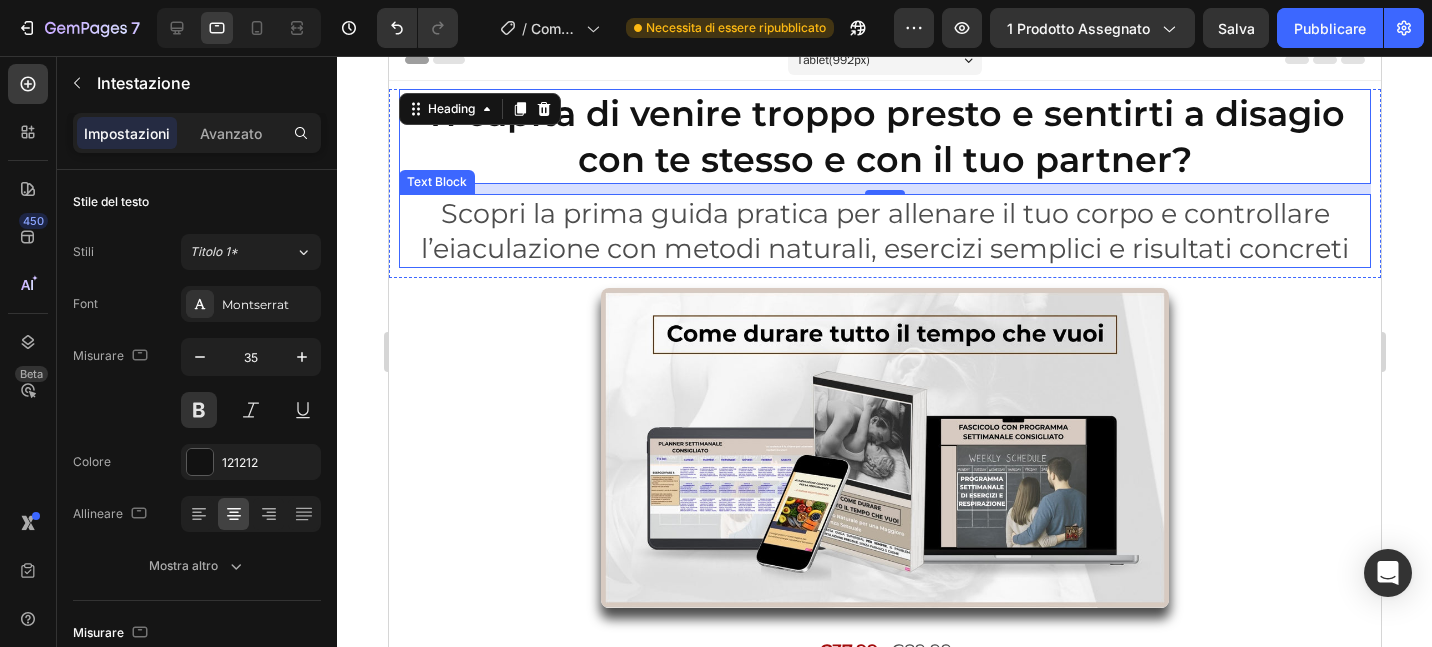 click on "Scopri la prima guida pratica per allenare il tuo corpo e controllare l’eiaculazione con metodi naturali, esercizi semplici e risultati concreti" at bounding box center [884, 231] 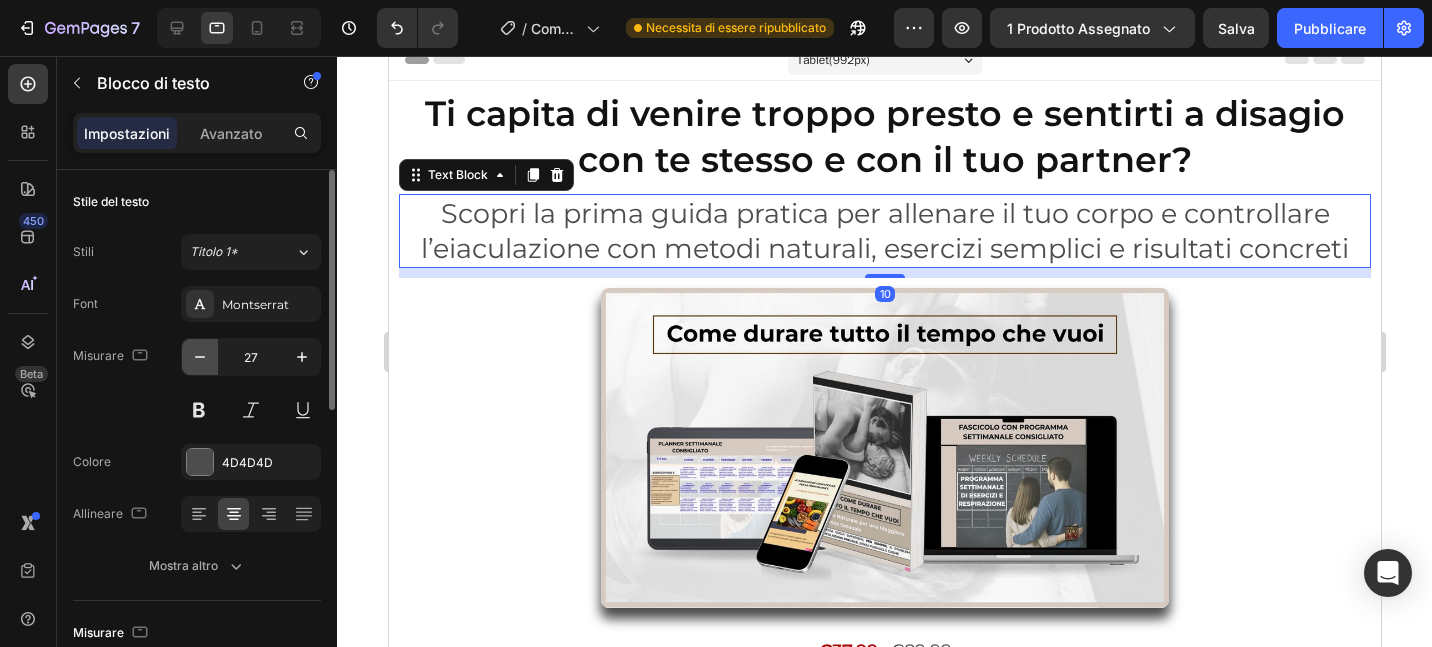 click 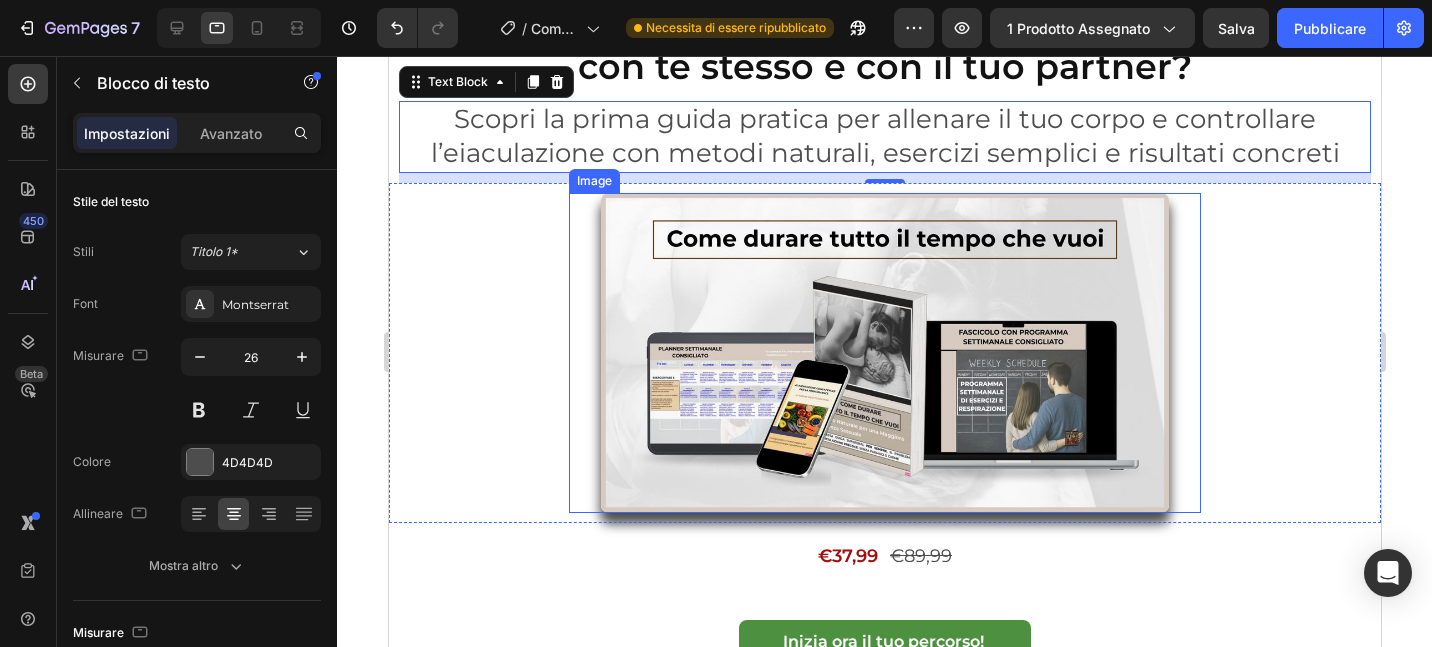 scroll, scrollTop: 540, scrollLeft: 0, axis: vertical 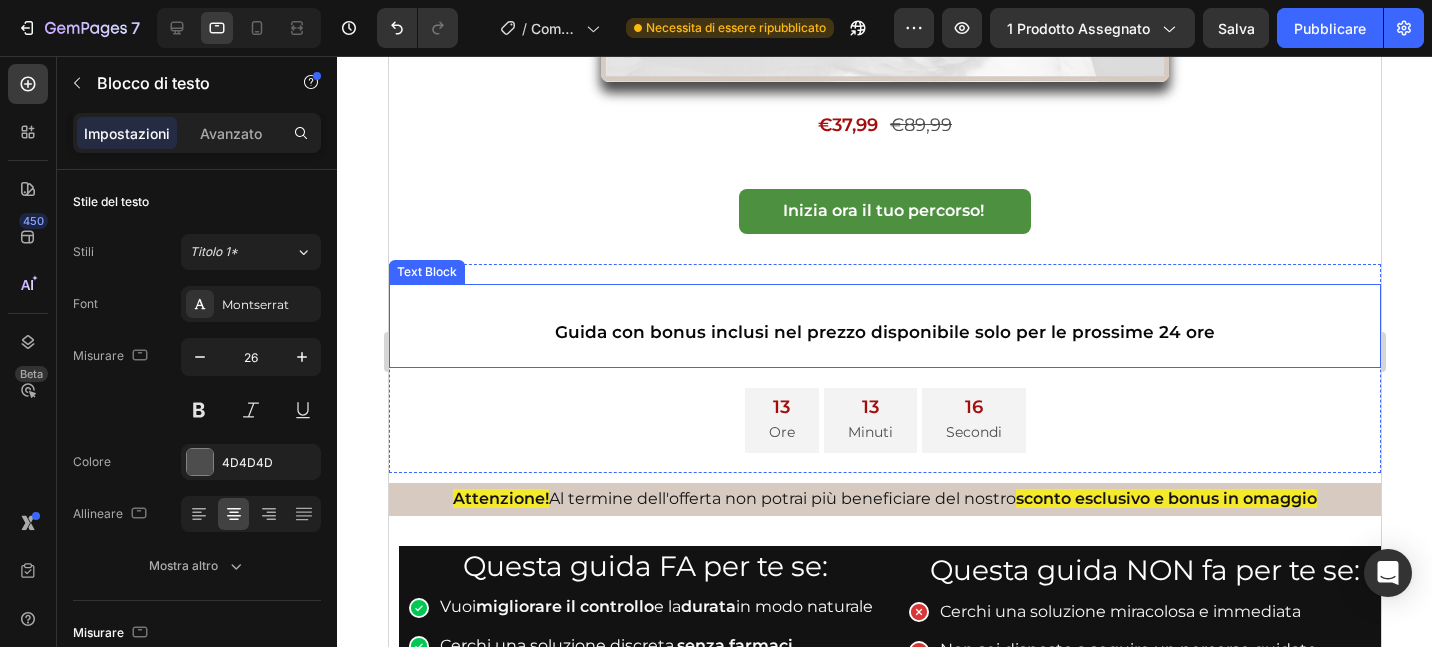 click on "Guida con bonus inclusi nel prezzo disponibile solo per le prossime 24 ore" at bounding box center [884, 326] 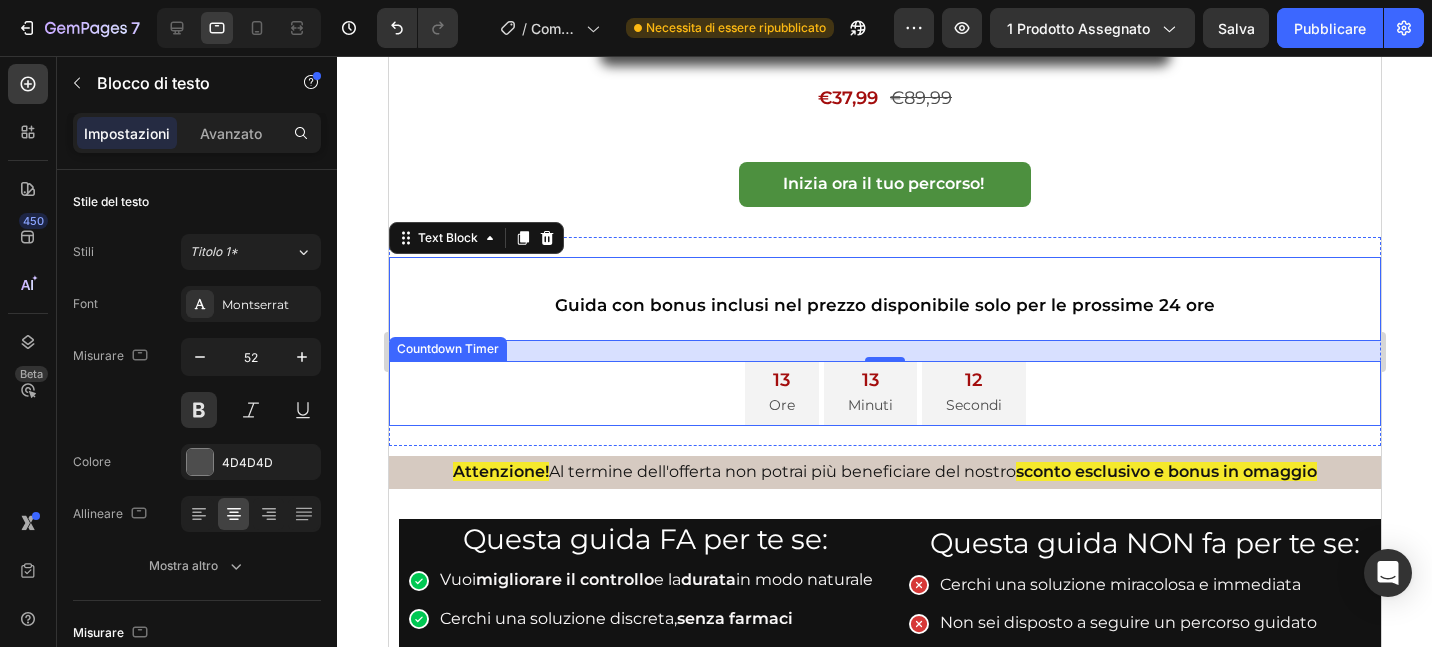 scroll, scrollTop: 568, scrollLeft: 0, axis: vertical 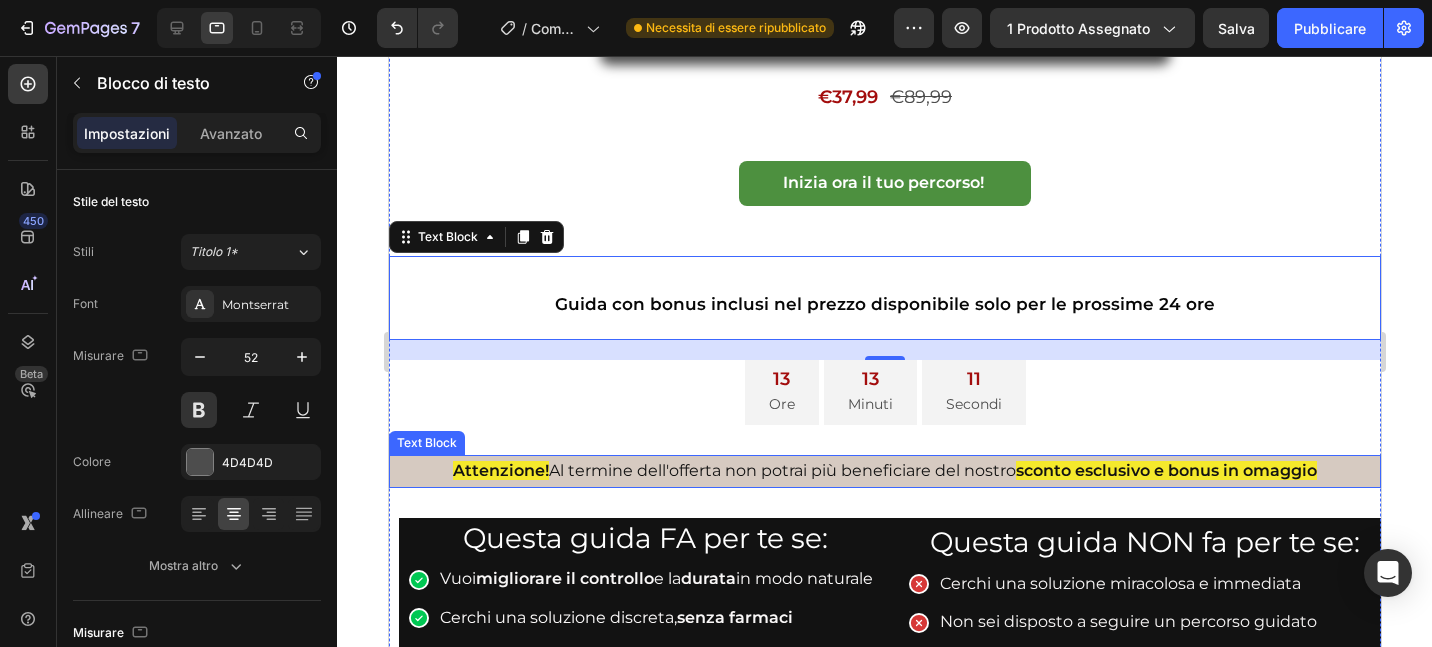 click on "Attenzione!  Al termine dell'offerta non potrai più beneficiare del nostro  sconto esclusivo e bonus in omaggio" at bounding box center [884, 471] 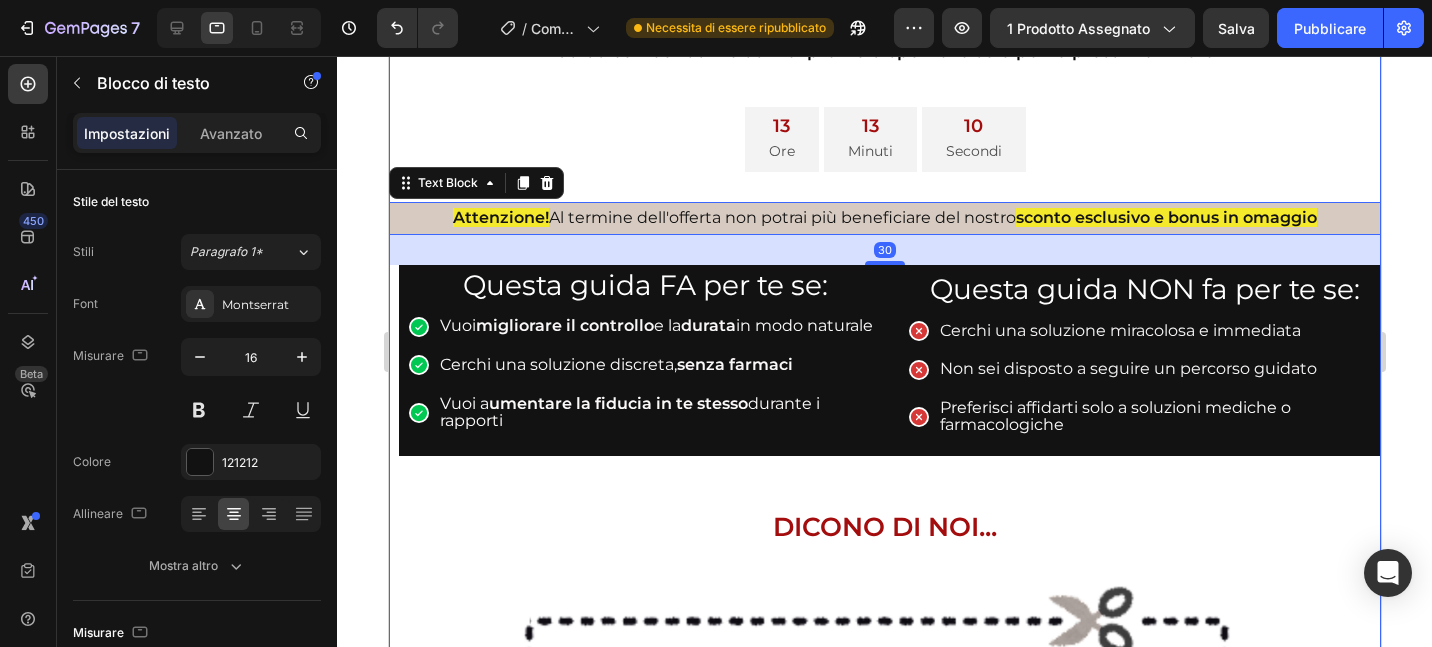 scroll, scrollTop: 955, scrollLeft: 0, axis: vertical 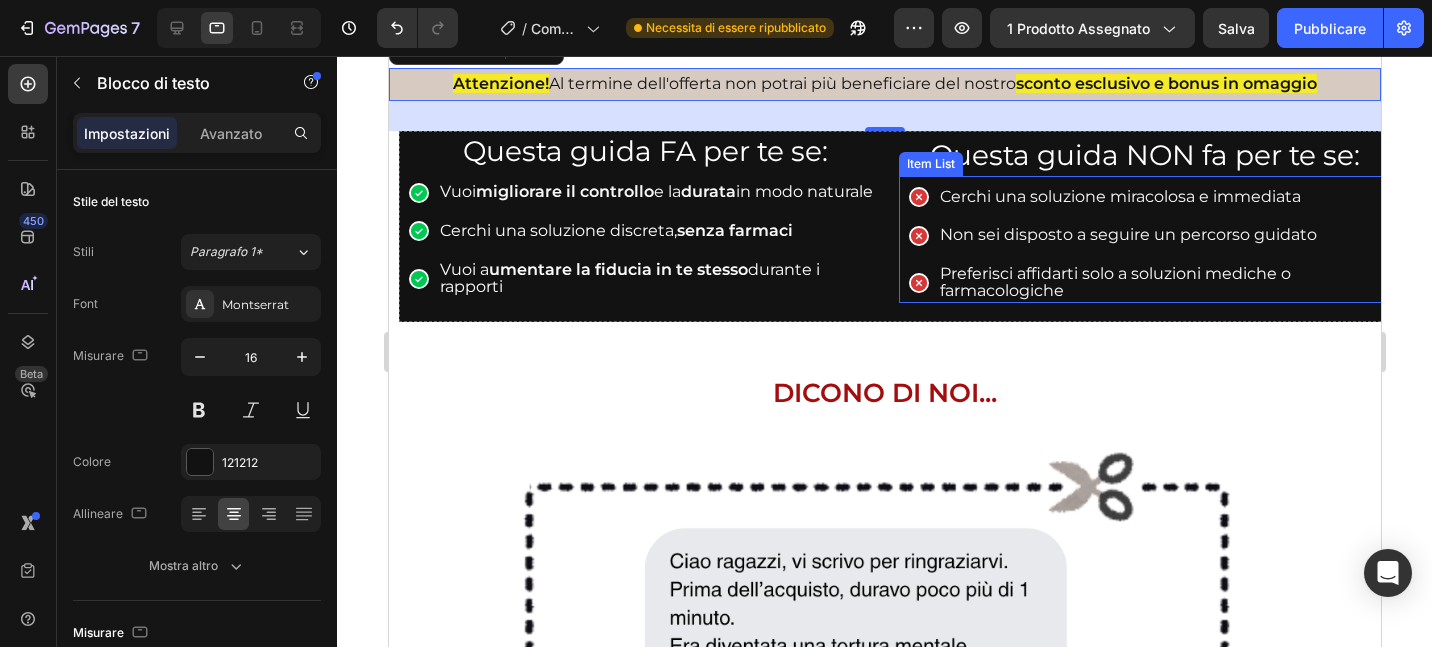 click on "Preferisci affidarti solo a soluzioni mediche o farmacologiche" at bounding box center [1114, 282] 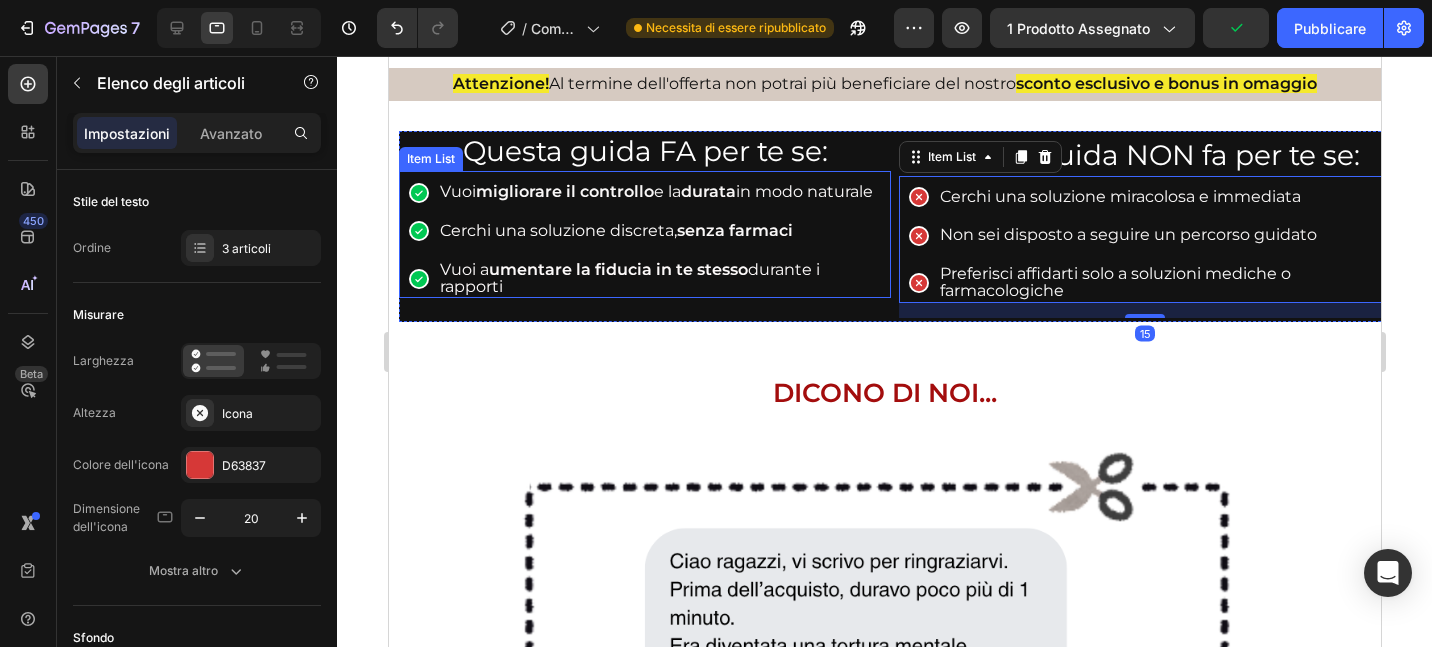 click on "umentare la fiducia in te stesso" at bounding box center [617, 269] 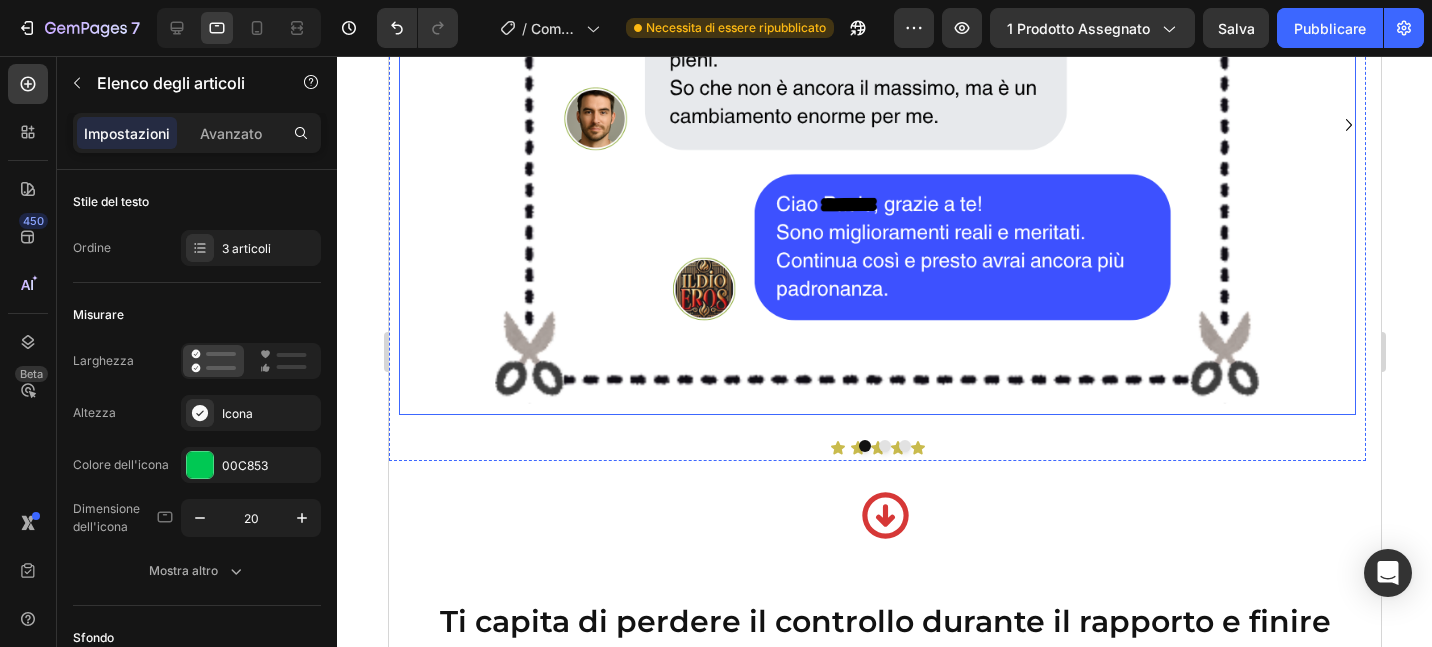 scroll, scrollTop: 1543, scrollLeft: 0, axis: vertical 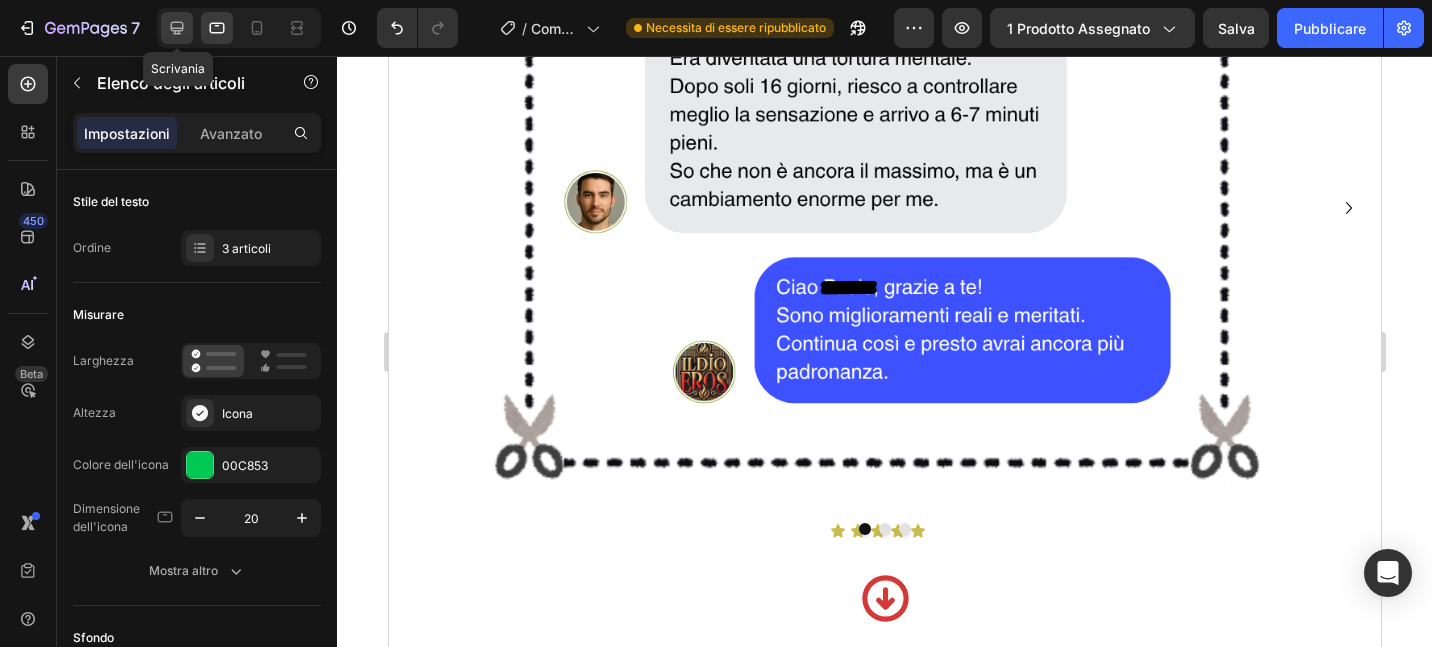 click 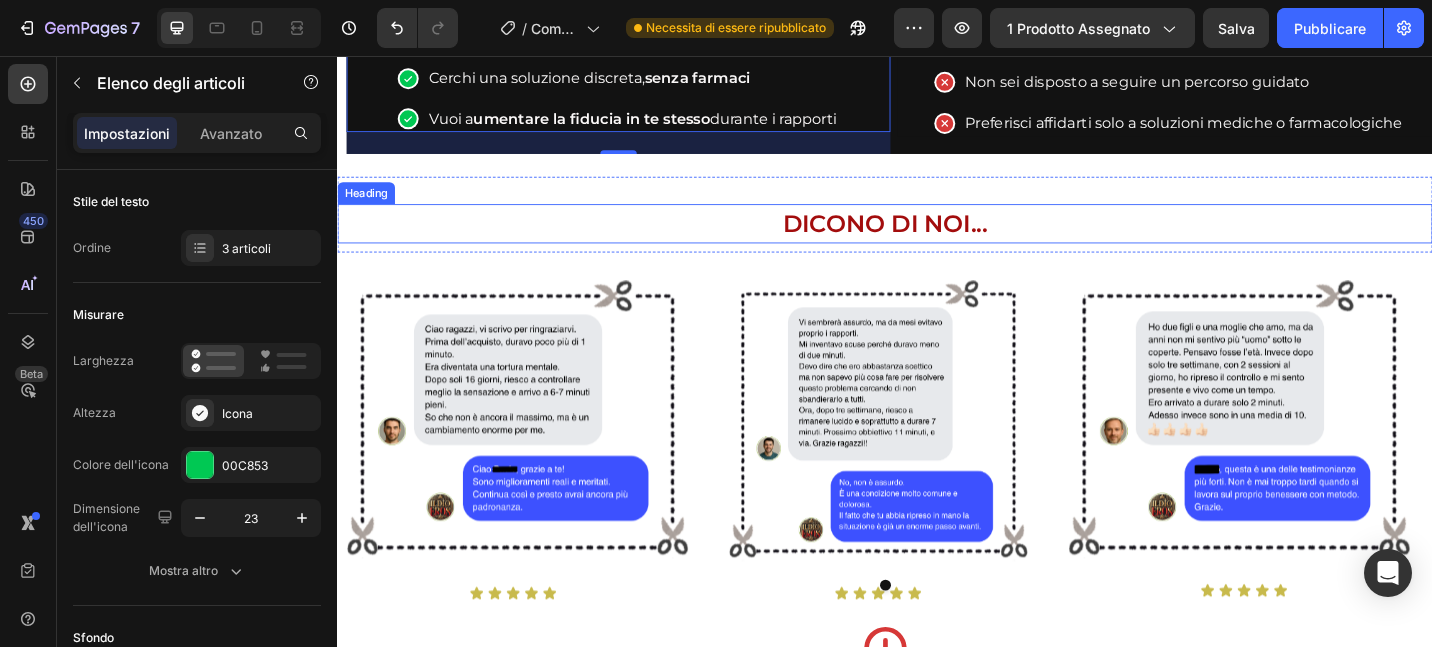 scroll, scrollTop: 1456, scrollLeft: 0, axis: vertical 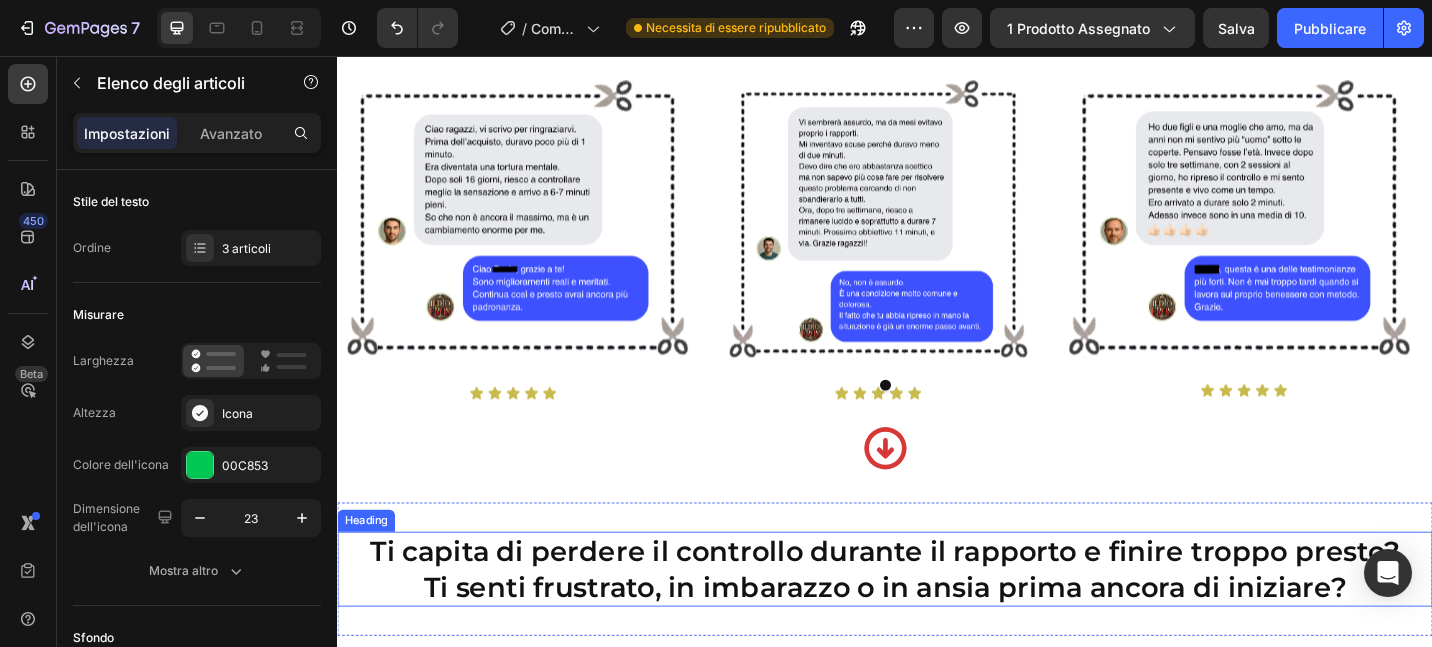 click on "Ti capita di perdere il controllo durante il rapporto e finire troppo presto? Ti senti frustrato, in imbarazzo o in ansia prima ancora di iniziare?" at bounding box center [937, 618] 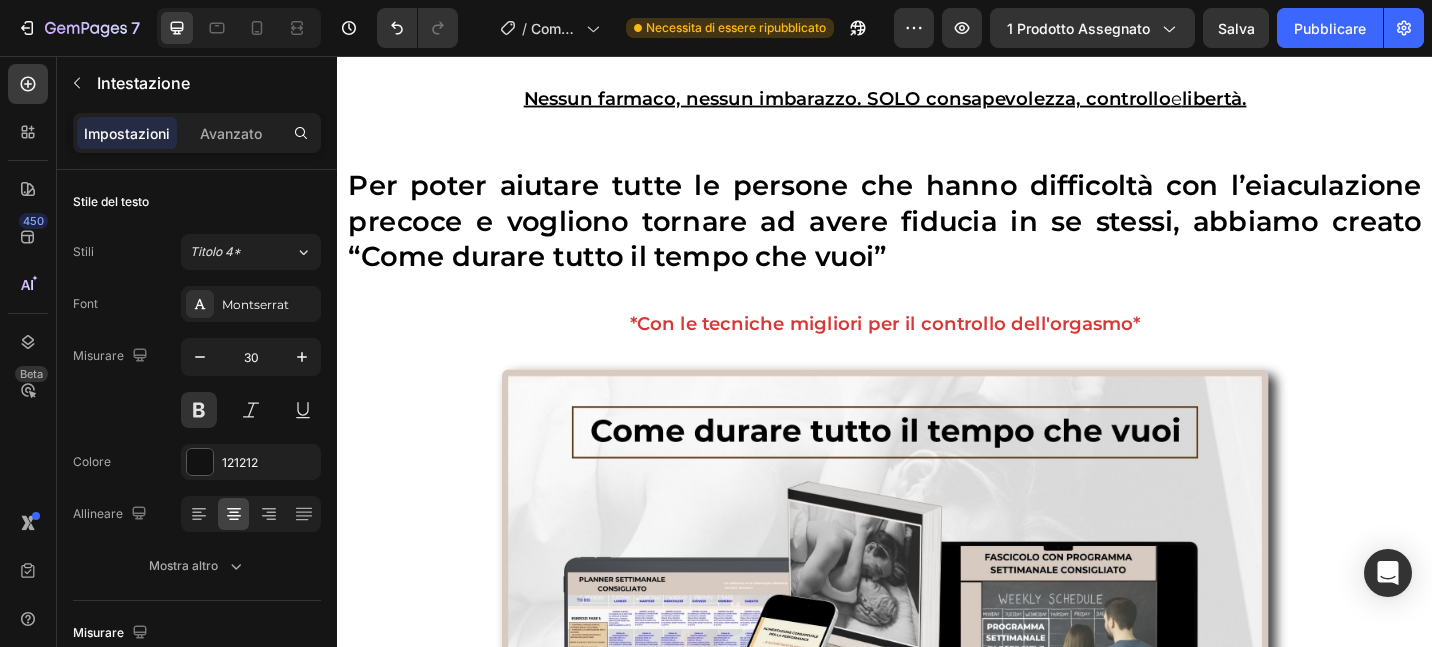 scroll, scrollTop: 4189, scrollLeft: 0, axis: vertical 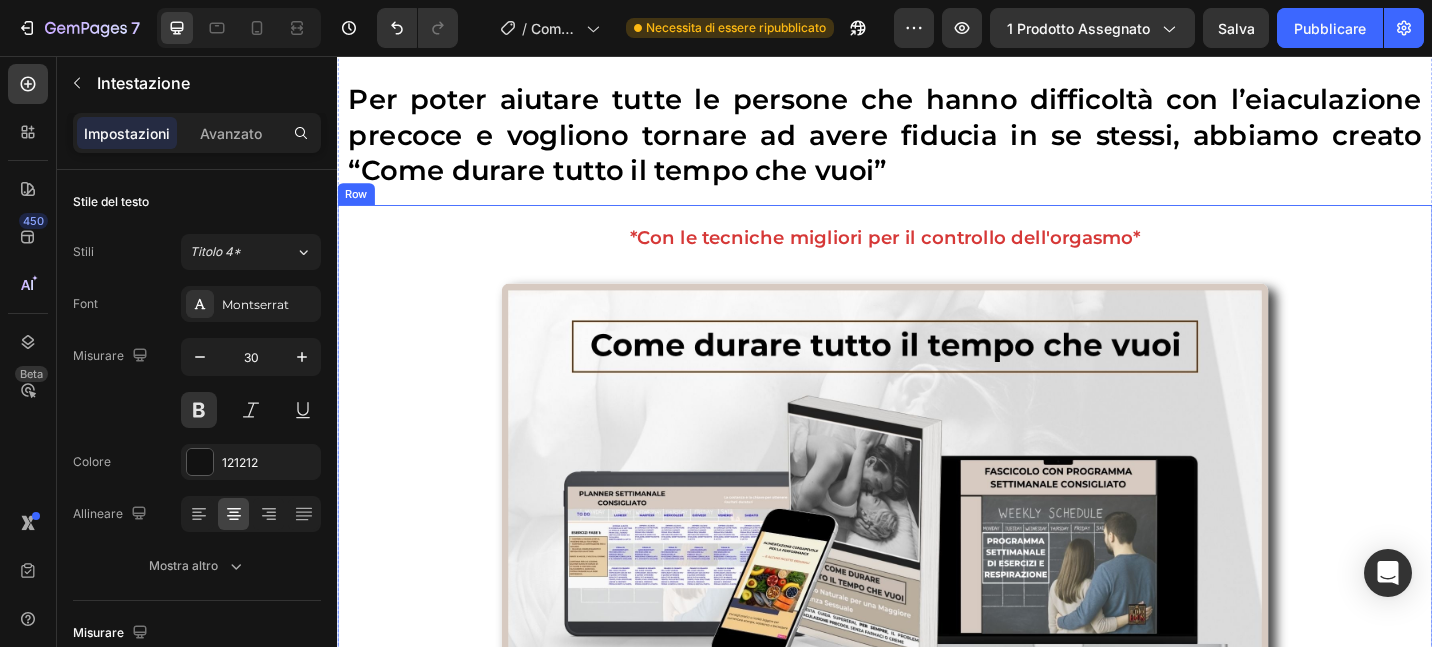 click on "Per poter aiutare tutte le persone che hanno difficoltà con l’eiaculazione precoce e vogliono tornare ad avere fiducia in se stessi, abbiamo creato “Come durare tutto il tempo che vuoi”" at bounding box center [937, 142] 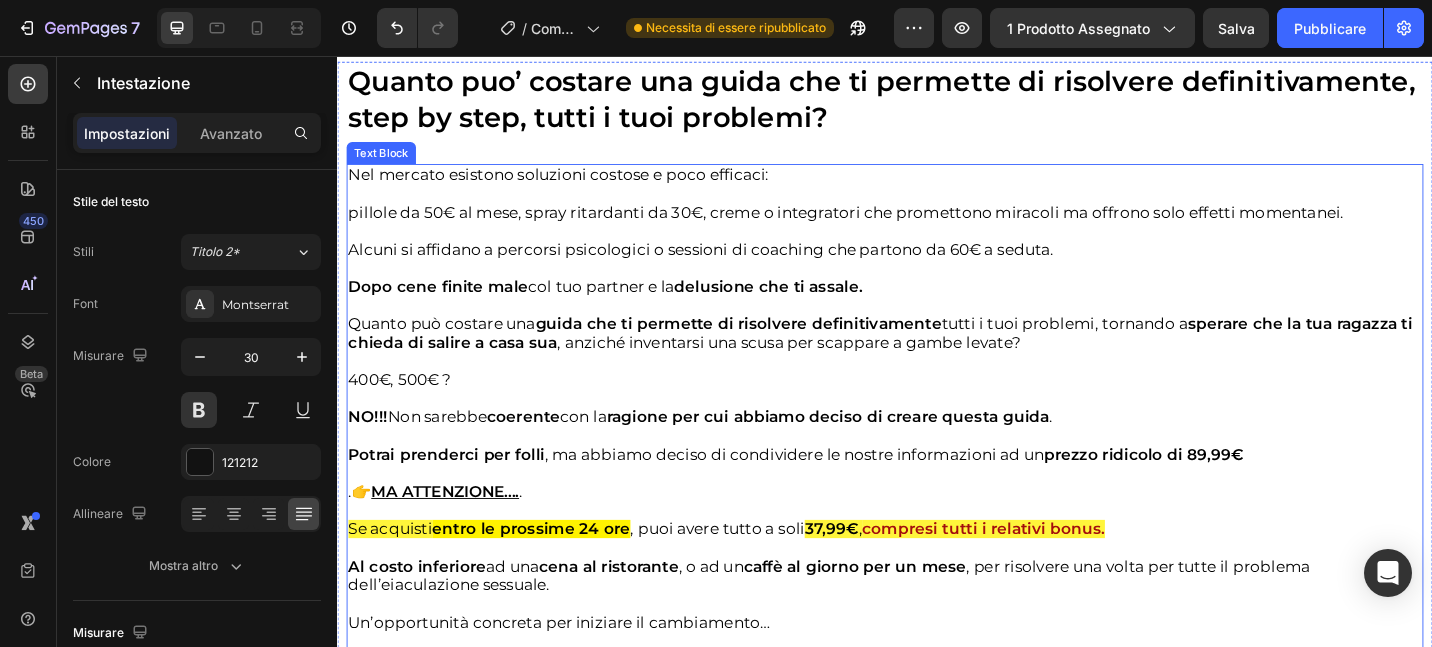 scroll, scrollTop: 6244, scrollLeft: 0, axis: vertical 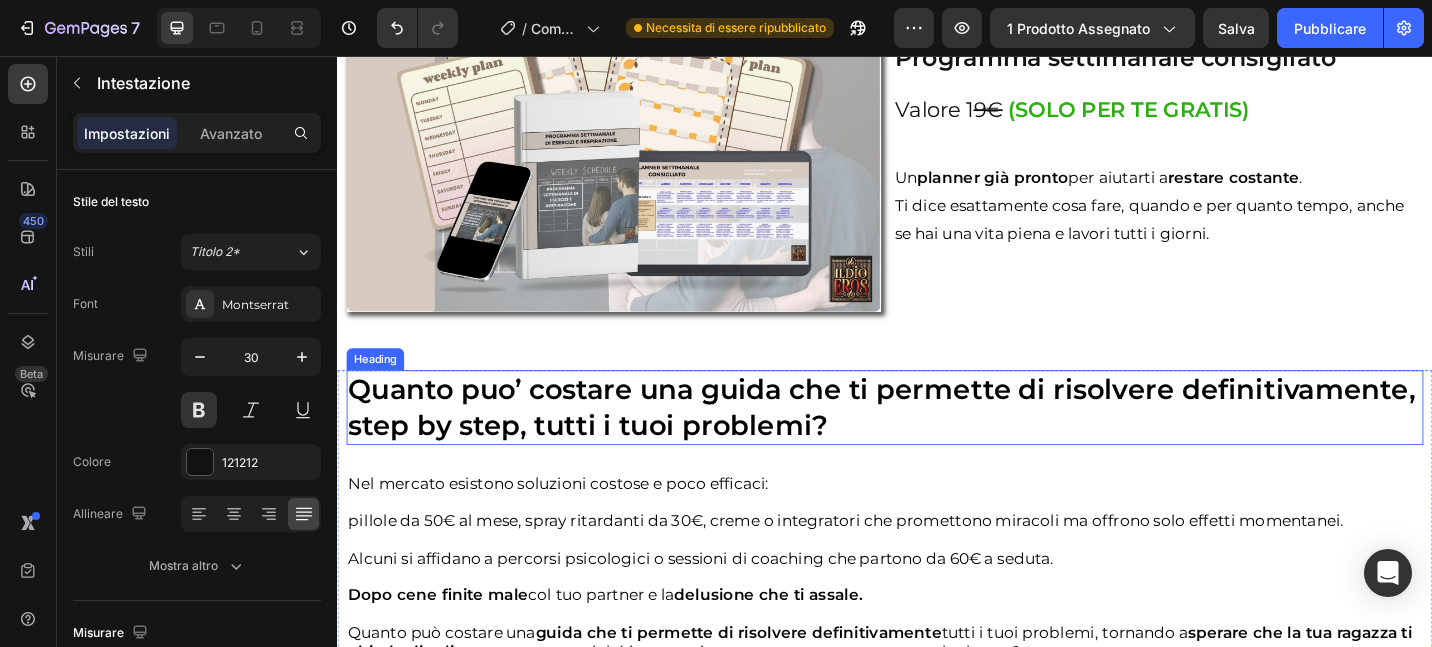click on "Quanto puo’ costare una guida che ti permette di risolvere definitivamente, step by step, tutti i tuoi problemi?" at bounding box center (933, 441) 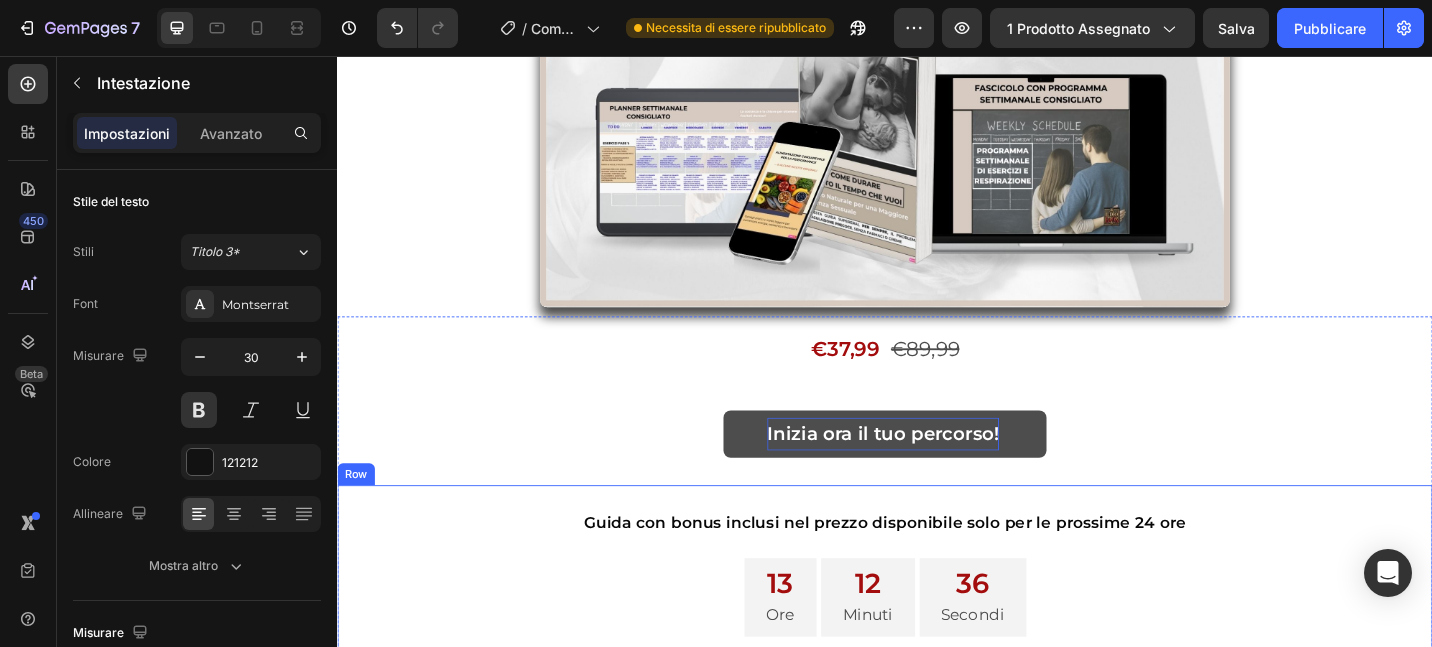 scroll, scrollTop: 417, scrollLeft: 0, axis: vertical 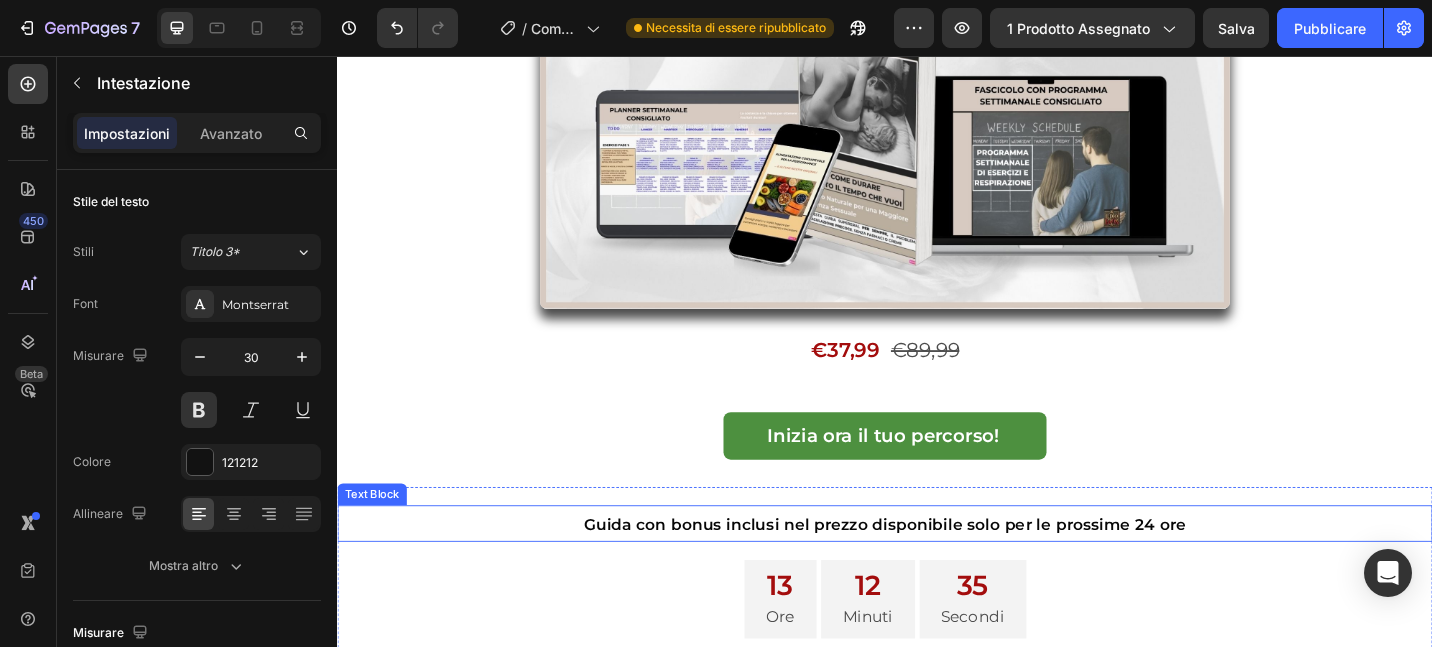 click on "Guida con bonus inclusi nel prezzo disponibile solo per le prossime 24 ore" at bounding box center (937, 569) 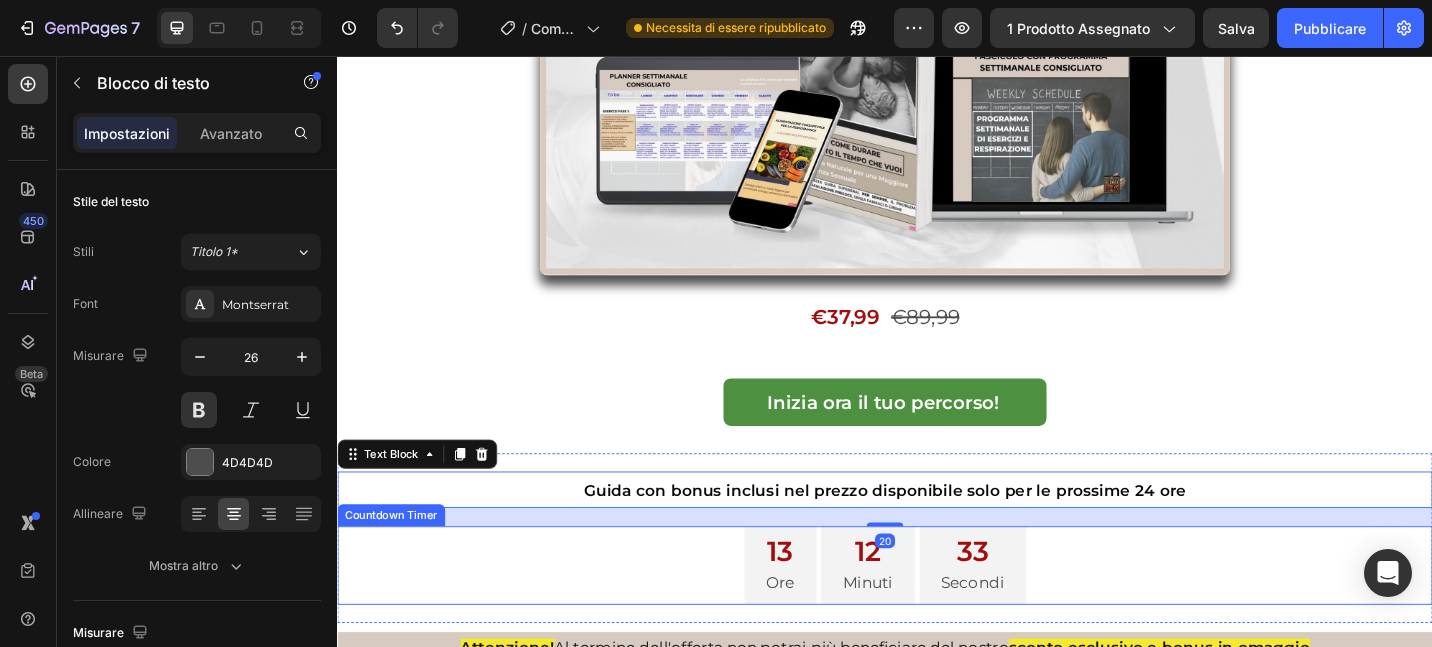 scroll, scrollTop: 564, scrollLeft: 0, axis: vertical 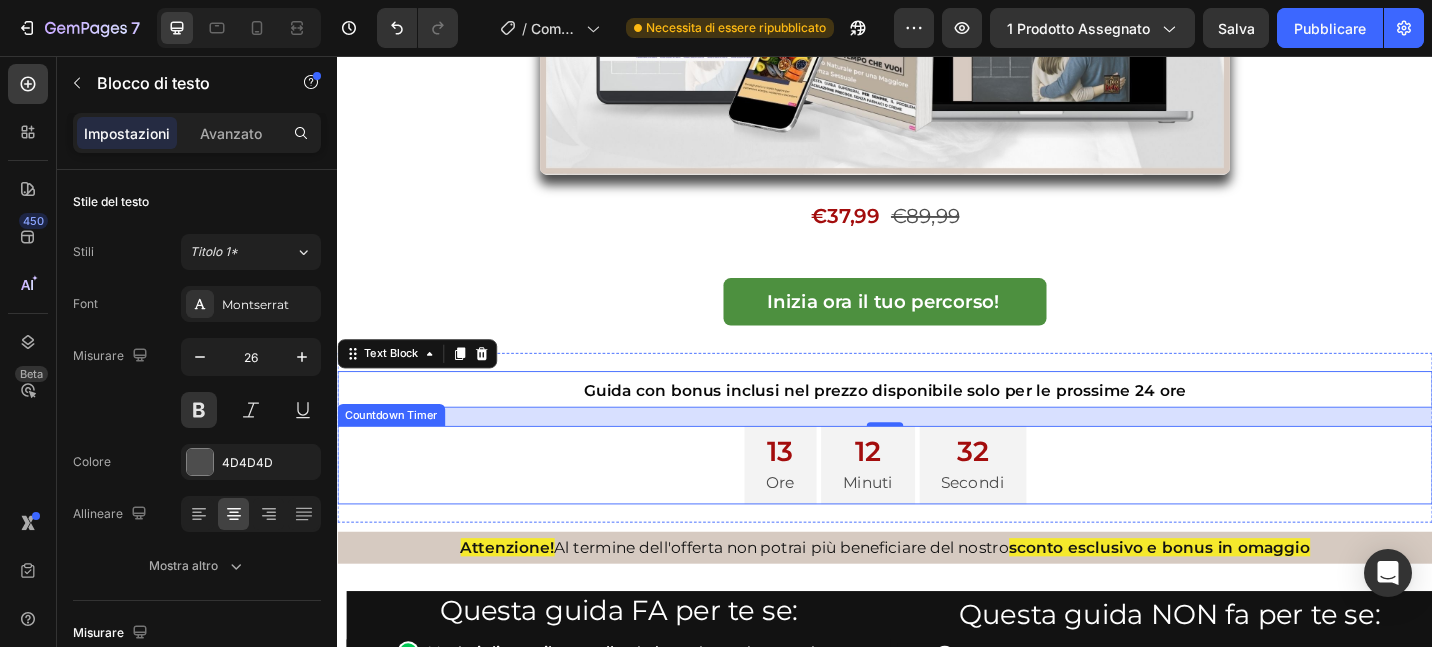 click on "13 Ore 12 Minuti 32 Secondi" at bounding box center (937, 504) 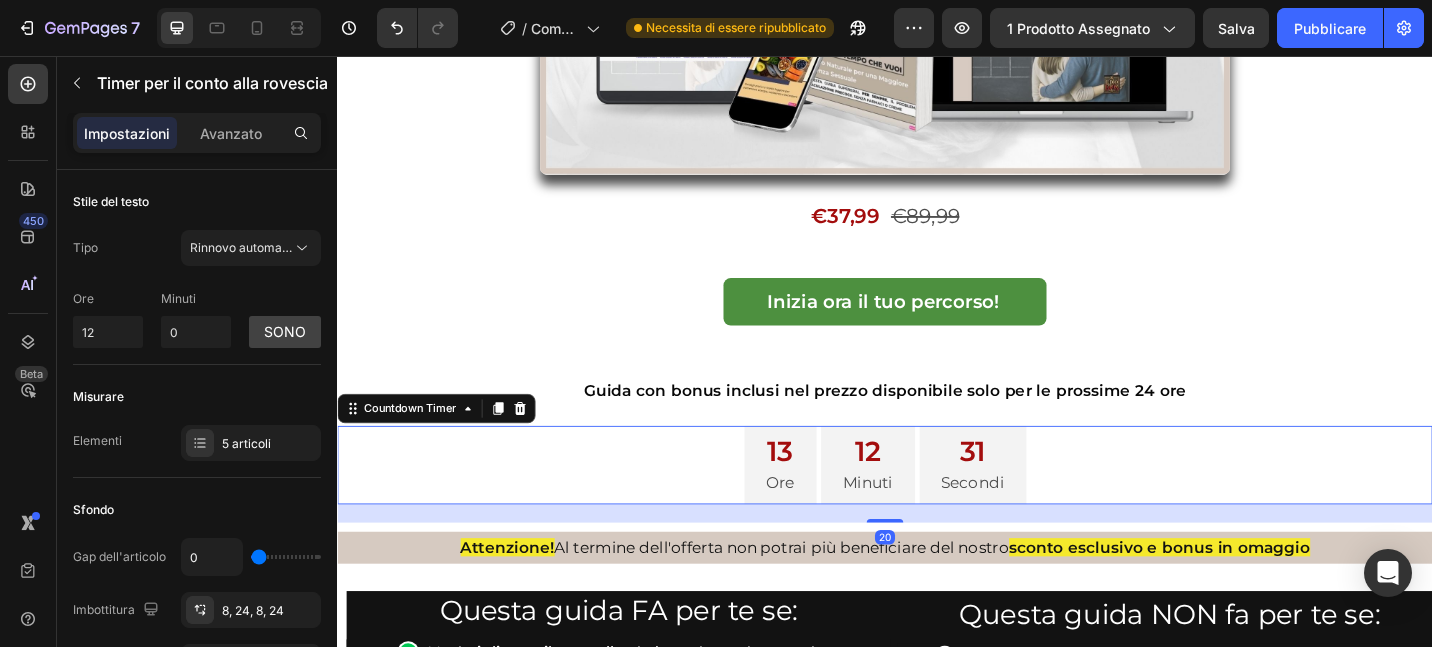 click on "31" at bounding box center (1033, 488) 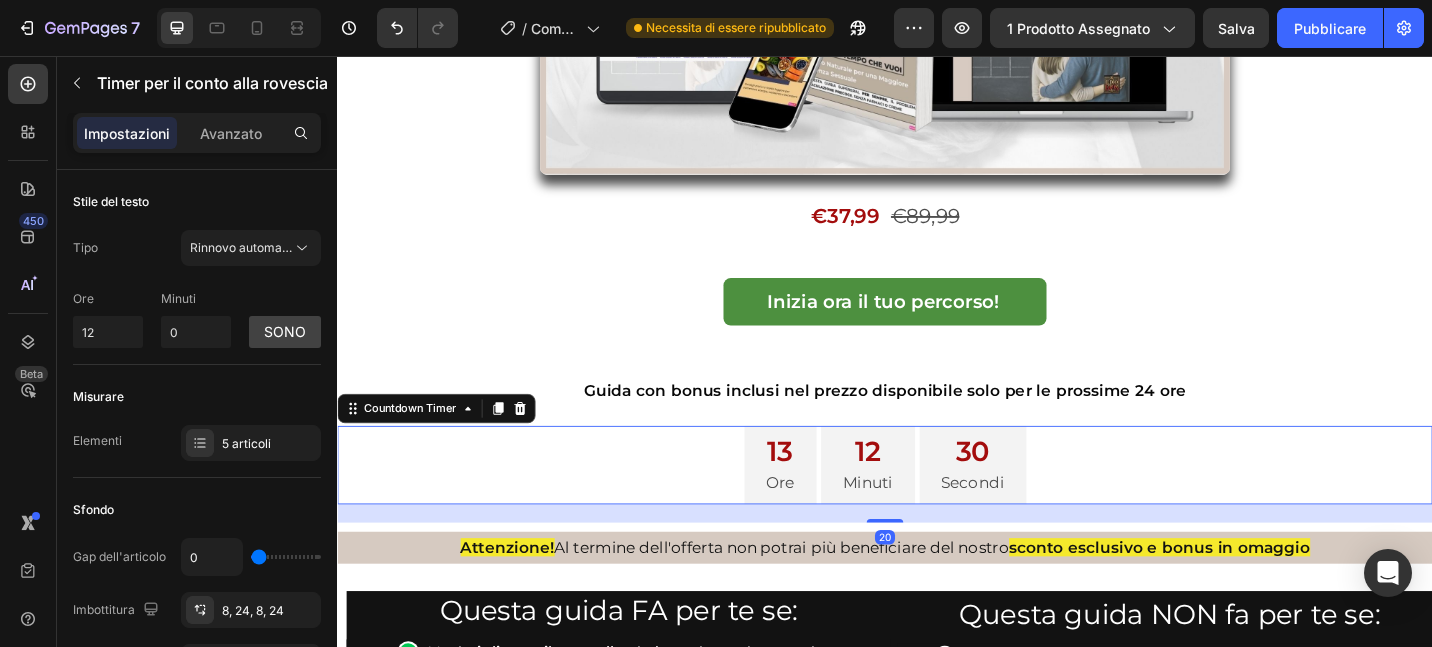 click on "Secondi" at bounding box center [1033, 523] 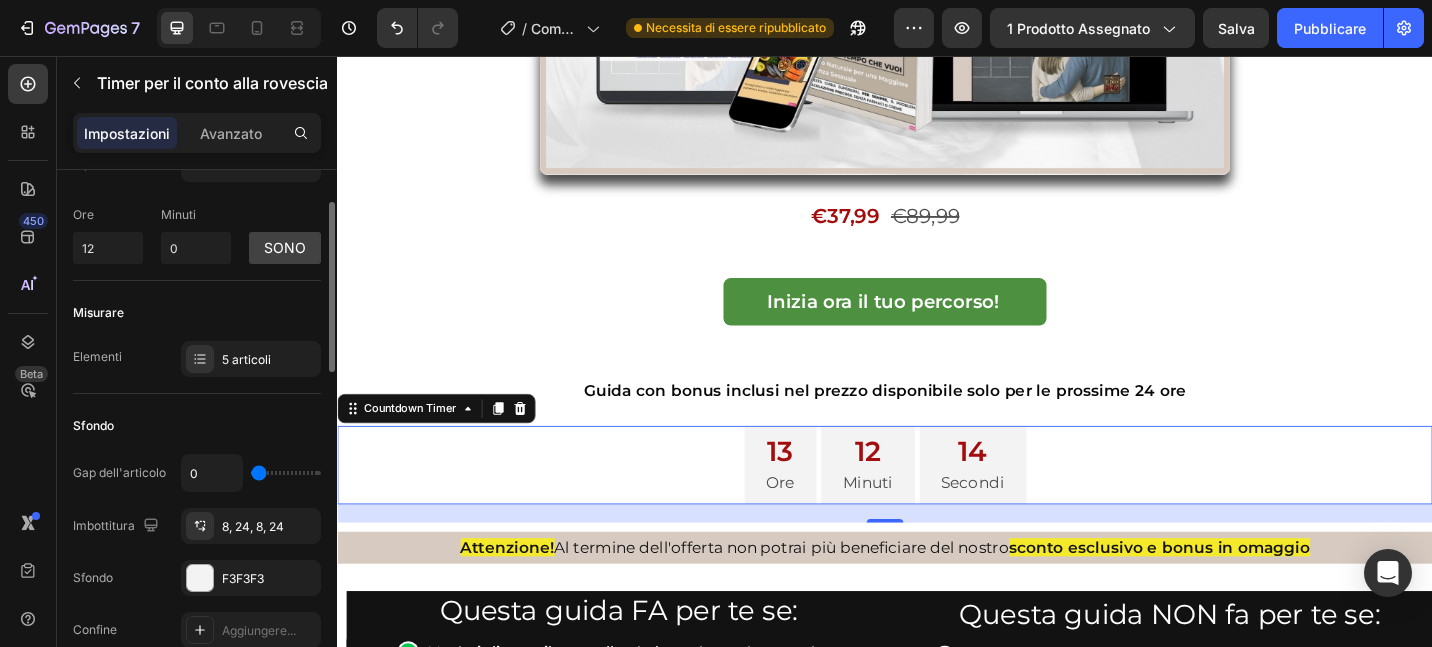 scroll, scrollTop: 88, scrollLeft: 0, axis: vertical 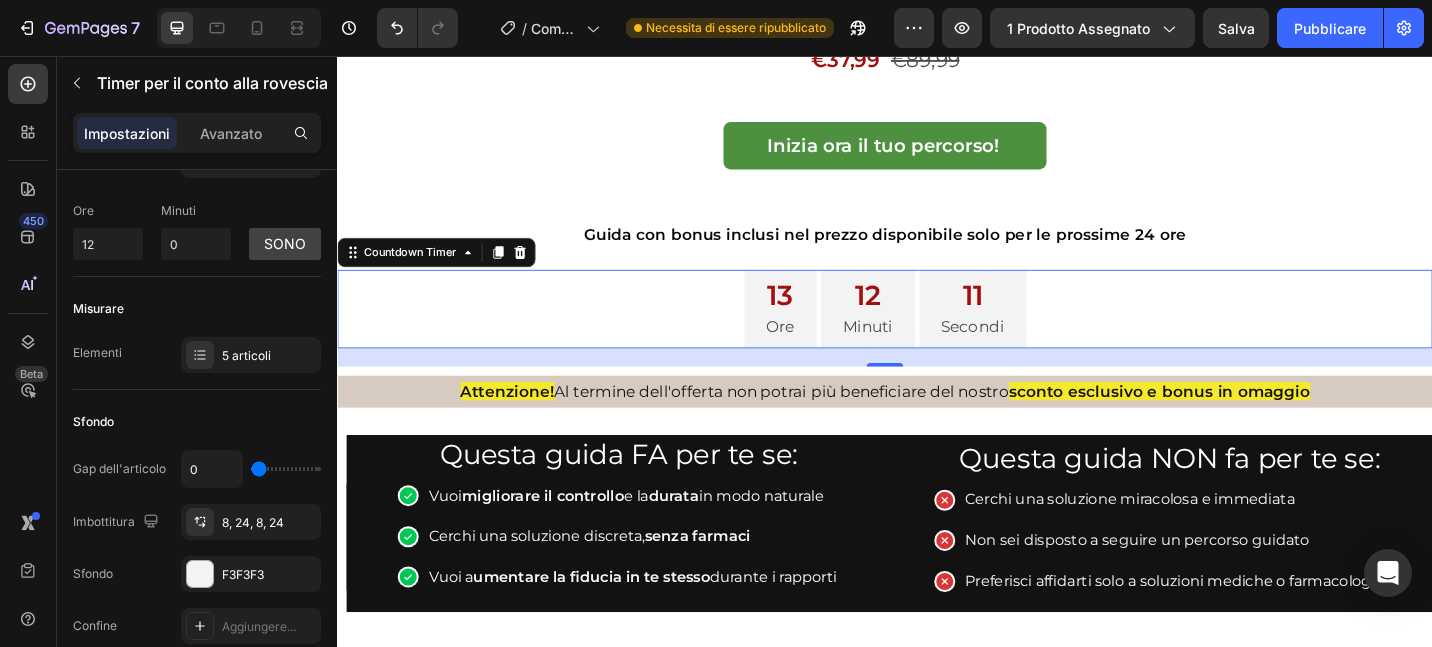 click on "Ore" at bounding box center (822, 352) 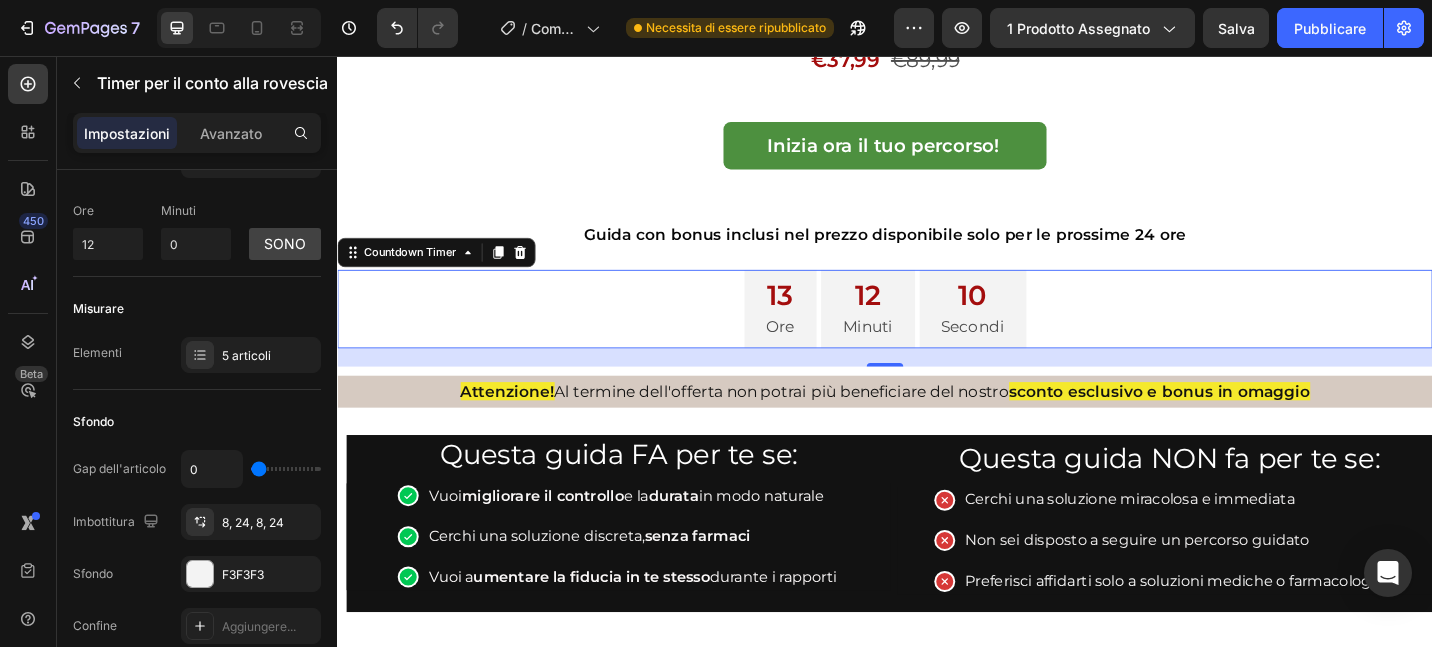 click on "Ore" at bounding box center [822, 352] 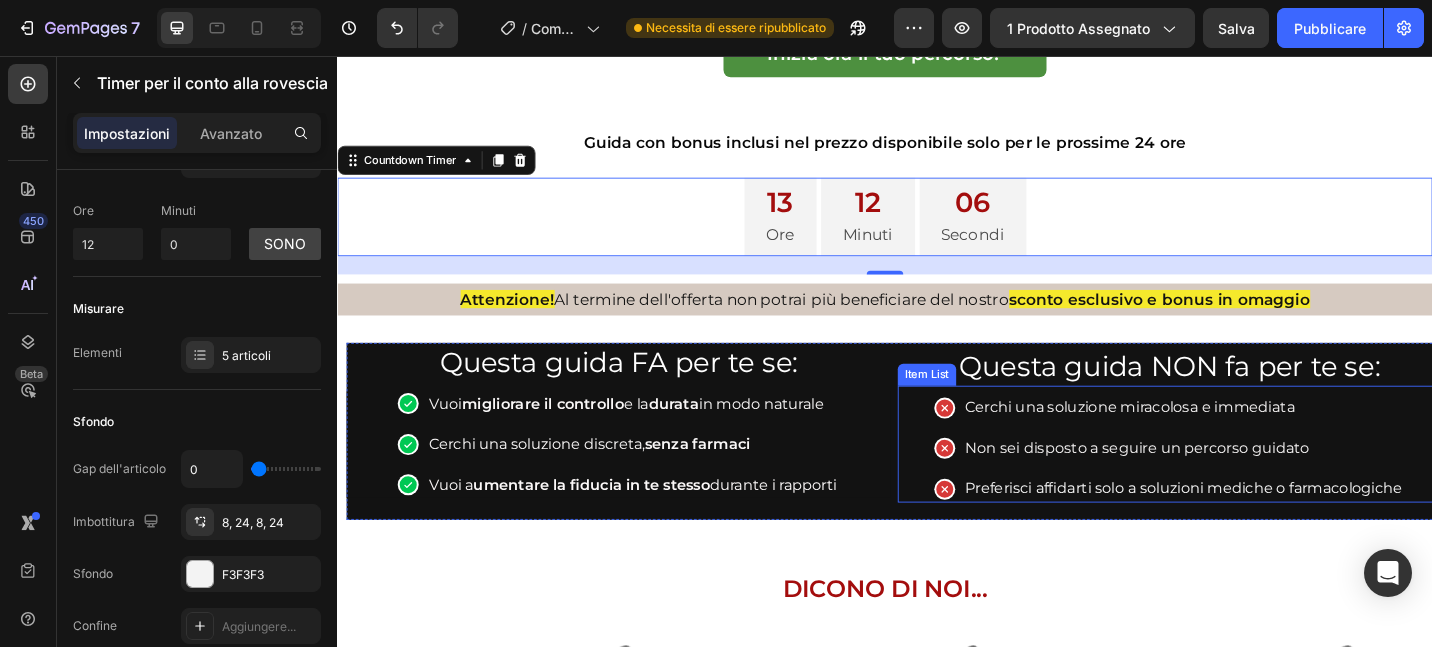 scroll, scrollTop: 837, scrollLeft: 0, axis: vertical 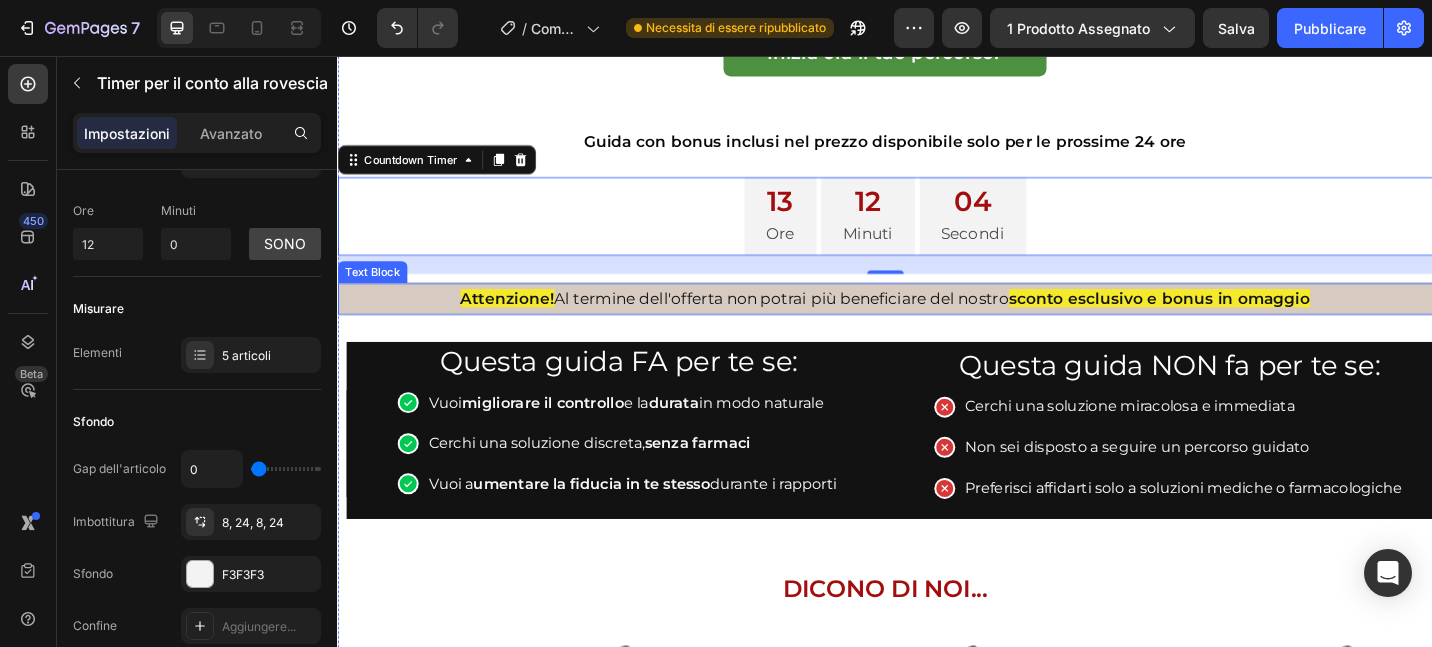 click on "Attenzione!  Al termine dell'offerta non potrai più beneficiare del nostro  sconto esclusivo e bonus in omaggio" at bounding box center [937, 321] 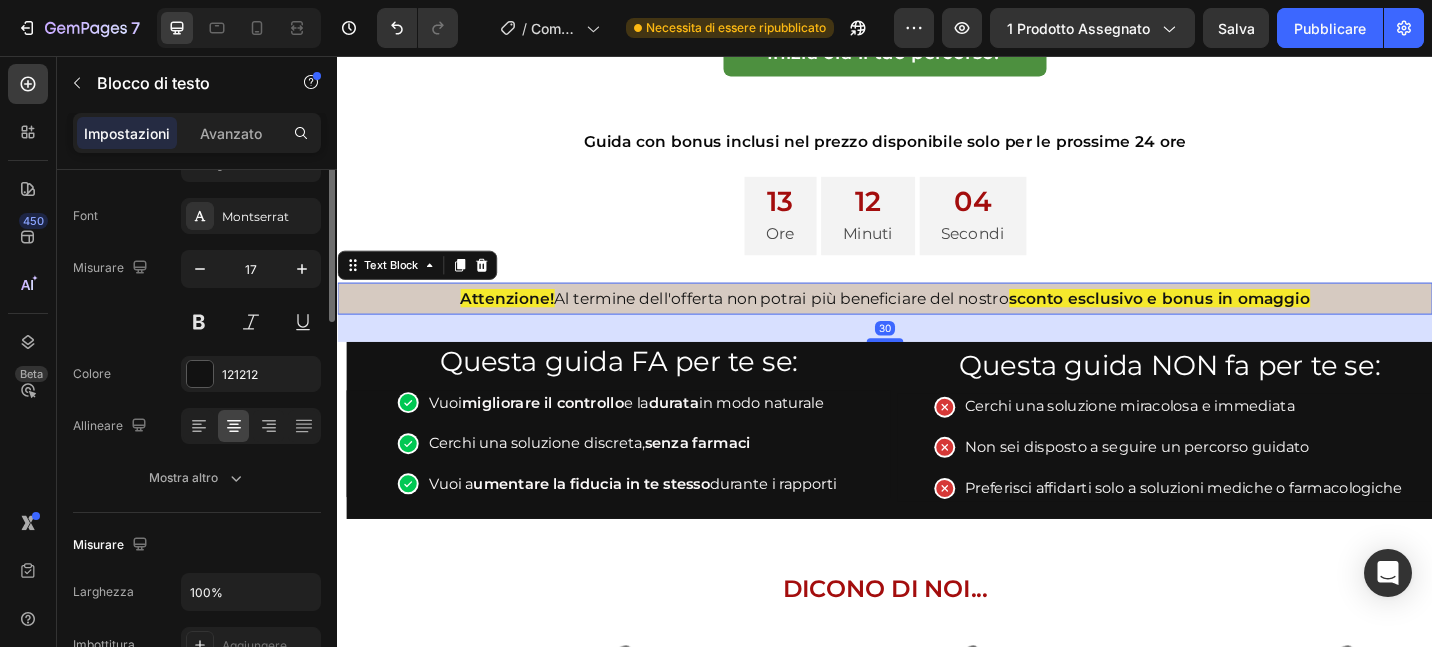 scroll, scrollTop: 0, scrollLeft: 0, axis: both 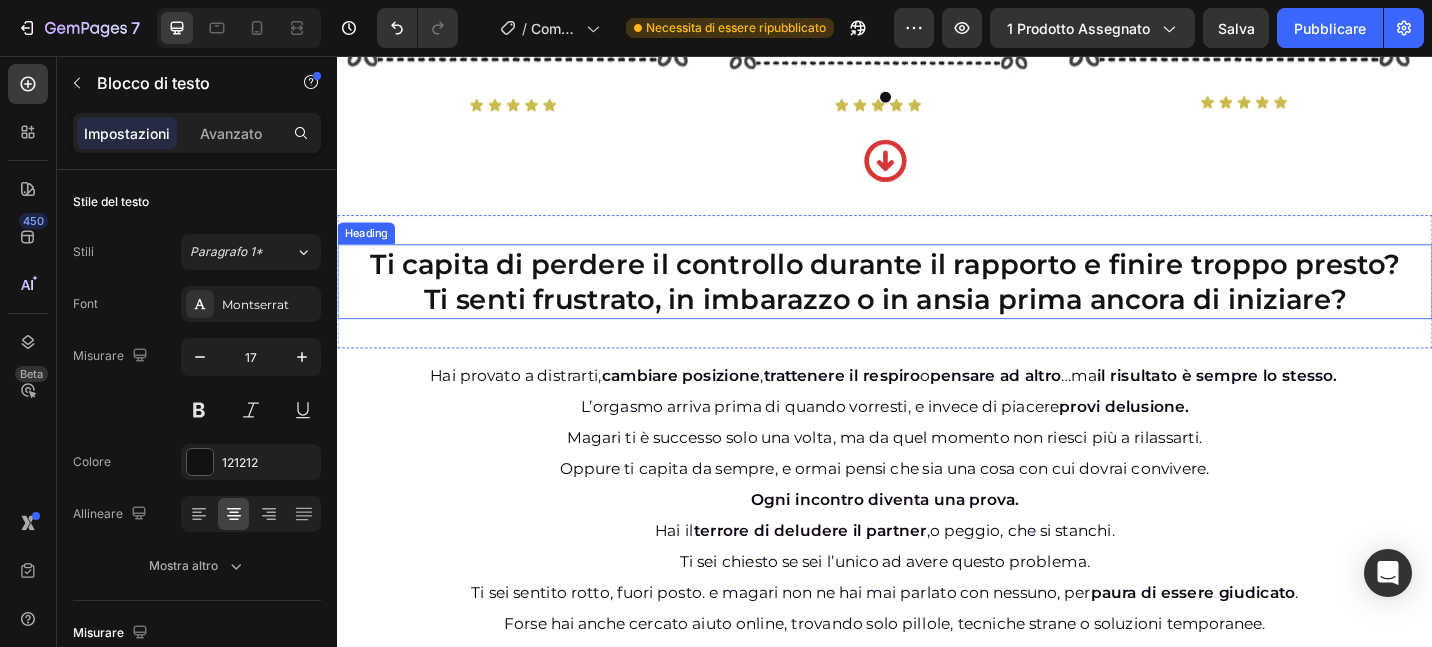 click on "Ti capita di perdere il controllo durante il rapporto e finire troppo presto? Ti senti frustrato, in imbarazzo o in ansia prima ancora di iniziare?" at bounding box center [937, 303] 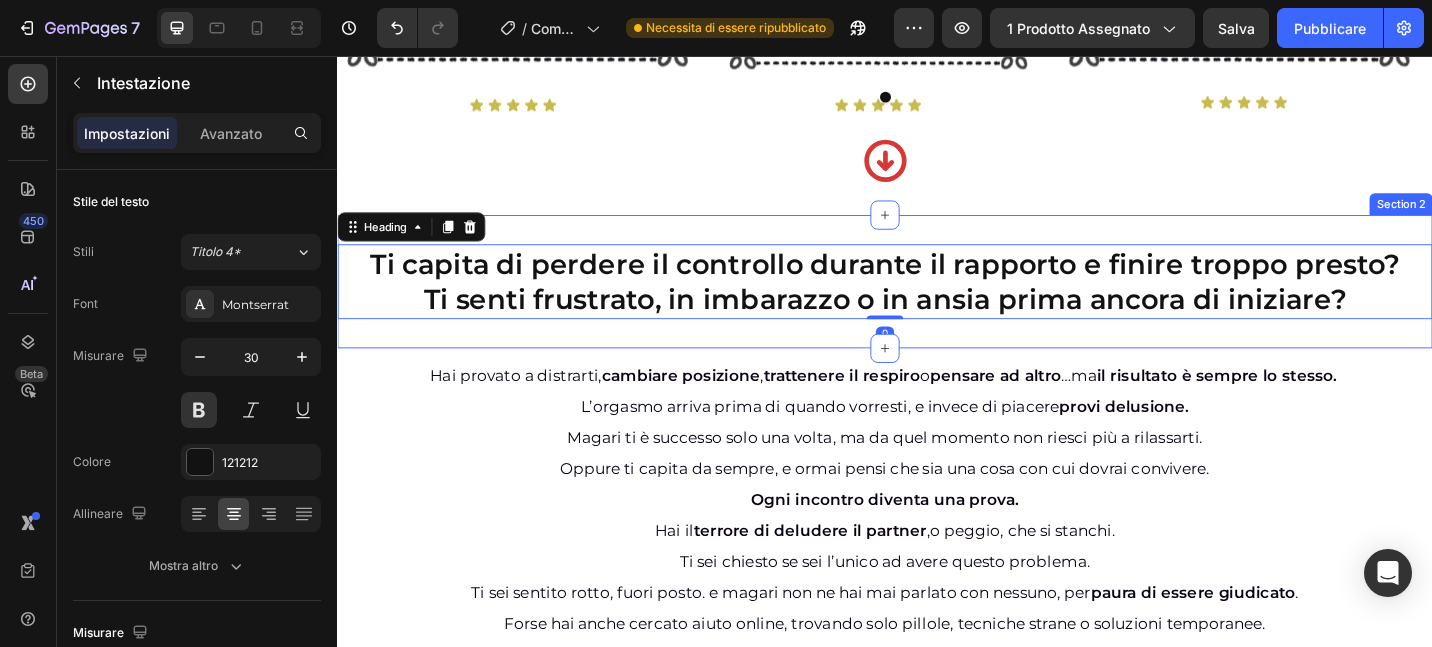 click on "Hai provato a distrarti,  cambiare posizione ,  trattenere il respiro  o  pensare ad altro …  ma  il risultato è sempre lo stesso.   L’orgasmo arriva prima di quando vorresti, e invece di piacere  provi delusione. Magari ti è successo solo una volta, ma da quel momento non riesci più a rilassarti.  Oppure ti capita da sempre, e ormai pensi che sia una cosa con cui dovrai convivere.  Ogni incontro diventa una prova.   Hai il  terrore di deludere il partner ,  o peggio, che si stanchi.  Ti sei chiesto se sei l’unico ad avere questo problema.  Ti sei sentito rotto, fuori posto. e magari non ne hai mai parlato con nessuno, per  paura di essere giudicato .  Forse hai anche cercato aiuto online, trovando solo pillole, tecniche strane o soluzioni temporanee.  Nulla  che ti facesse davvero sentire al sicuro, nel tuo corpo, con il tuo piacere." at bounding box center (937, 559) 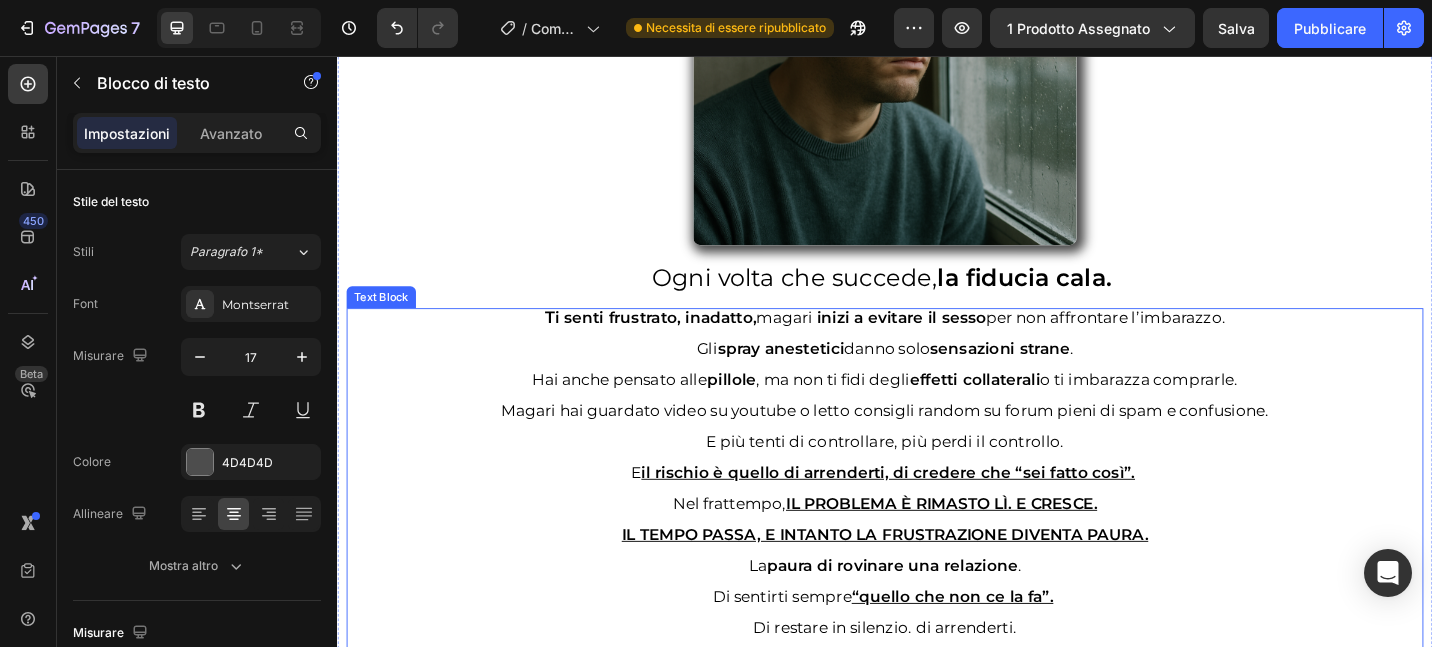 scroll, scrollTop: 2693, scrollLeft: 0, axis: vertical 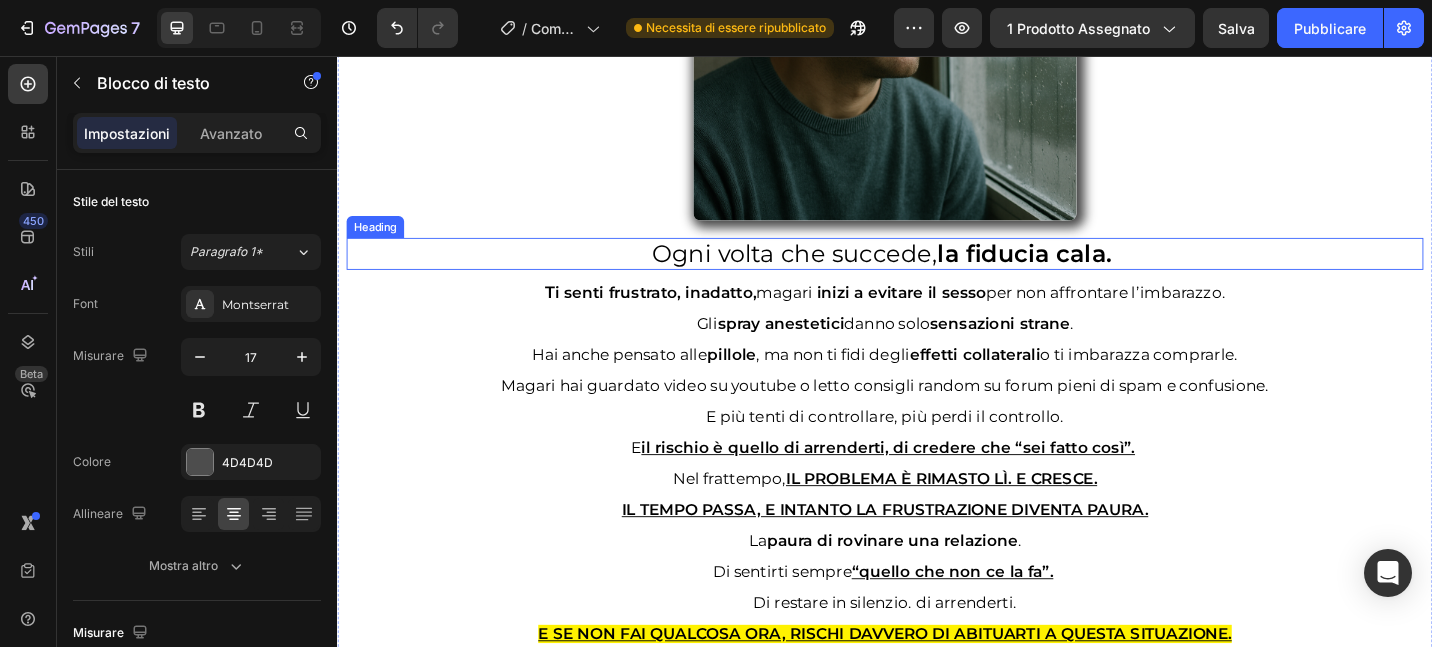 click on "Ogni volta che succed" at bounding box center [827, 272] 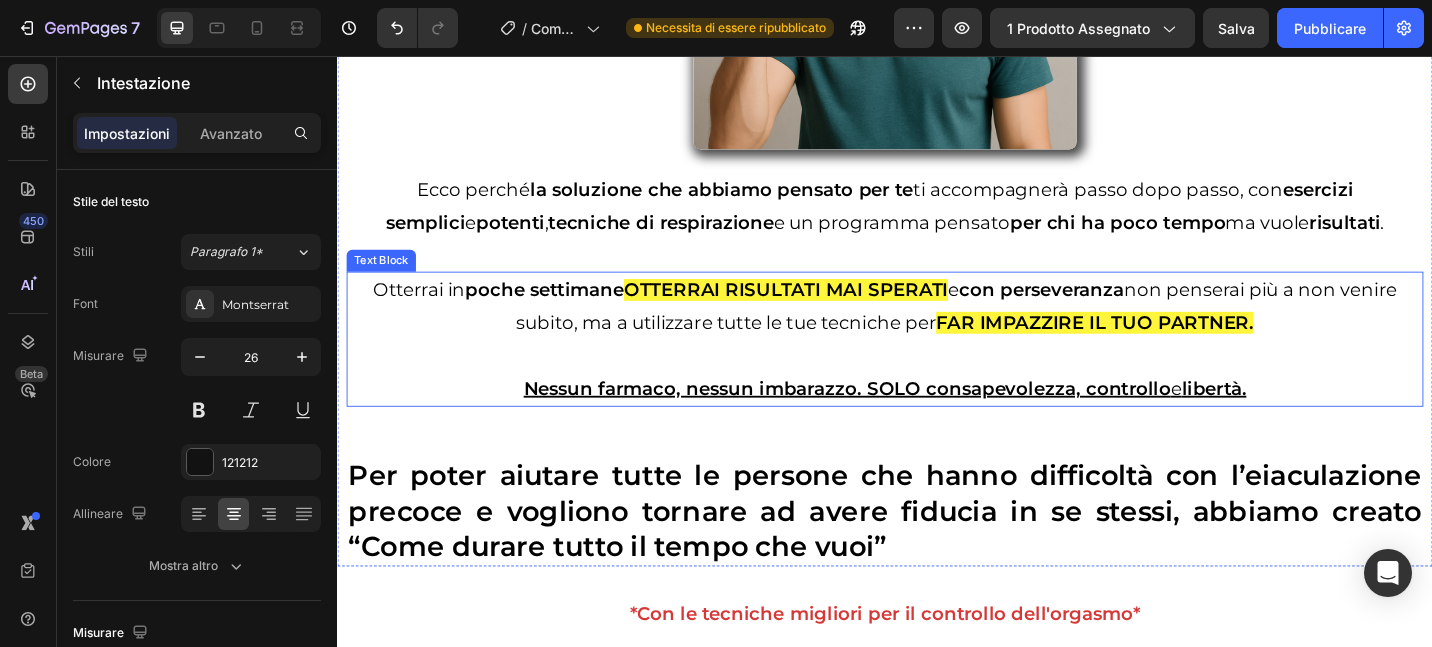 scroll, scrollTop: 3871, scrollLeft: 0, axis: vertical 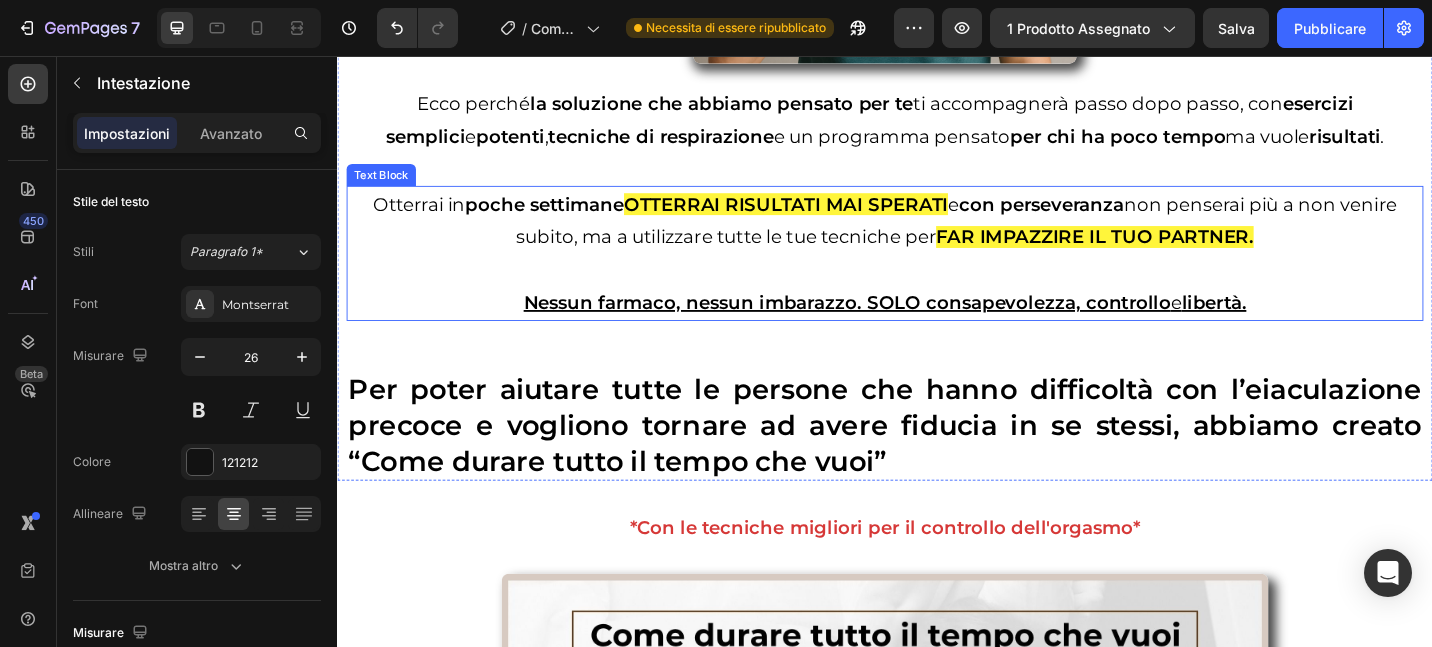 click on "OTTERRAI RISULTATI MAI SPERATI" at bounding box center [828, 218] 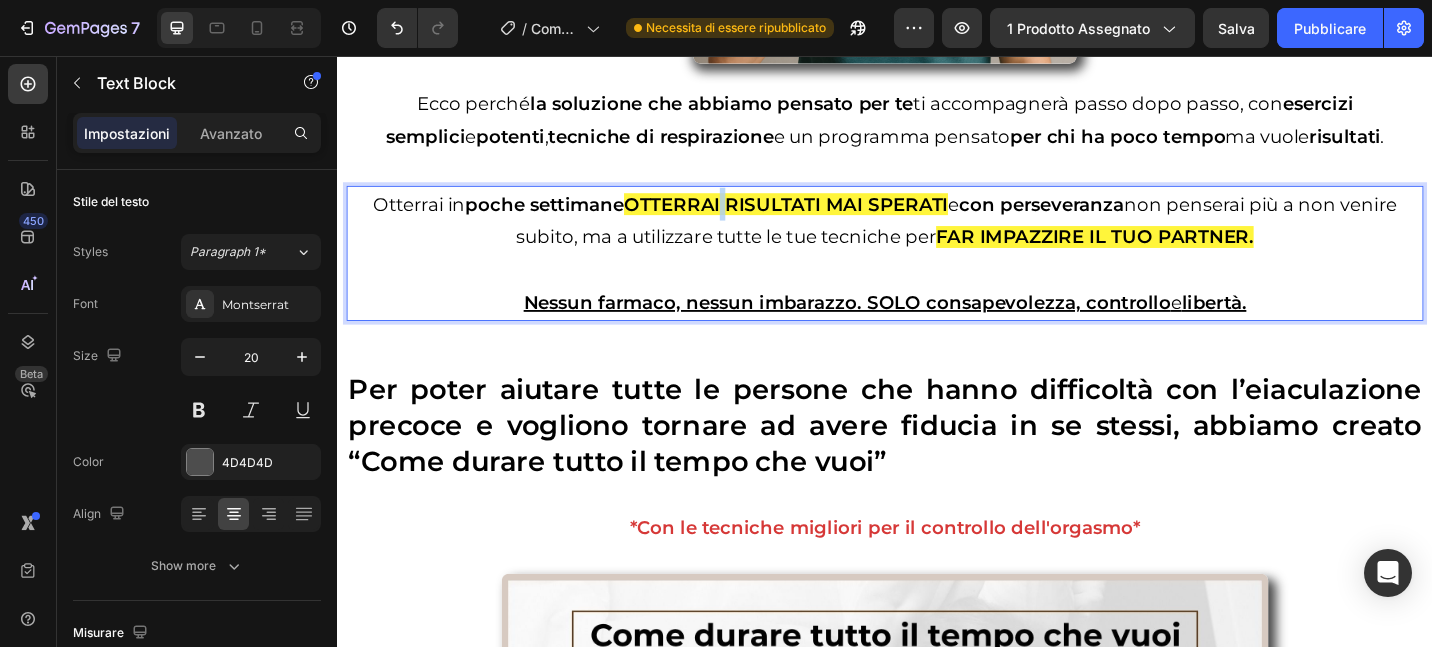 click on "OTTERRAI RISULTATI MAI SPERATI" at bounding box center [828, 218] 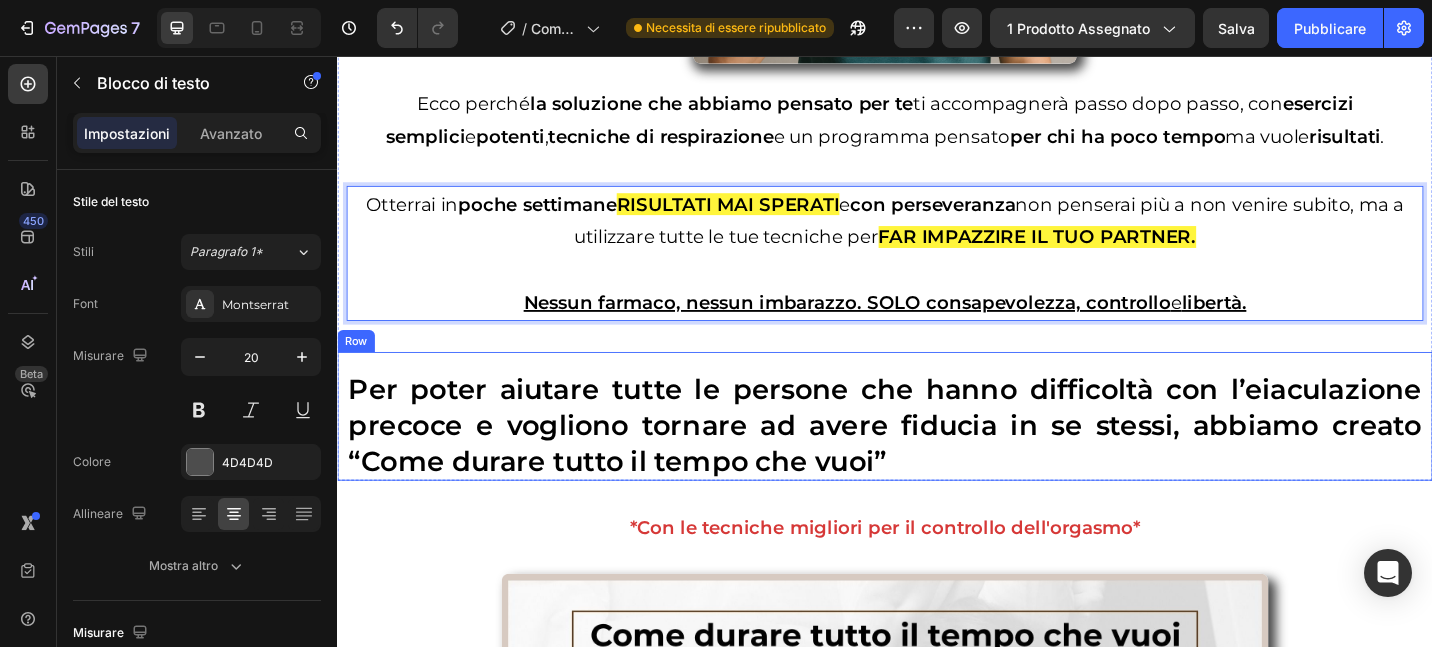 click on "Per poter aiutare tutte le persone che hanno difficoltà con l’eiaculazione precoce e vogliono tornare ad avere fiducia in se stessi, abbiamo creato “Come durare tutto il tempo che vuoi” Heading" at bounding box center [937, 450] 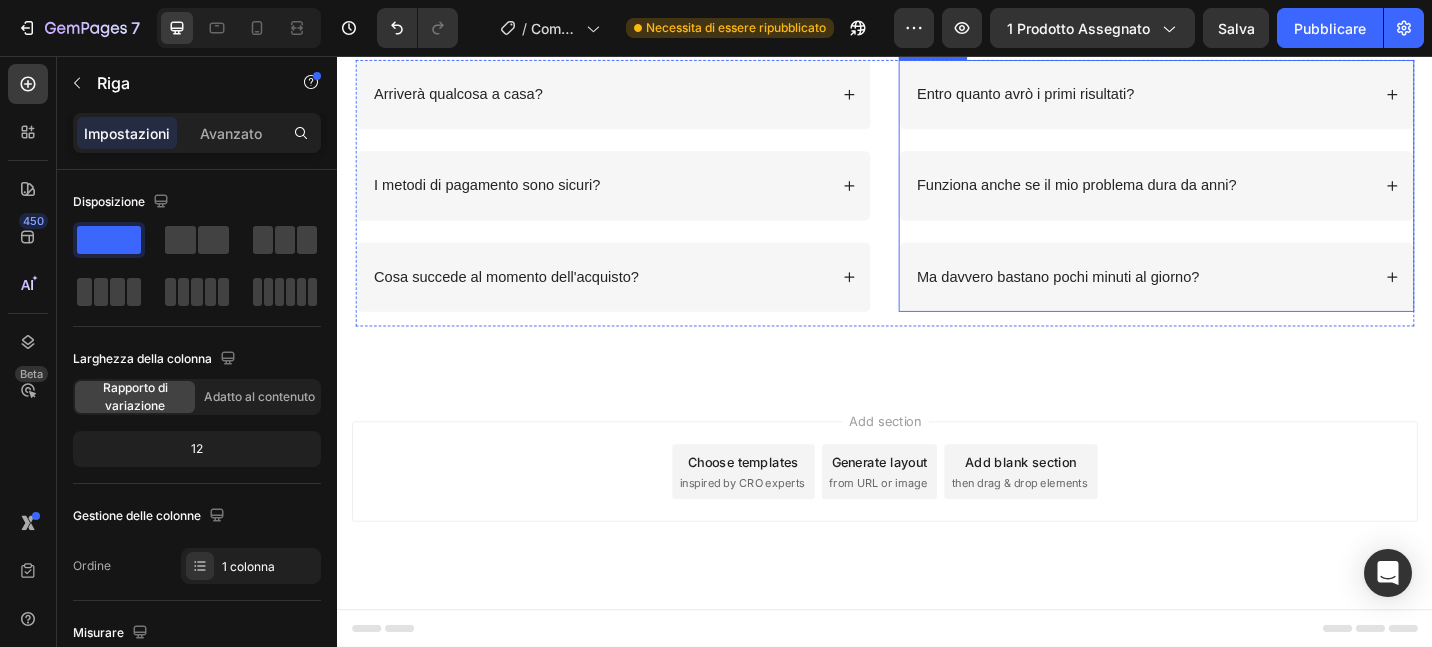 scroll, scrollTop: 8186, scrollLeft: 0, axis: vertical 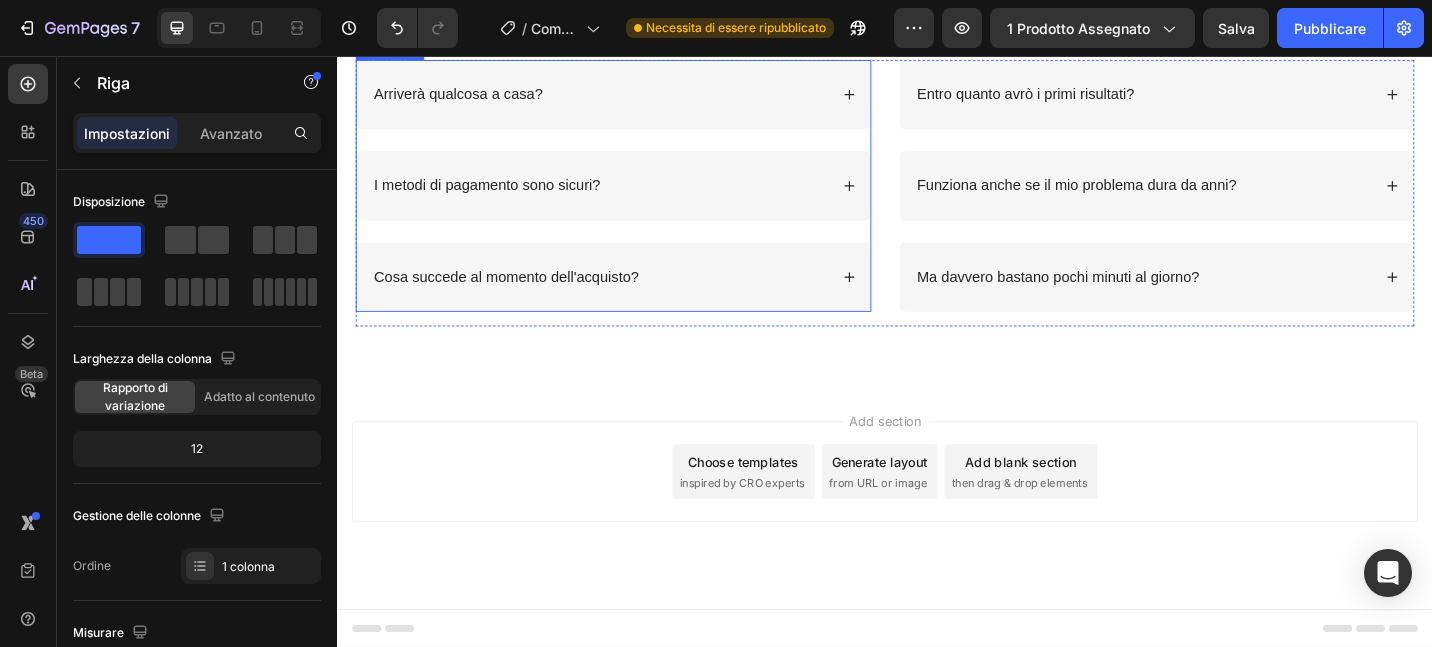 click on "Arriverà qualcosa a casa?" at bounding box center (639, 98) 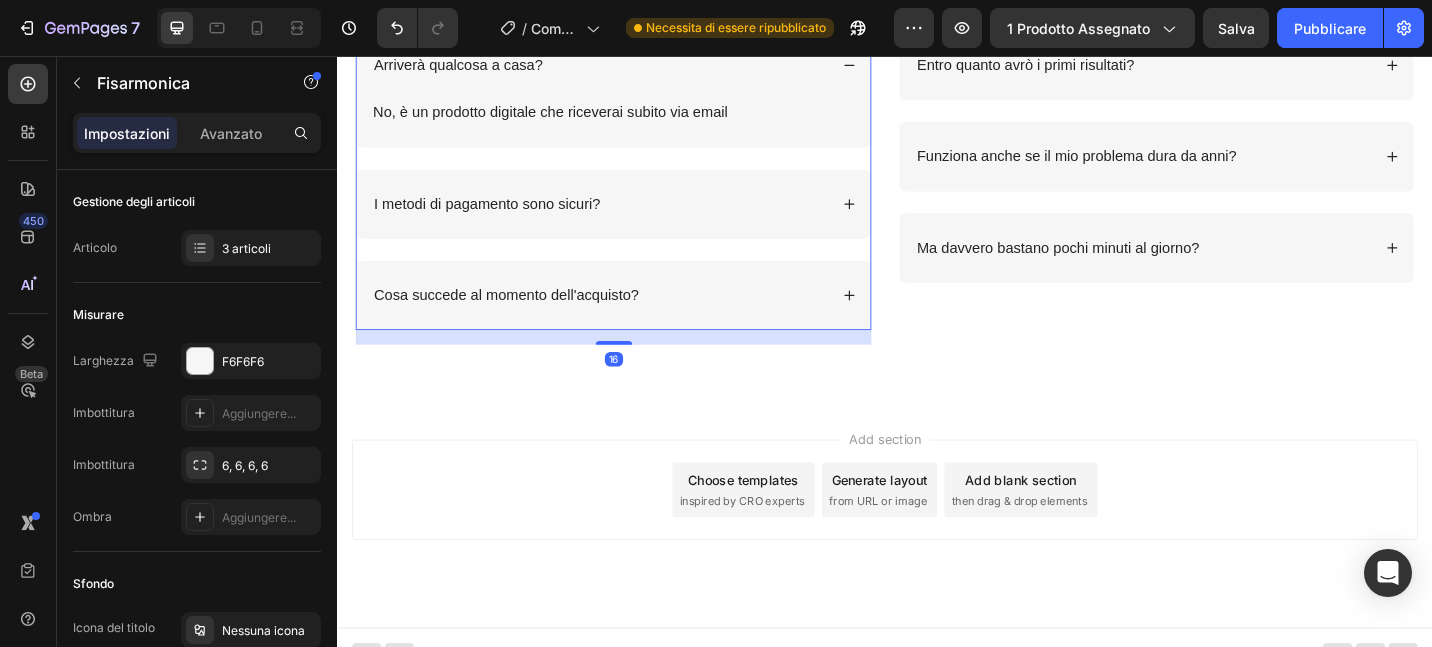click on "I metodi di pagamento sono sicuri?" at bounding box center [639, 218] 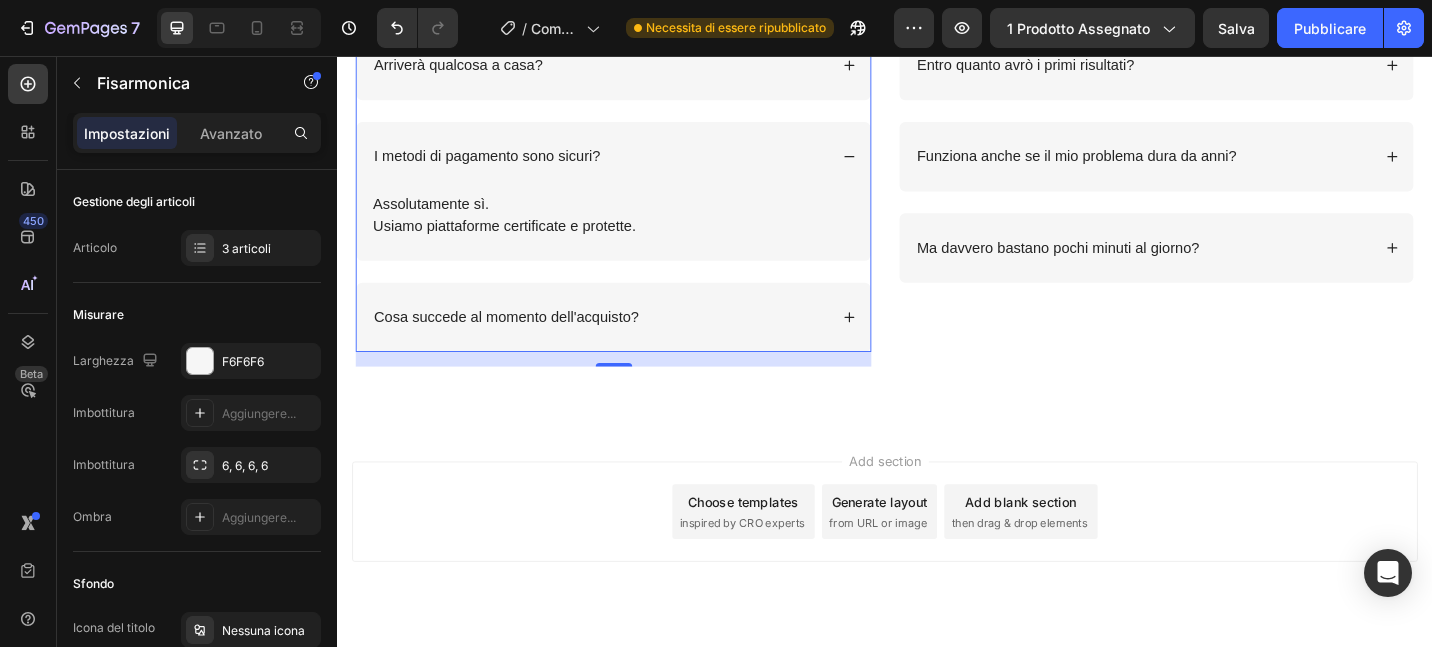 click on "Cosa succede al momento dell'acquisto?" at bounding box center [639, 342] 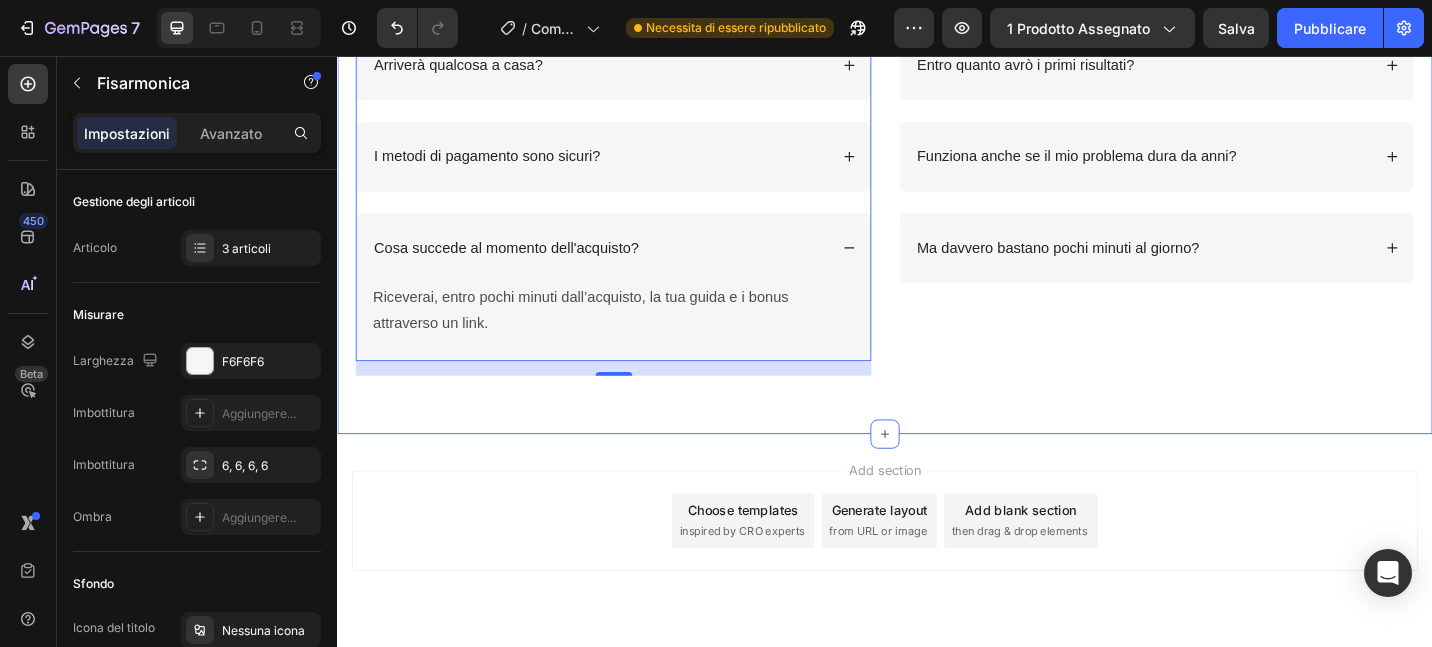 click on "Image Row Domande frequenti Heading Row
Arriverà qualcosa a casa?
I metodi di pagamento sono sicuri?
Cosa succede al momento dell'acquisto?  Riceverai, entro pochi minuti dall’acquisto, la tua guida e i bonus attraverso un link. Text Block Accordion   16
Entro quanto avrò i primi risultati?
Funziona anche se il mio problema dura da anni?
Ma davvero bastano pochi minuti al giorno? Accordion Row" at bounding box center [937, 196] 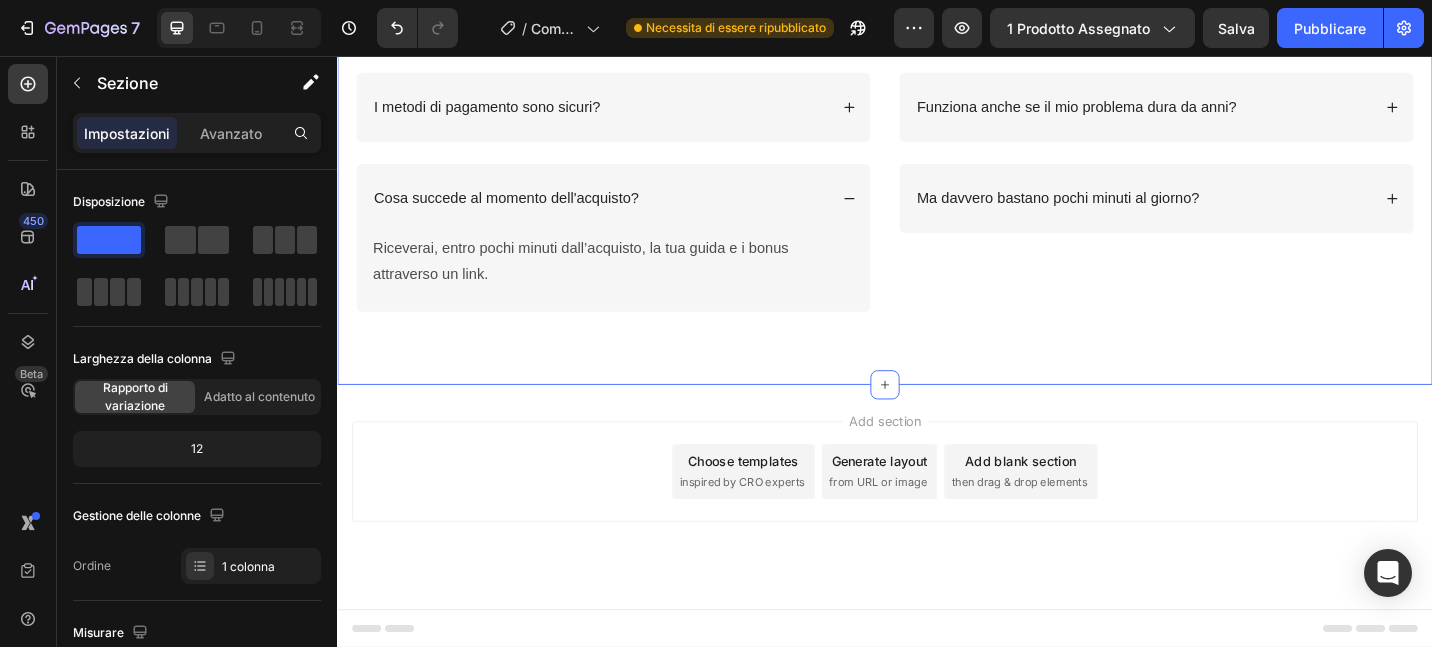 scroll, scrollTop: 8449, scrollLeft: 0, axis: vertical 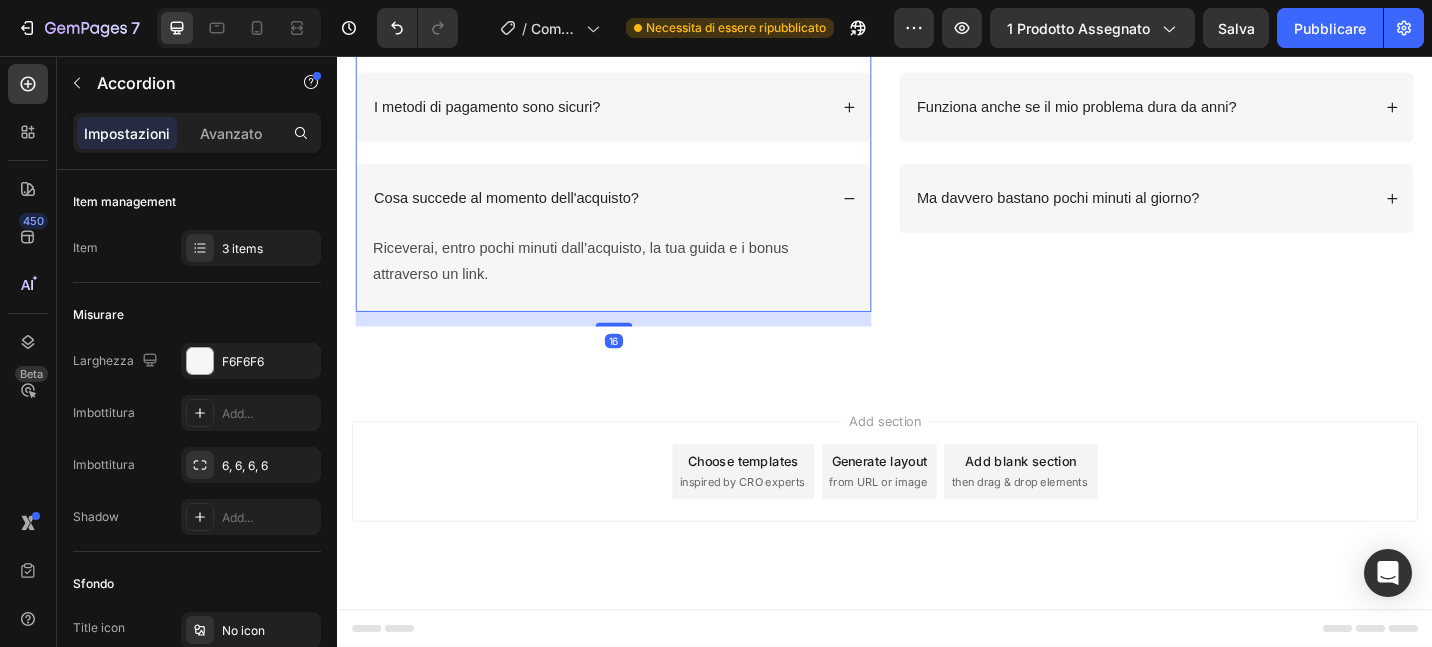 click on "Cosa succede al momento dell'acquisto?" at bounding box center [639, 212] 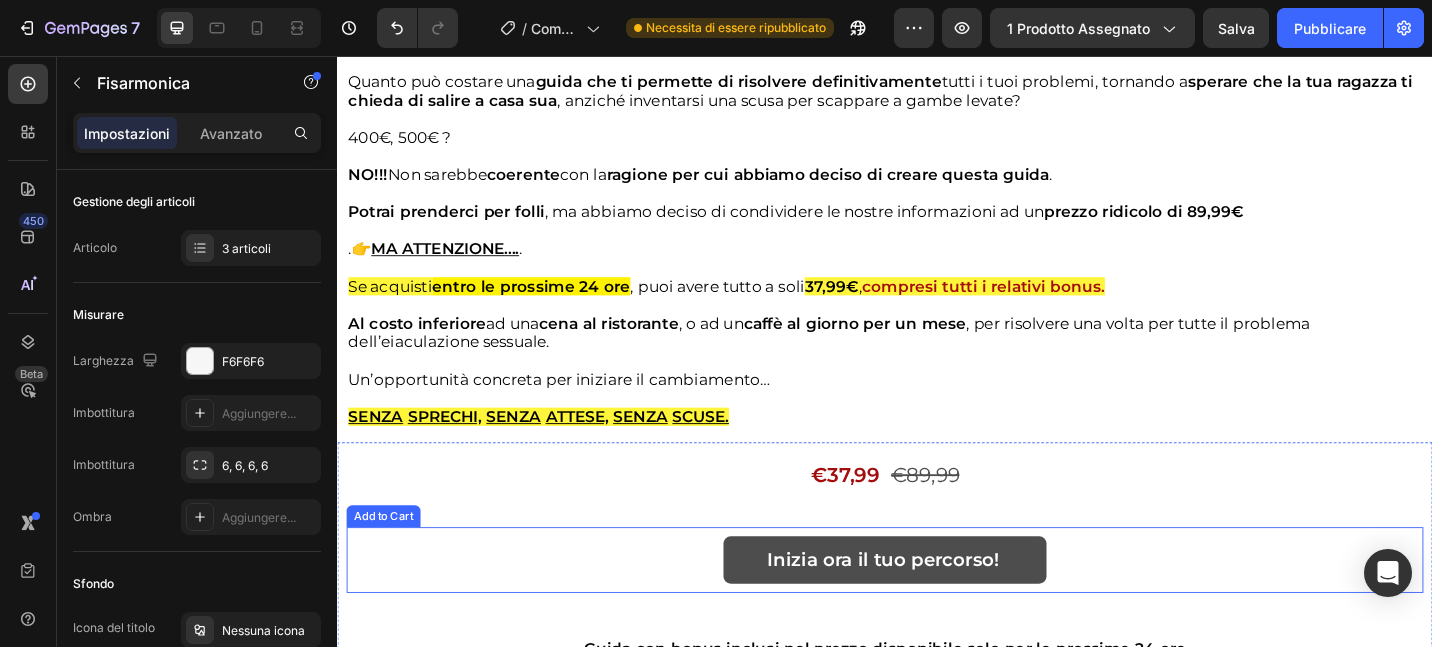 scroll, scrollTop: 6835, scrollLeft: 0, axis: vertical 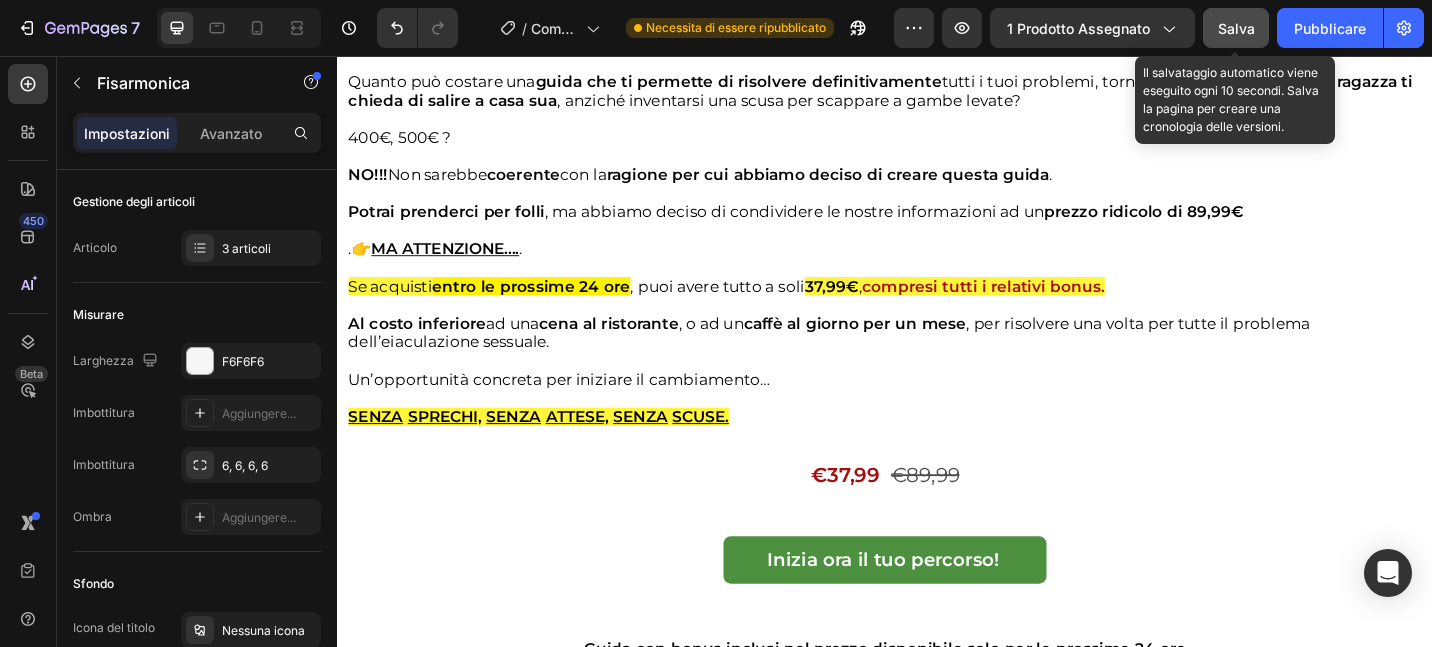 click on "Salva" 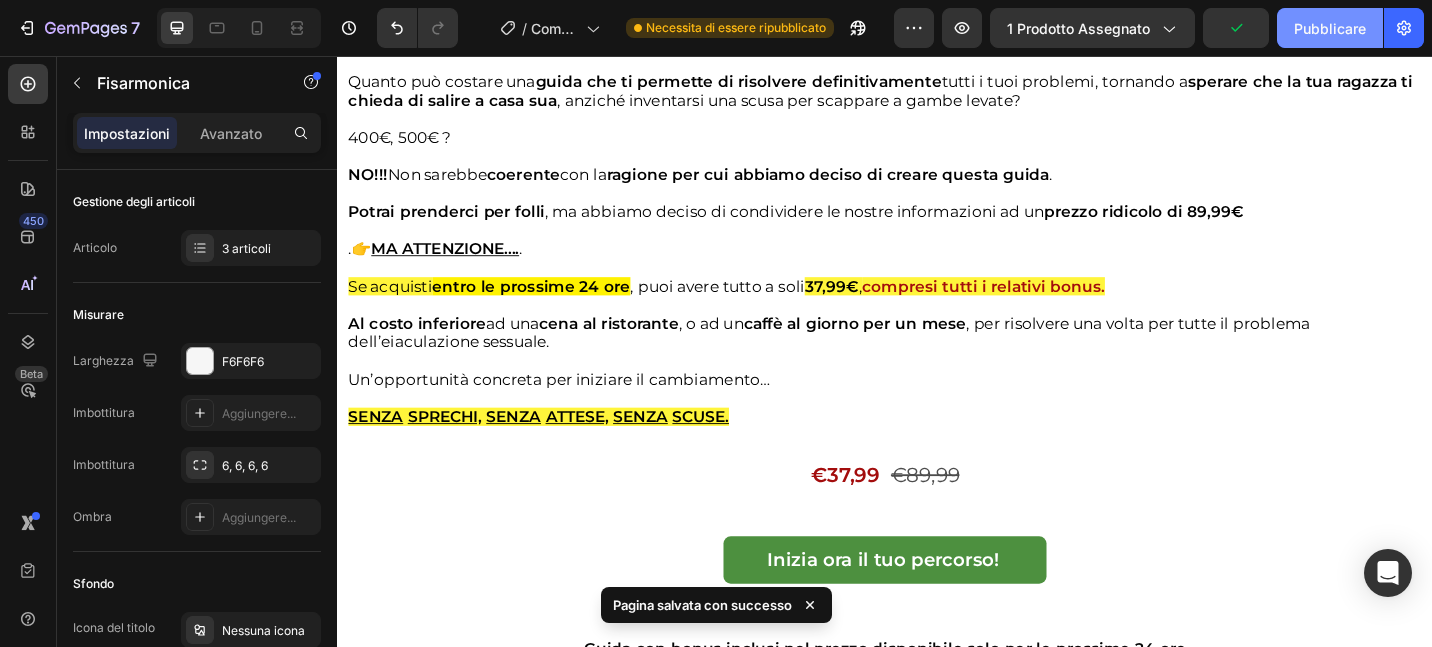 click on "Pubblicare" at bounding box center (1330, 28) 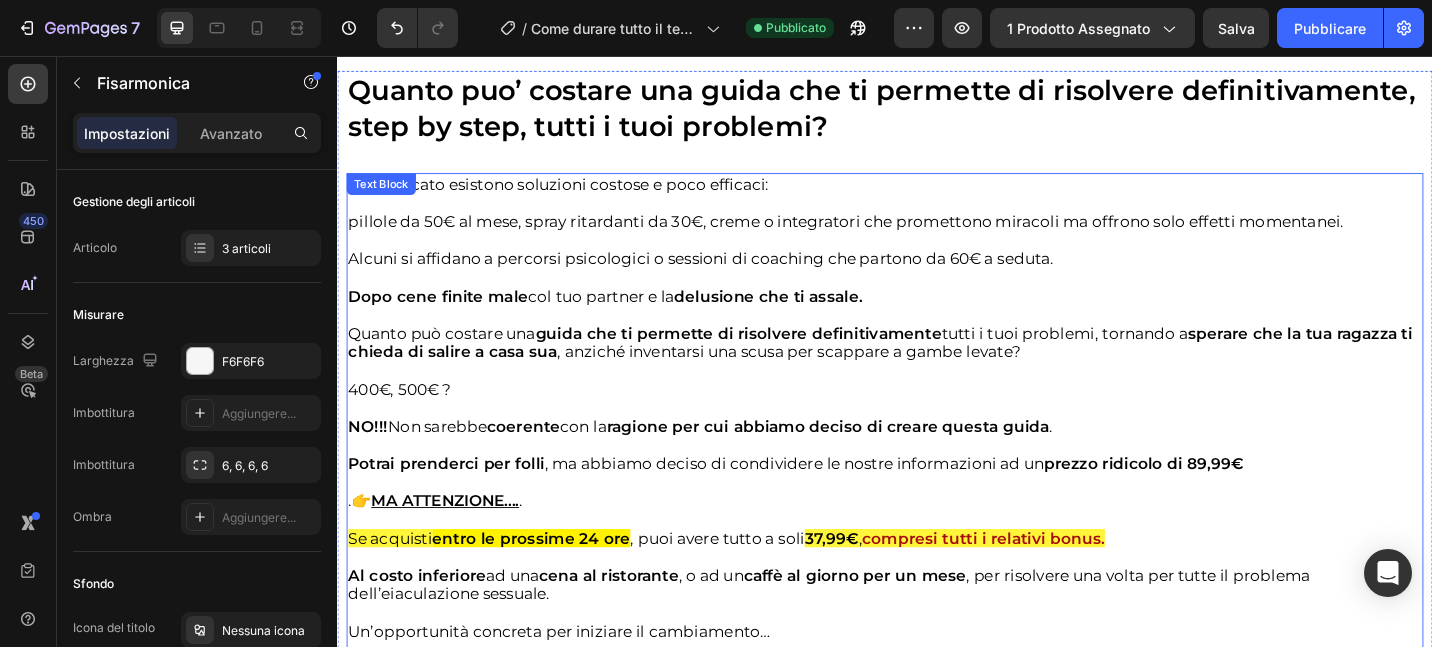 scroll, scrollTop: 6307, scrollLeft: 0, axis: vertical 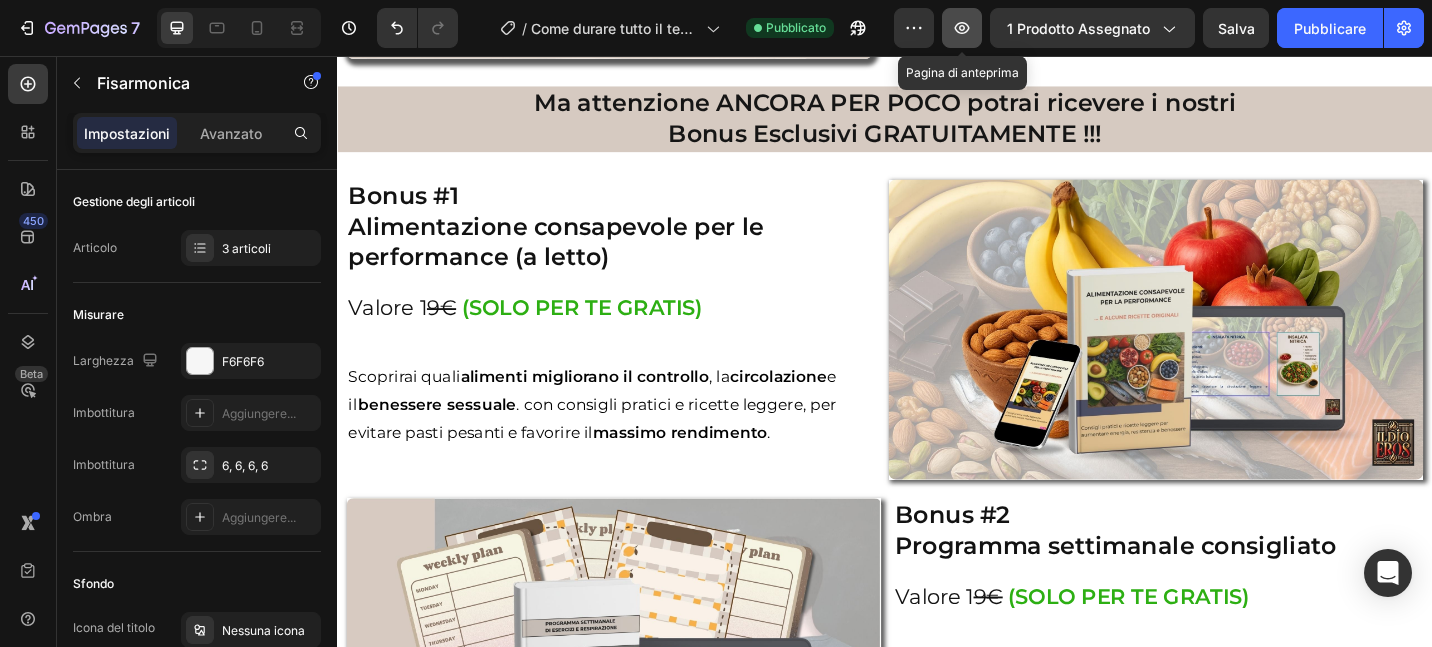 click 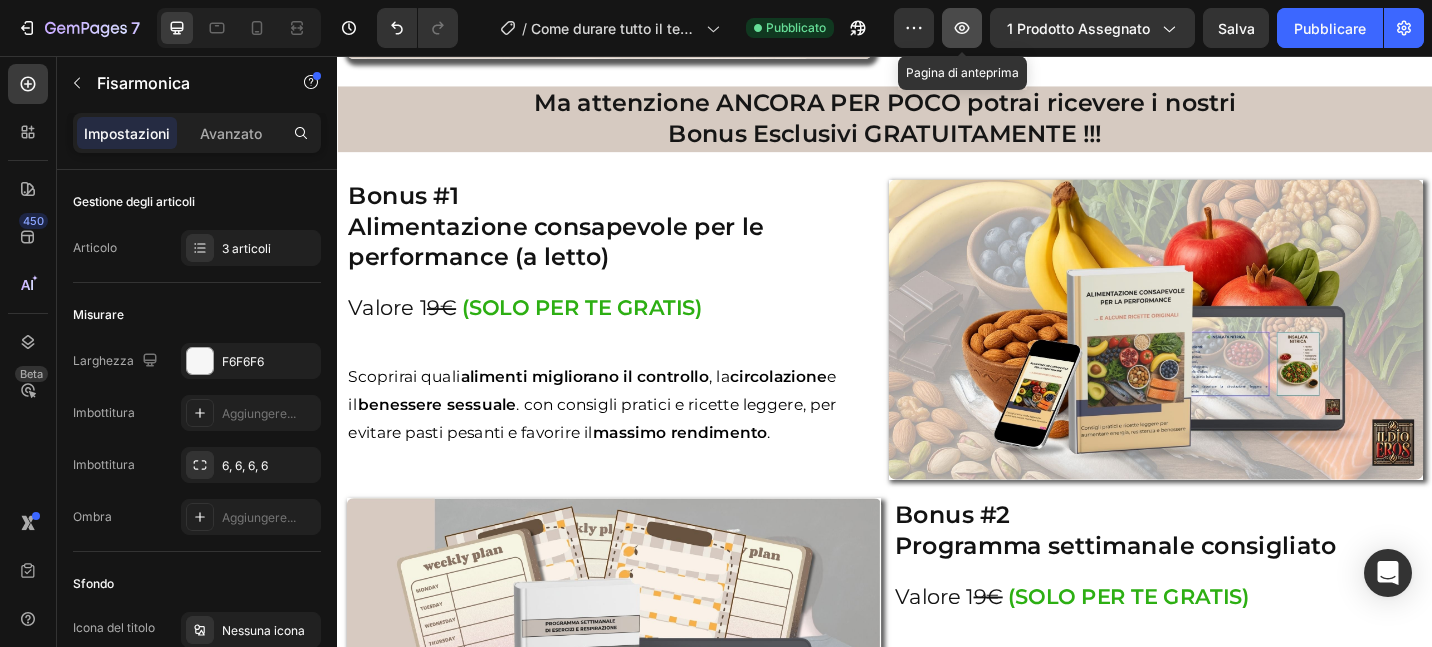 click 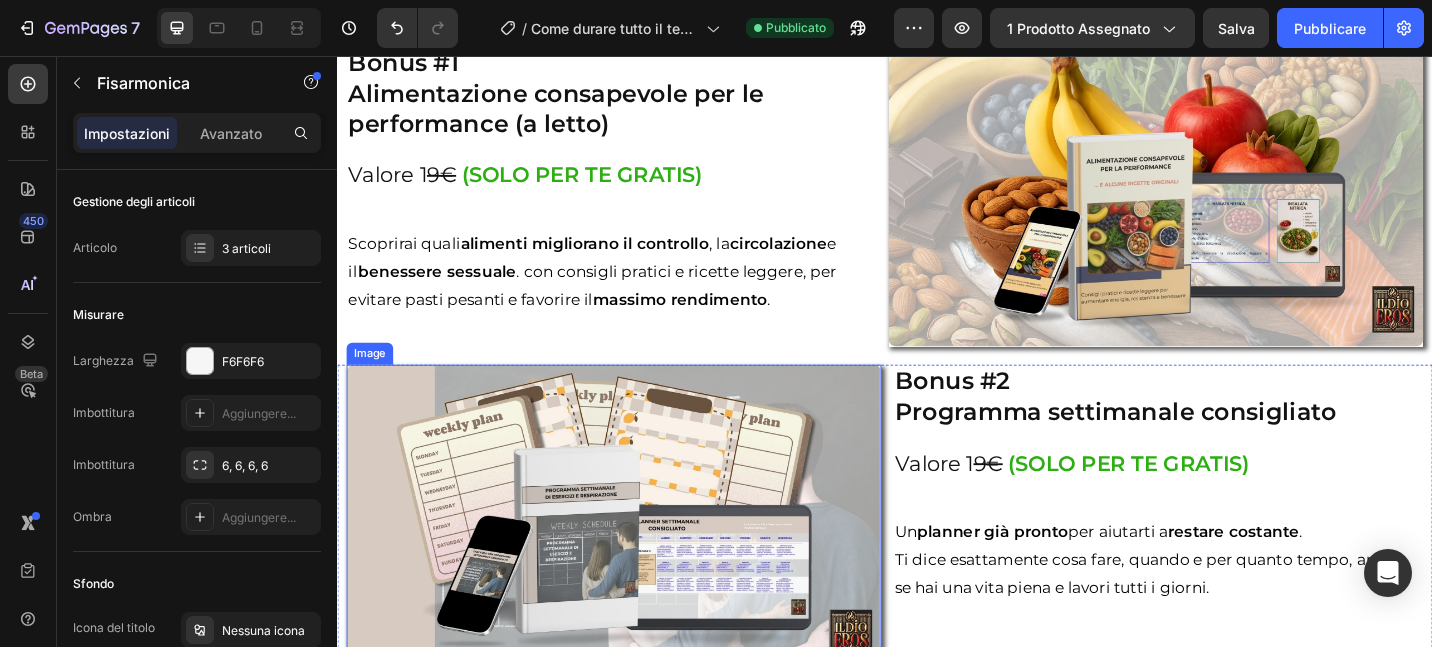 scroll, scrollTop: 5835, scrollLeft: 0, axis: vertical 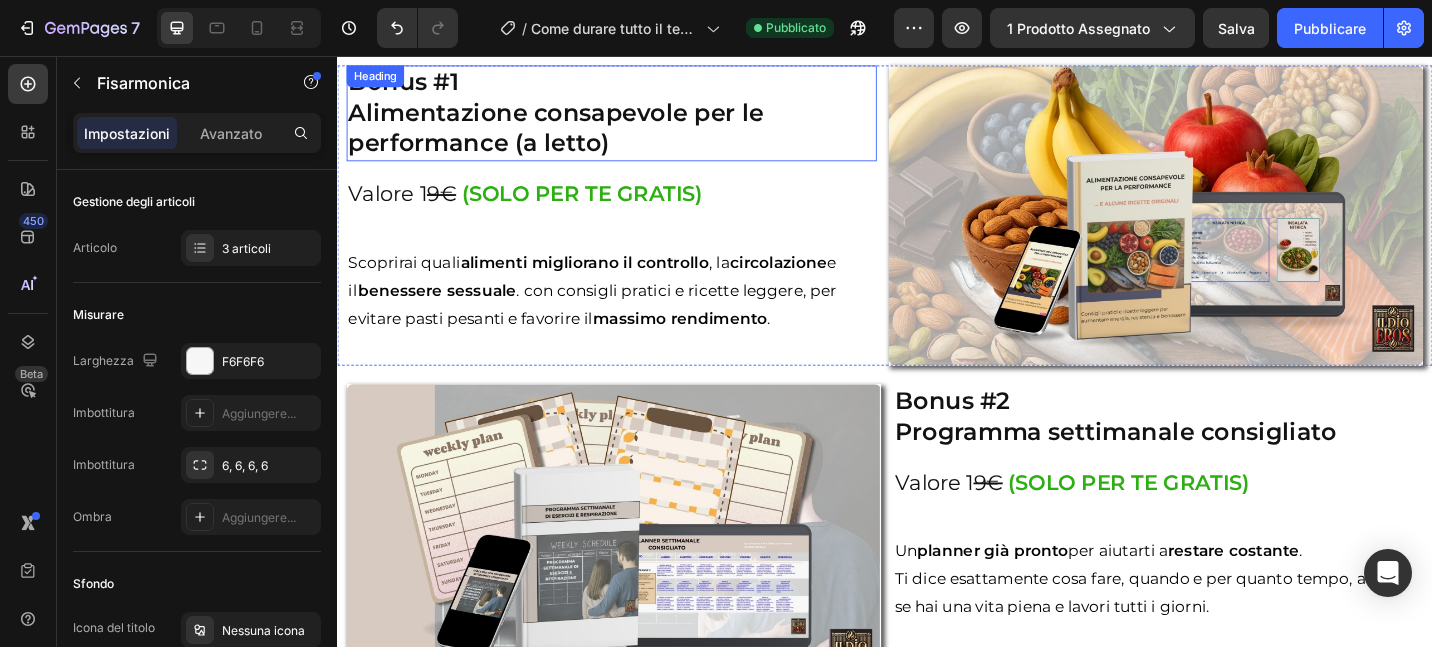 click on "Bonus #1  Alimentazione consapevole per le performance (a letto)" at bounding box center (637, 118) 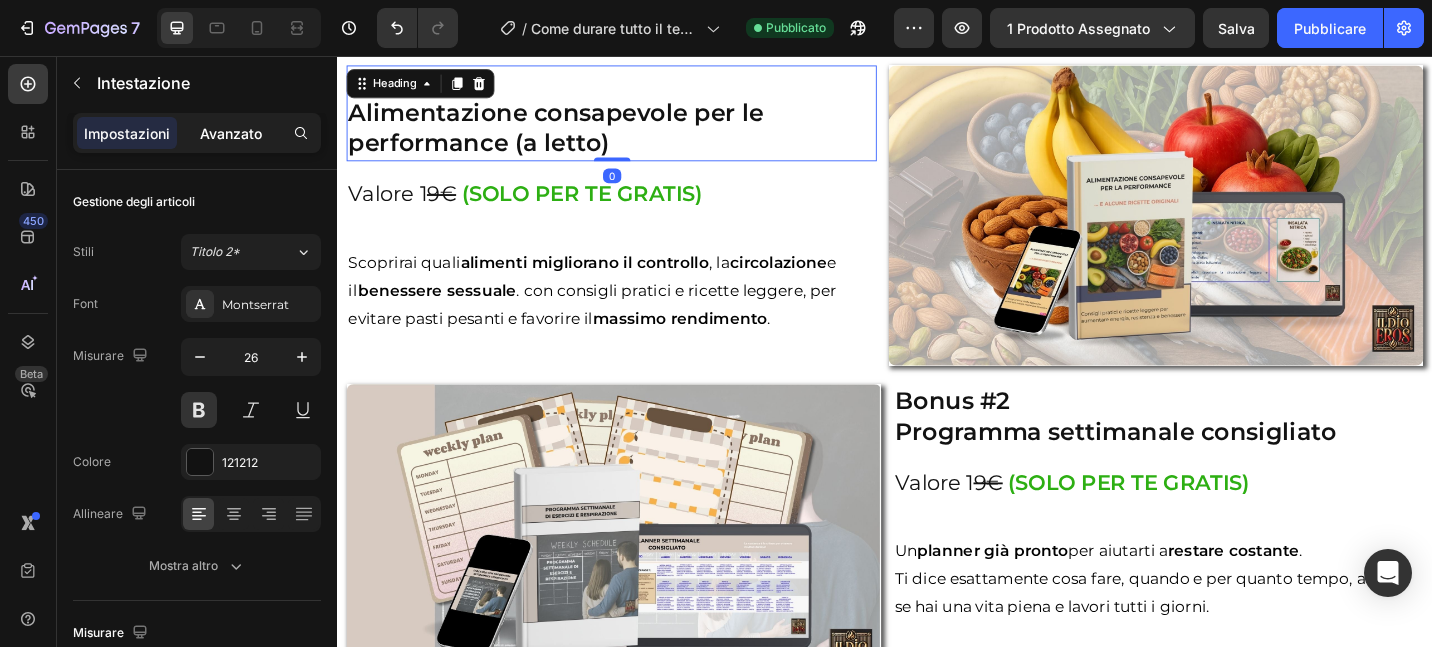 click on "Avanzato" 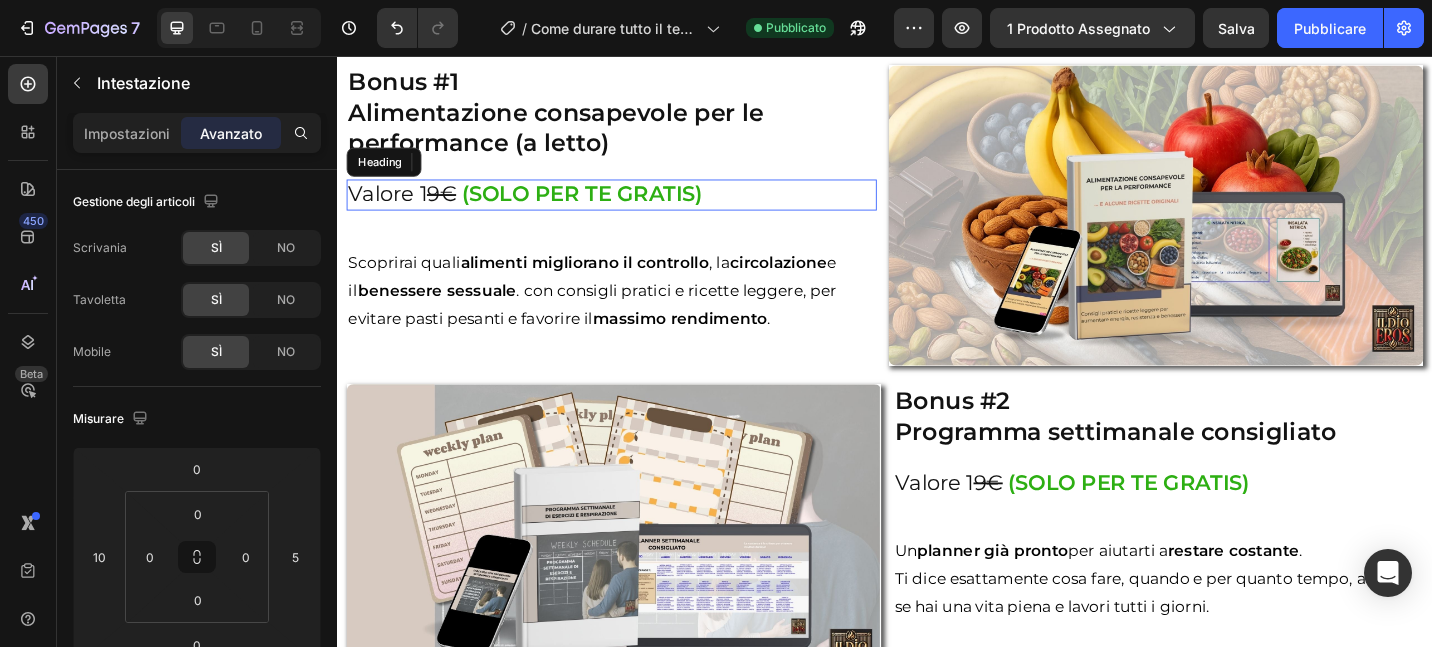click on "Valore 1 9€   (SOLO PER TE GRATIS)" at bounding box center (637, 208) 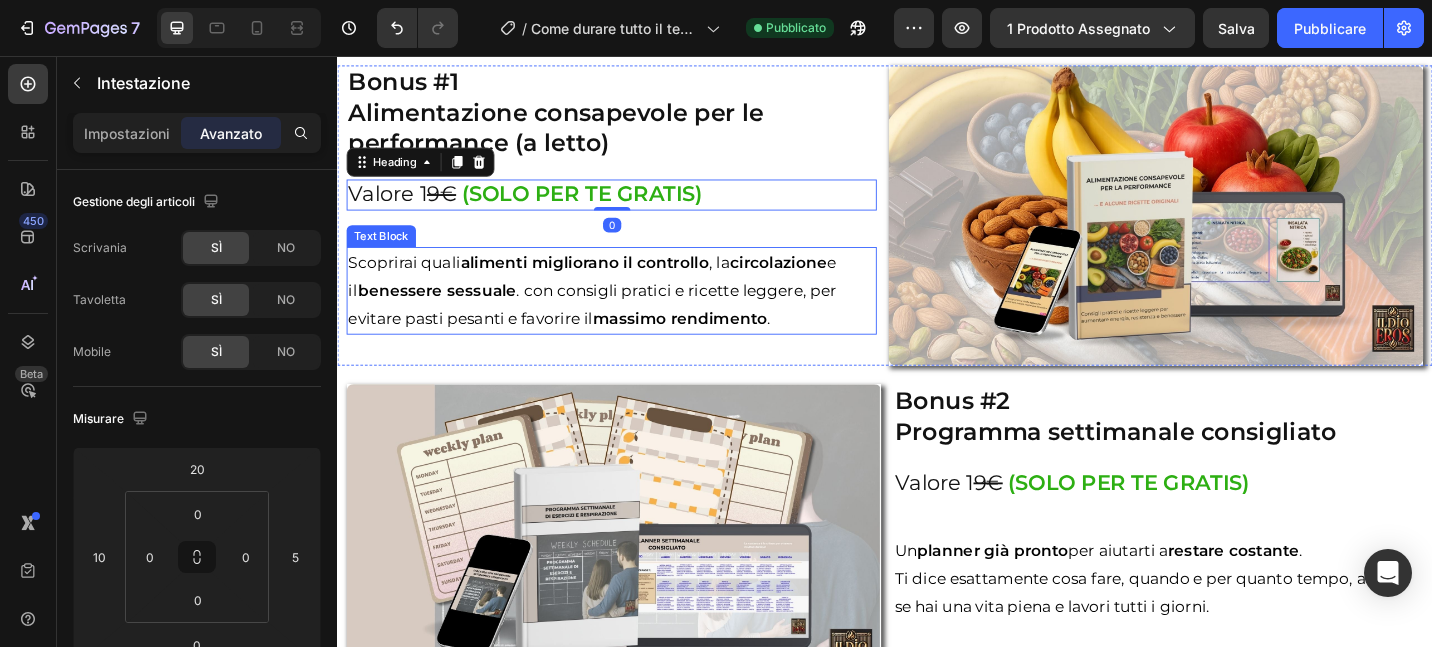 click on "Scoprirai quali  alimenti migliorano il controllo , la  circolazione  e il  benessere sessuale . con consigli pratici e ricette leggere, per evitare pasti pesanti e favorire il  massimo rendimento ." at bounding box center [637, 313] 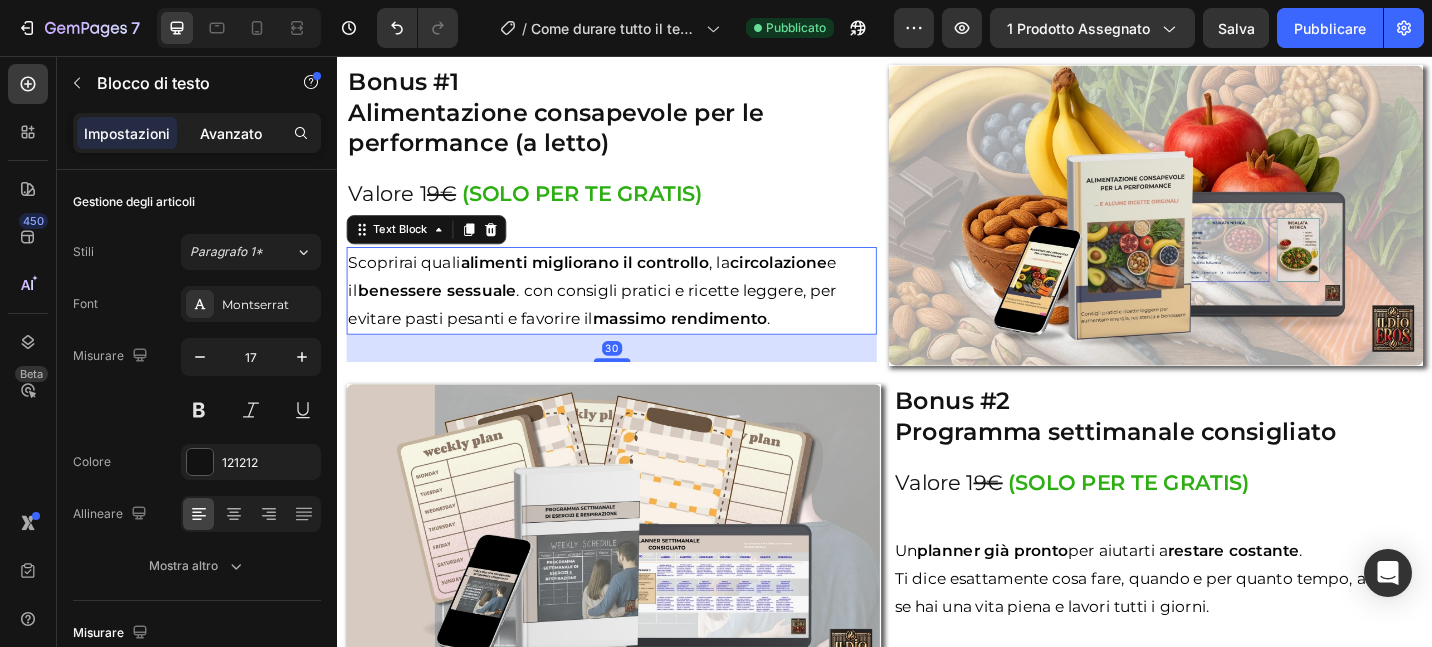click on "Avanzato" 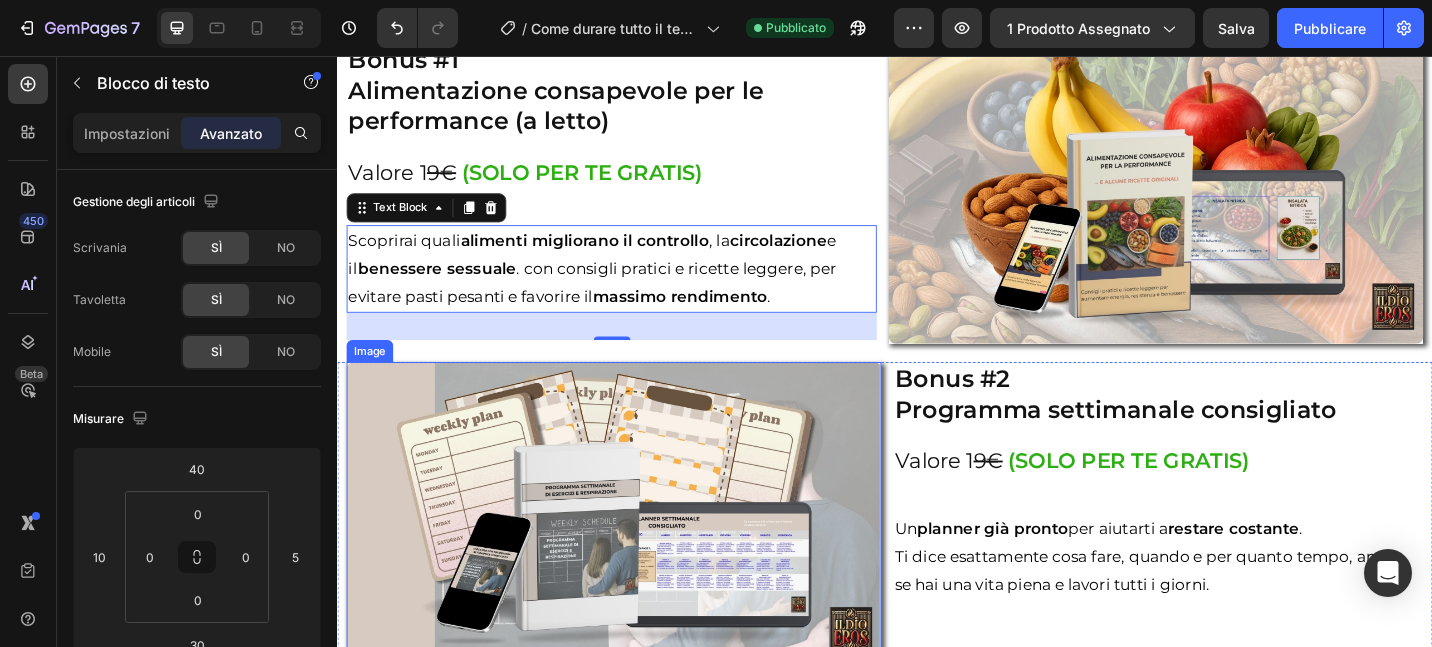scroll, scrollTop: 5861, scrollLeft: 0, axis: vertical 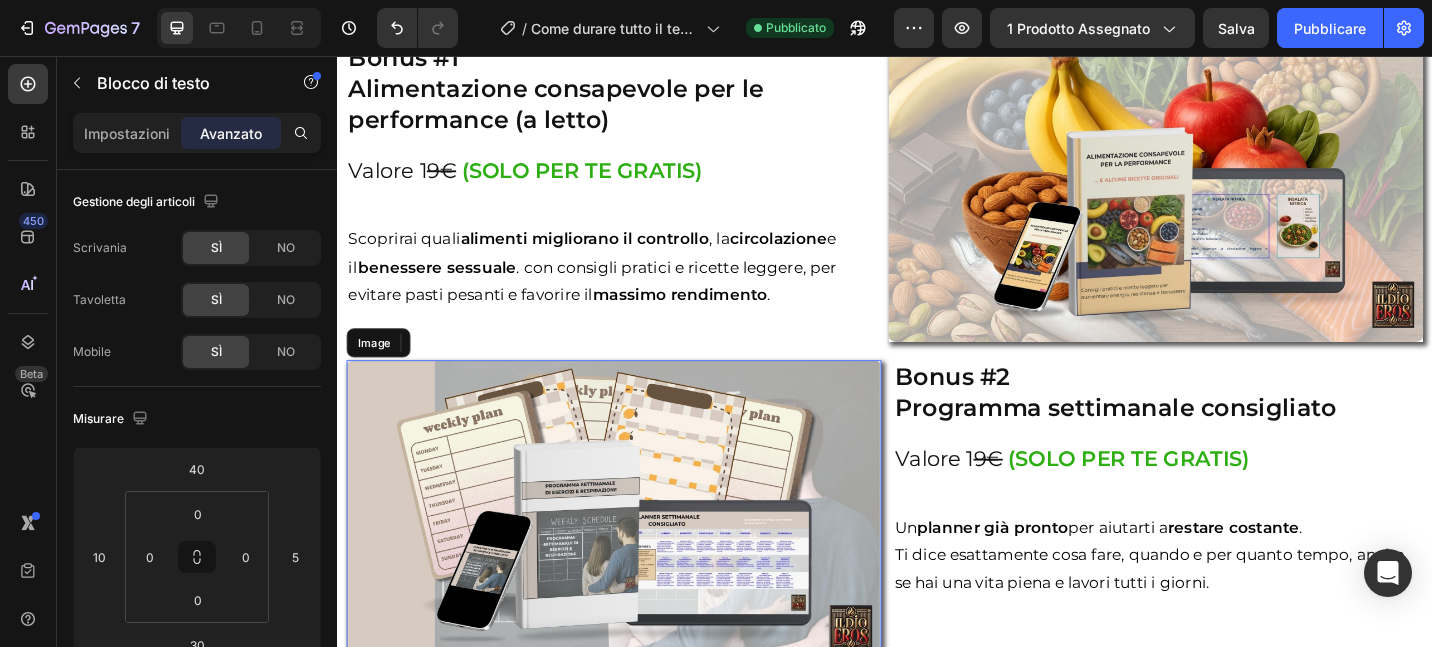 click at bounding box center [640, 554] 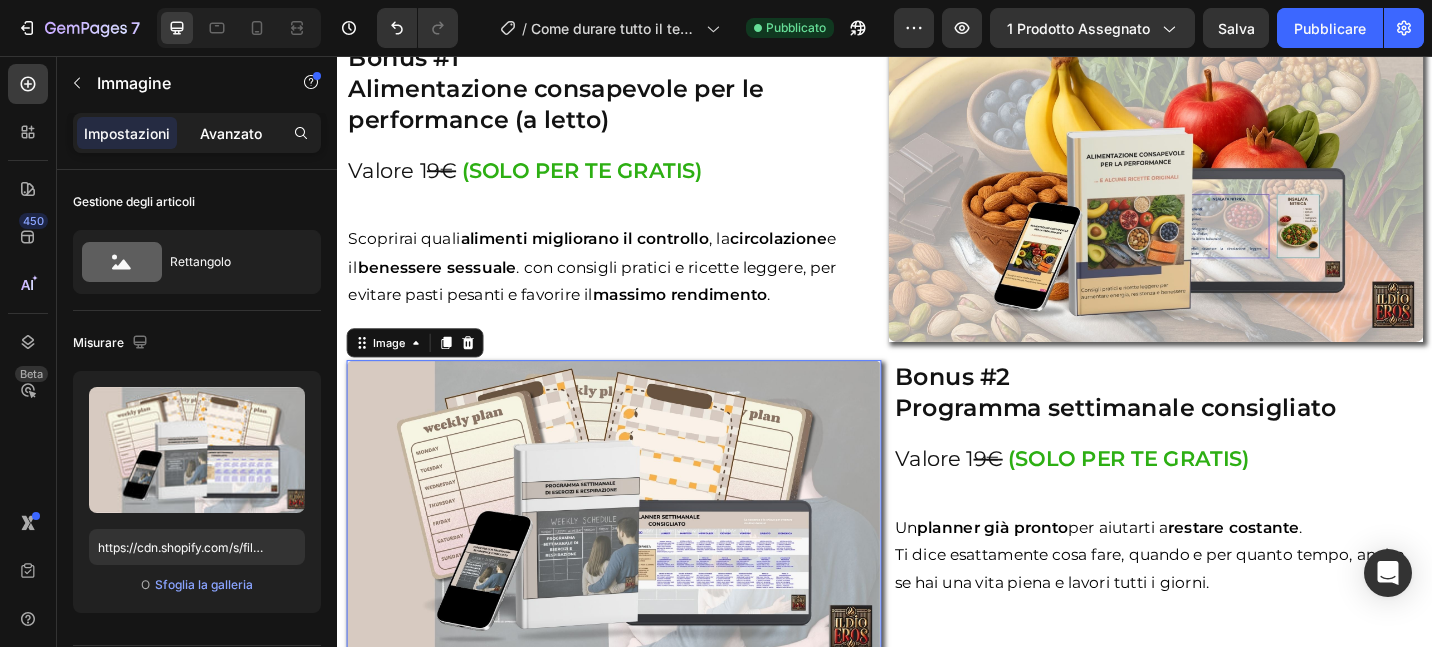 click on "Avanzato" at bounding box center [231, 133] 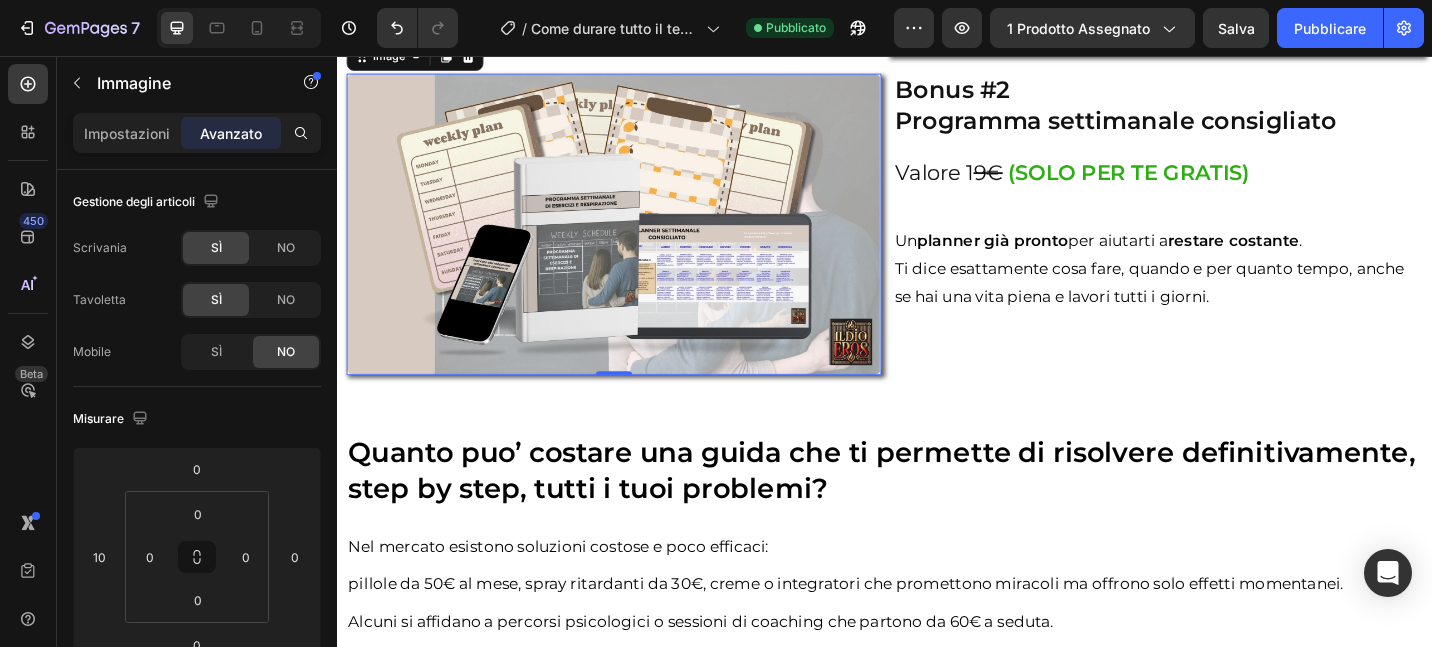 scroll, scrollTop: 6186, scrollLeft: 0, axis: vertical 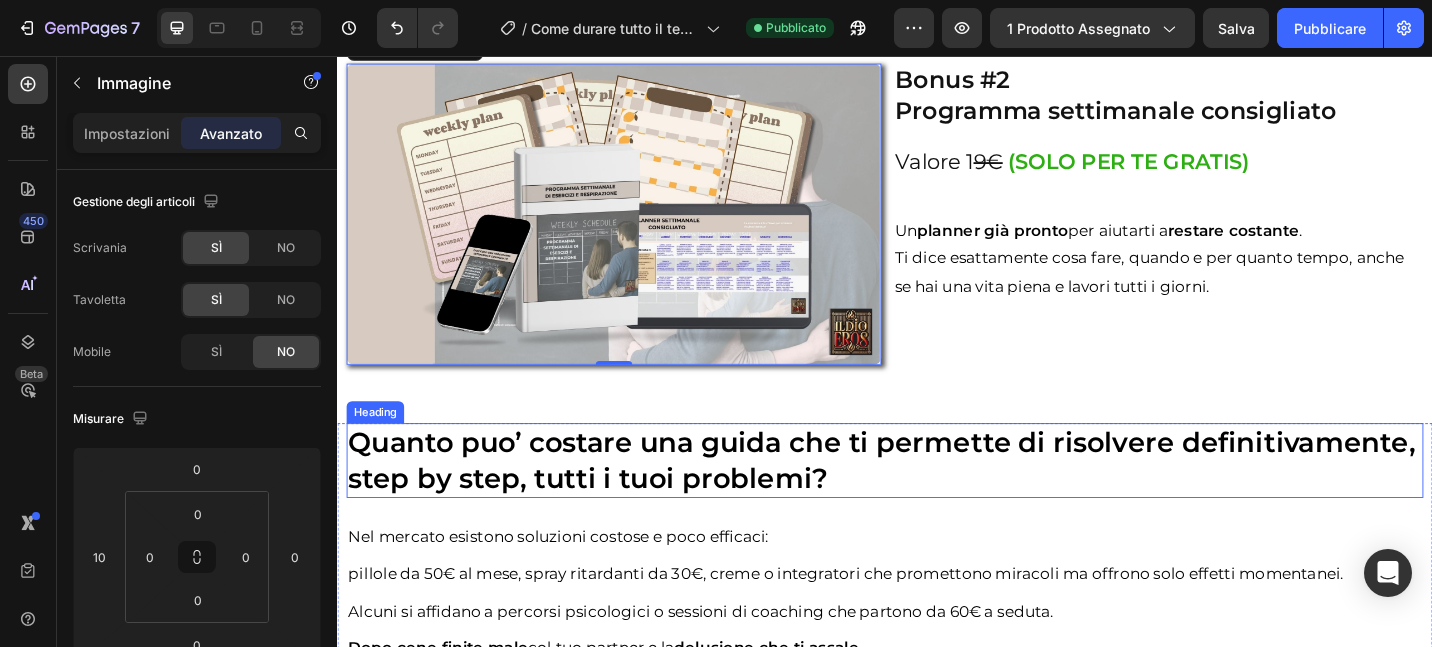 click on "Quanto puo’ costare una guida che ti permette di risolvere definitivamente, step by step, tutti i tuoi problemi?" at bounding box center (933, 499) 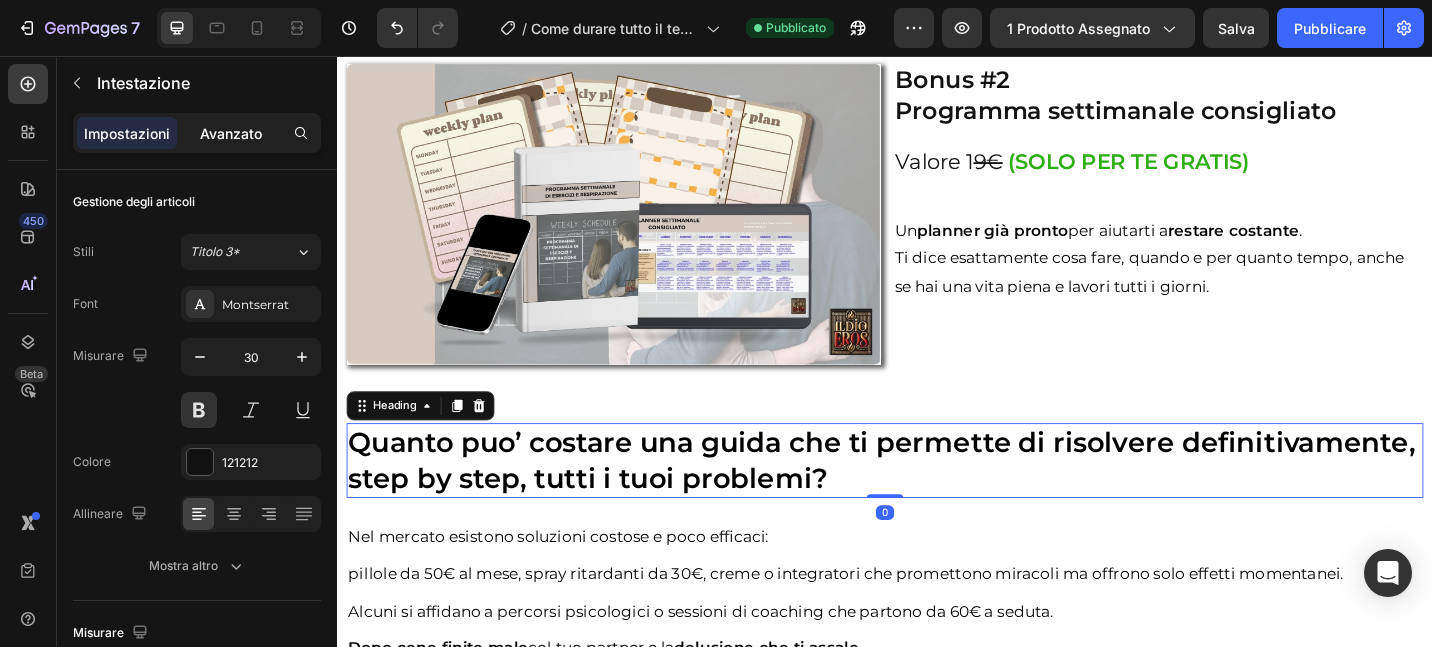 click on "Avanzato" at bounding box center [231, 133] 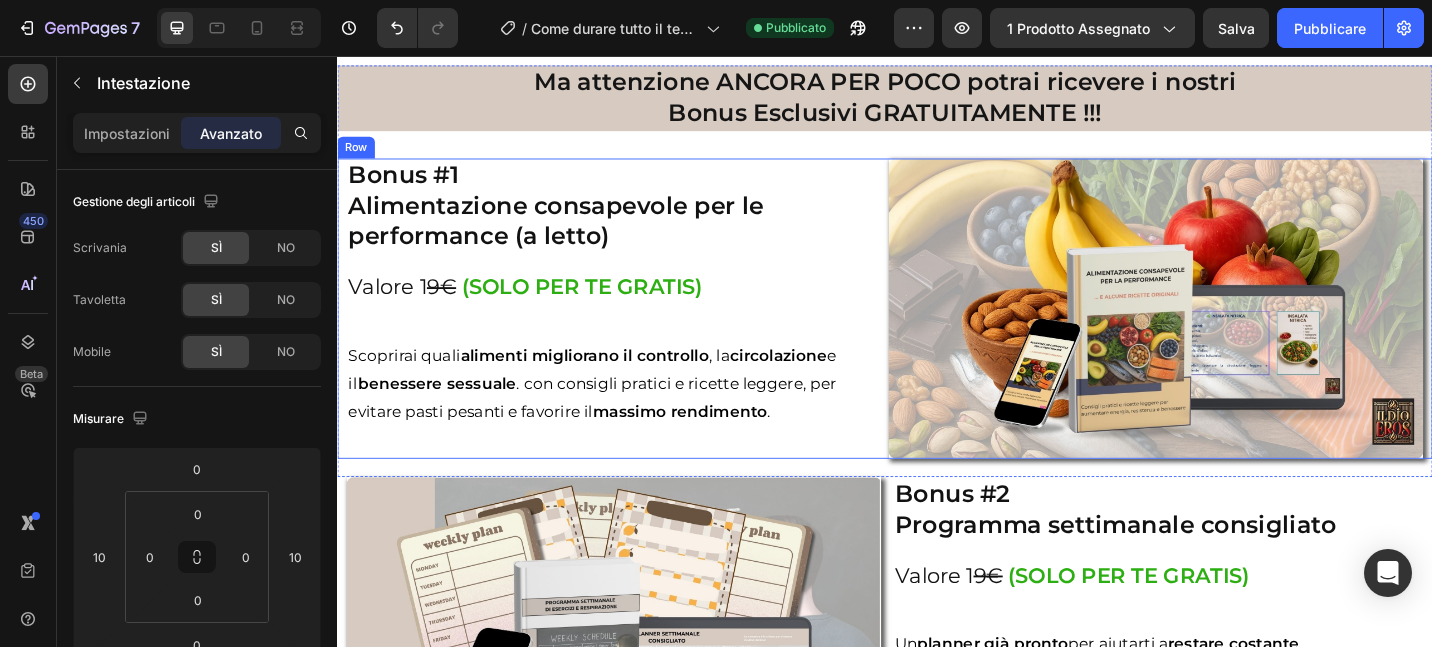 scroll, scrollTop: 5733, scrollLeft: 0, axis: vertical 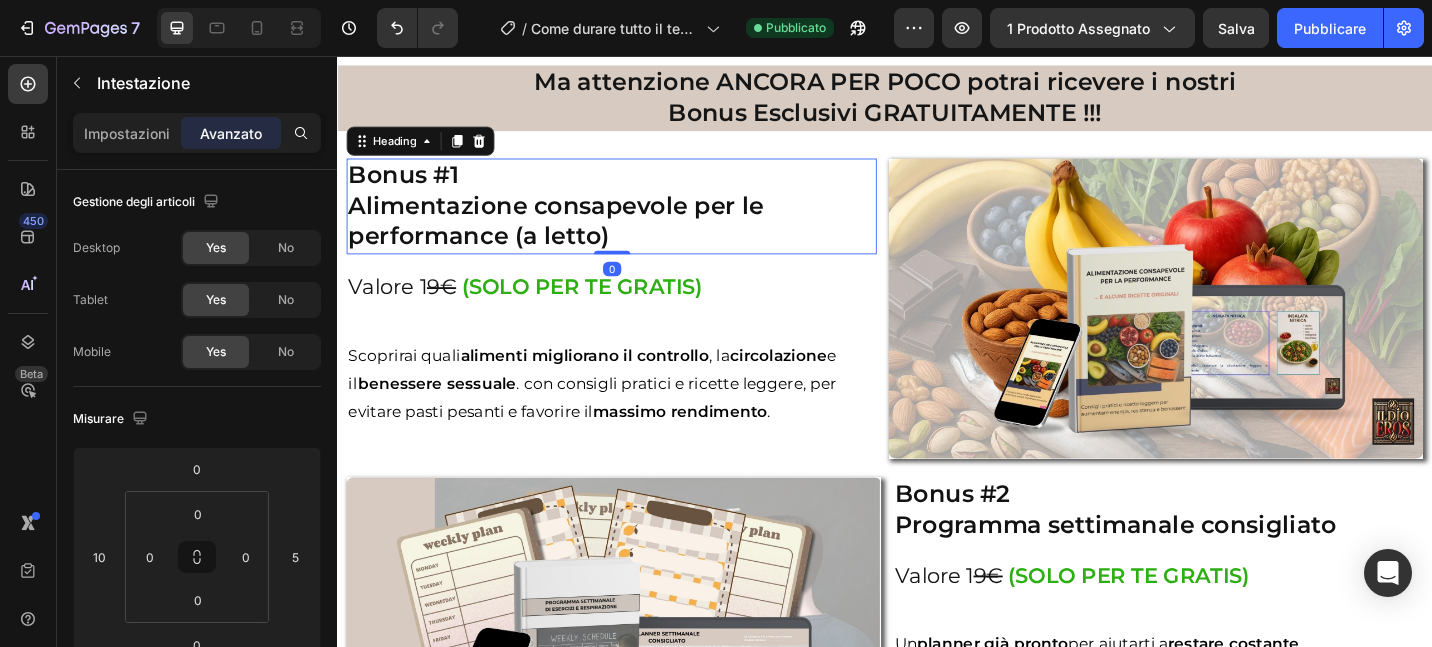 click on "Bonus #1  Alimentazione consapevole per le performance (a letto)" at bounding box center (637, 220) 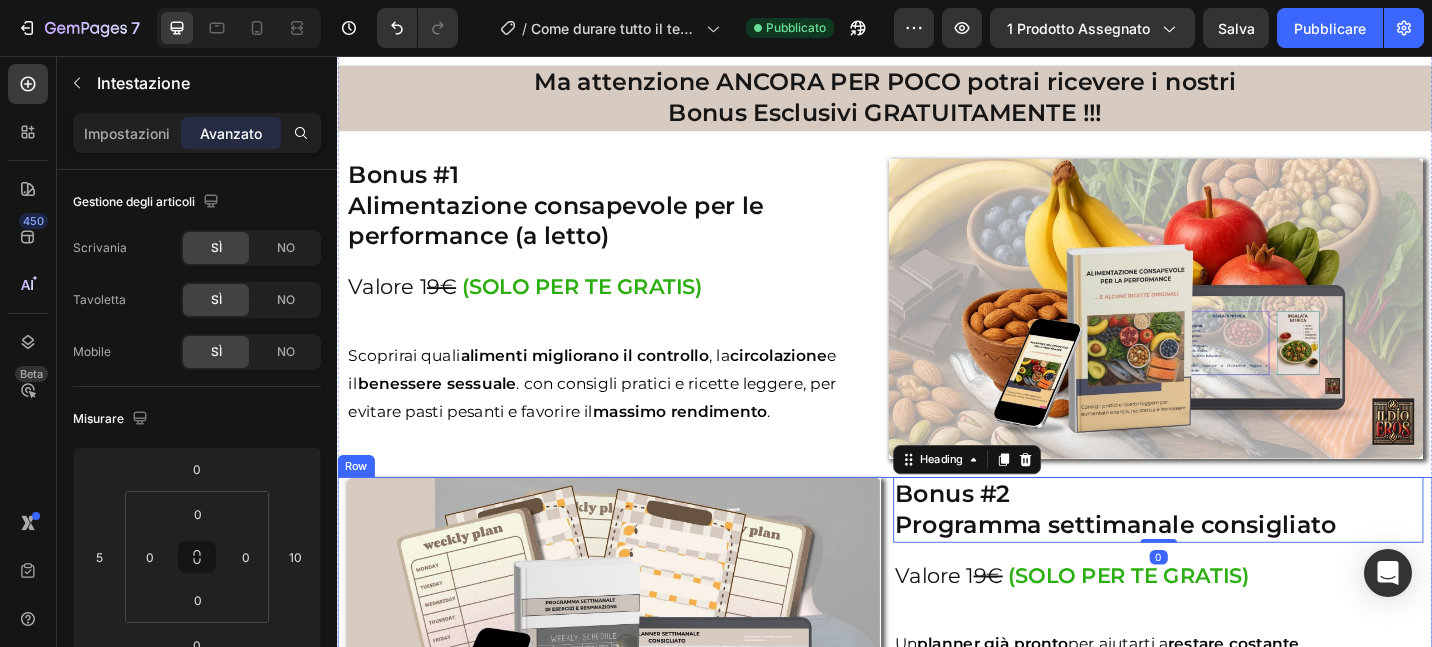 click on "Image Bonus #2 Programma settimanale consigliato Heading 0 Valore 1 9€ (SOLO PER TE GRATIS) Heading Image Un planner già pronto per aiutarti a restare costante . Ti dice esattamente cosa fare, quando e per quanto tempo, anche se hai una vita piena e lavori tutti i giorni. Text Block Row" at bounding box center [937, 682] 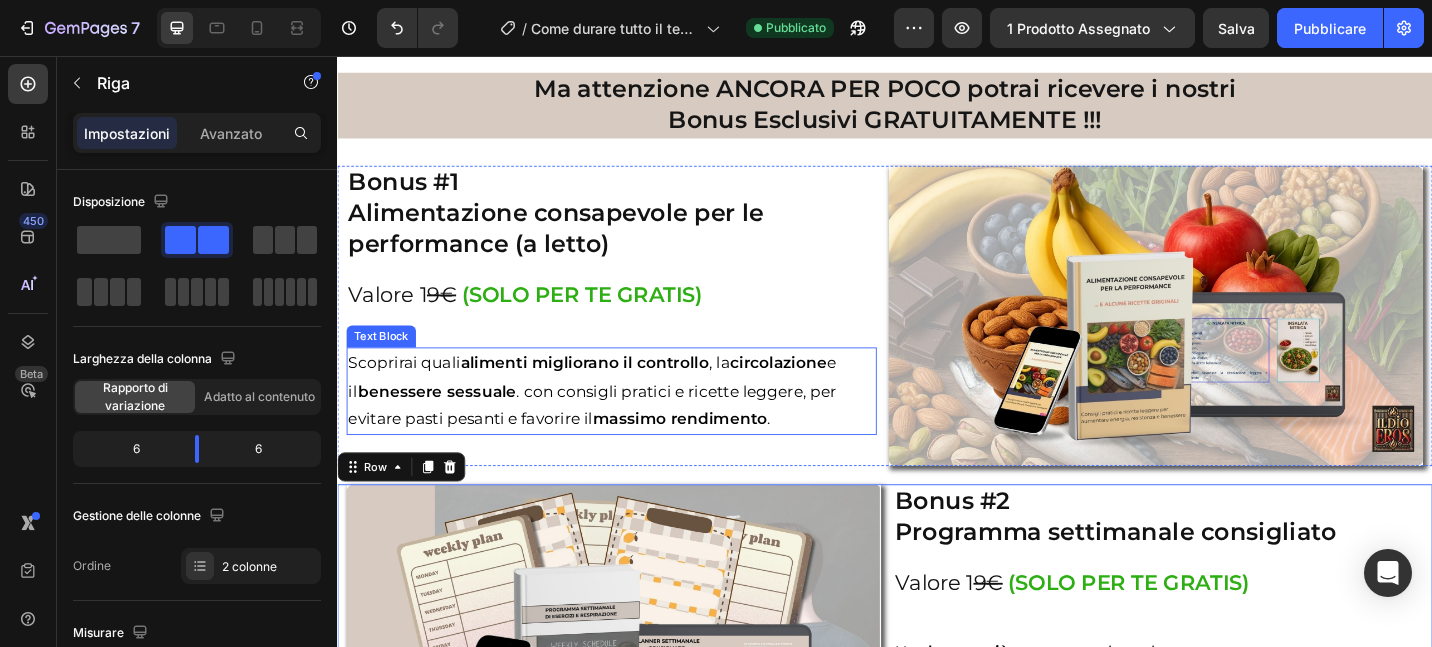 scroll, scrollTop: 5724, scrollLeft: 0, axis: vertical 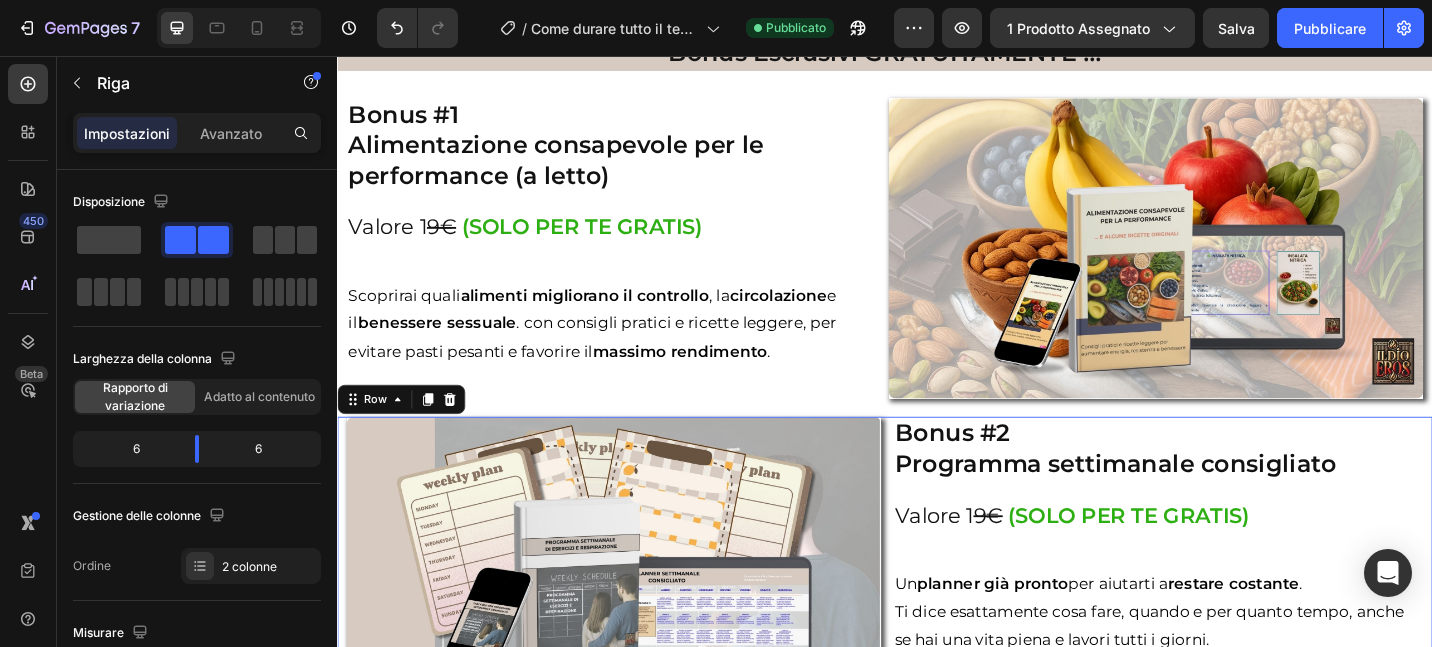click on "6" 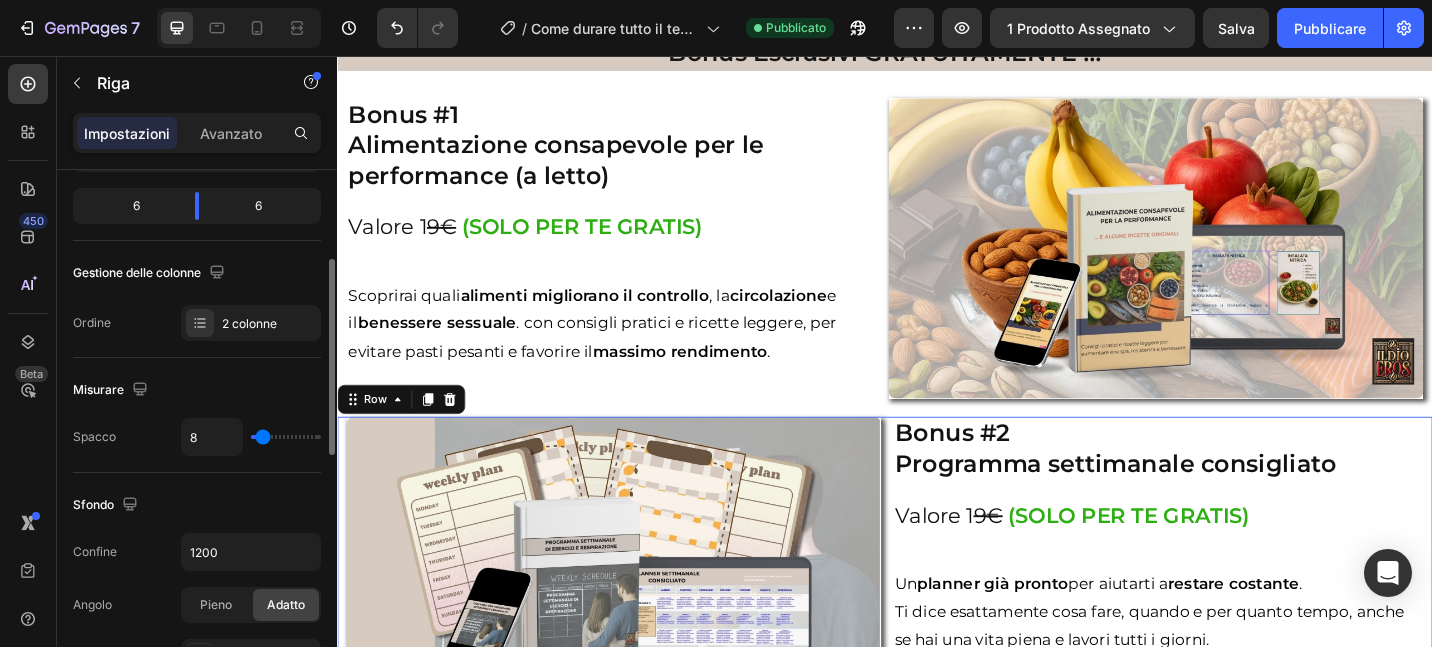 scroll, scrollTop: 239, scrollLeft: 0, axis: vertical 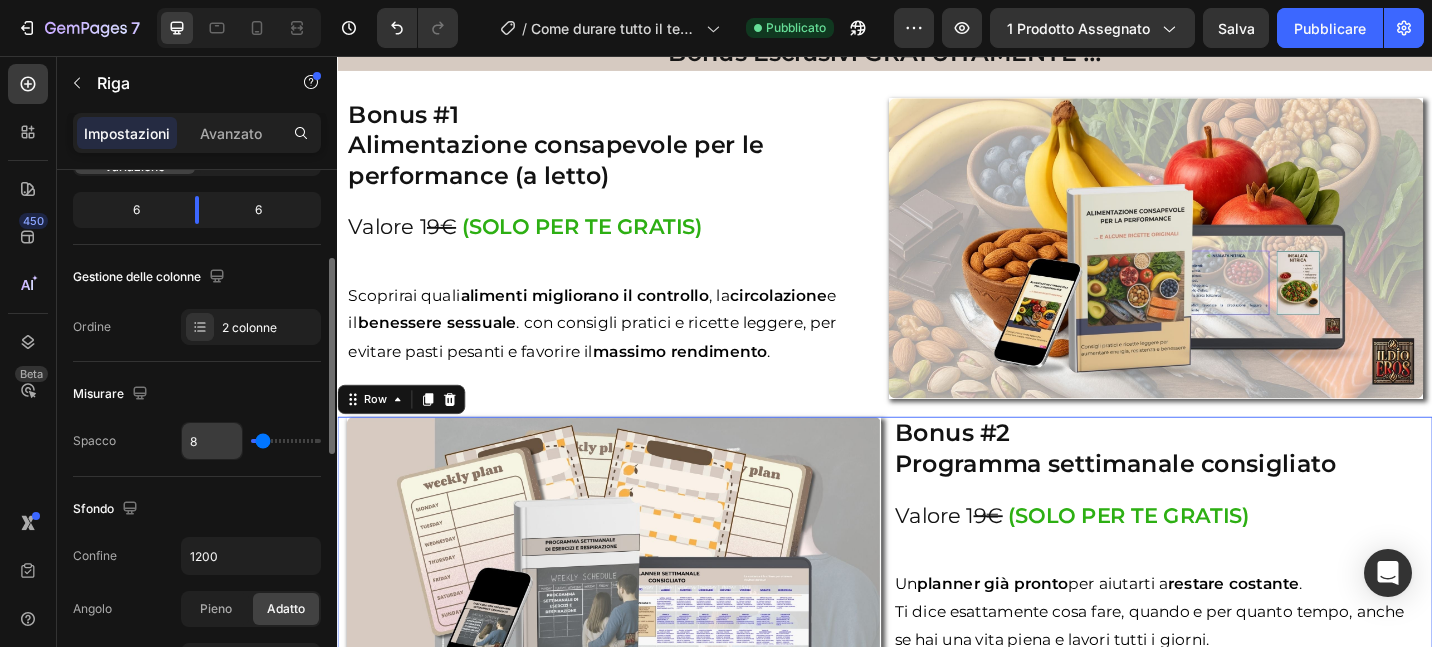 drag, startPoint x: 264, startPoint y: 449, endPoint x: 236, endPoint y: 446, distance: 28.160255 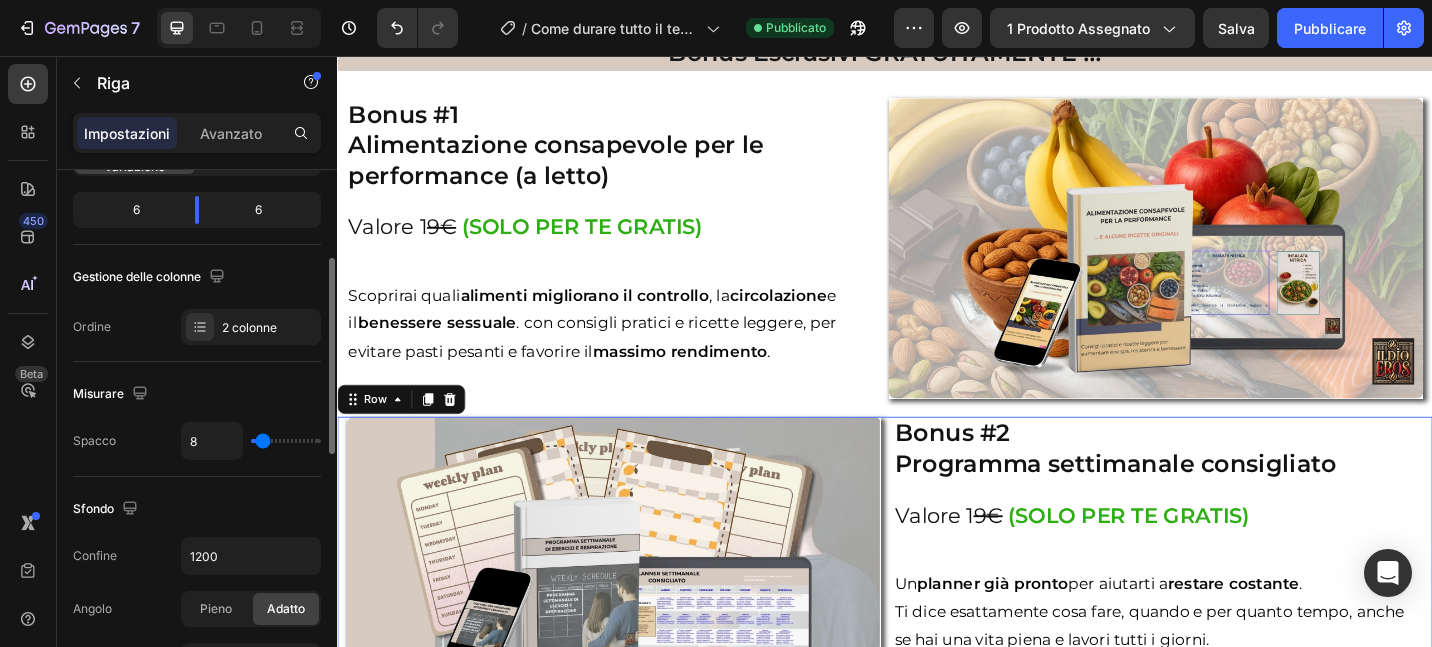 type on "0" 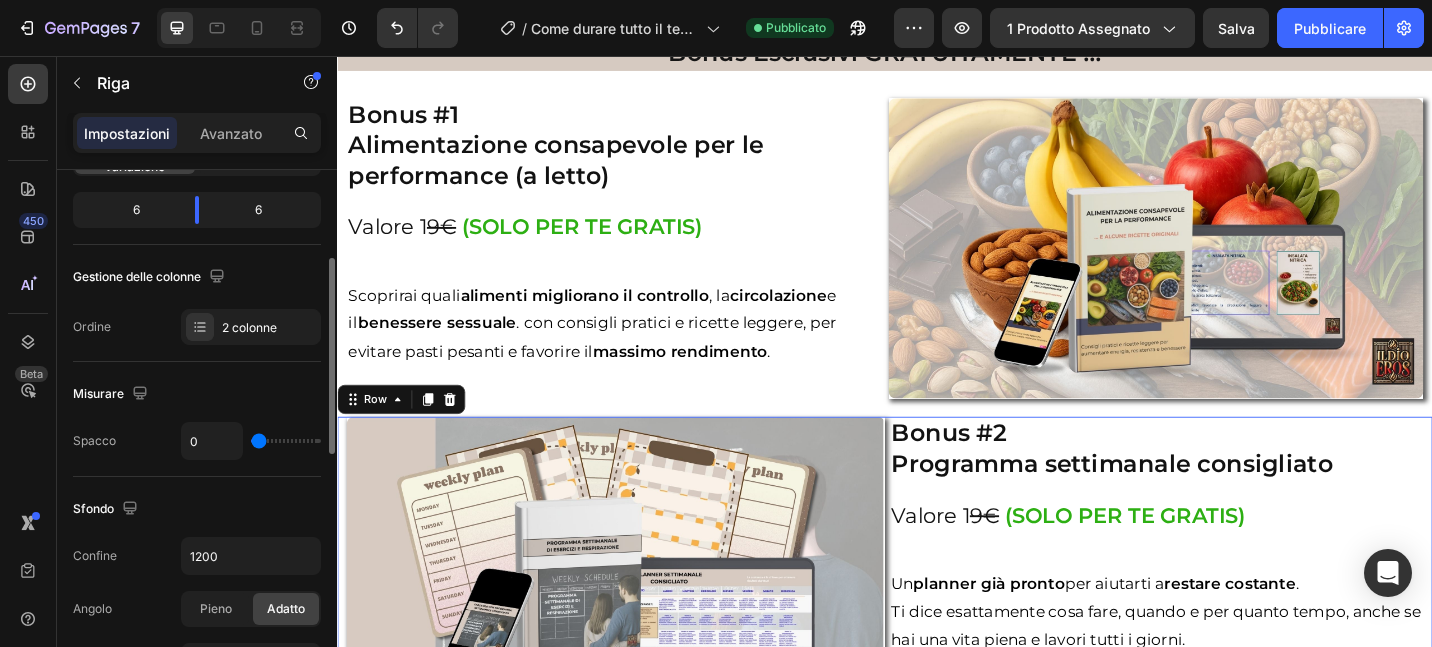 drag, startPoint x: 265, startPoint y: 447, endPoint x: 234, endPoint y: 444, distance: 31.144823 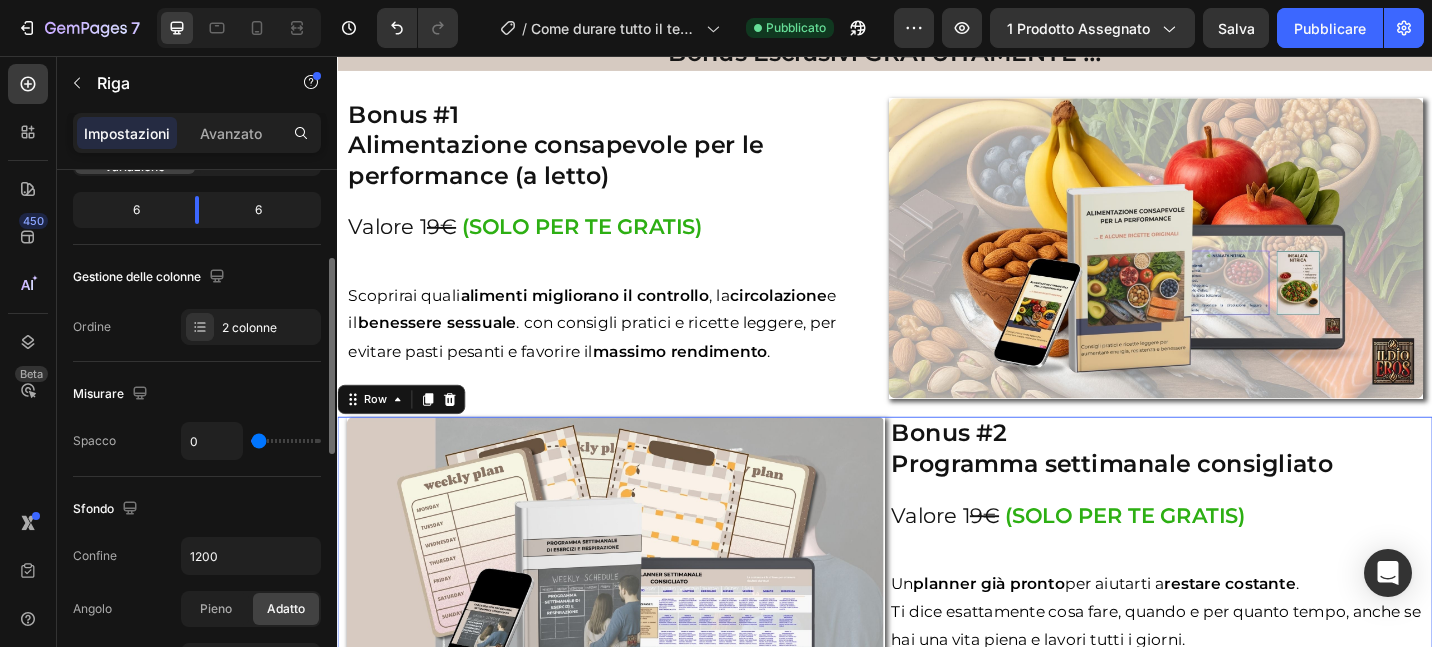click on "Sfondo Confine 1200 Angolo Pieno Adatto Ombra Aggiungere..." 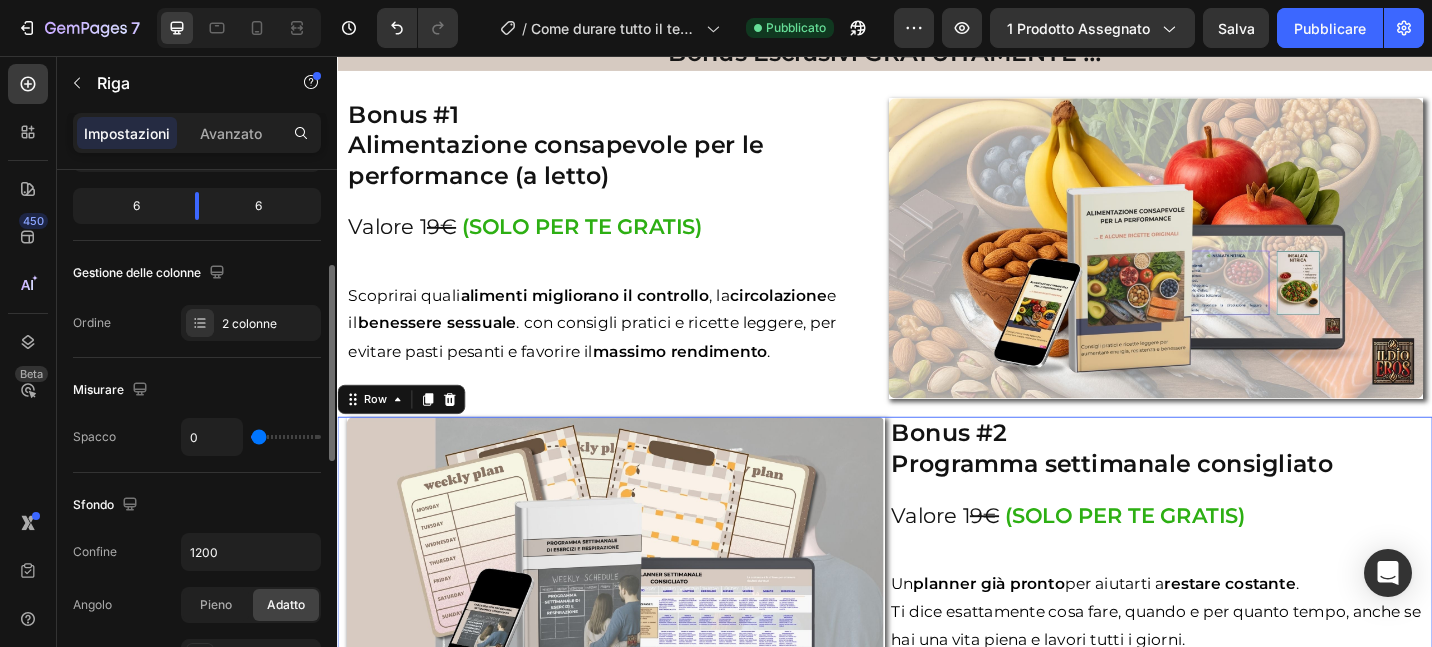scroll, scrollTop: 247, scrollLeft: 0, axis: vertical 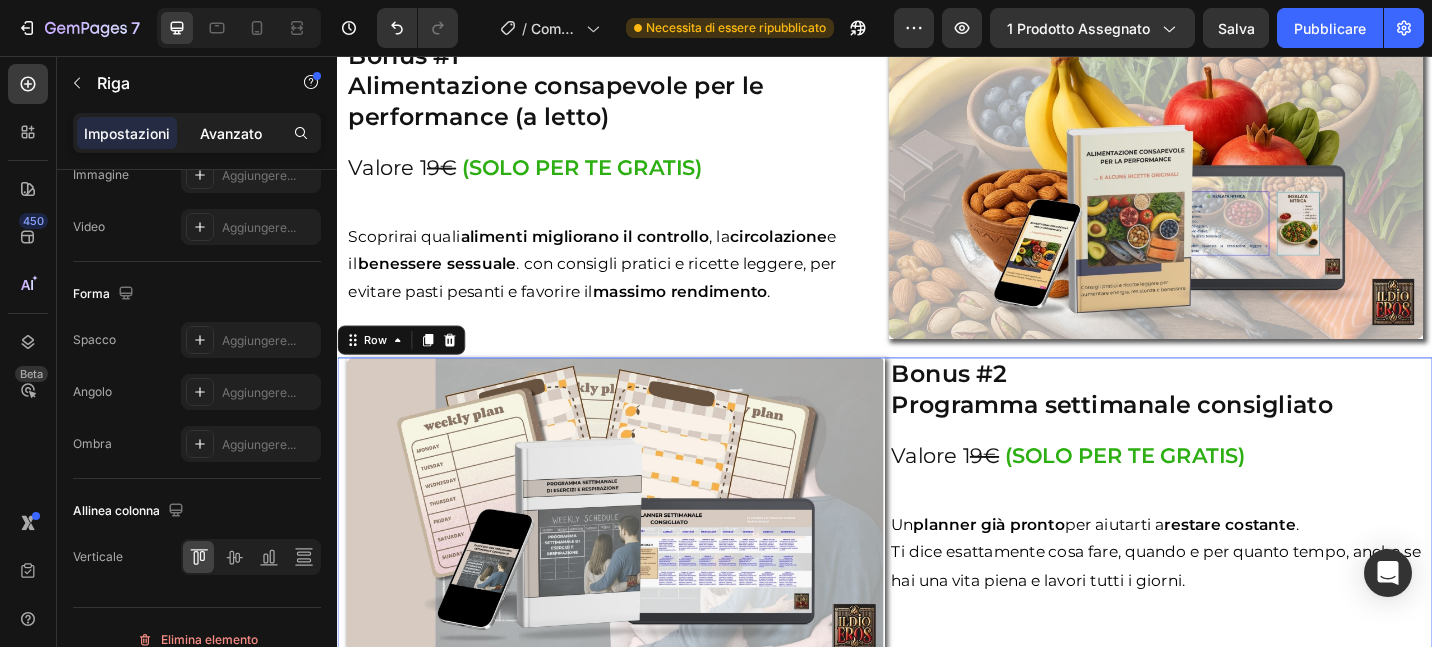 click on "Avanzato" at bounding box center (231, 133) 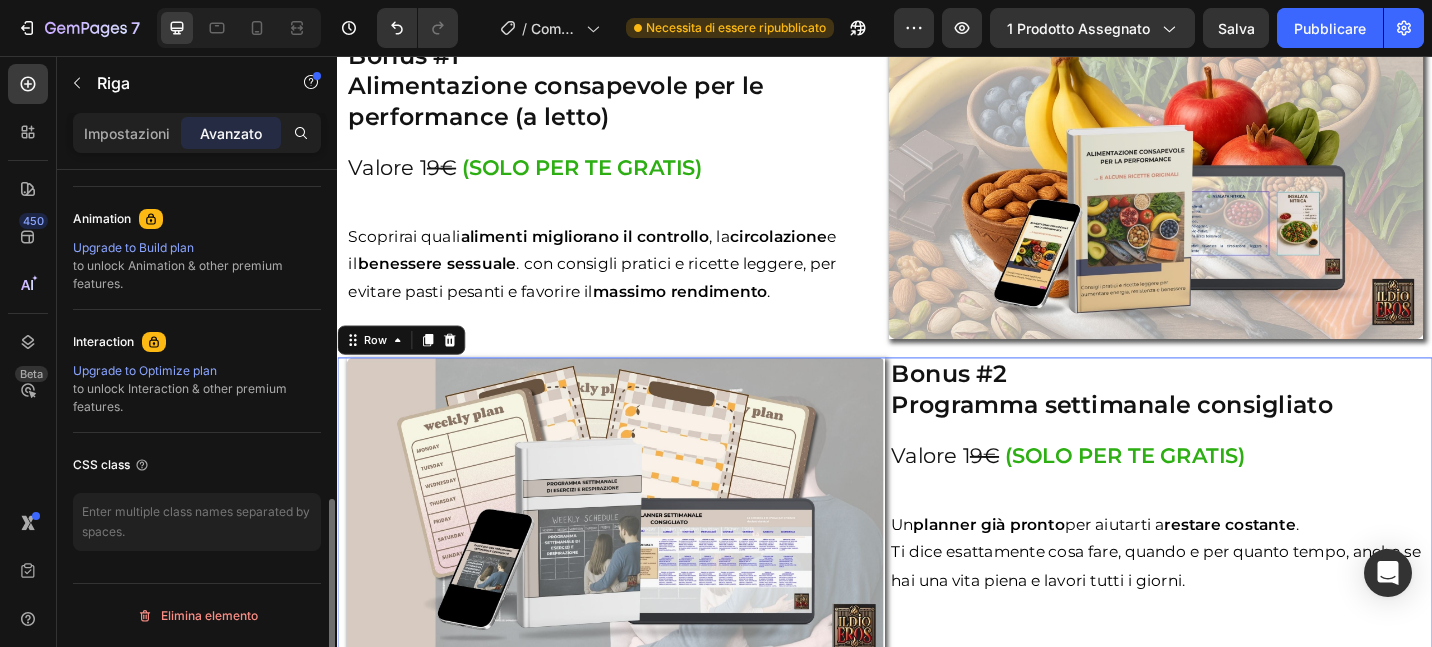 scroll, scrollTop: 854, scrollLeft: 0, axis: vertical 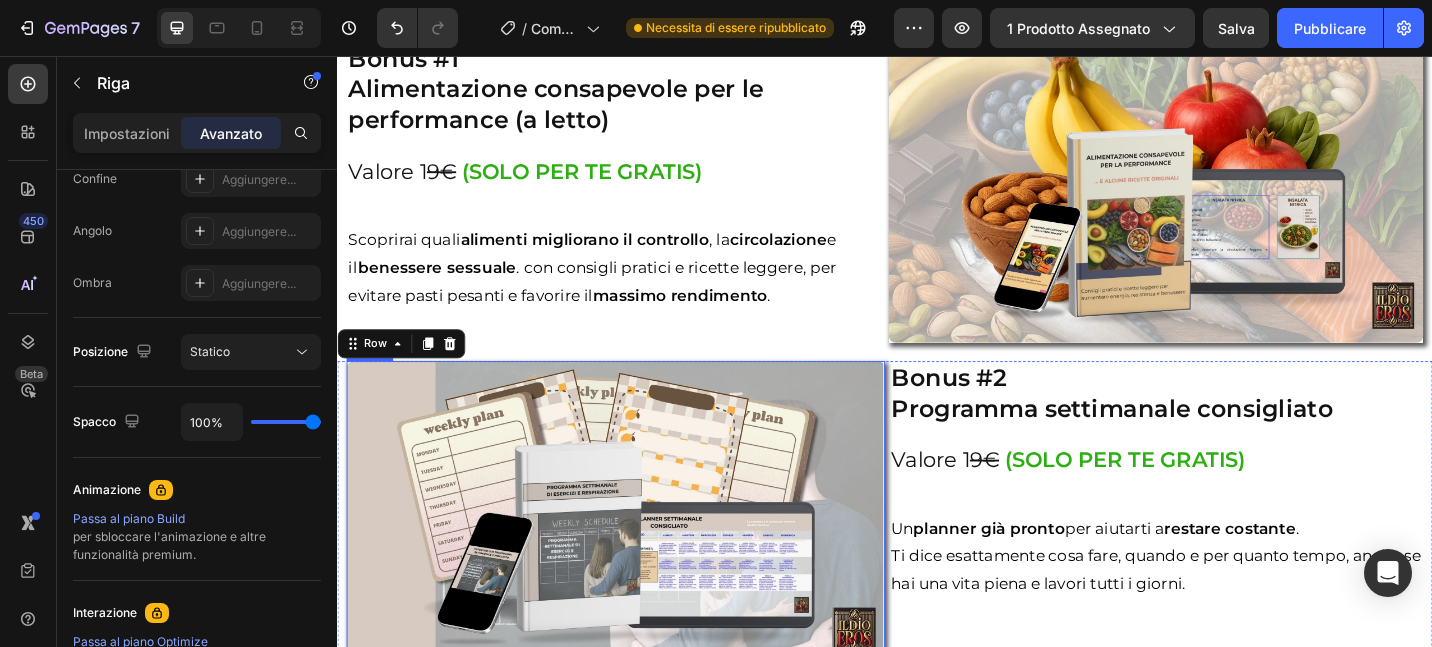 click on "Ma attenzione ANCORA PER POCO potrai ricevere i nostri  Bonus Esclusivi GRATUITAMENTE !!! Heading Bonus #1  Alimentazione consapevole per le performance (a letto) Heading Valore 1 9€   (SOLO PER TE GRATIS) Heading Image Scoprirai quali  alimenti migliorano il controllo , la  circolazione  e il  benessere sessuale . con consigli pratici e ricette leggere, per evitare pasti pesanti e favorire il  massimo rendimento . Text Block Image Row Row" at bounding box center (937, 164) 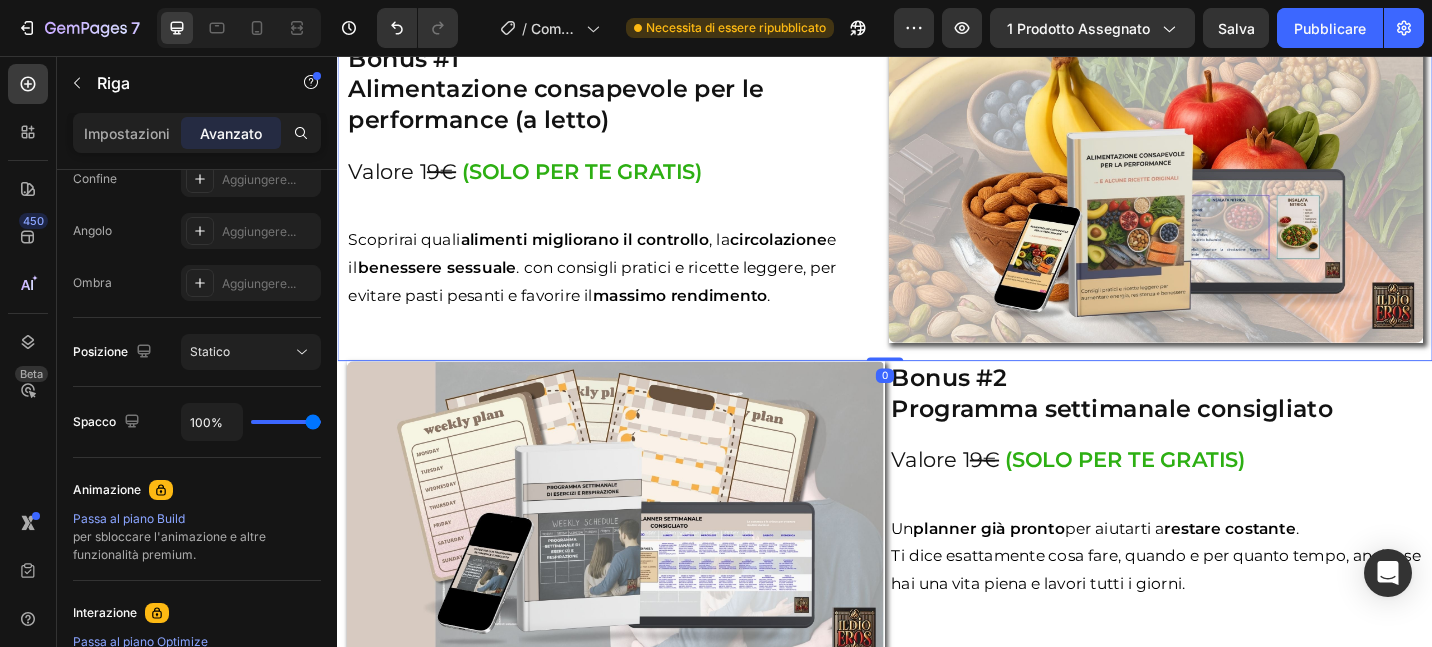 scroll, scrollTop: 583, scrollLeft: 0, axis: vertical 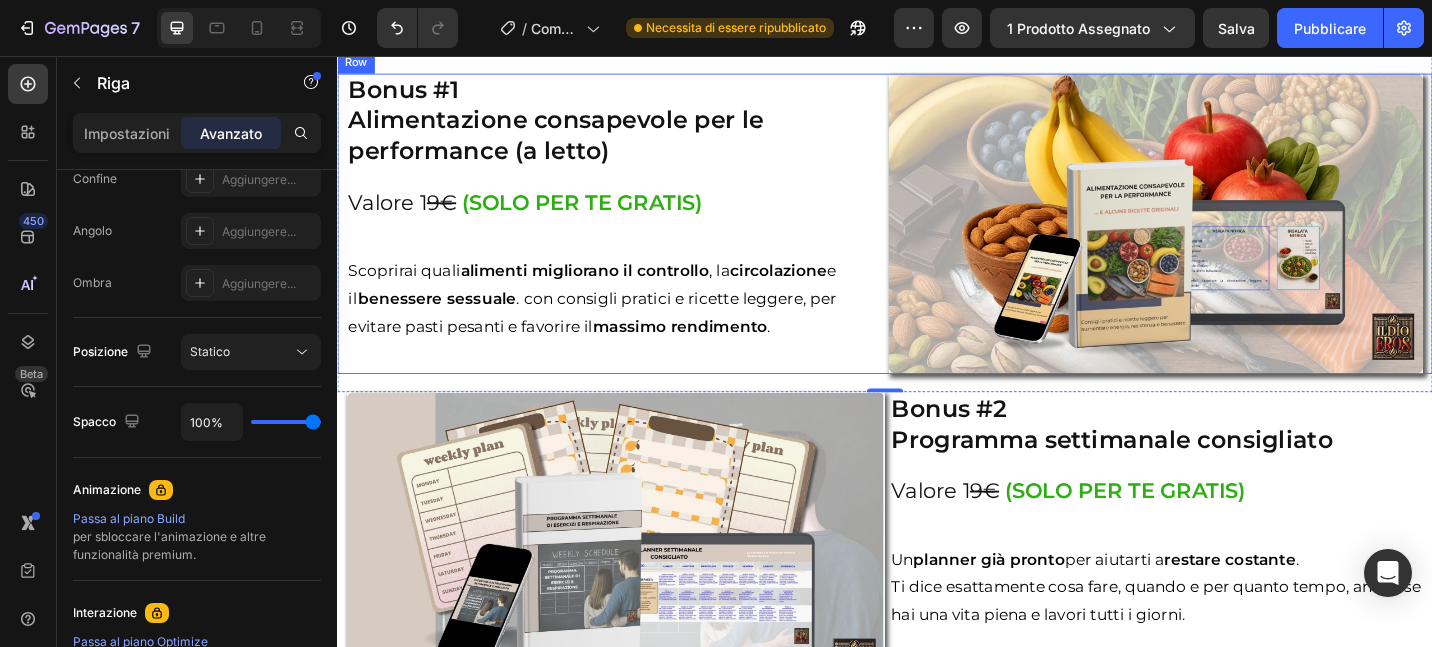 click on "Bonus #1  Alimentazione consapevole per le performance (a letto) Heading Valore 1 9€   (SOLO PER TE GRATIS) Heading Image Scoprirai quali  alimenti migliorano il controllo , la  circolazione  e il  benessere sessuale . con consigli pratici e ricette leggere, per evitare pasti pesanti e favorire il  massimo rendimento . Text Block Image Row Row" at bounding box center (937, 240) 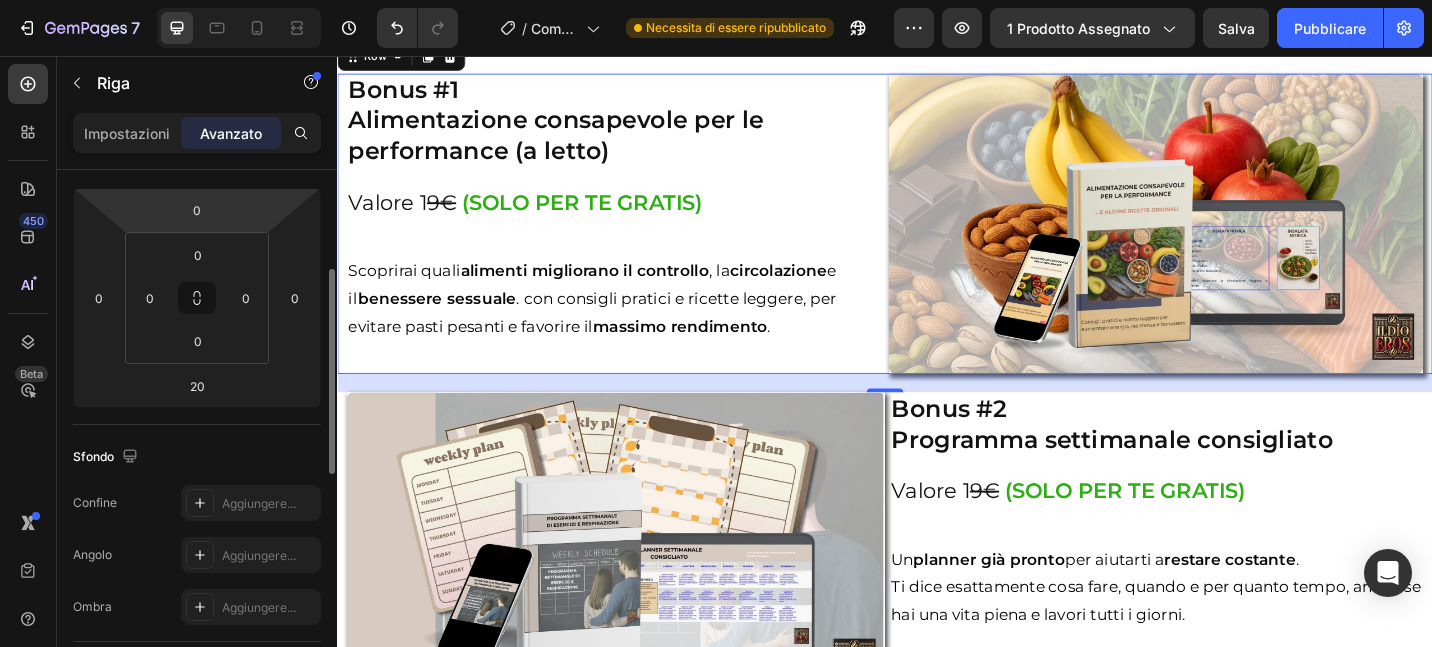 scroll, scrollTop: 255, scrollLeft: 0, axis: vertical 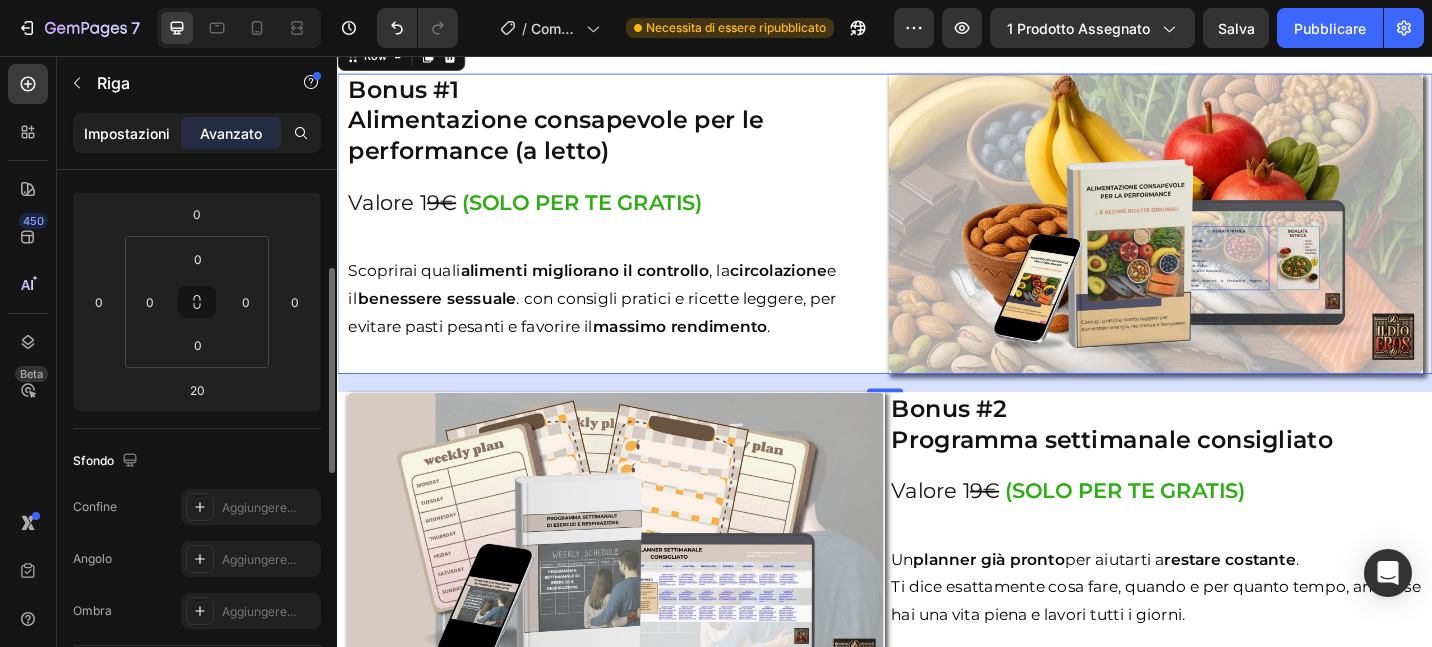 click on "Impostazioni" at bounding box center (127, 133) 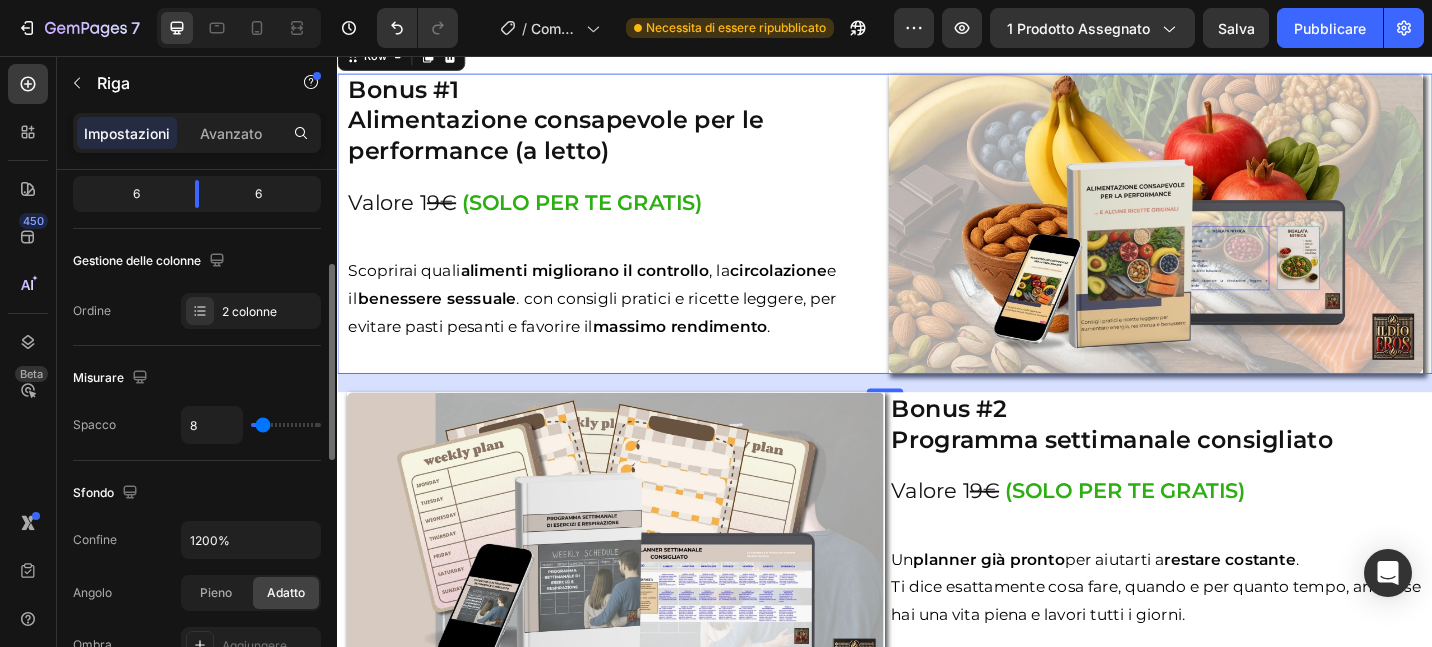 type on "0" 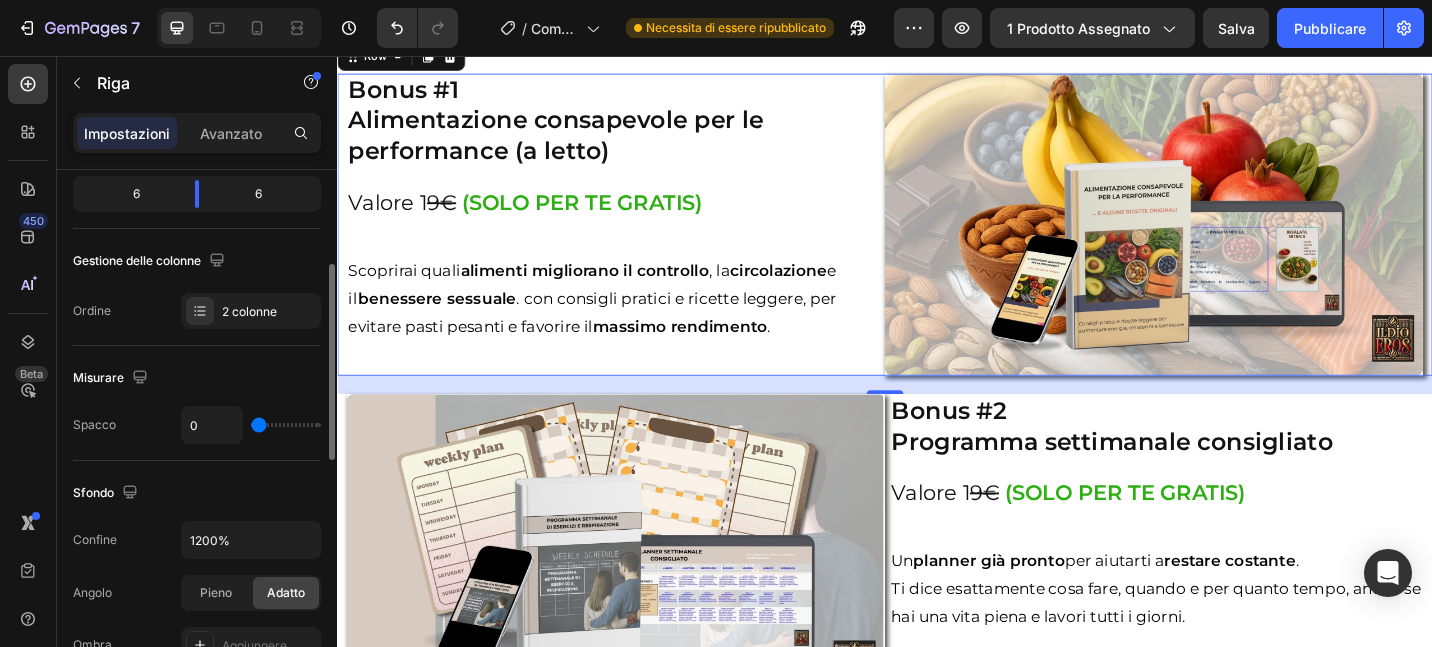 type on "1" 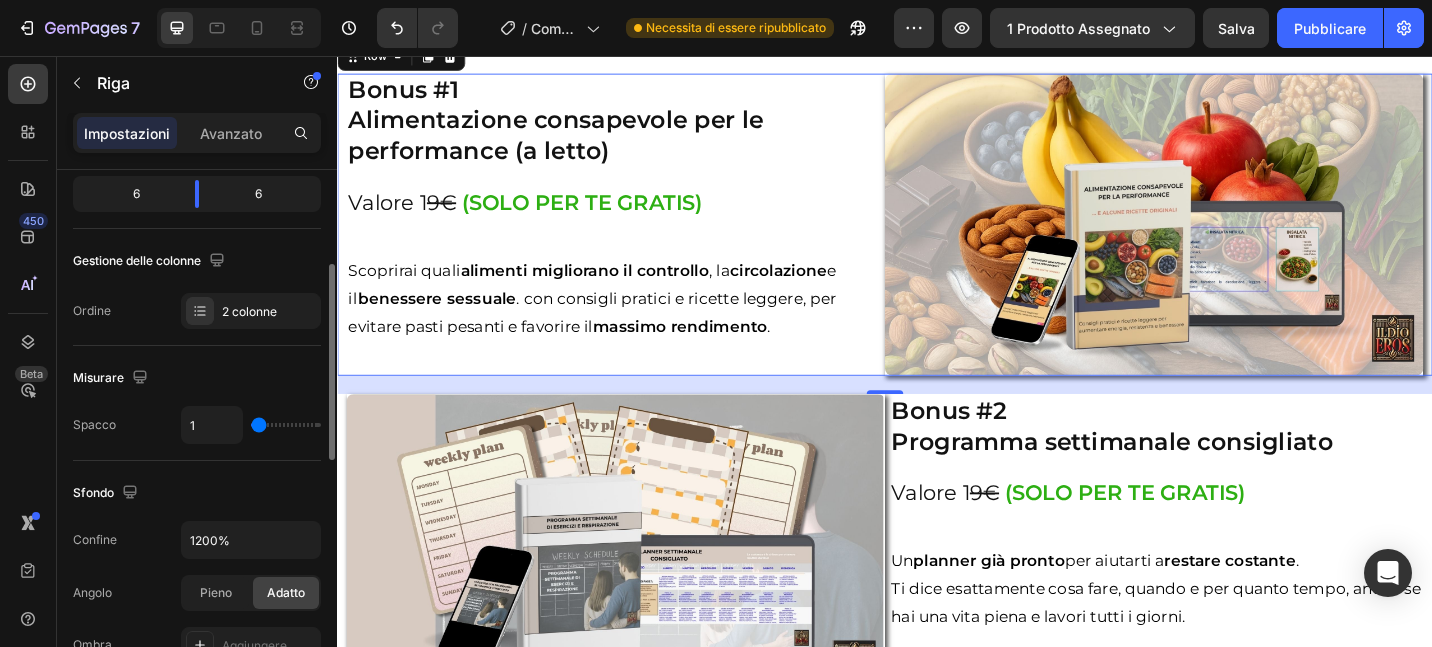 type on "2" 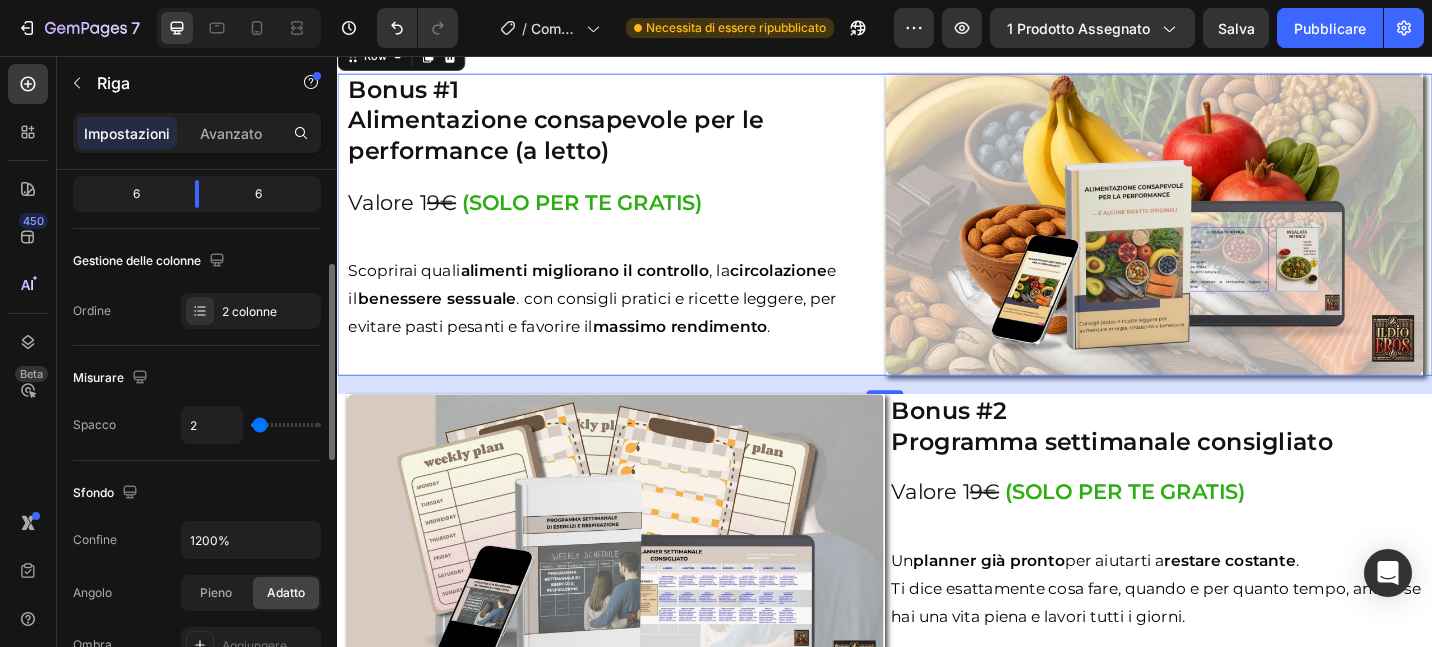 type on "3" 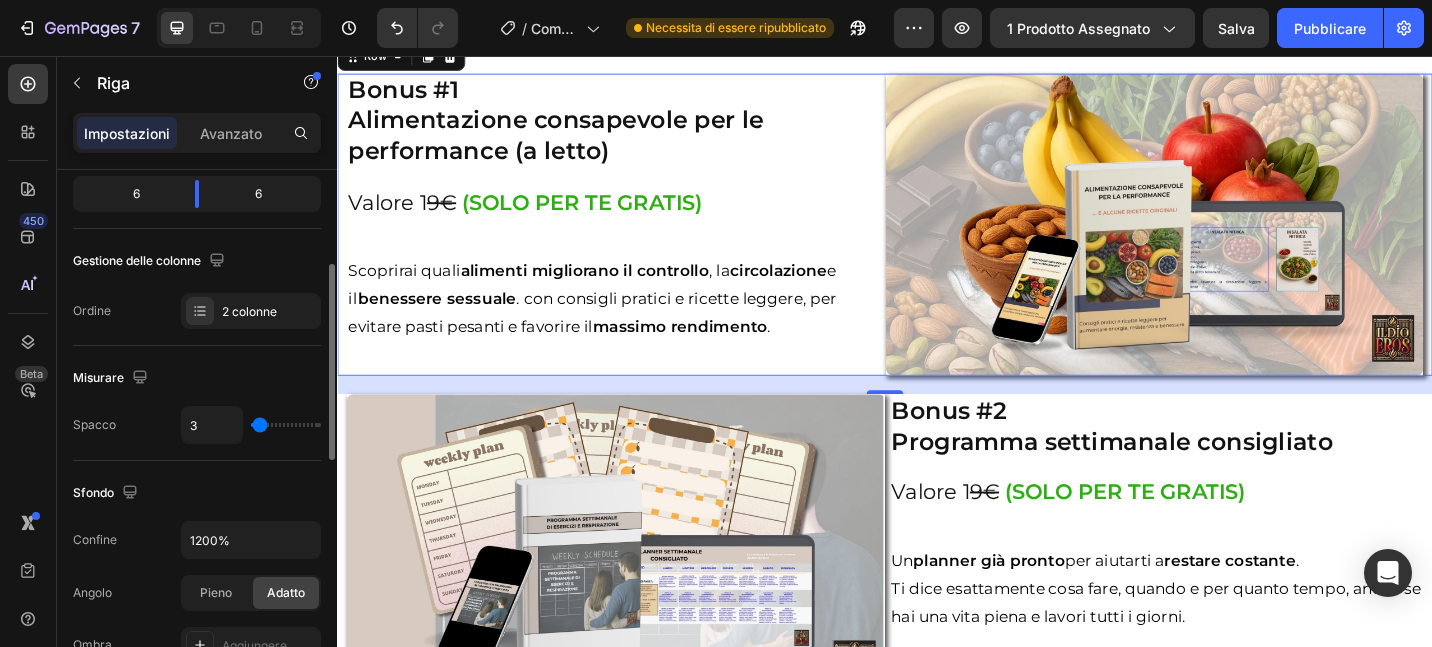 type on "4" 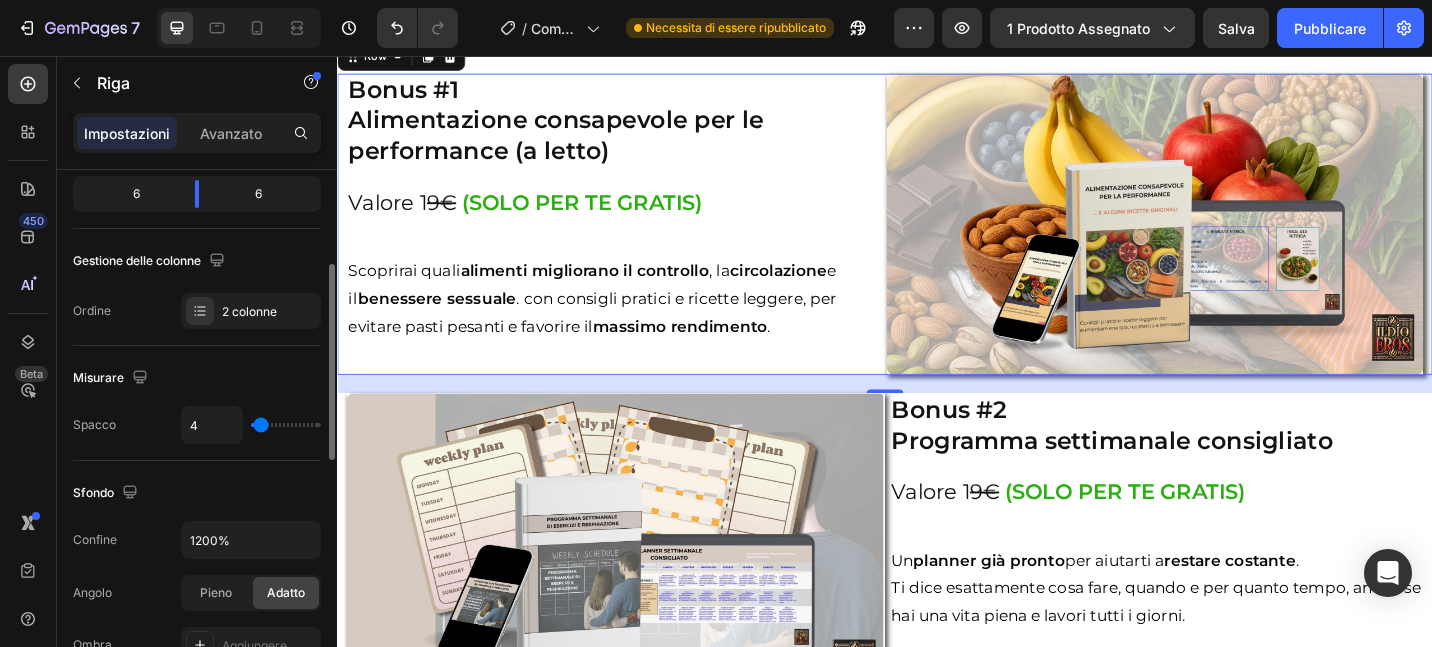 type on "5" 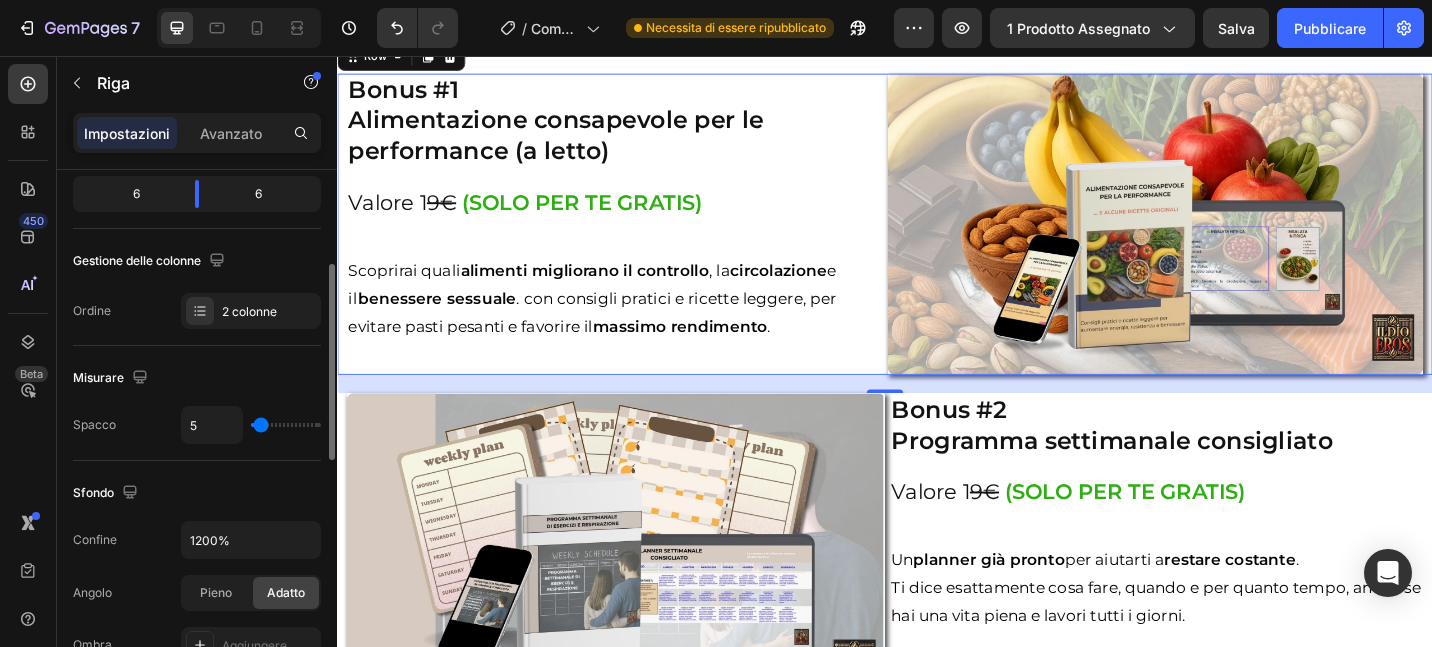 type on "6" 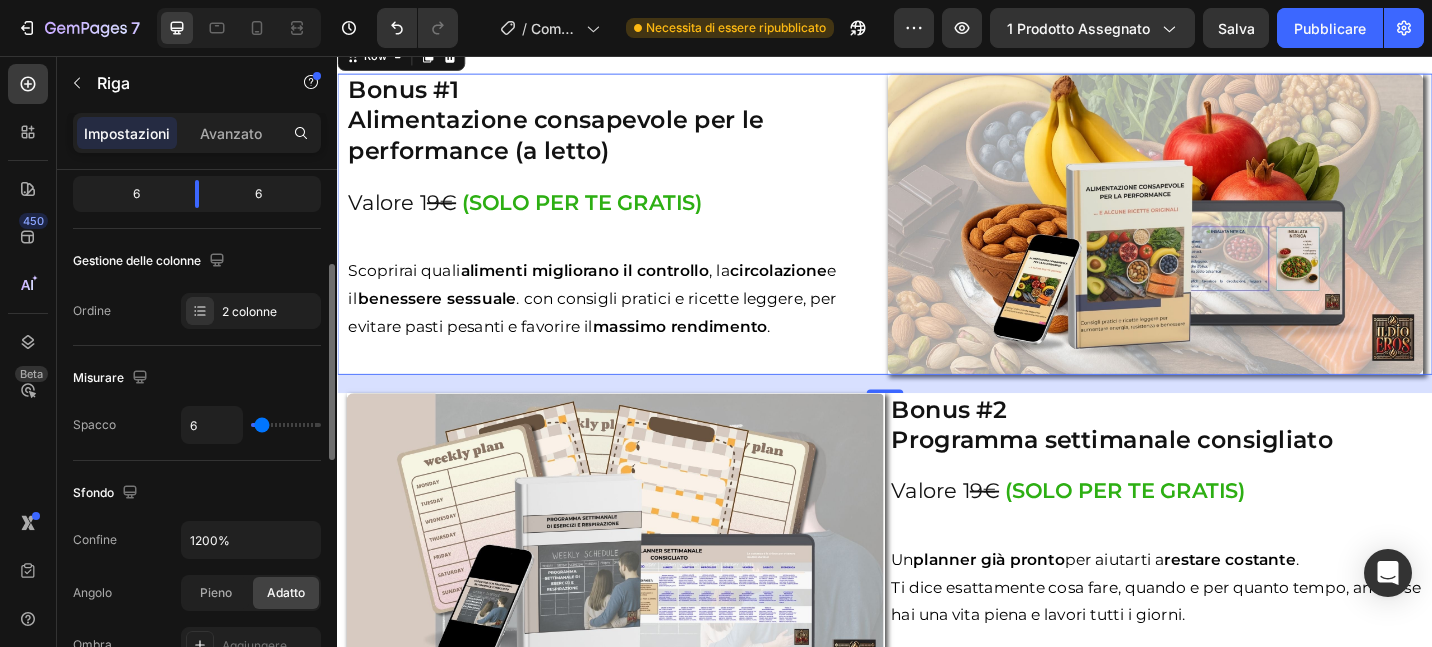 type on "7" 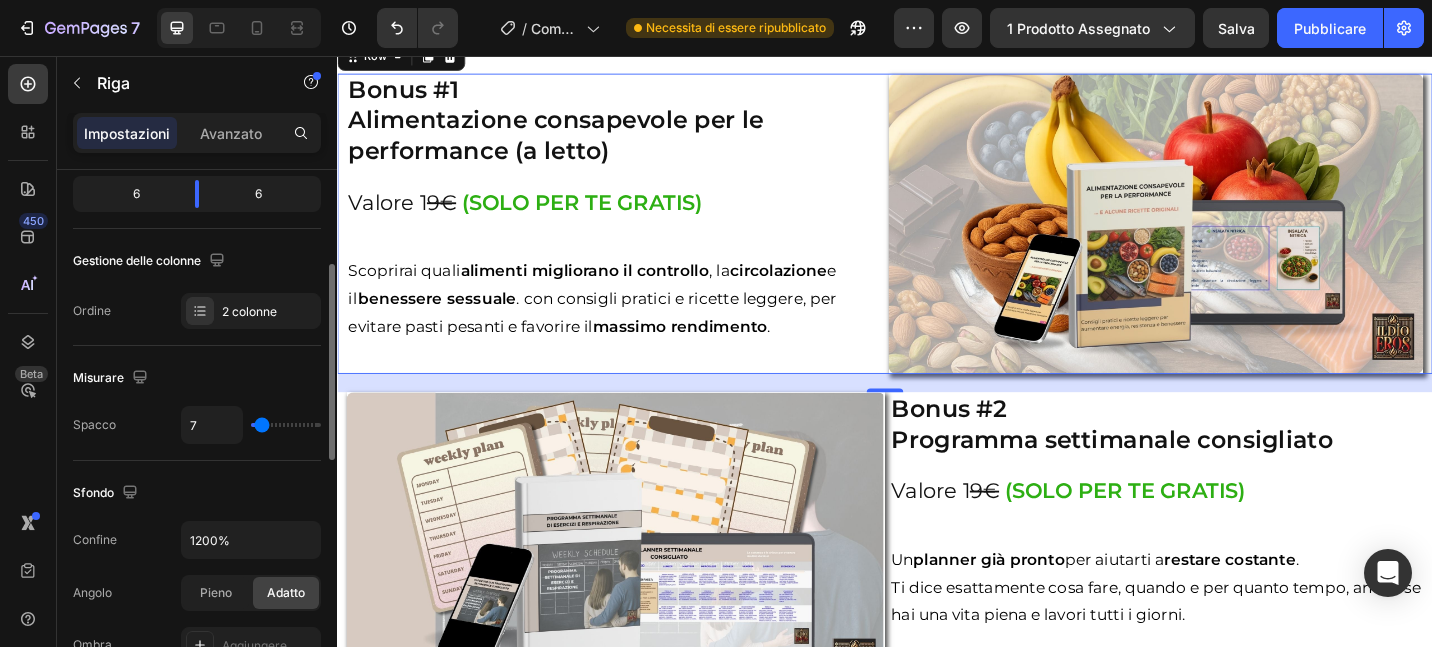 type on "8" 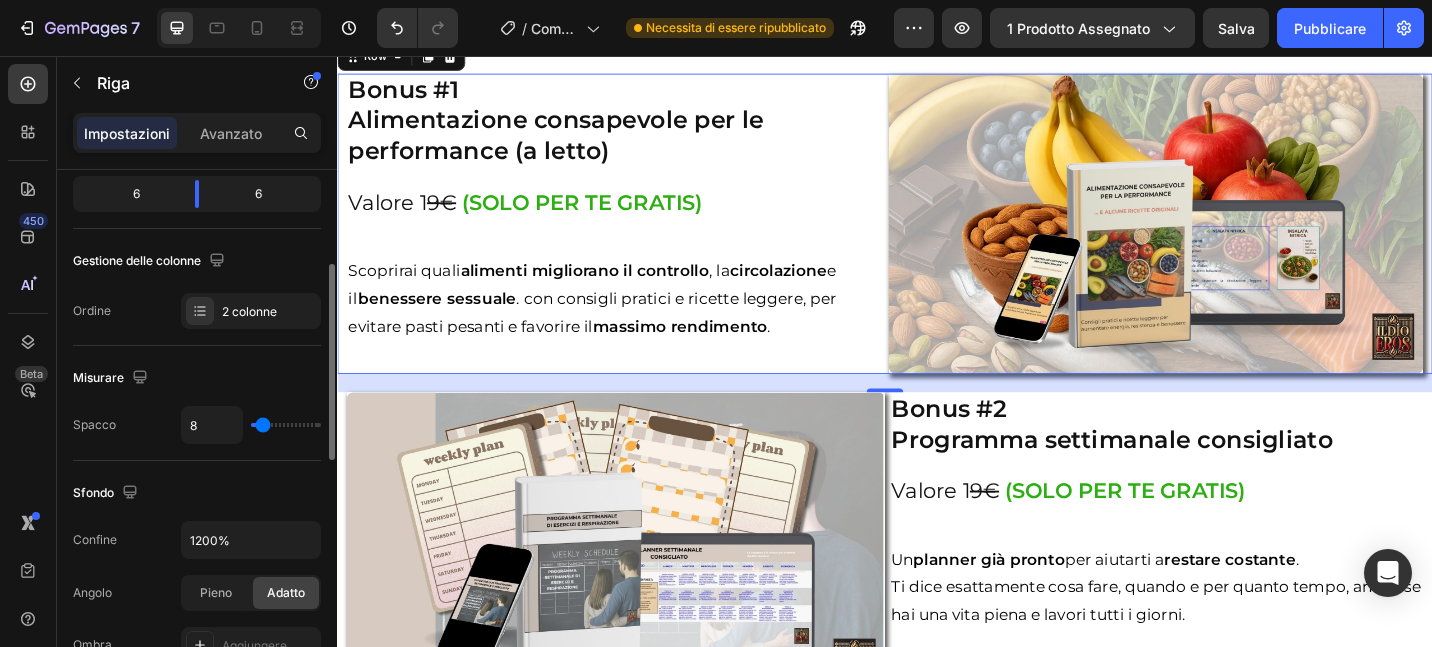 click at bounding box center [286, 425] 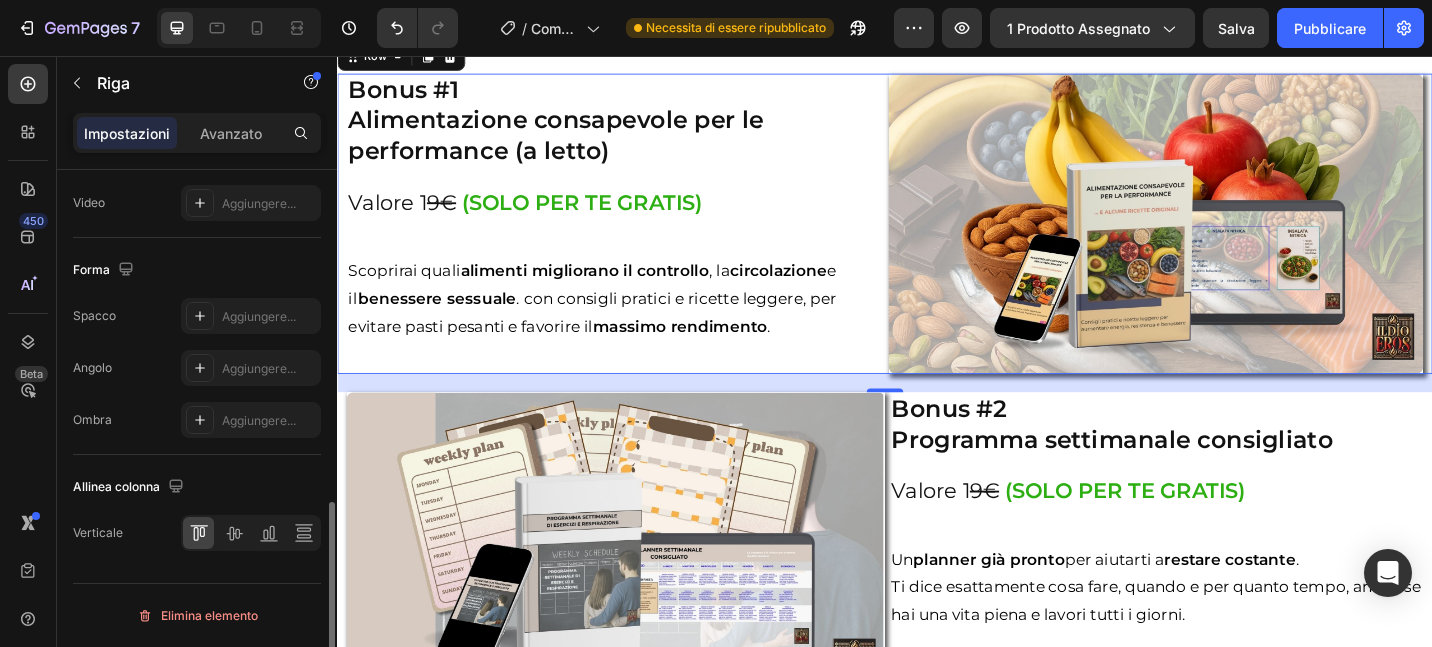 scroll, scrollTop: 910, scrollLeft: 0, axis: vertical 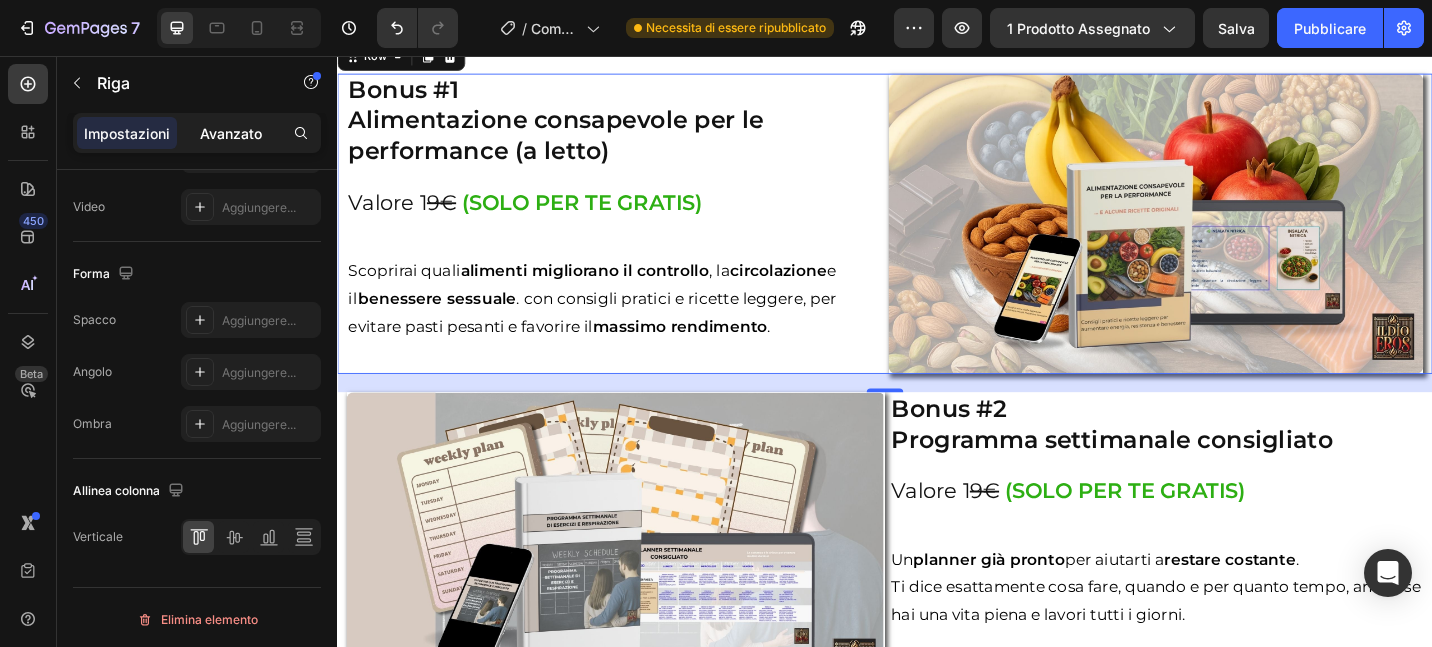 click on "Avanzato" at bounding box center (231, 133) 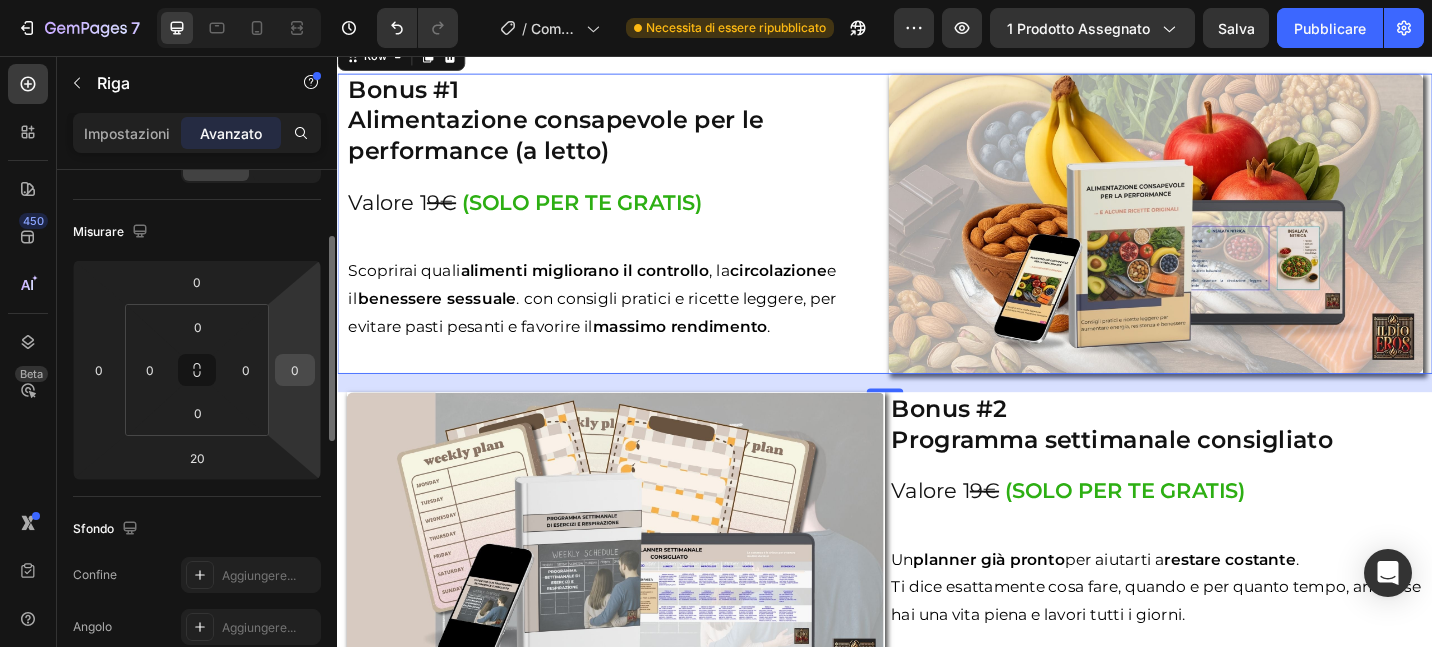 scroll, scrollTop: 169, scrollLeft: 0, axis: vertical 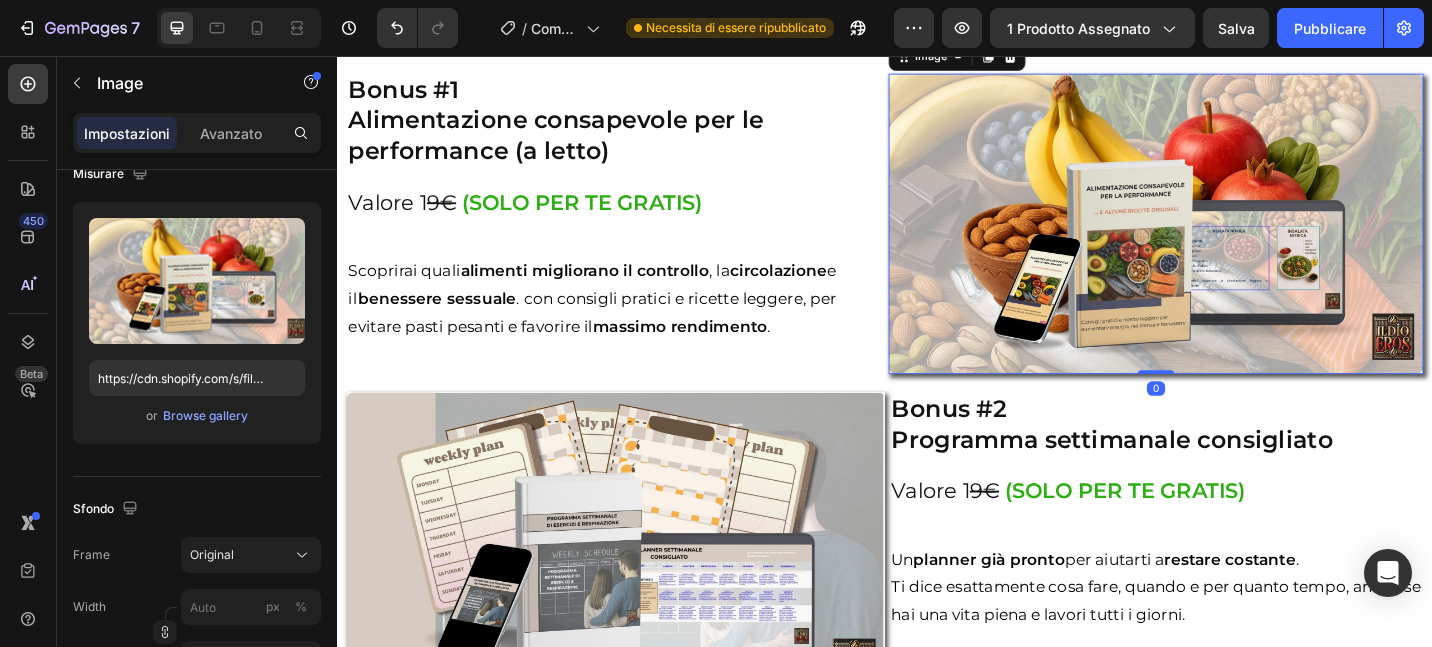 click at bounding box center [1234, 240] 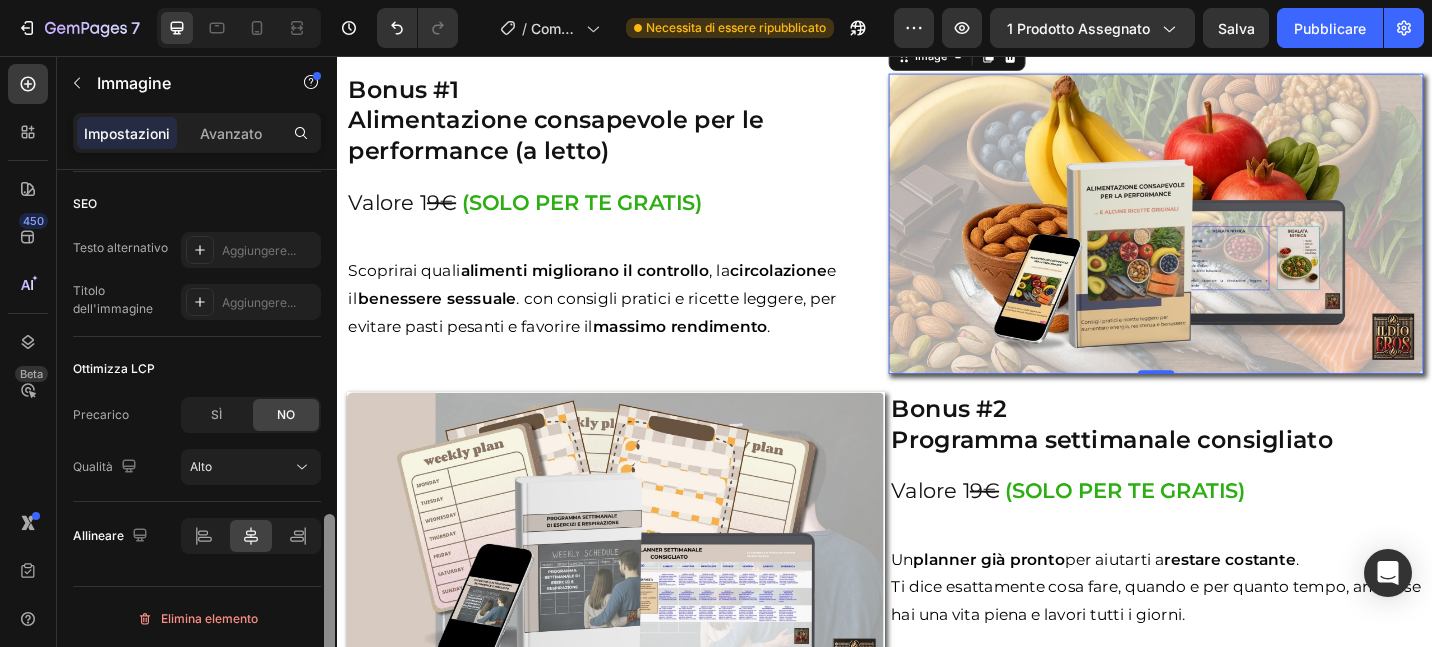 scroll, scrollTop: 976, scrollLeft: 0, axis: vertical 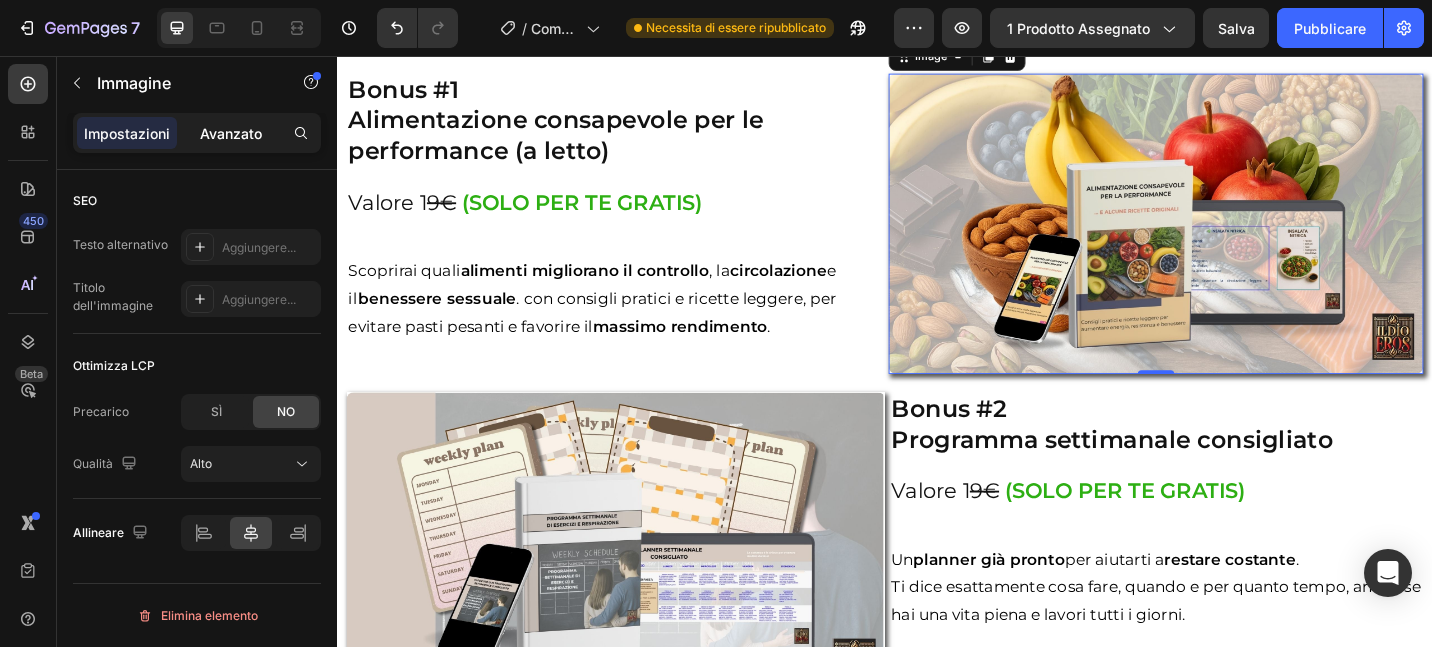 click on "Avanzato" at bounding box center [231, 133] 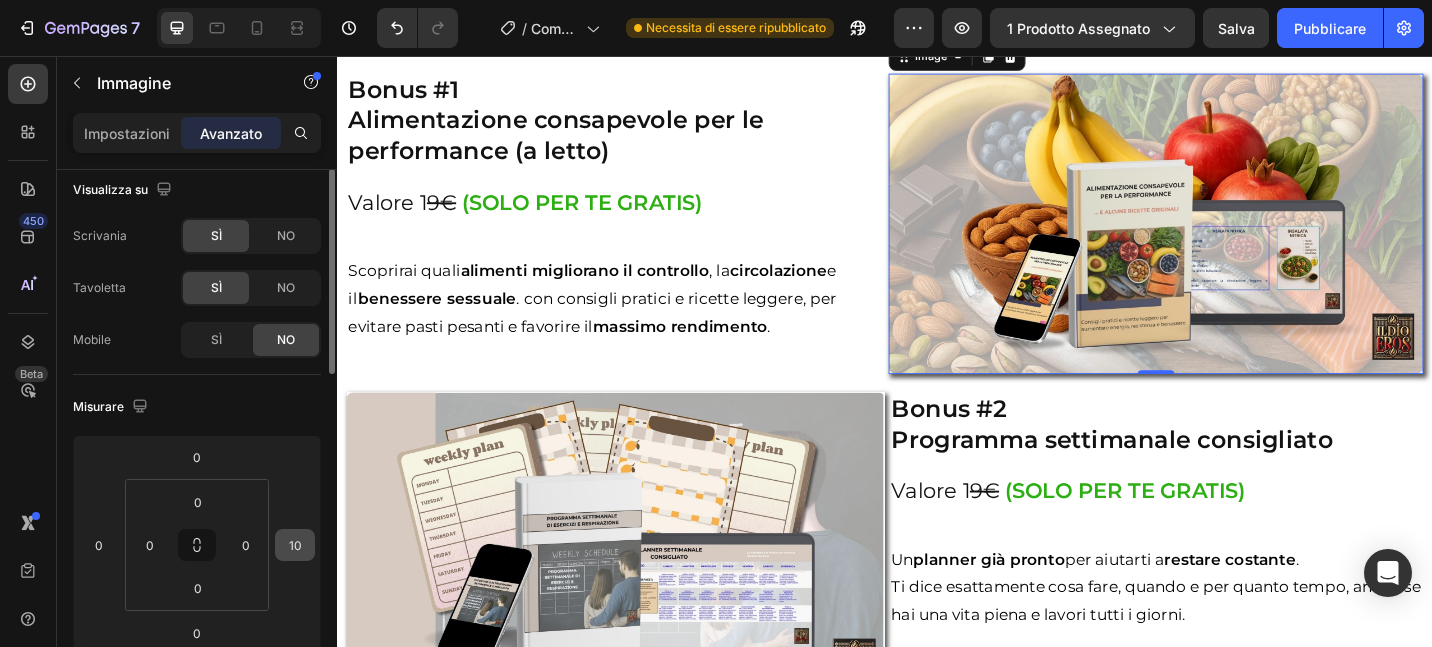 scroll, scrollTop: 0, scrollLeft: 0, axis: both 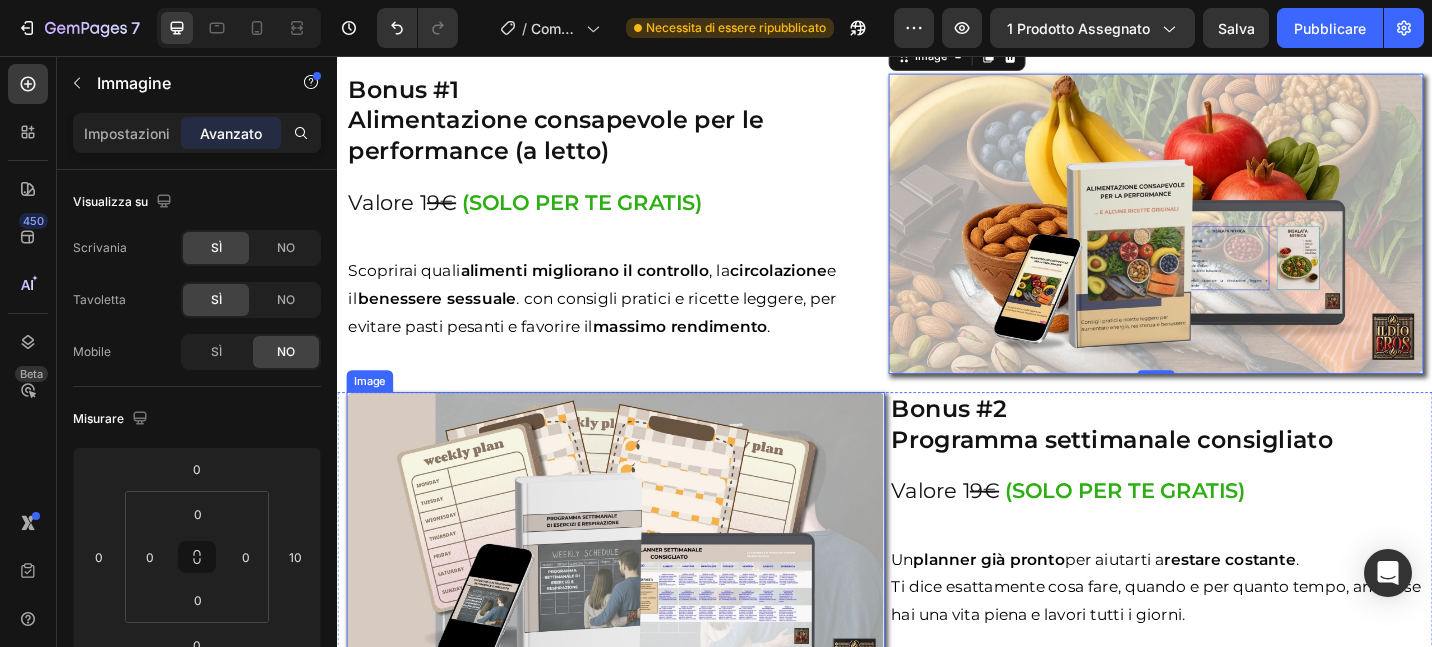 click at bounding box center [642, 590] 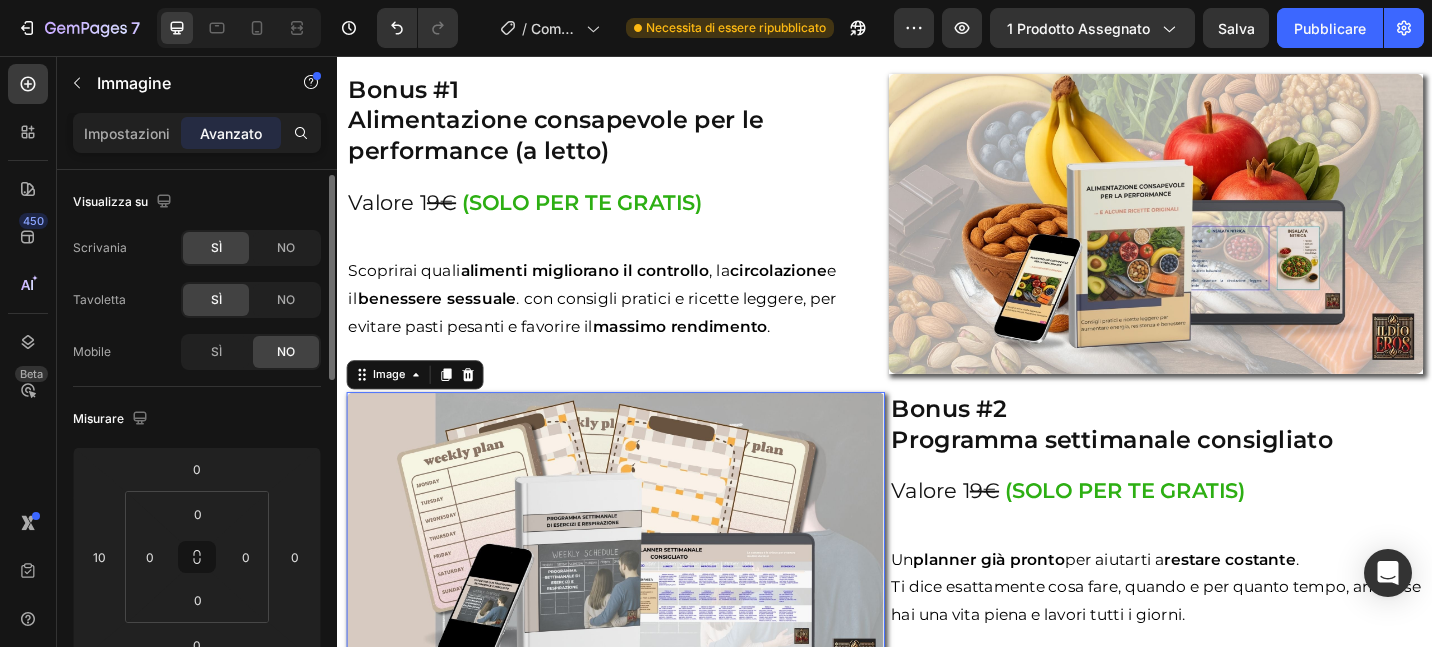 scroll, scrollTop: 4, scrollLeft: 0, axis: vertical 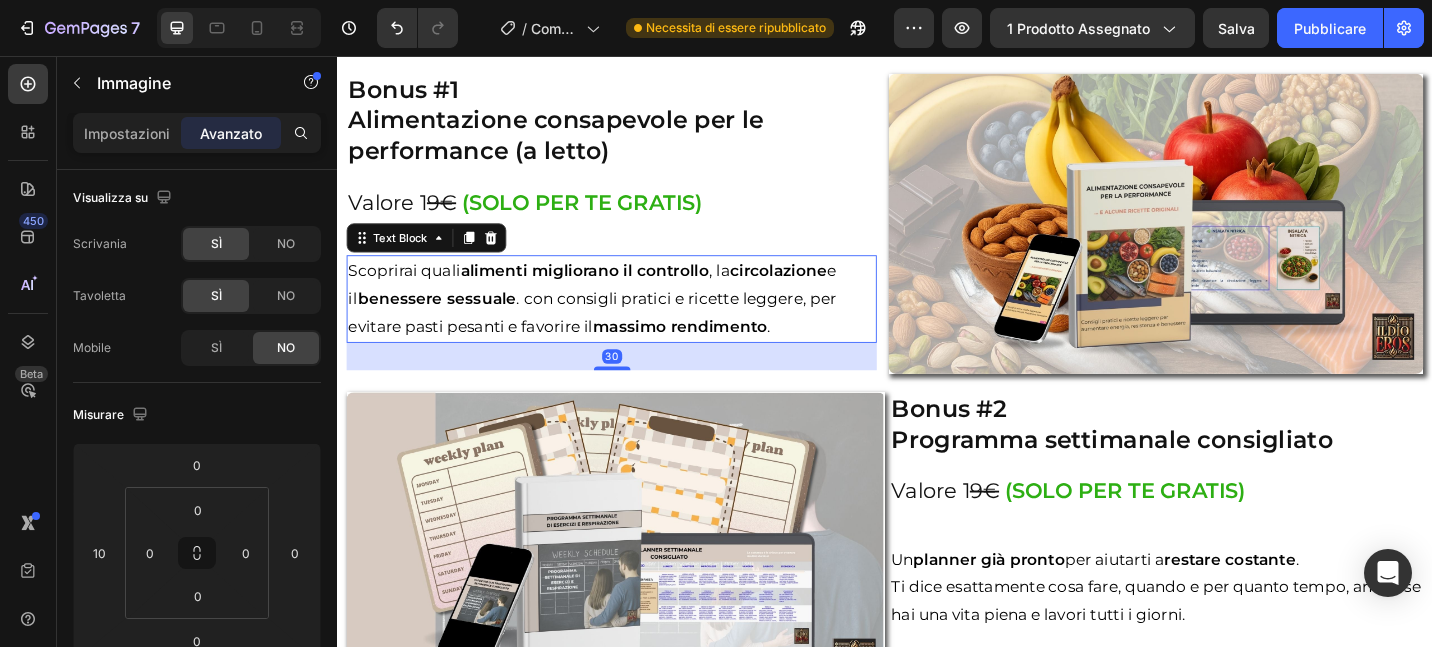 click on "Scoprirai quali  alimenti migliorano il controllo , la  circolazione  e il  benessere sessuale . con consigli pratici e ricette leggere, per evitare pasti pesanti e favorire il  massimo rendimento ." at bounding box center [637, 322] 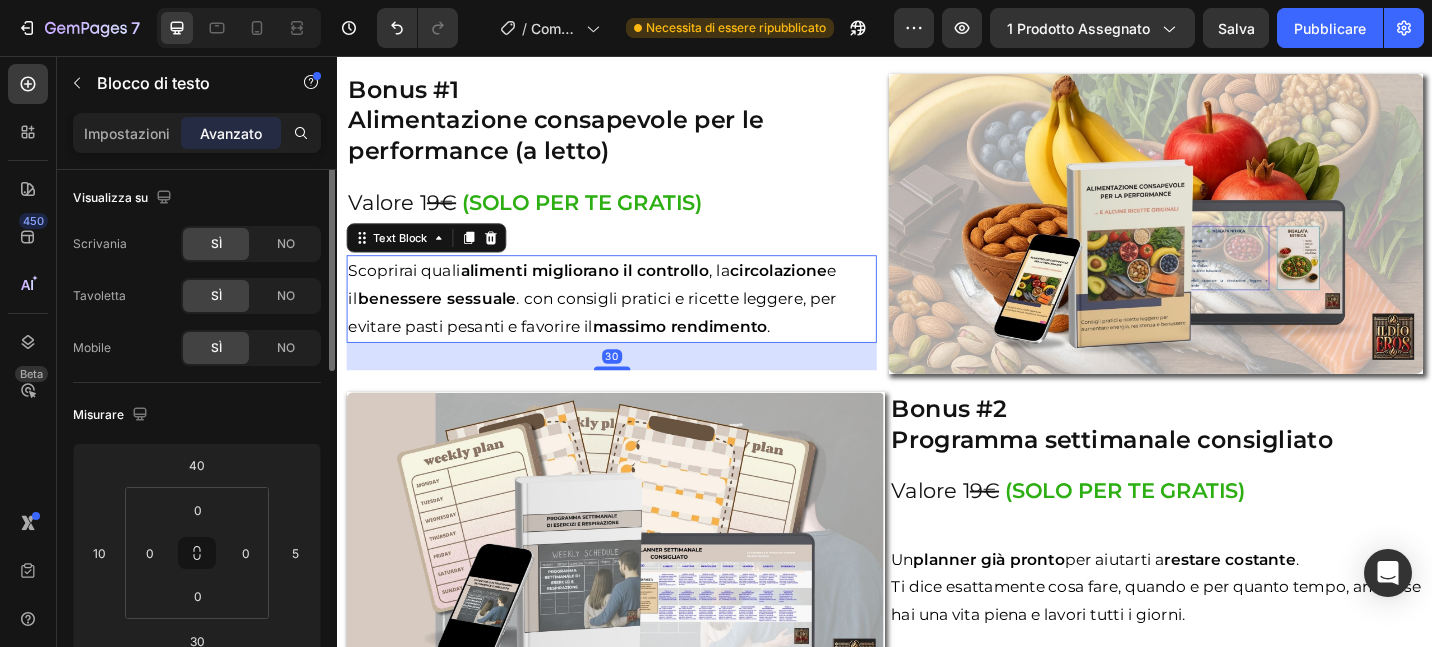 scroll, scrollTop: 0, scrollLeft: 0, axis: both 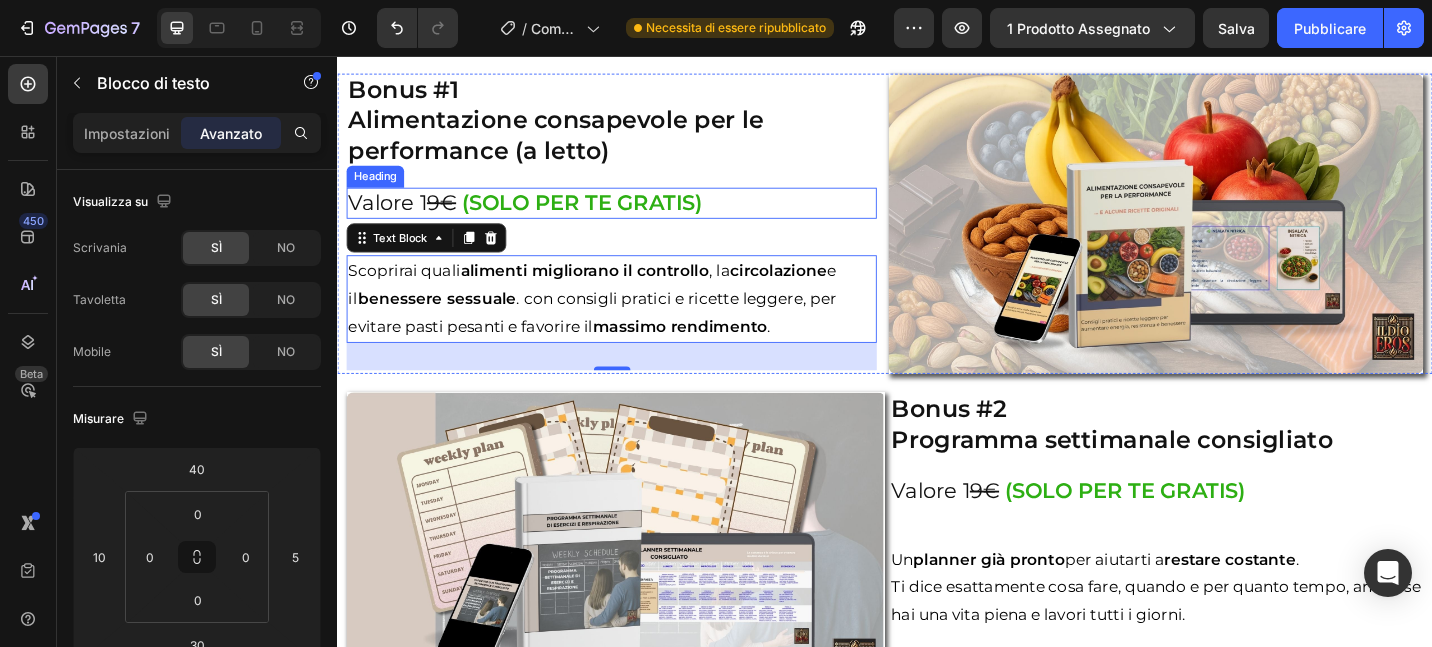click on "Valore 1 9€   (SOLO PER TE GRATIS)" at bounding box center (637, 217) 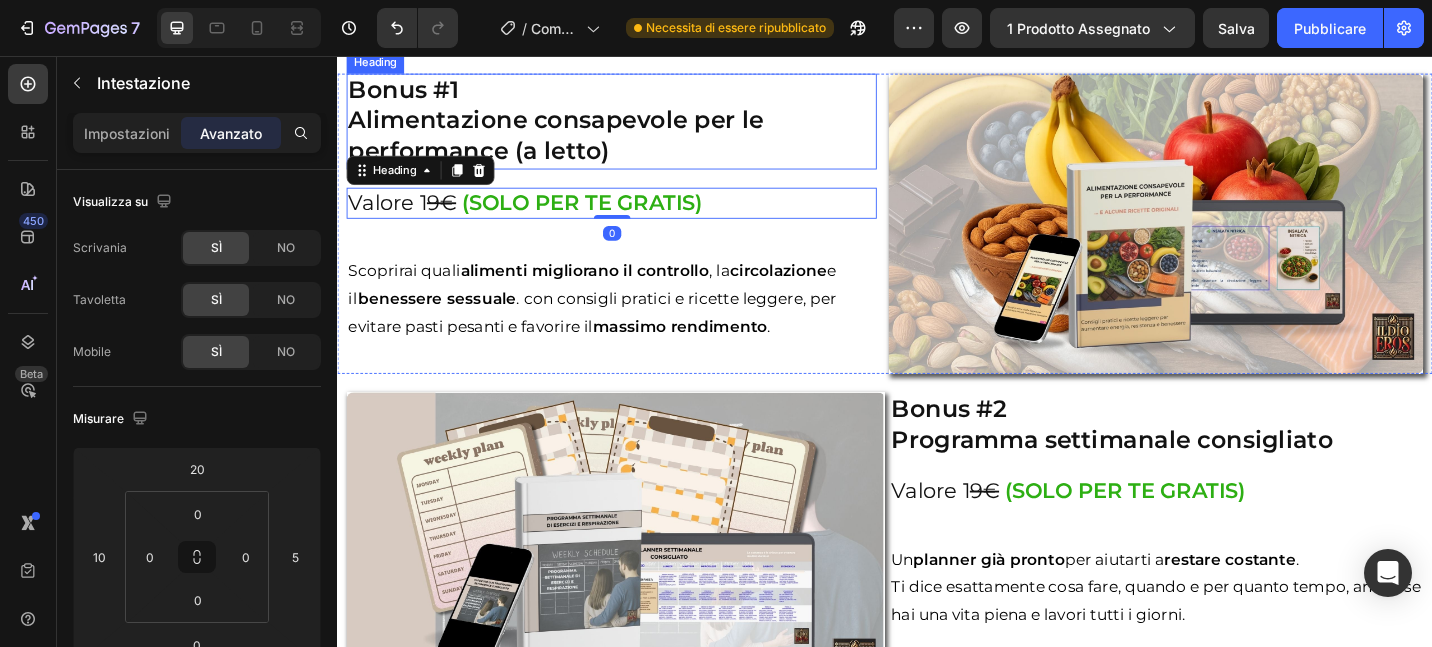 click on "Bonus #1  Alimentazione consapevole per le performance (a letto)" at bounding box center [637, 127] 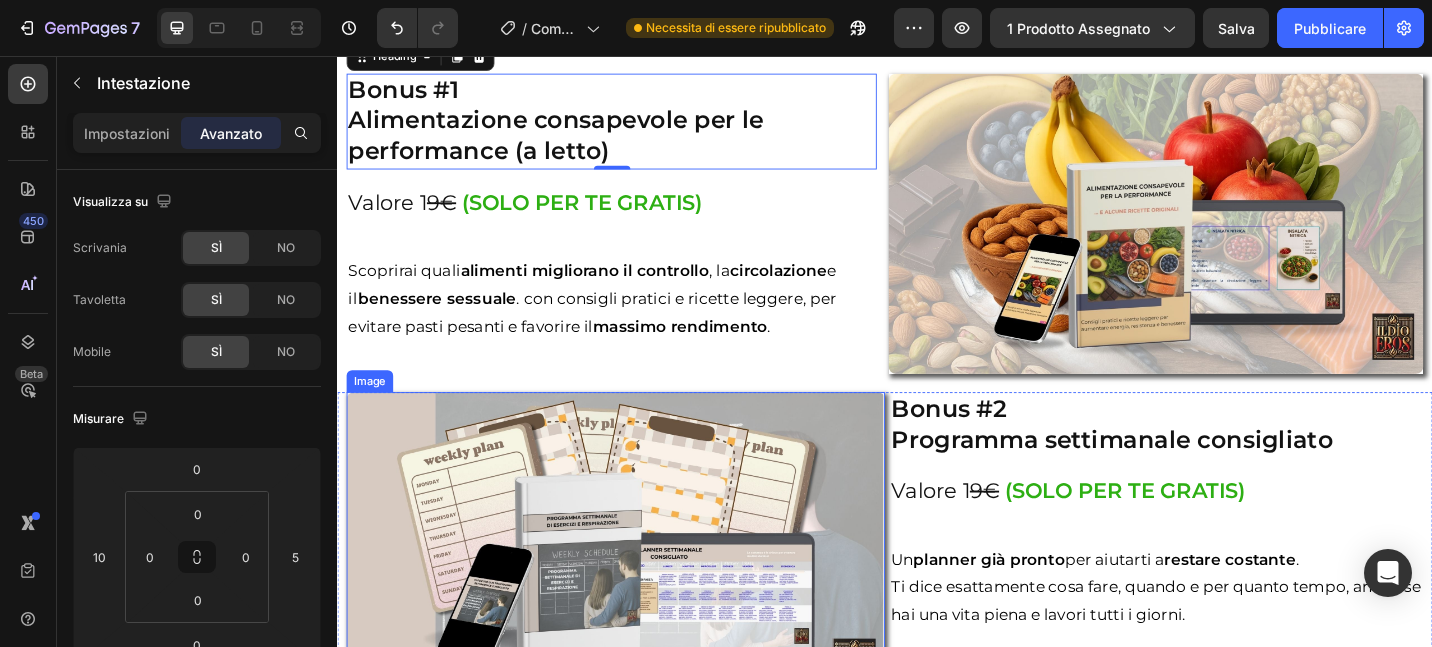 click at bounding box center (642, 590) 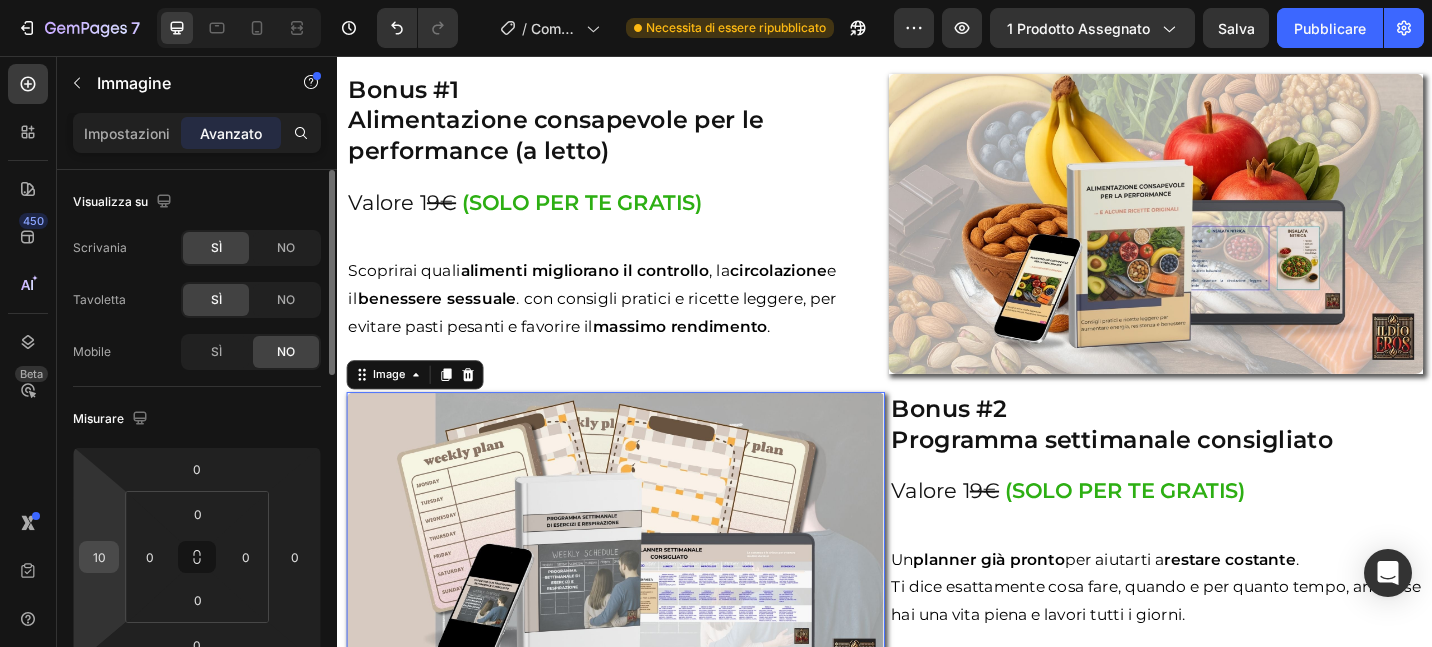 click on "10" at bounding box center [99, 557] 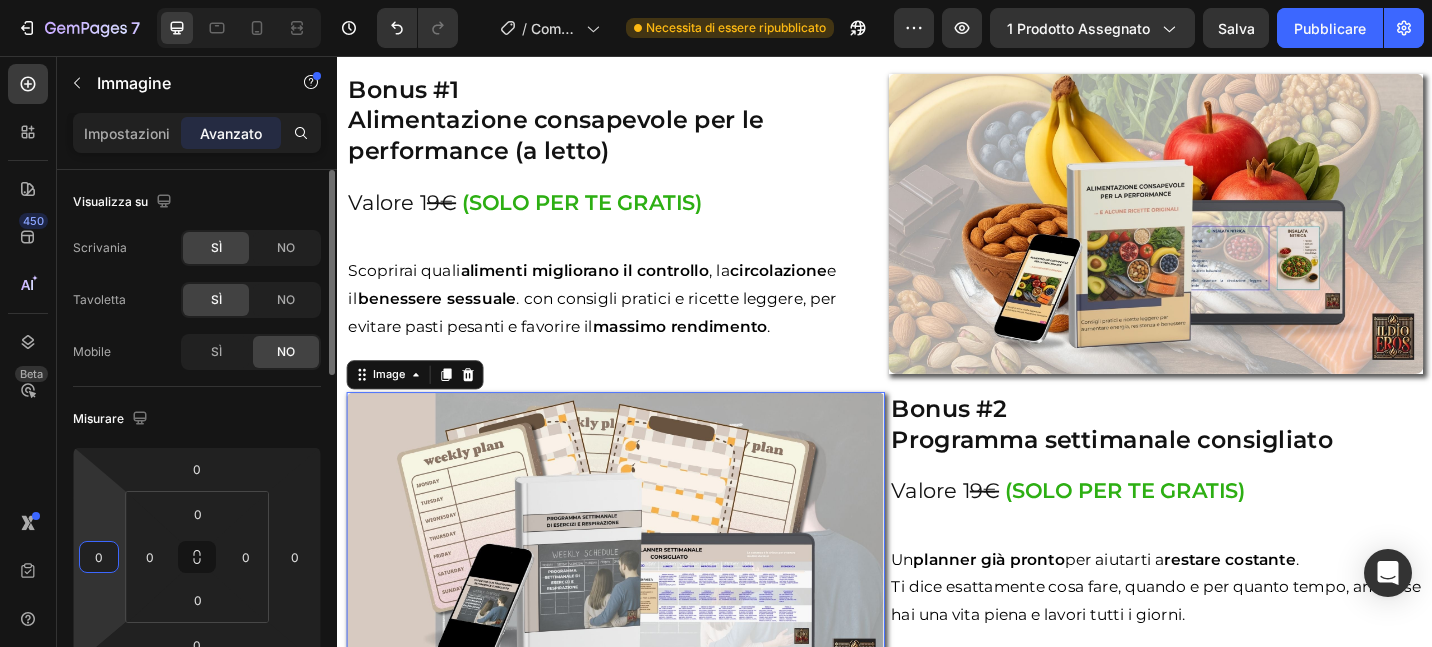 type on "0" 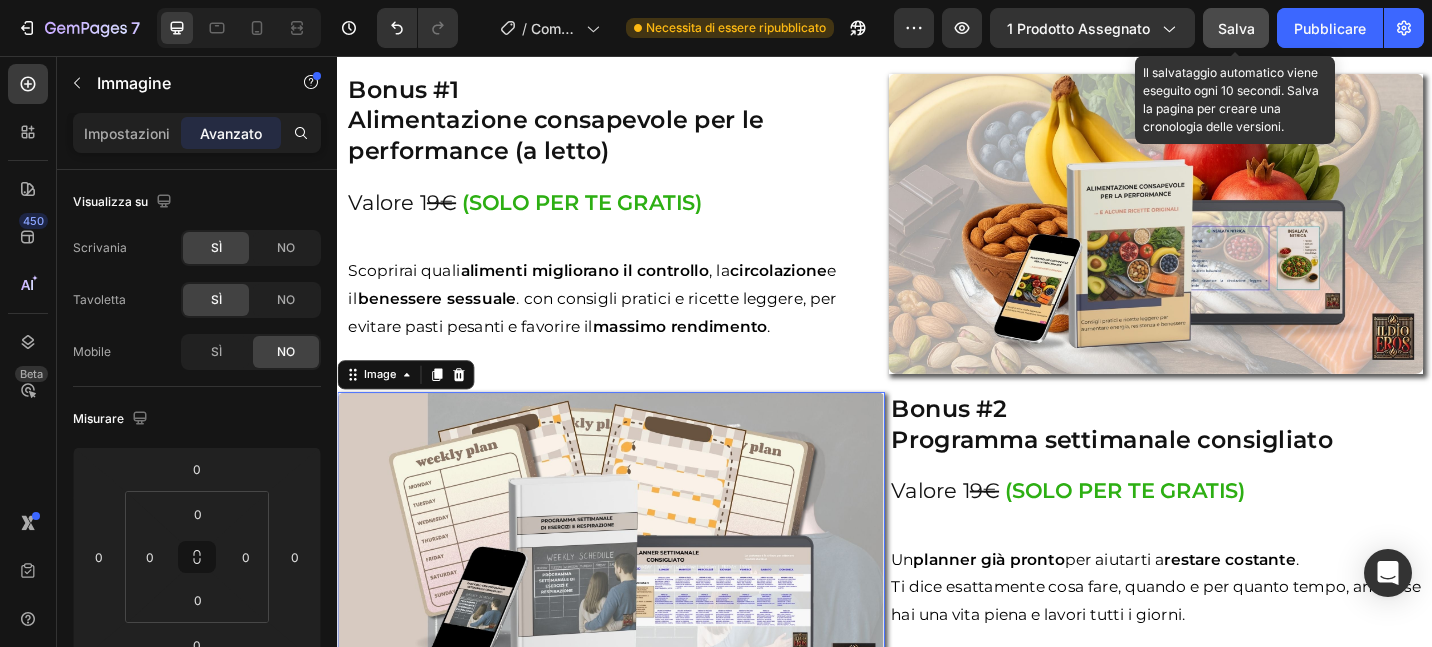 click on "Salva" at bounding box center [1236, 28] 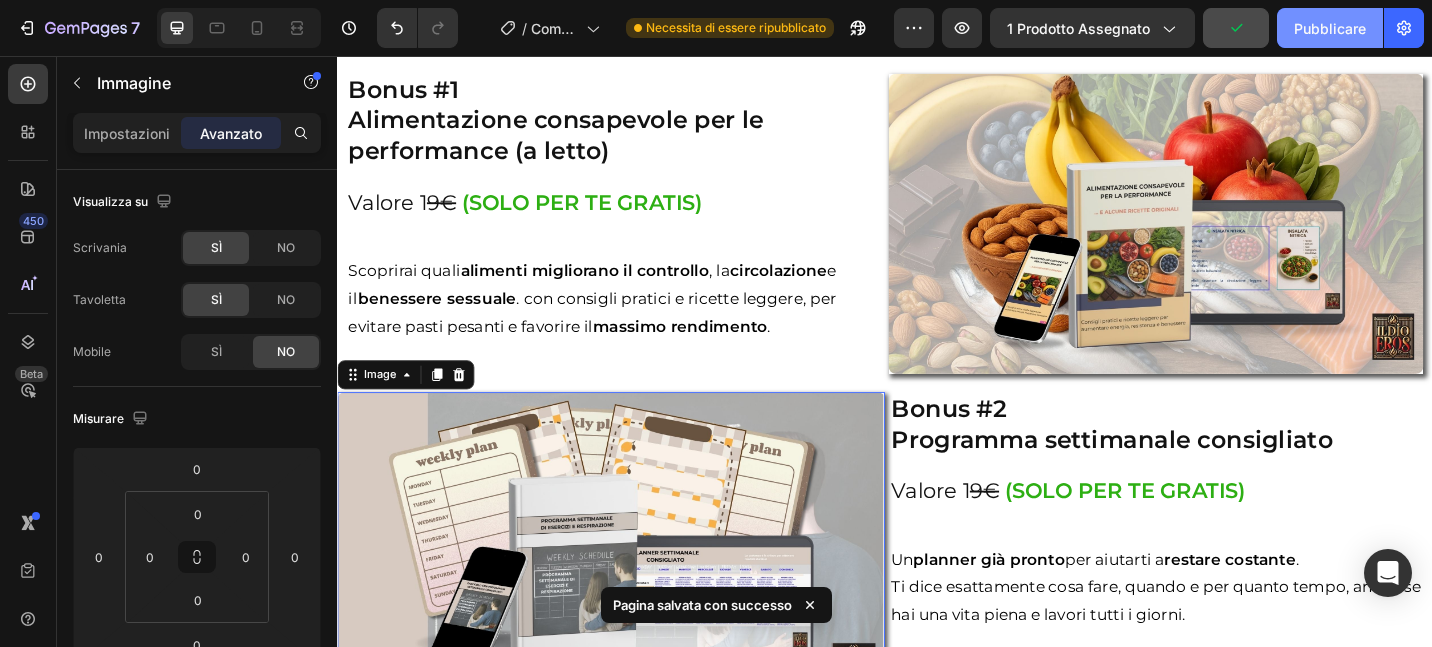 click on "Pubblicare" at bounding box center [1330, 28] 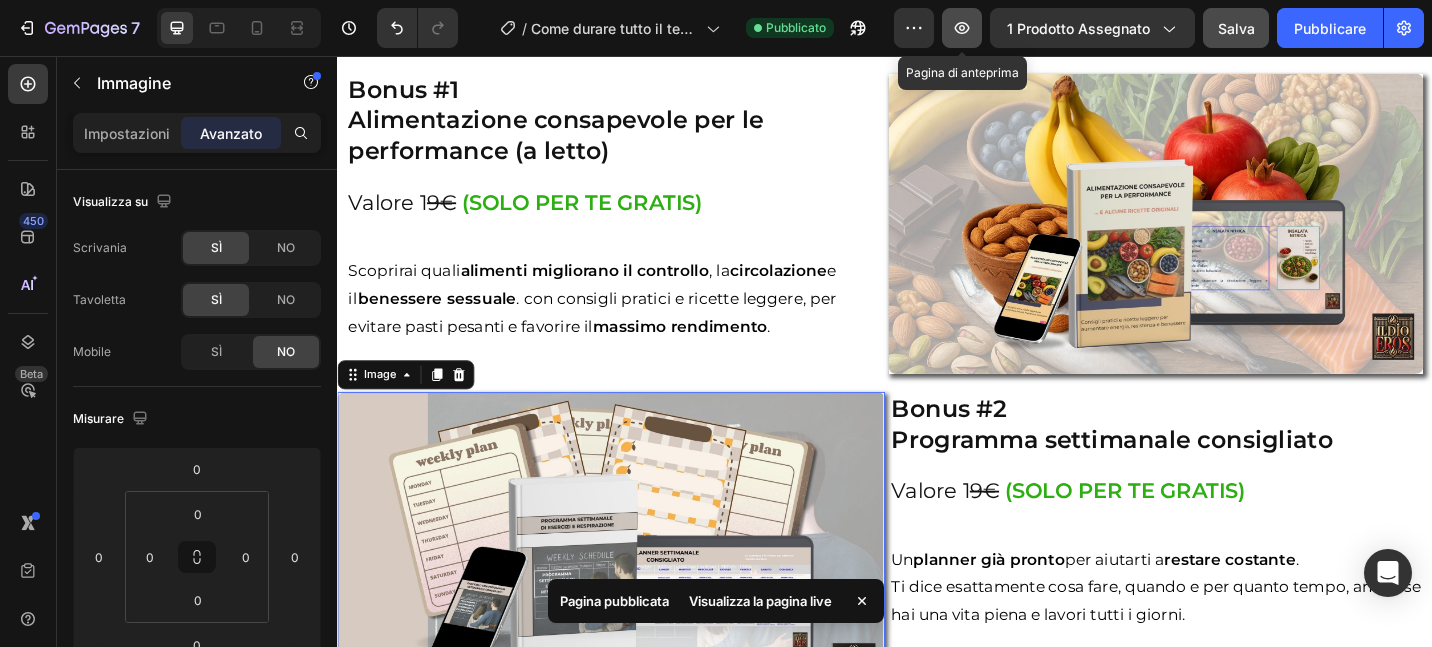 click 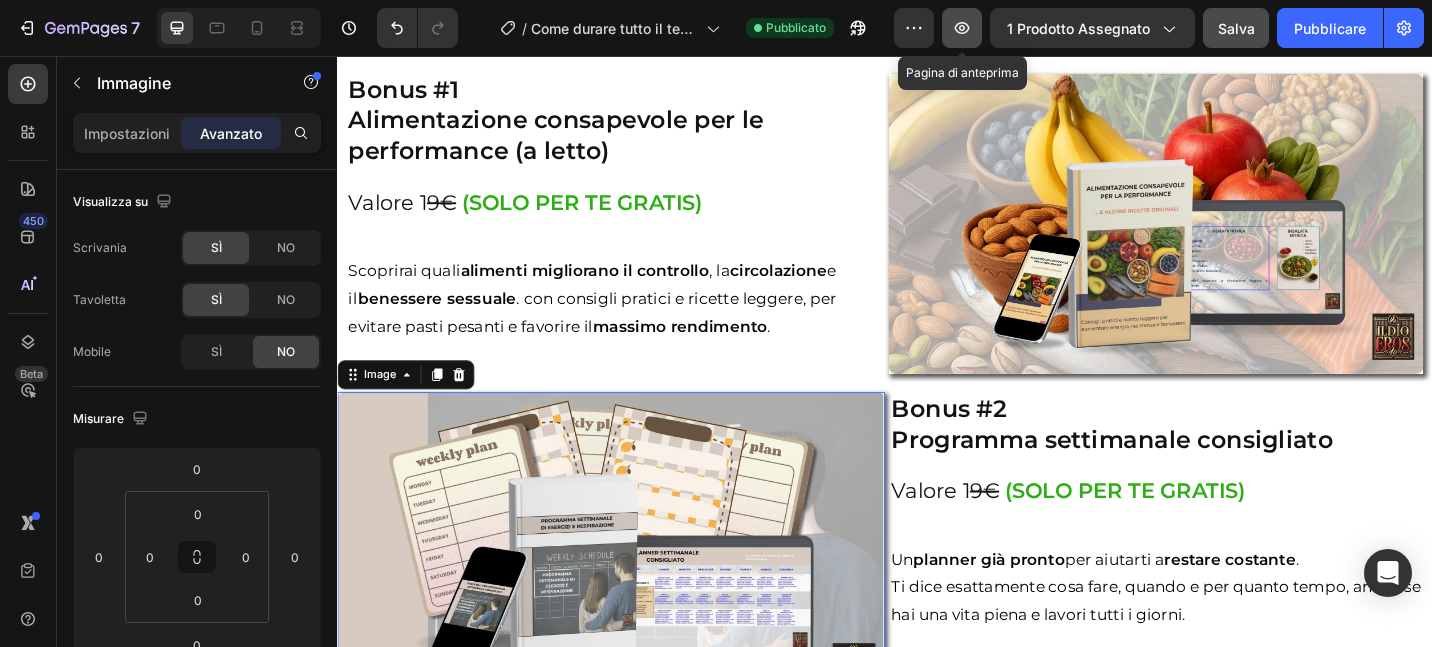 click 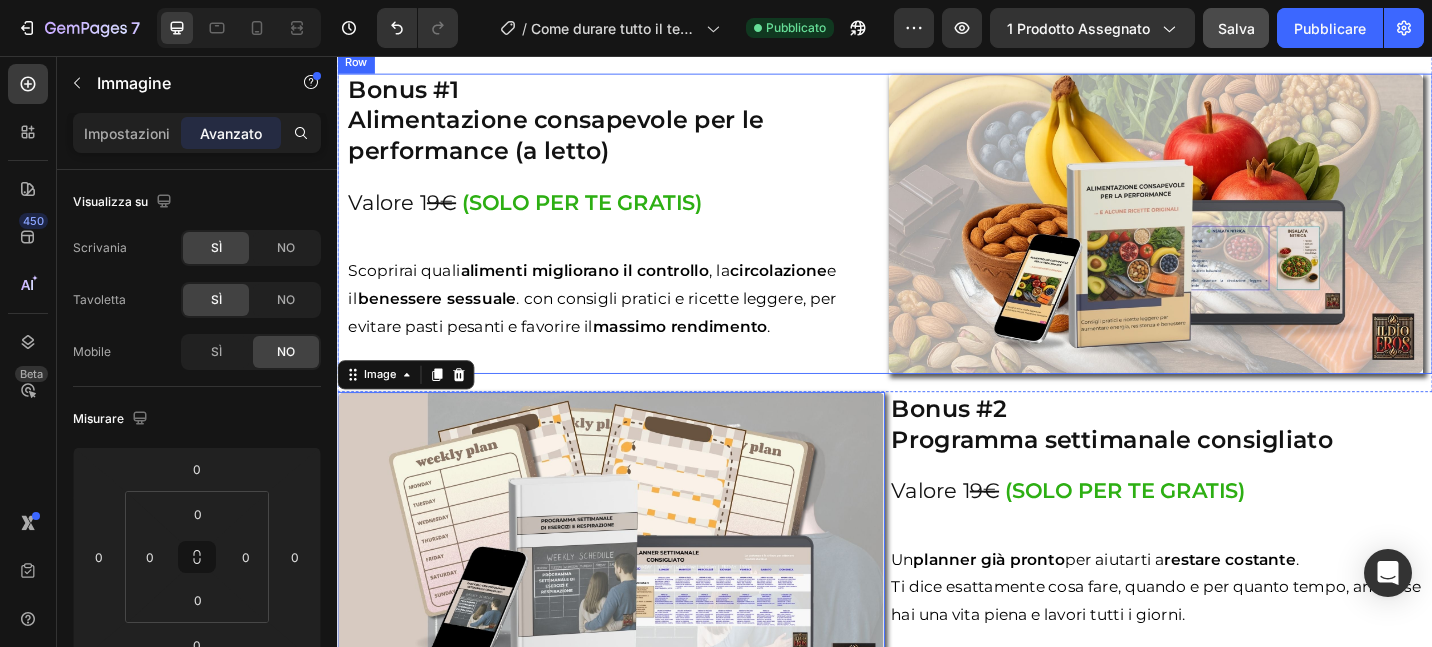 click on "Bonus #1  Alimentazione consapevole per le performance (a letto) Heading Valore 1 9€   (SOLO PER TE GRATIS) Heading Image Scoprirai quali  alimenti migliorano il controllo , la  circolazione  e il  benessere sessuale . con consigli pratici e ricette leggere, per evitare pasti pesanti e favorire il  massimo rendimento . Text Block" at bounding box center (635, 240) 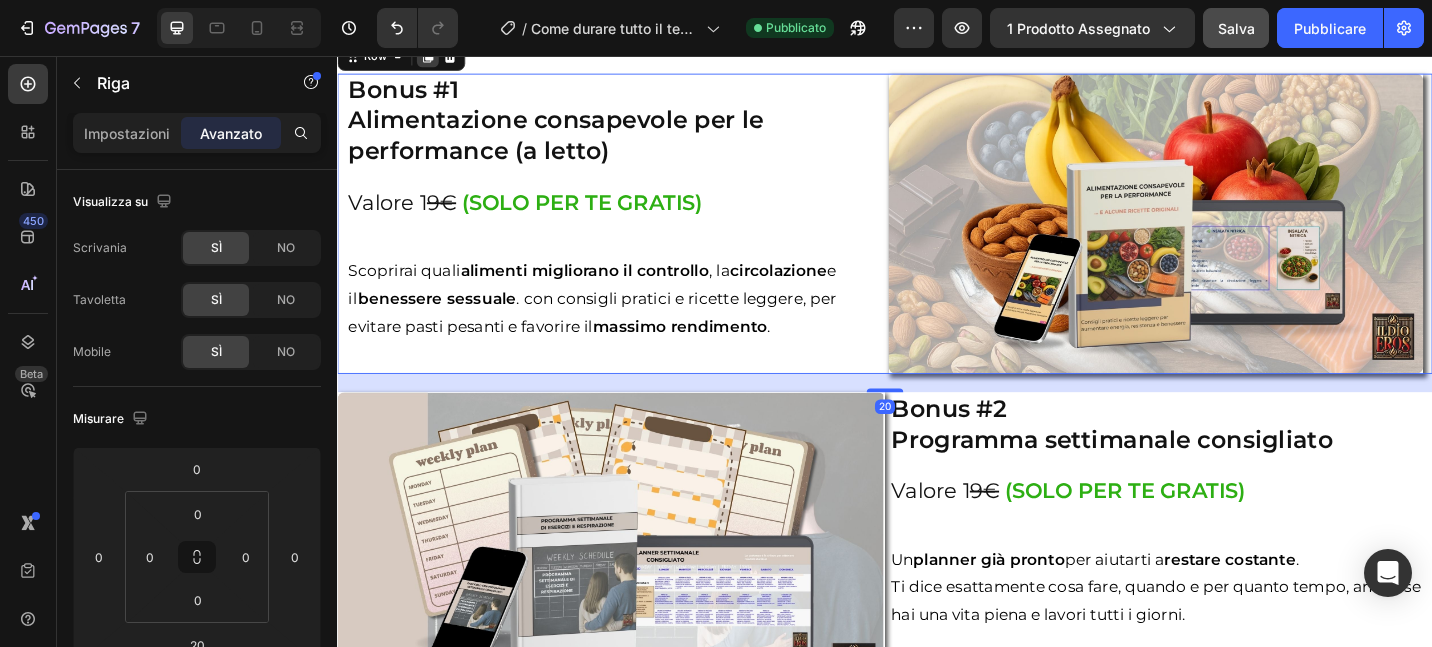 click 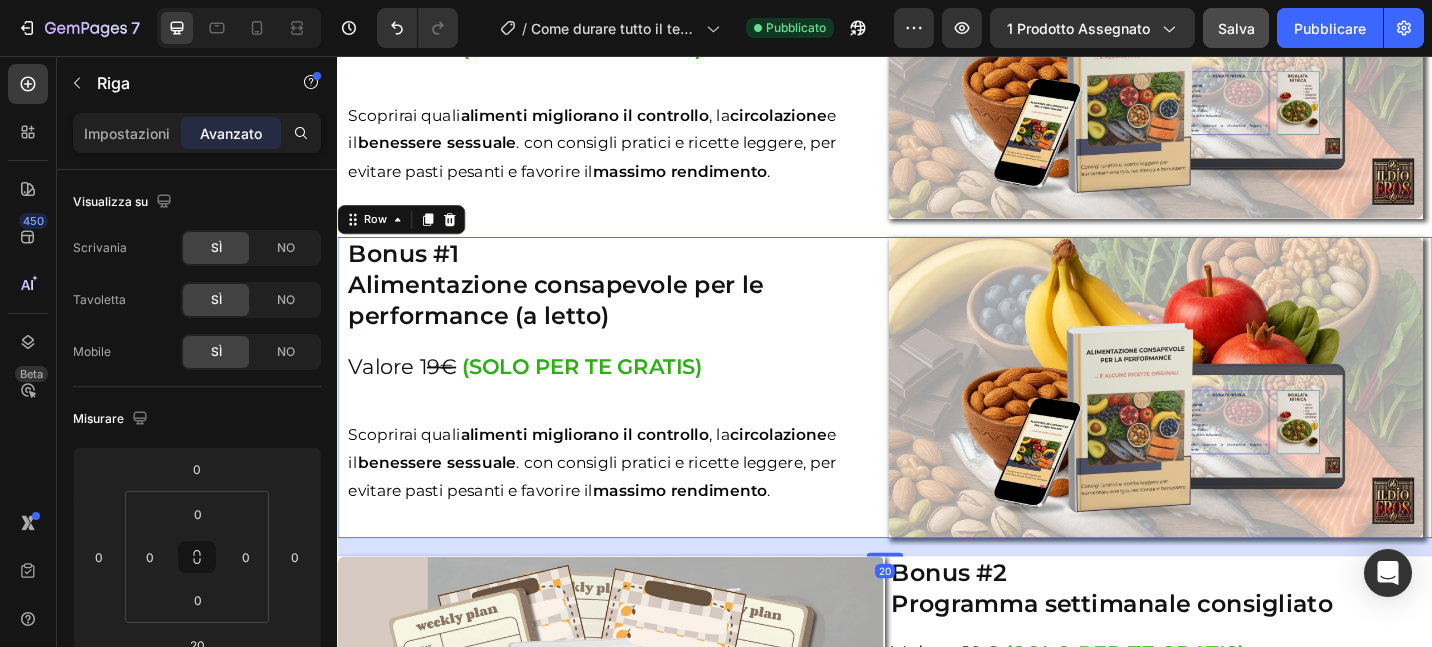 scroll, scrollTop: 6116, scrollLeft: 0, axis: vertical 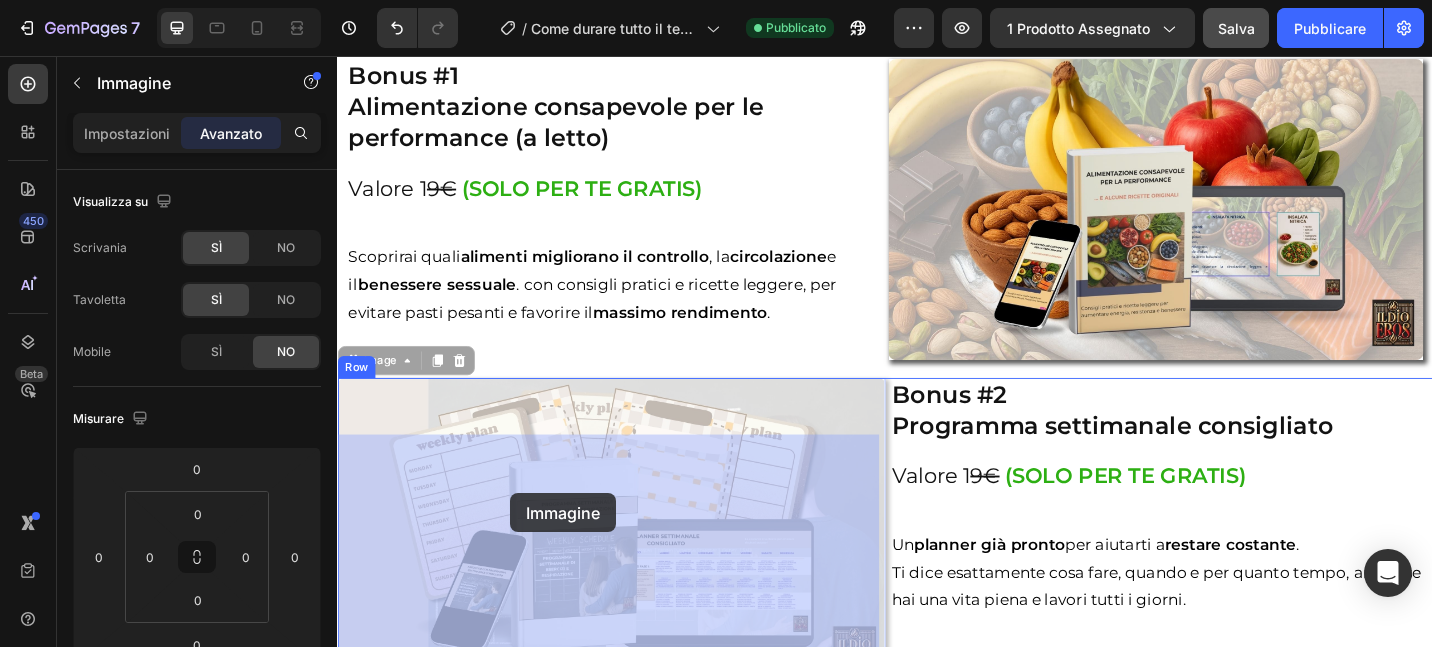 drag, startPoint x: 643, startPoint y: 556, endPoint x: 527, endPoint y: 535, distance: 117.88554 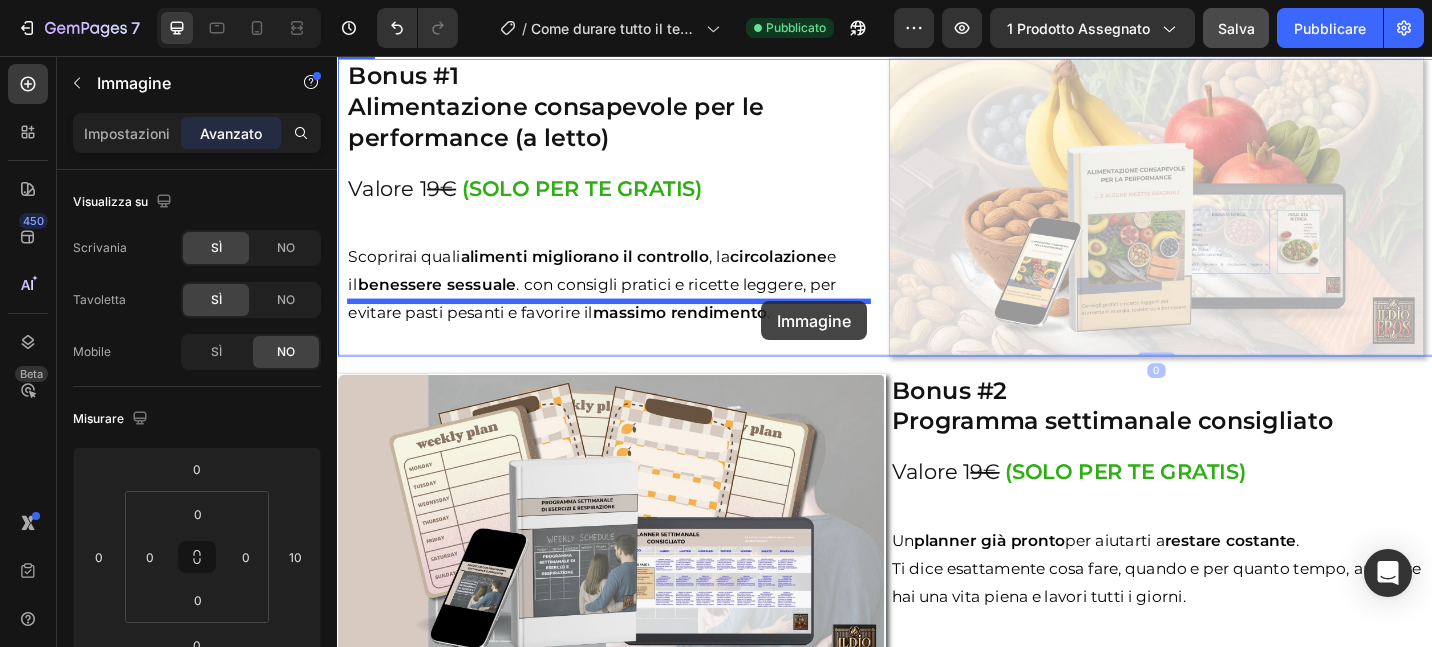 drag, startPoint x: 1044, startPoint y: 336, endPoint x: 802, endPoint y: 325, distance: 242.24988 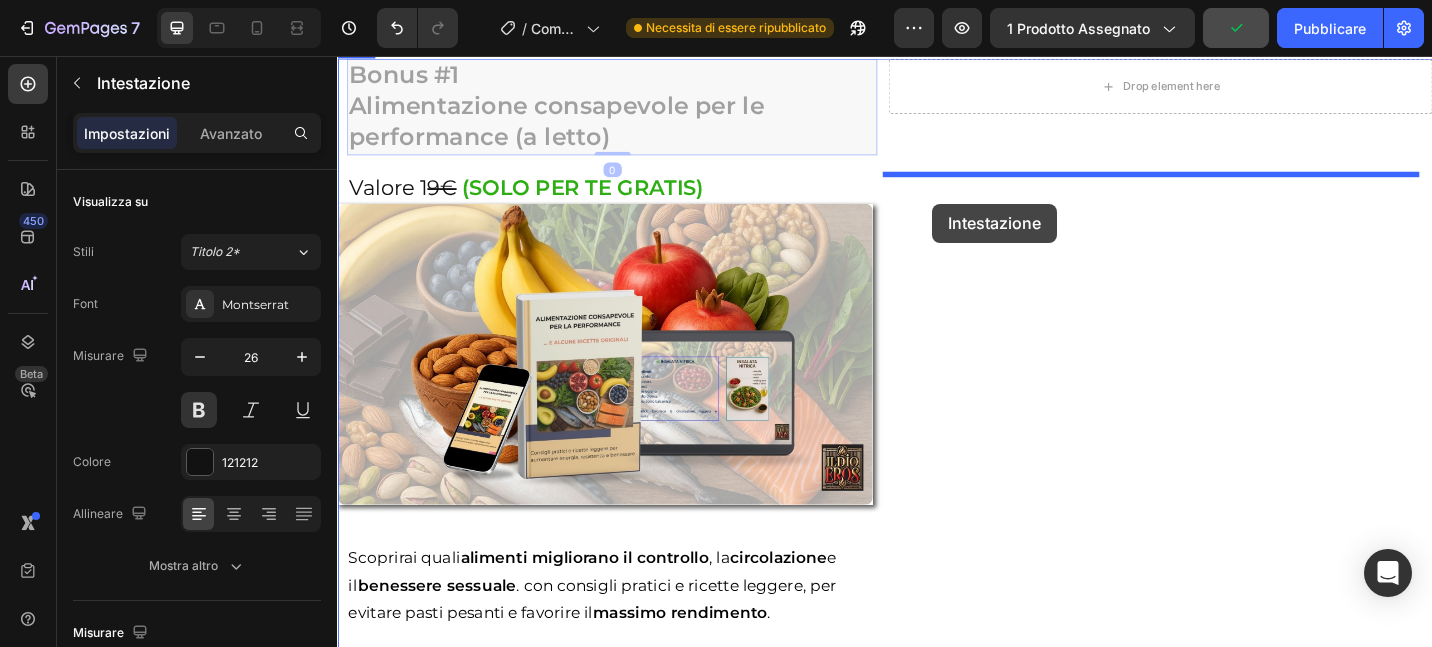 drag, startPoint x: 561, startPoint y: 166, endPoint x: 989, endPoint y: 218, distance: 431.1473 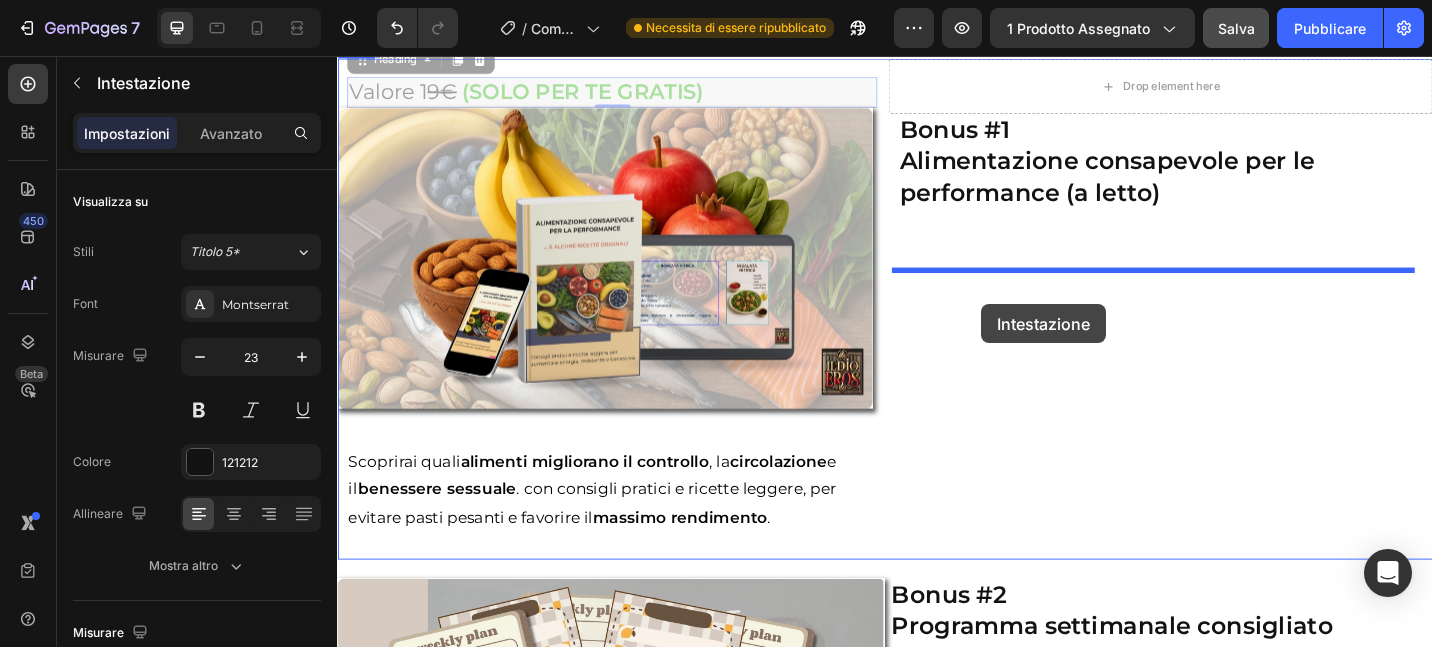drag, startPoint x: 614, startPoint y: 165, endPoint x: 1043, endPoint y: 328, distance: 458.92264 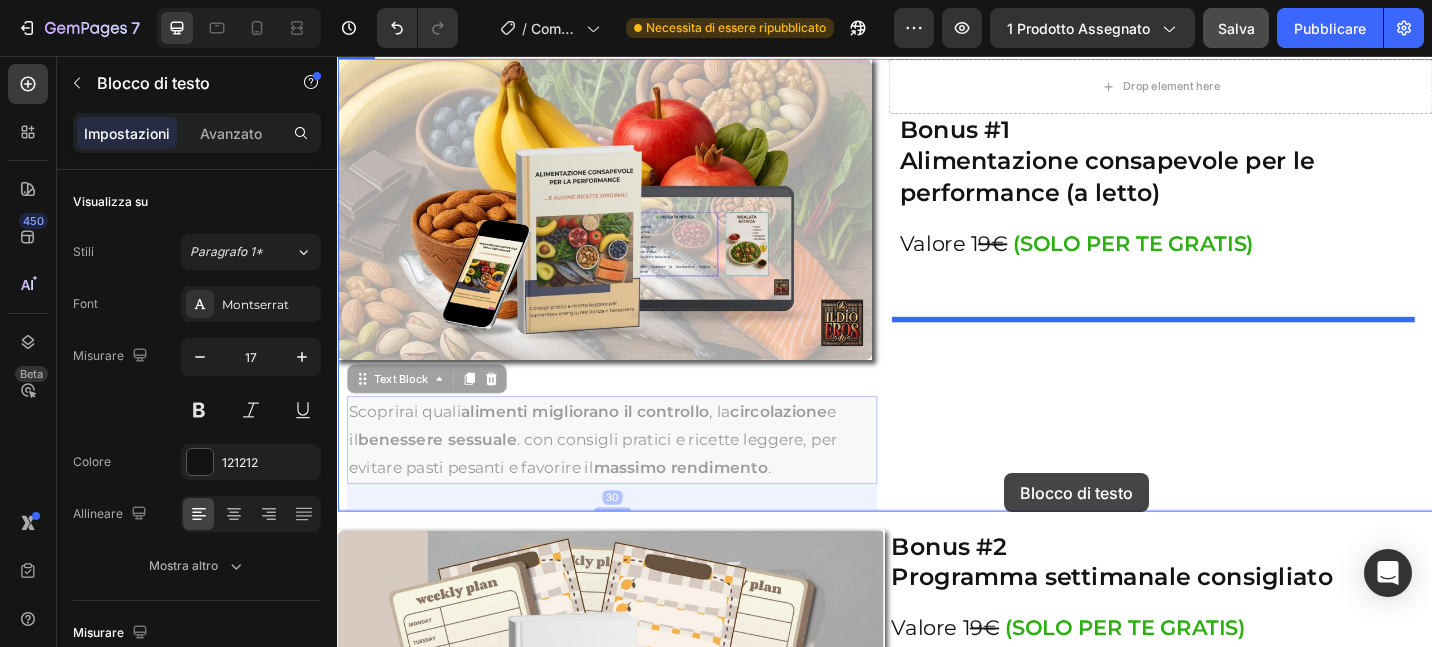 drag, startPoint x: 542, startPoint y: 512, endPoint x: 1066, endPoint y: 515, distance: 524.0086 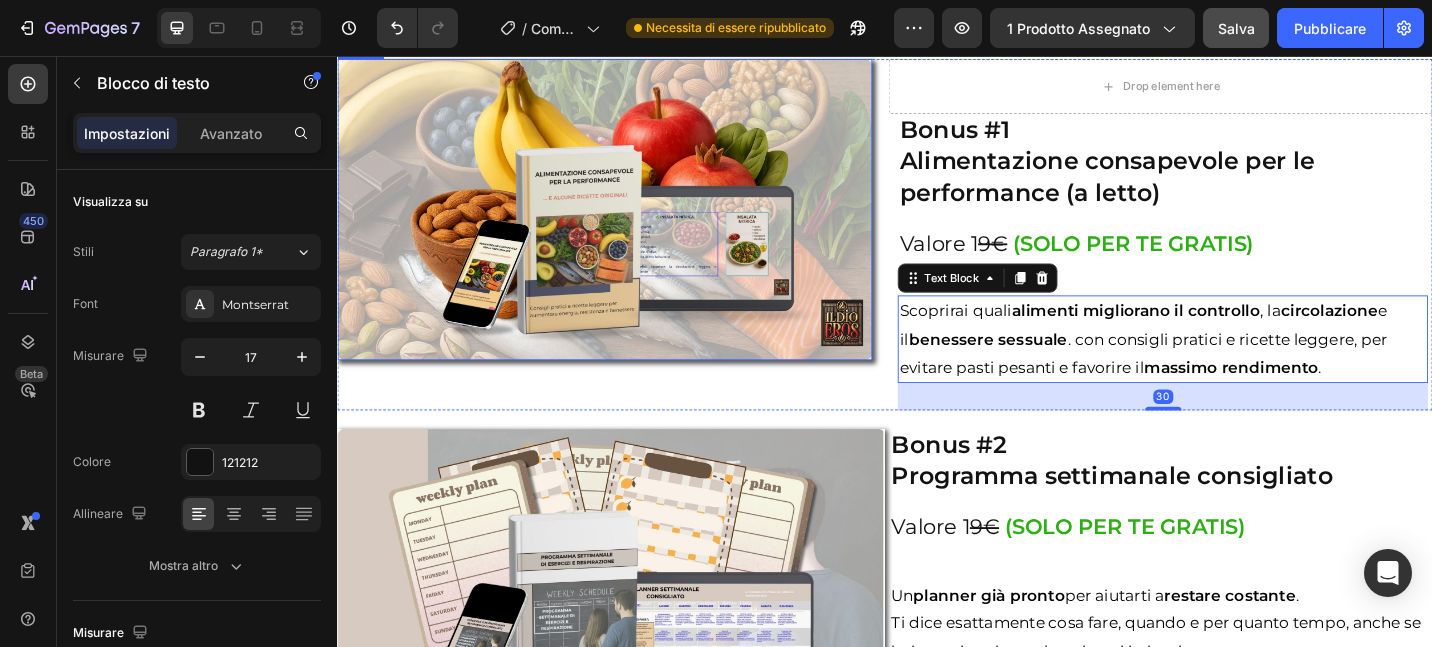 click at bounding box center [630, 224] 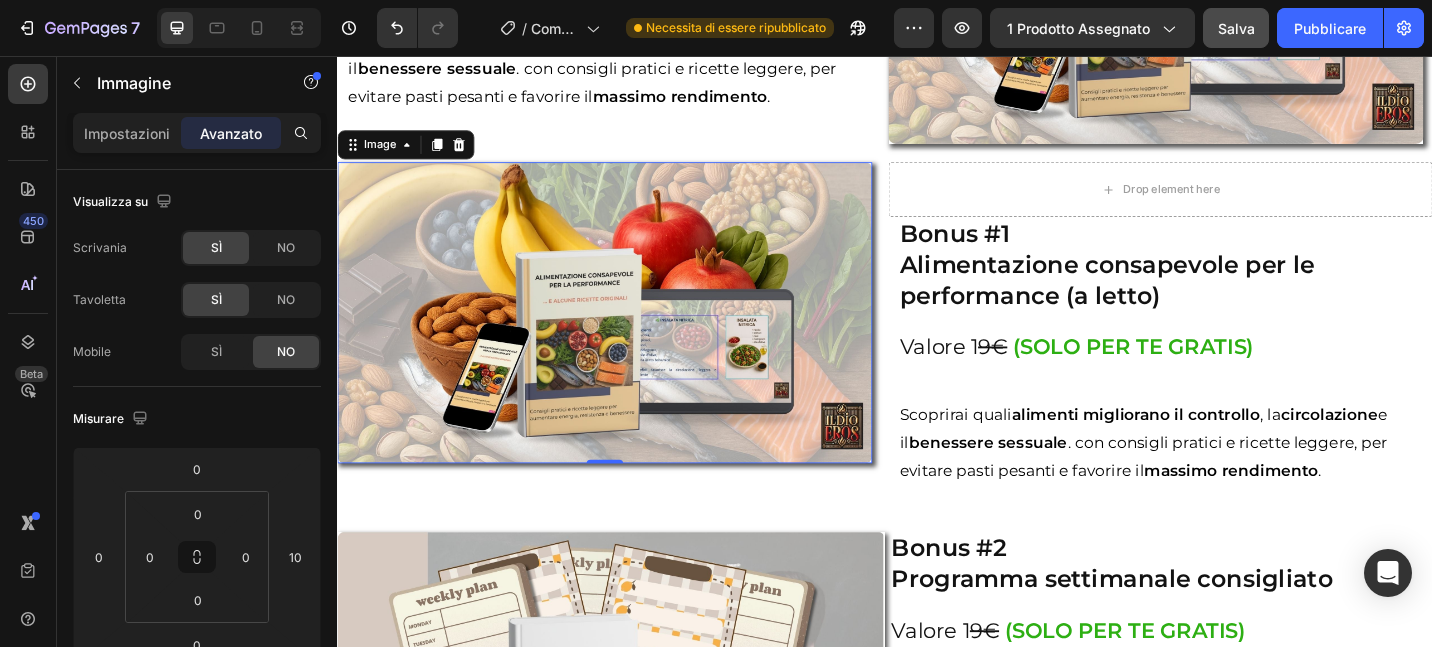 scroll, scrollTop: 6007, scrollLeft: 0, axis: vertical 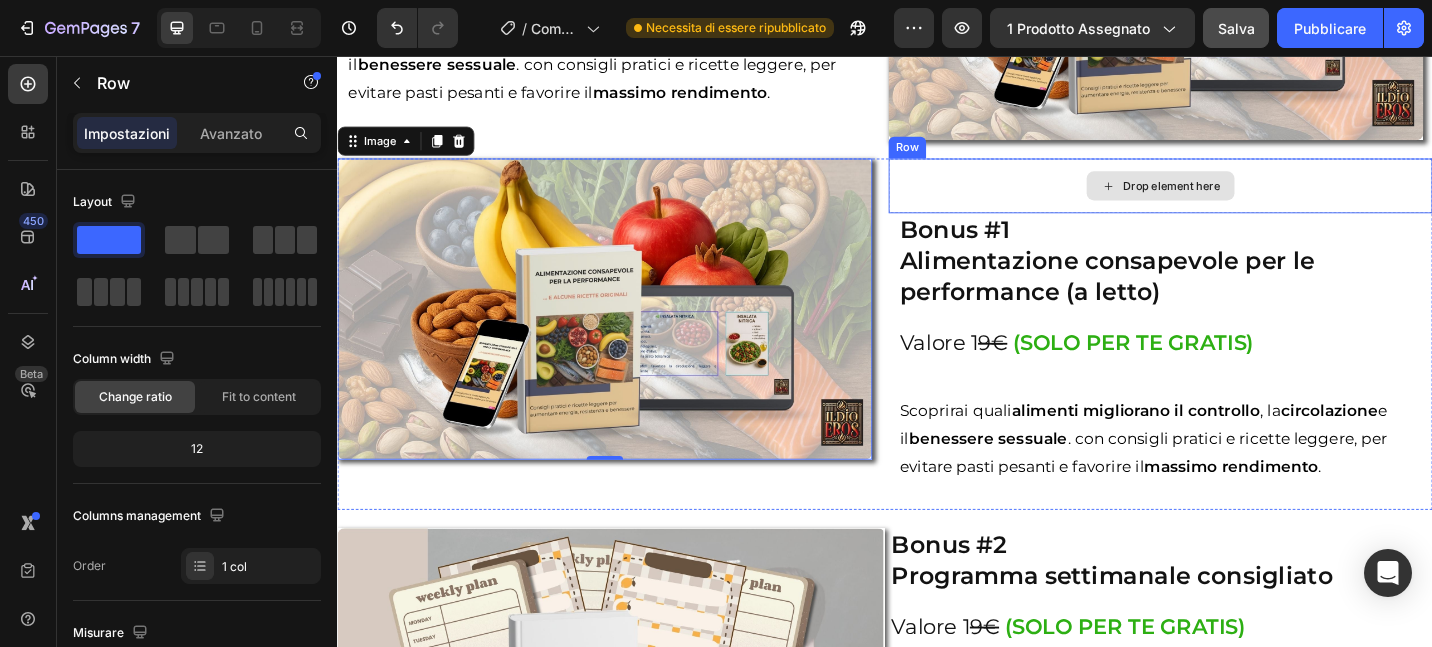 click on "Drop element here" at bounding box center (1239, 198) 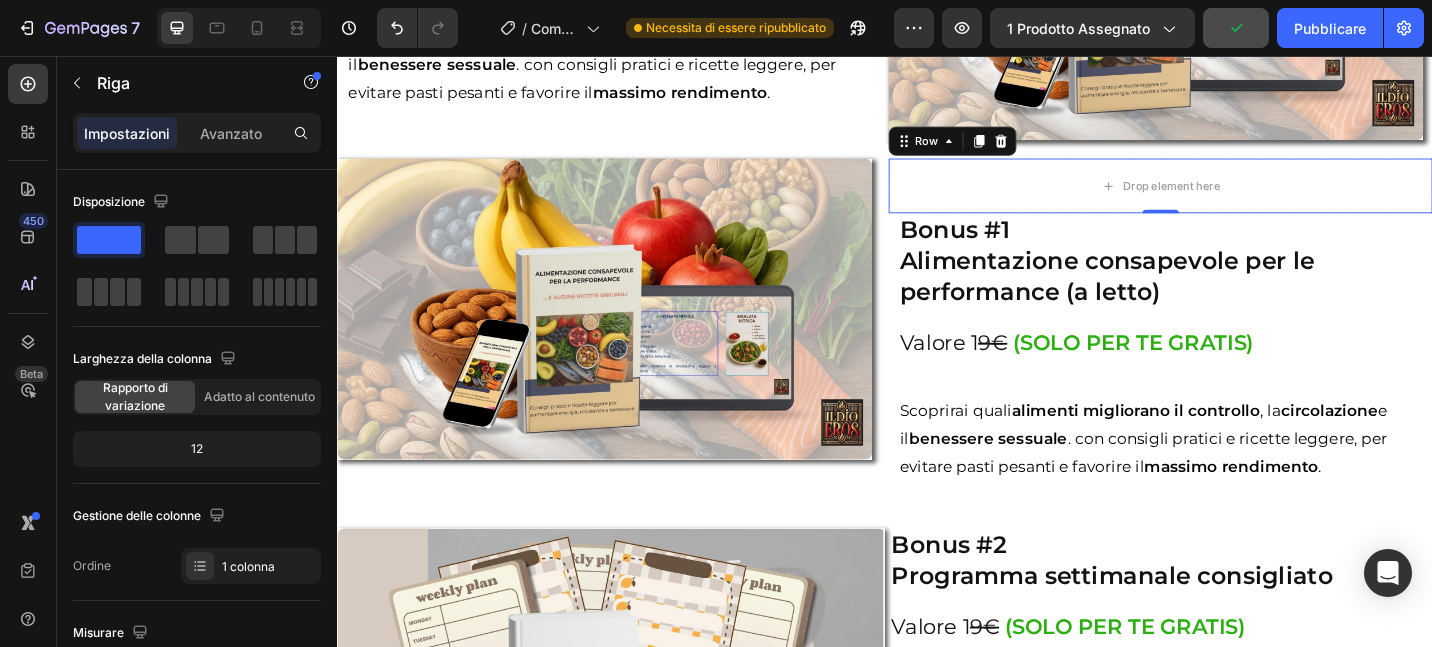 click 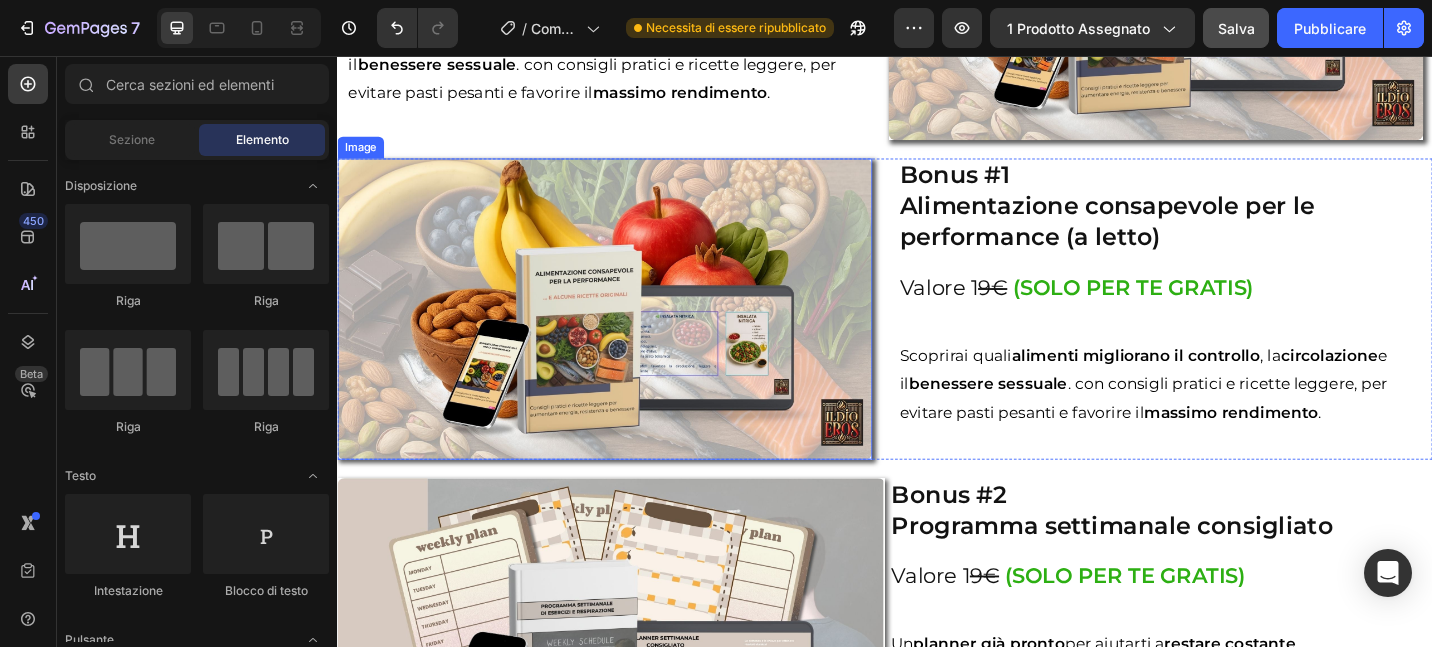 click at bounding box center (630, 333) 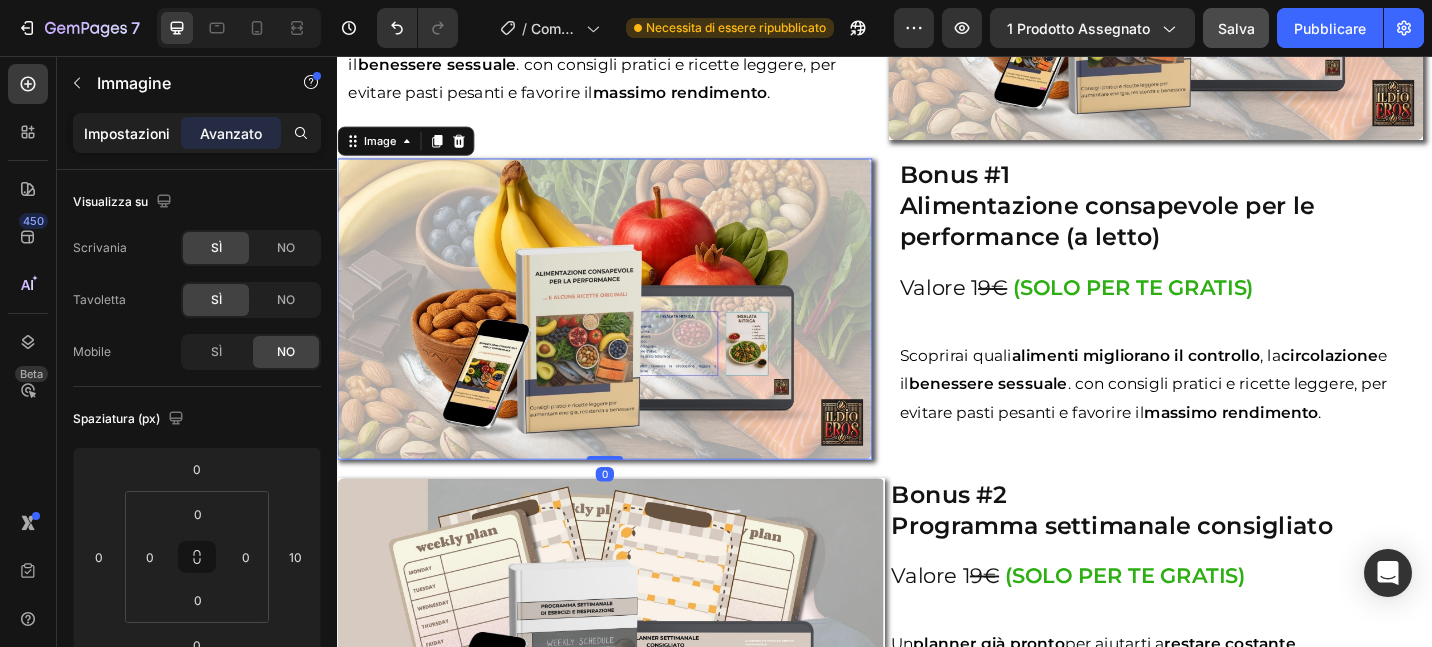 click on "Impostazioni" at bounding box center [127, 133] 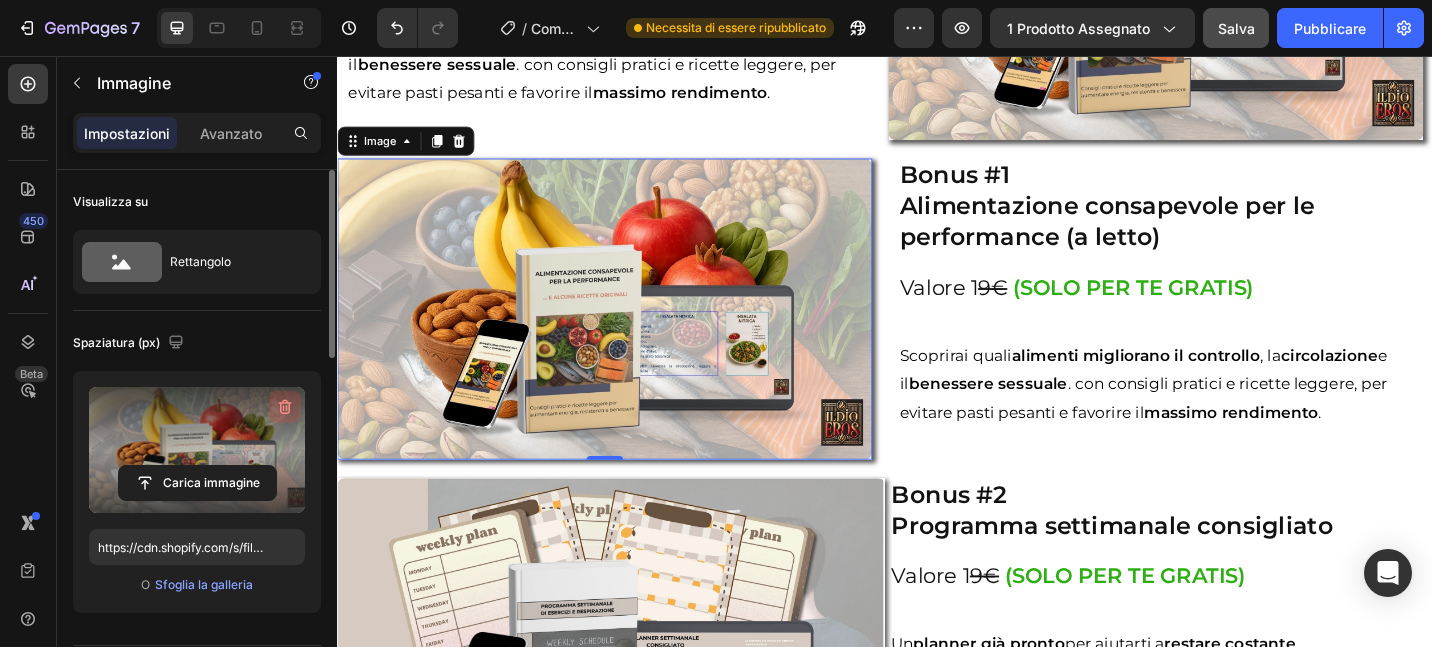 click 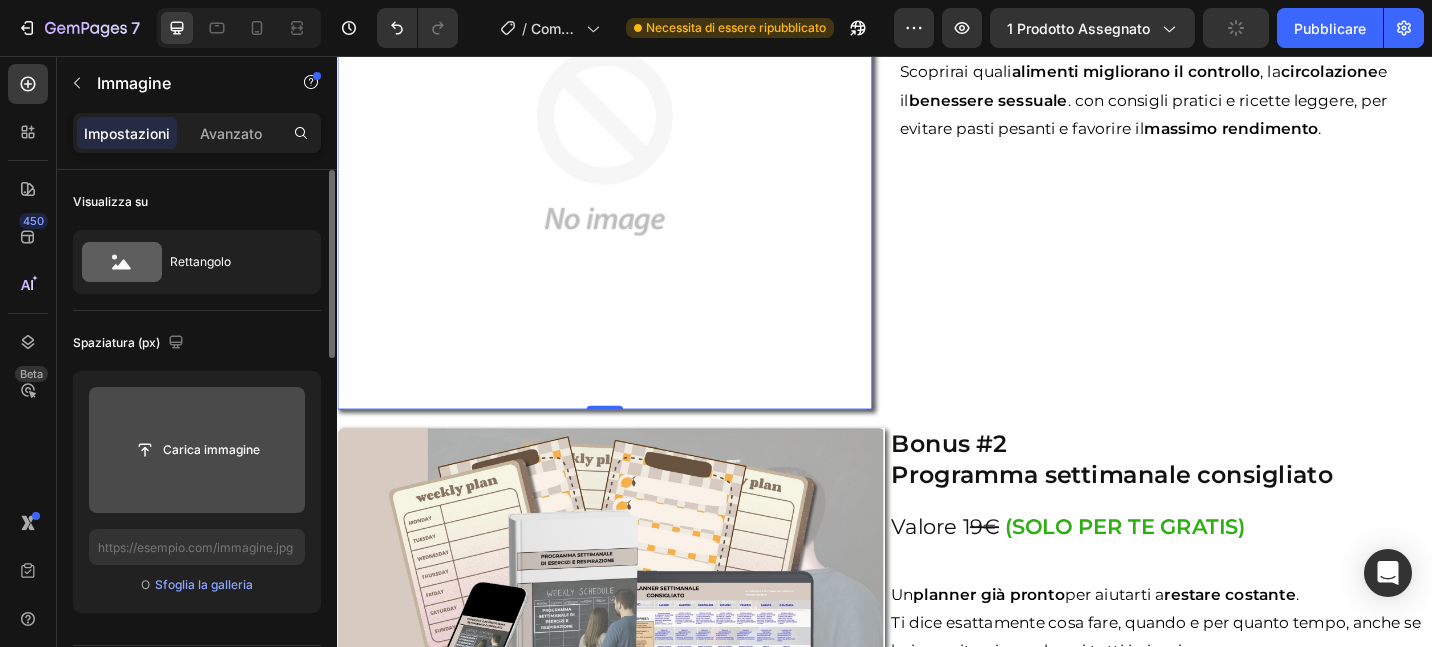 scroll, scrollTop: 6421, scrollLeft: 0, axis: vertical 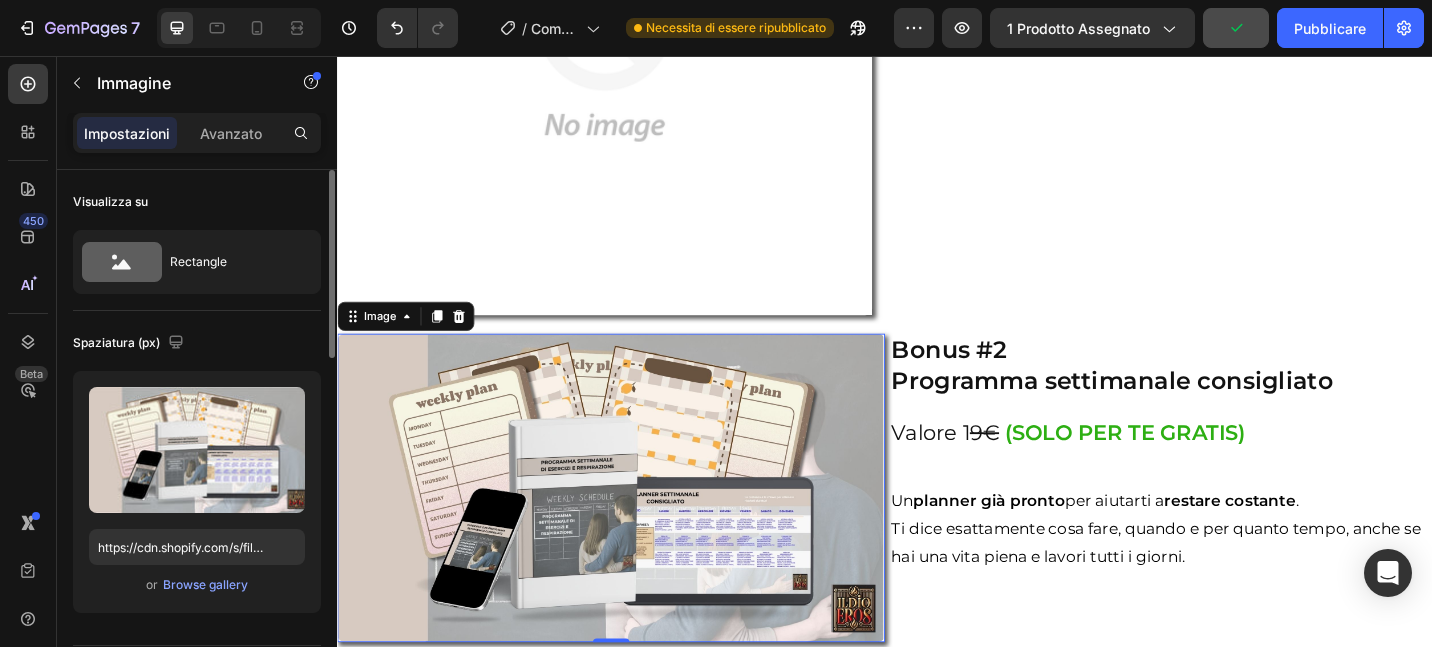 click at bounding box center (637, 529) 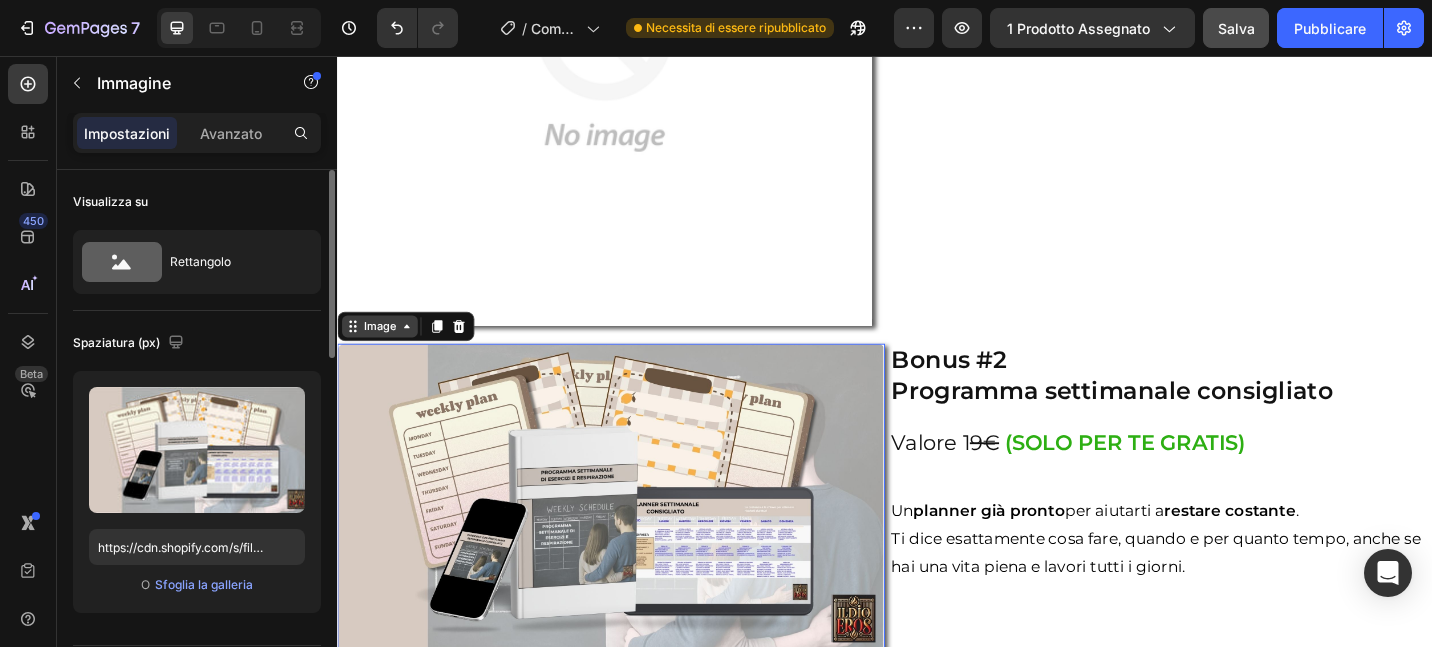 scroll, scrollTop: 6408, scrollLeft: 0, axis: vertical 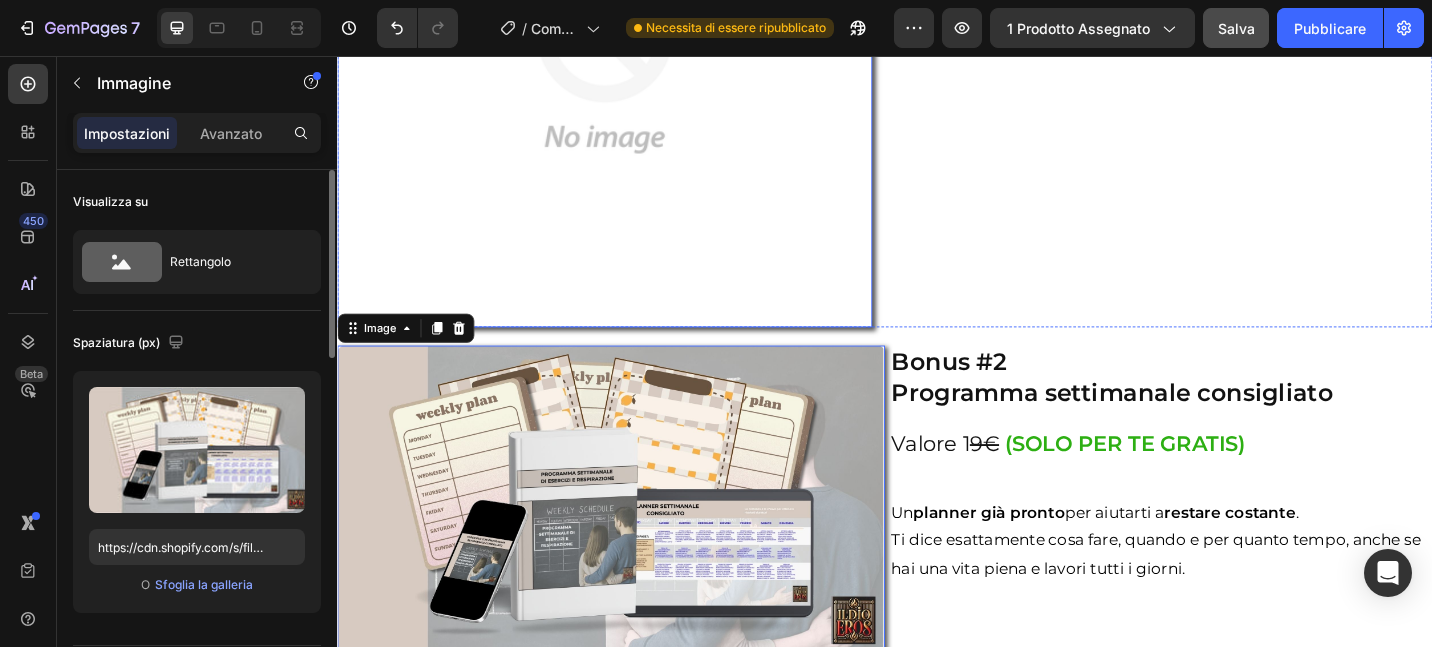 click at bounding box center [630, 60] 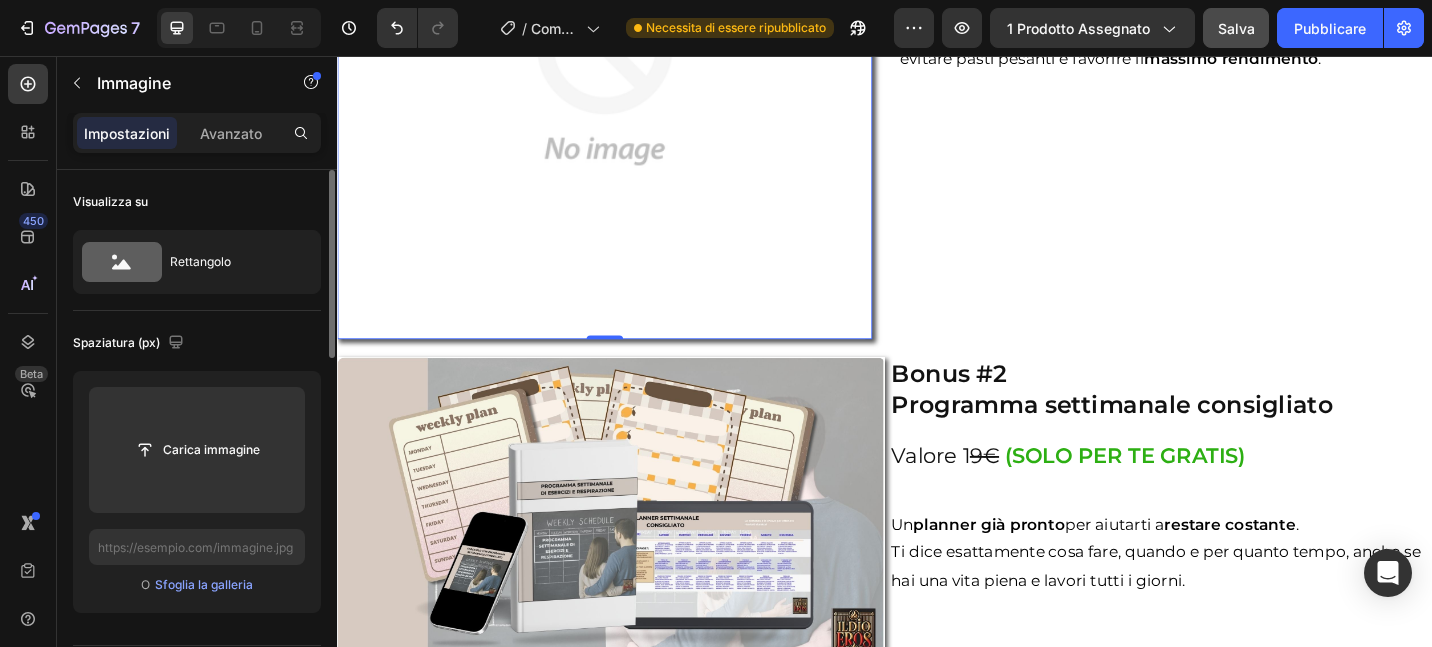 scroll, scrollTop: 6375, scrollLeft: 0, axis: vertical 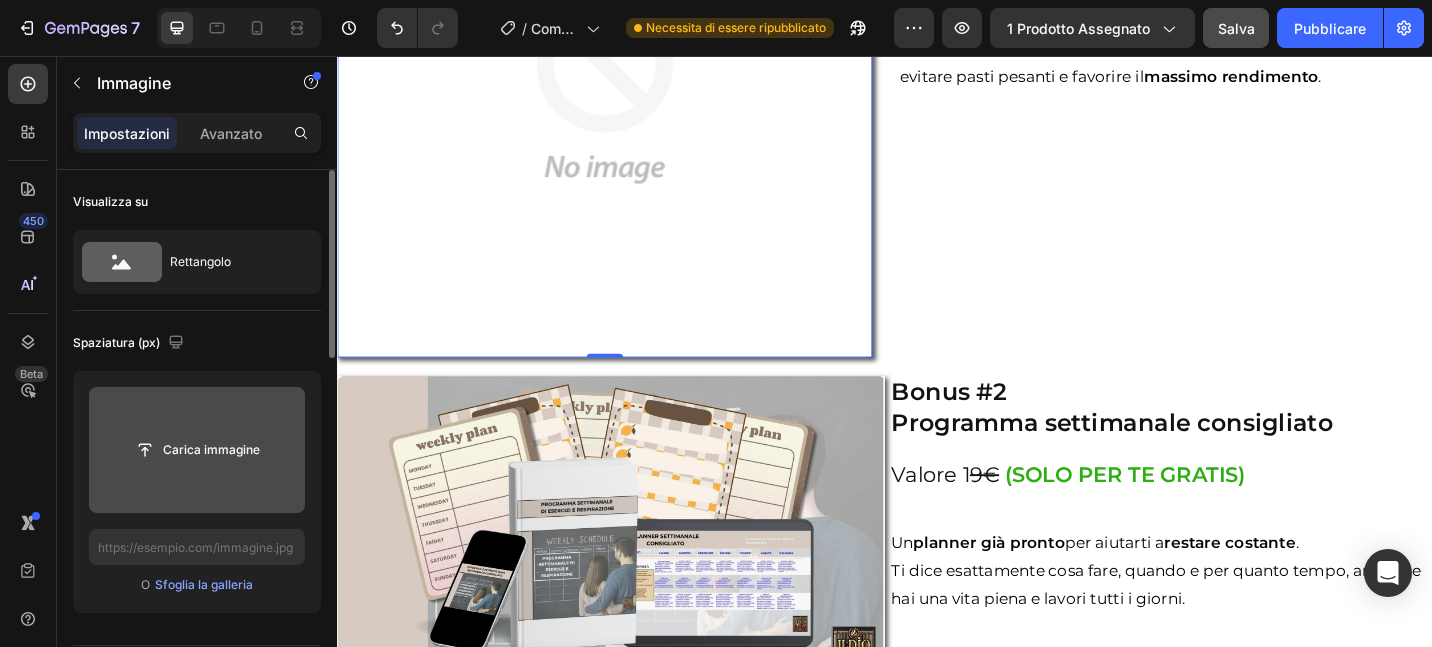 click 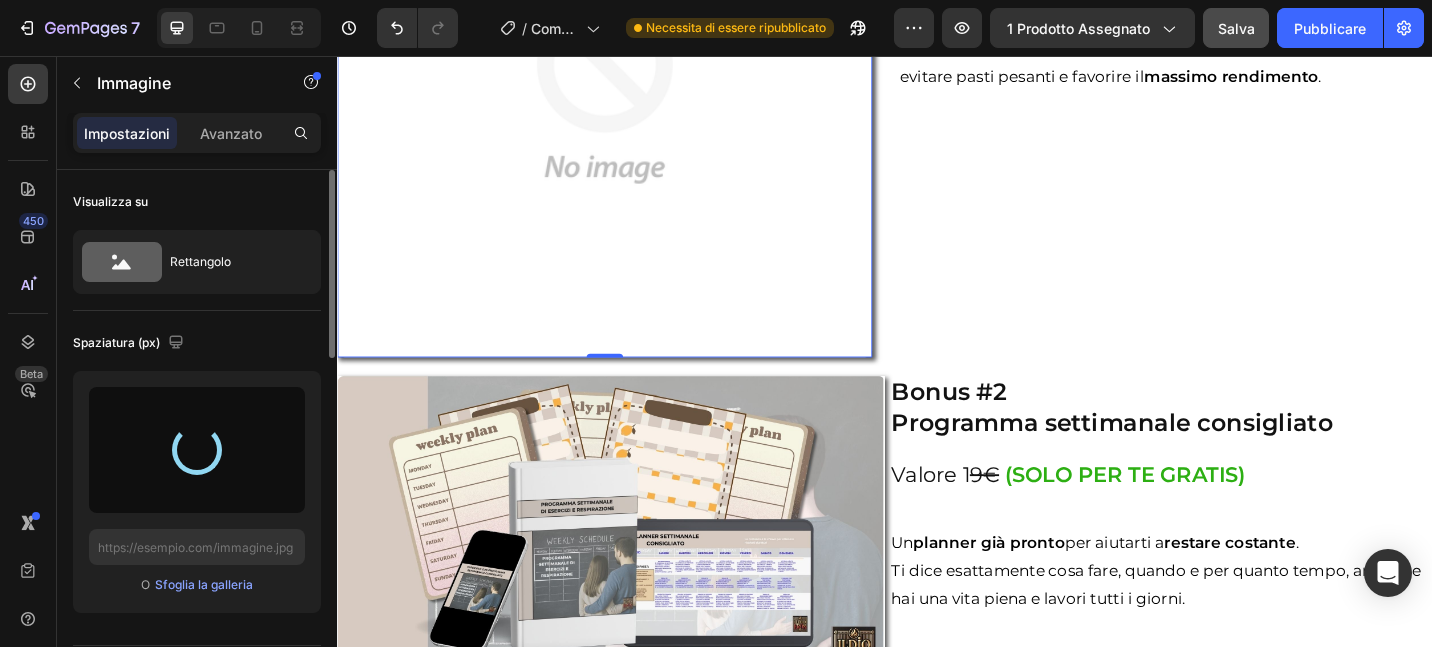 type on "https://cdn.shopify.com/s/files/1/0932/4045/9609/files/gempages_562392647658898306-7064f8bf-8288-43ee-9eeb-ff9c4e9f1619.jpg" 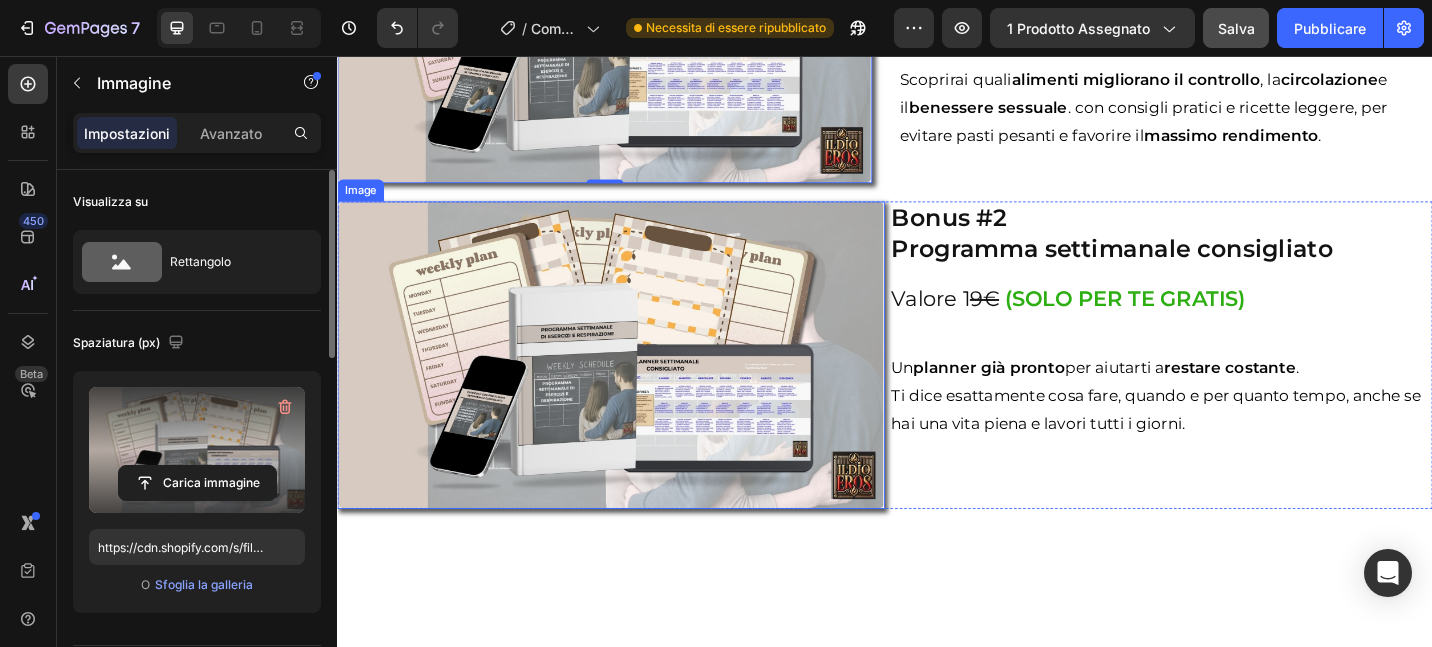 scroll, scrollTop: 6198, scrollLeft: 0, axis: vertical 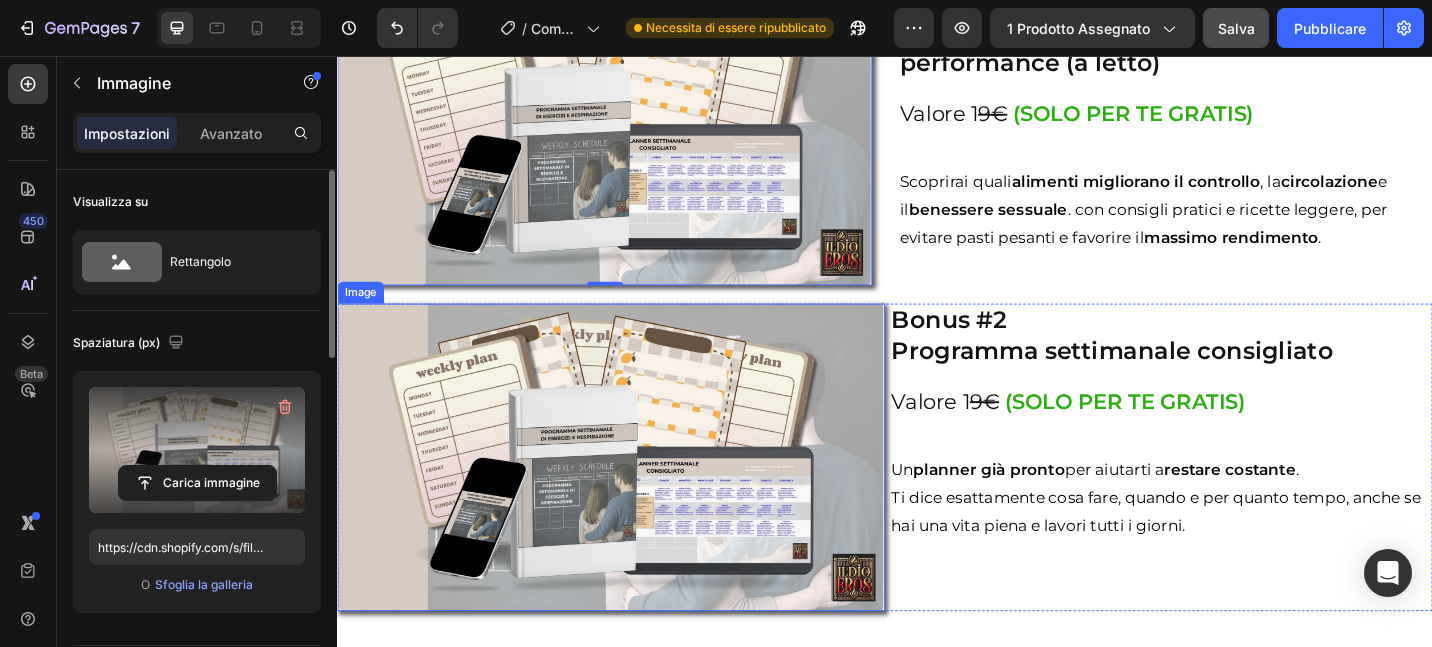 click at bounding box center (637, 496) 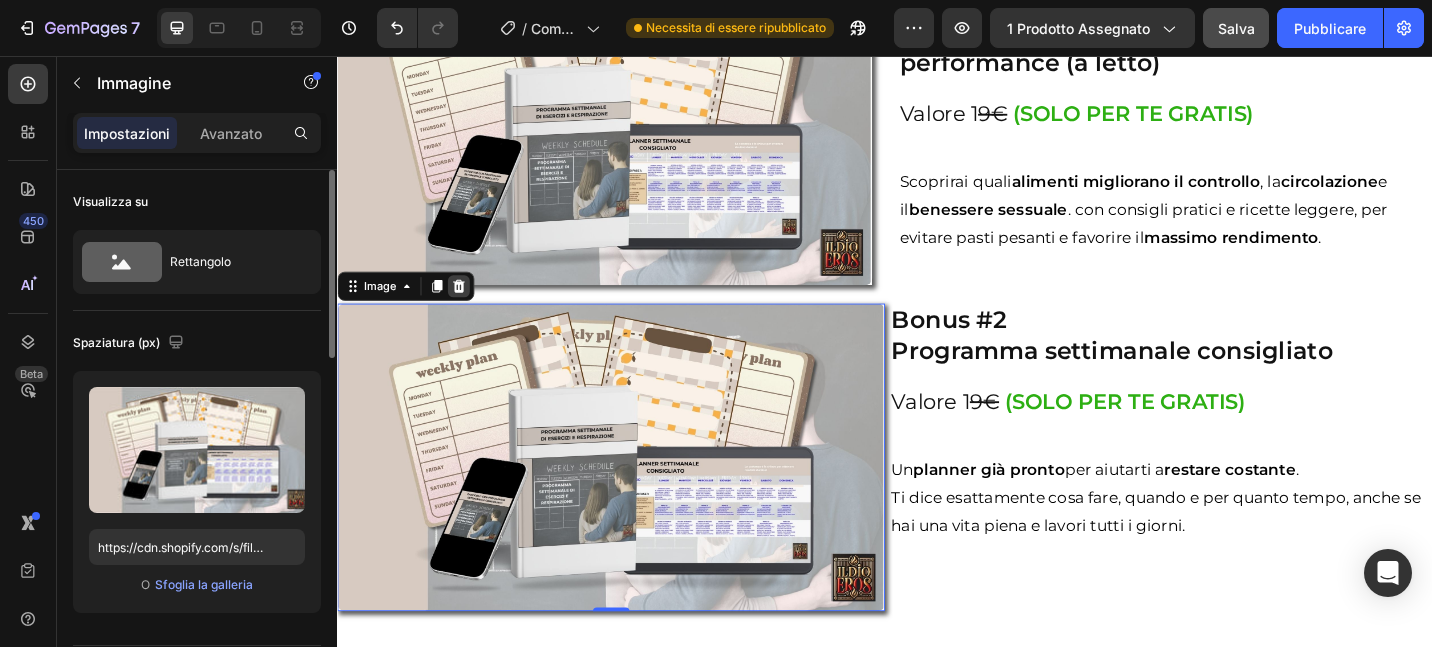 click 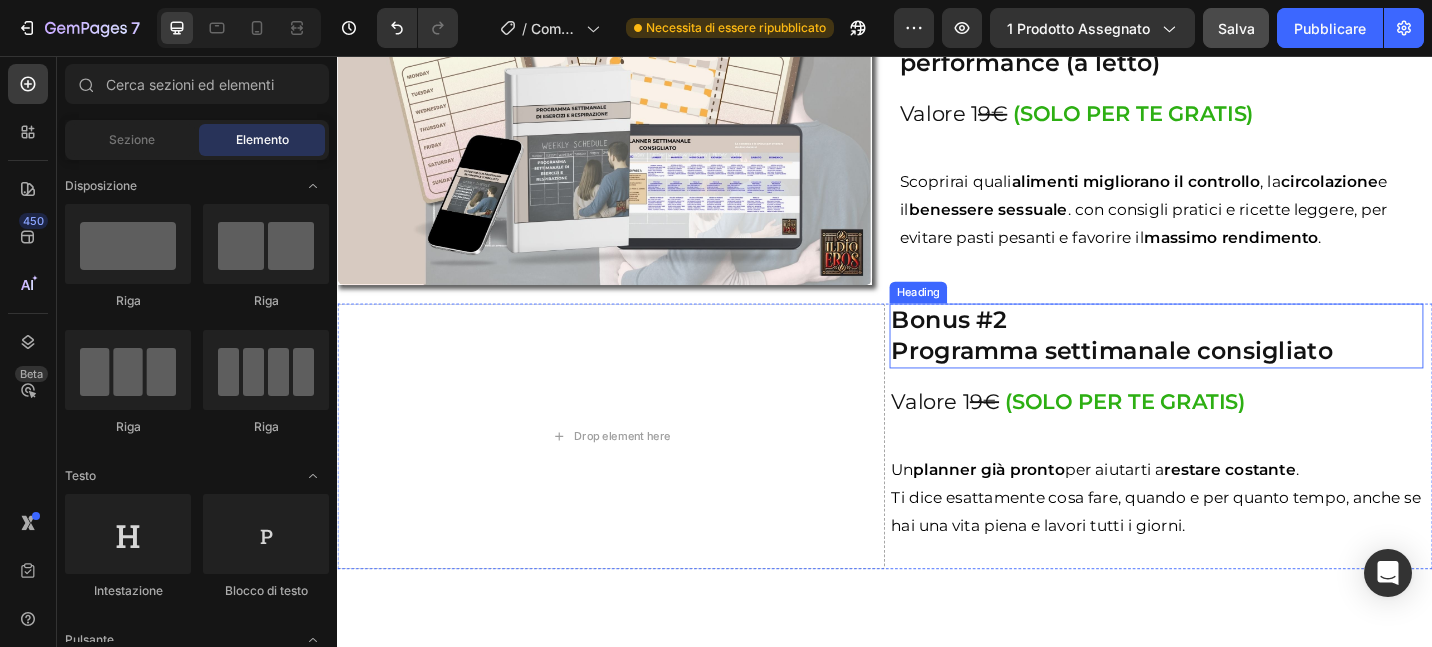 click on "Bonus #2  Programma settimanale consigliato" at bounding box center [1234, 363] 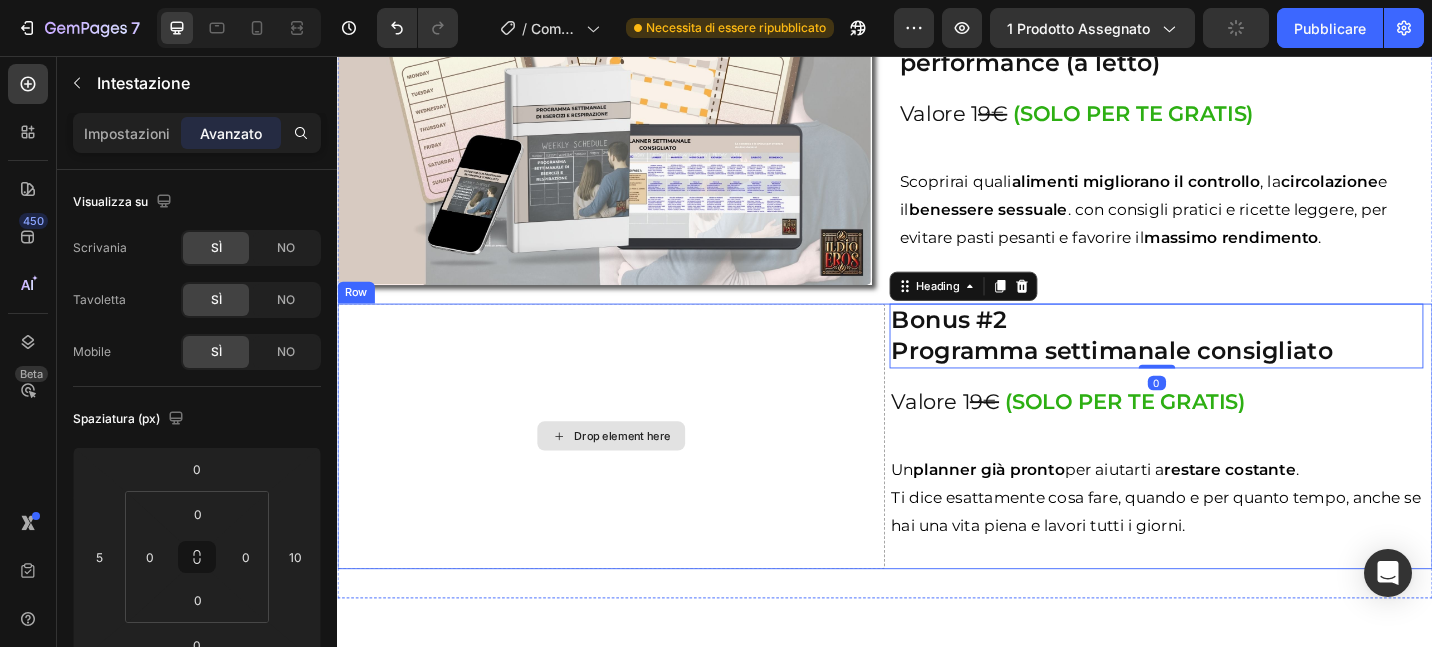 click on "Drop element here" at bounding box center [637, 472] 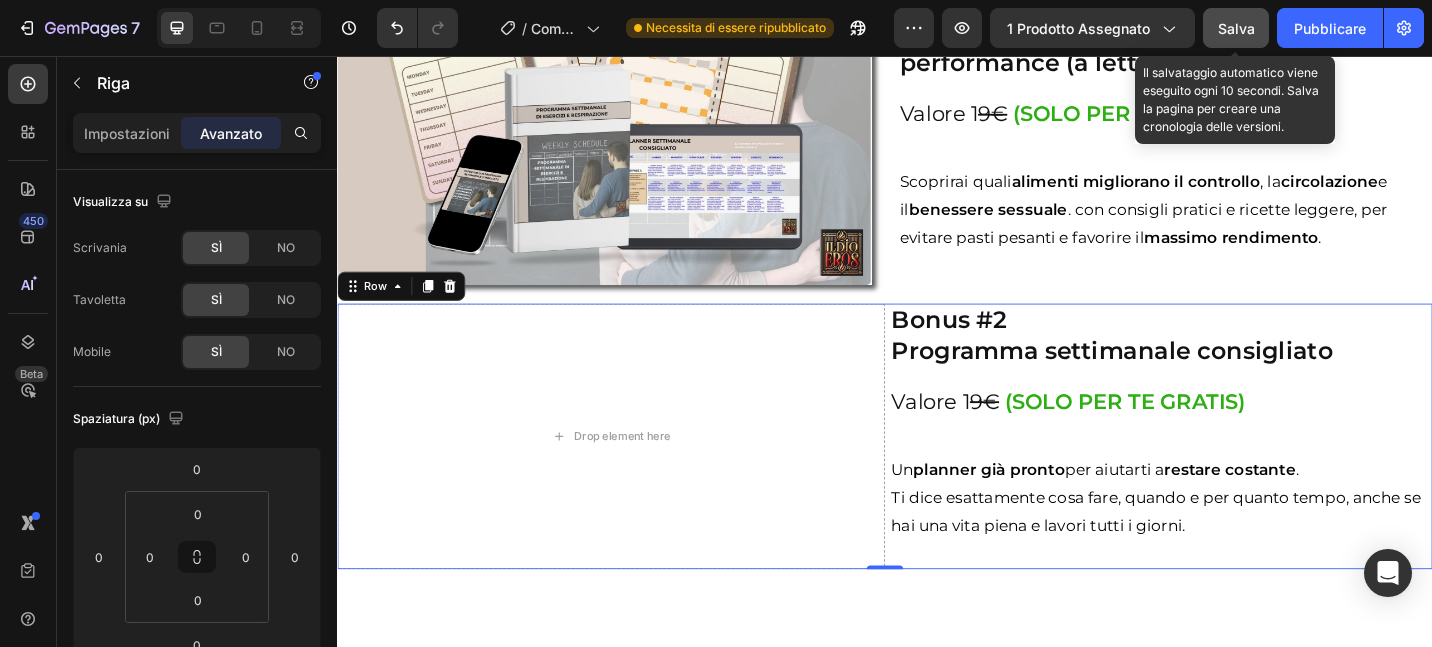 click on "Salva" at bounding box center (1236, 28) 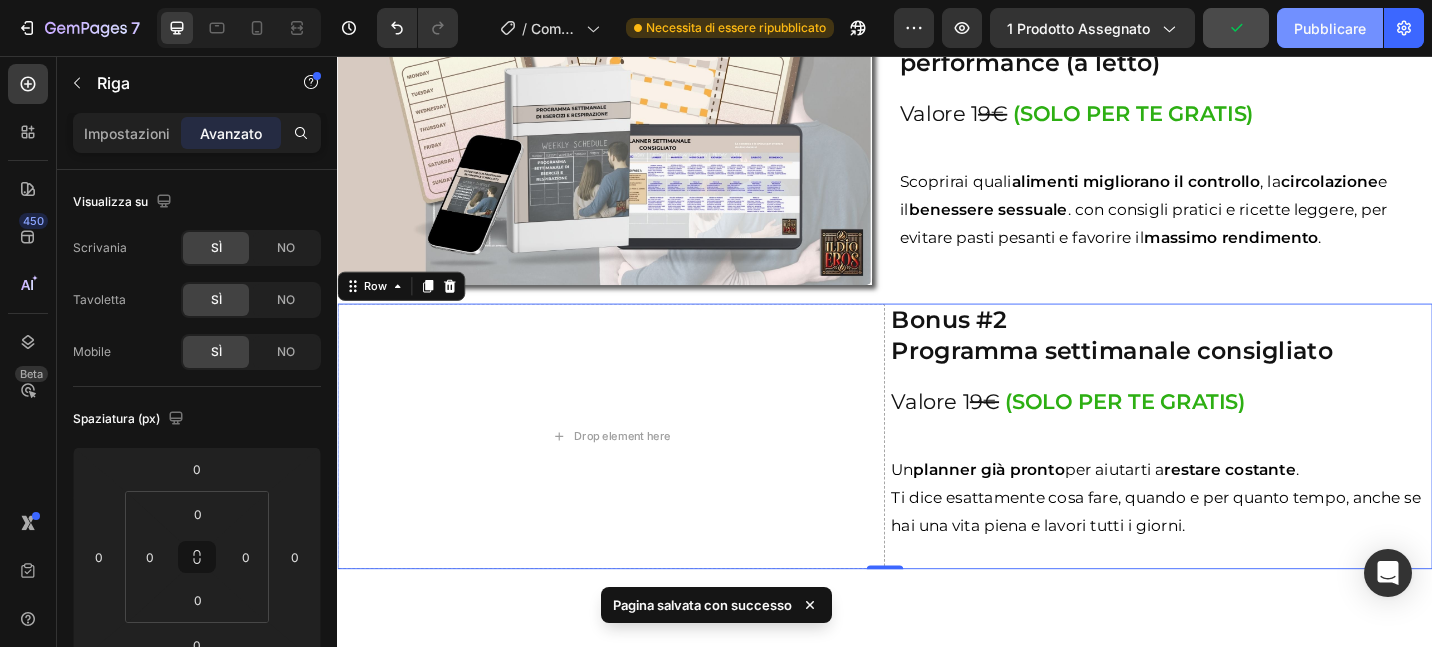 click on "Pubblicare" at bounding box center [1330, 28] 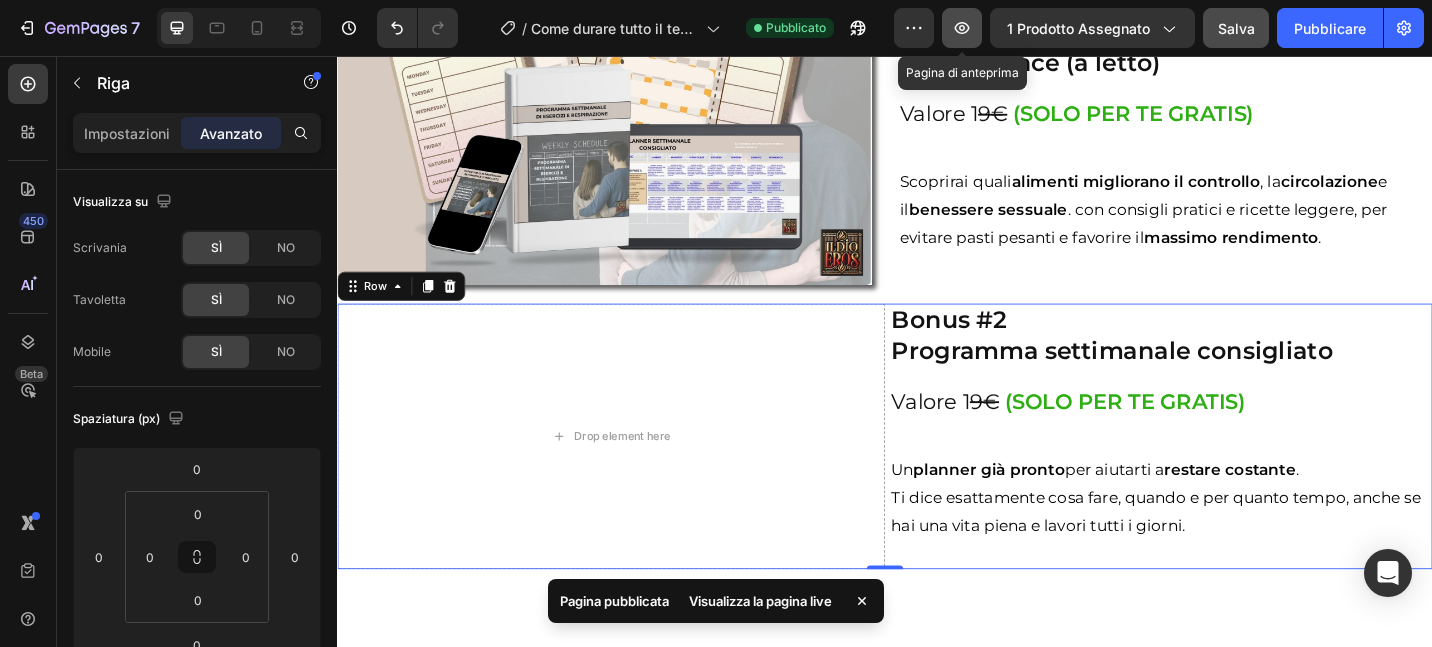click 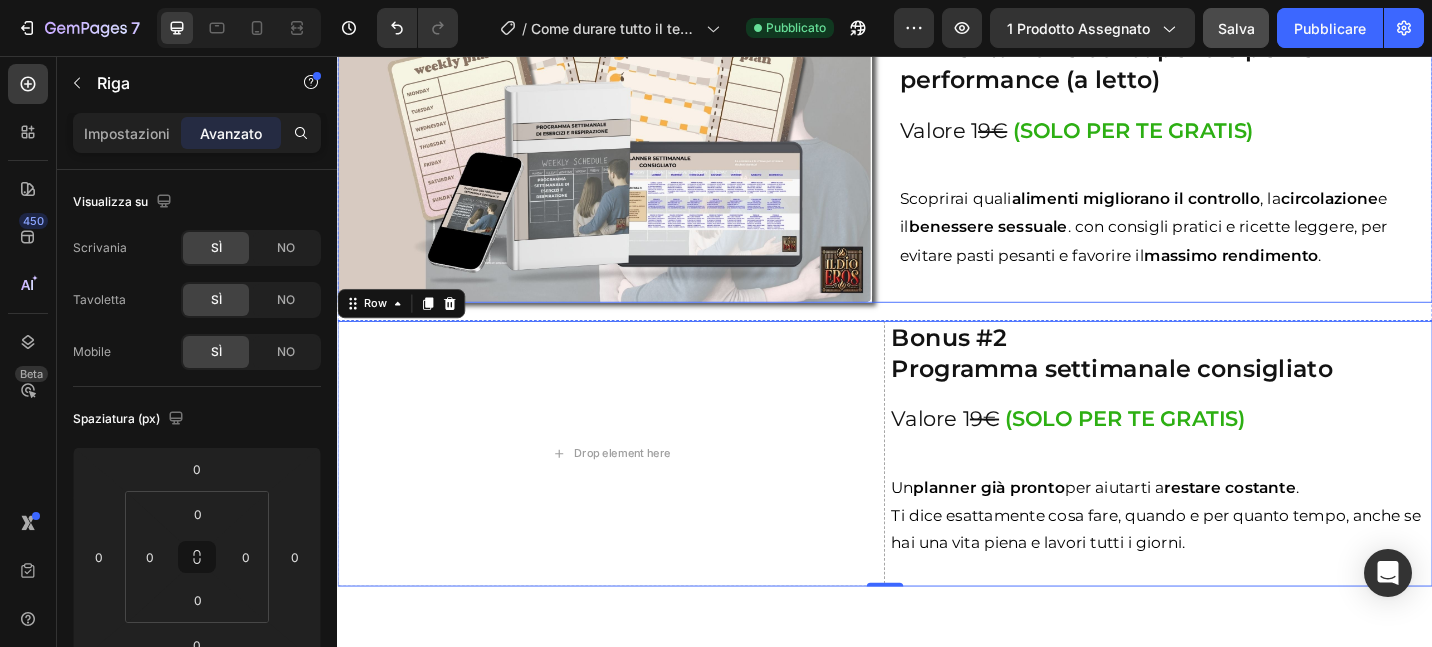 scroll, scrollTop: 6227, scrollLeft: 0, axis: vertical 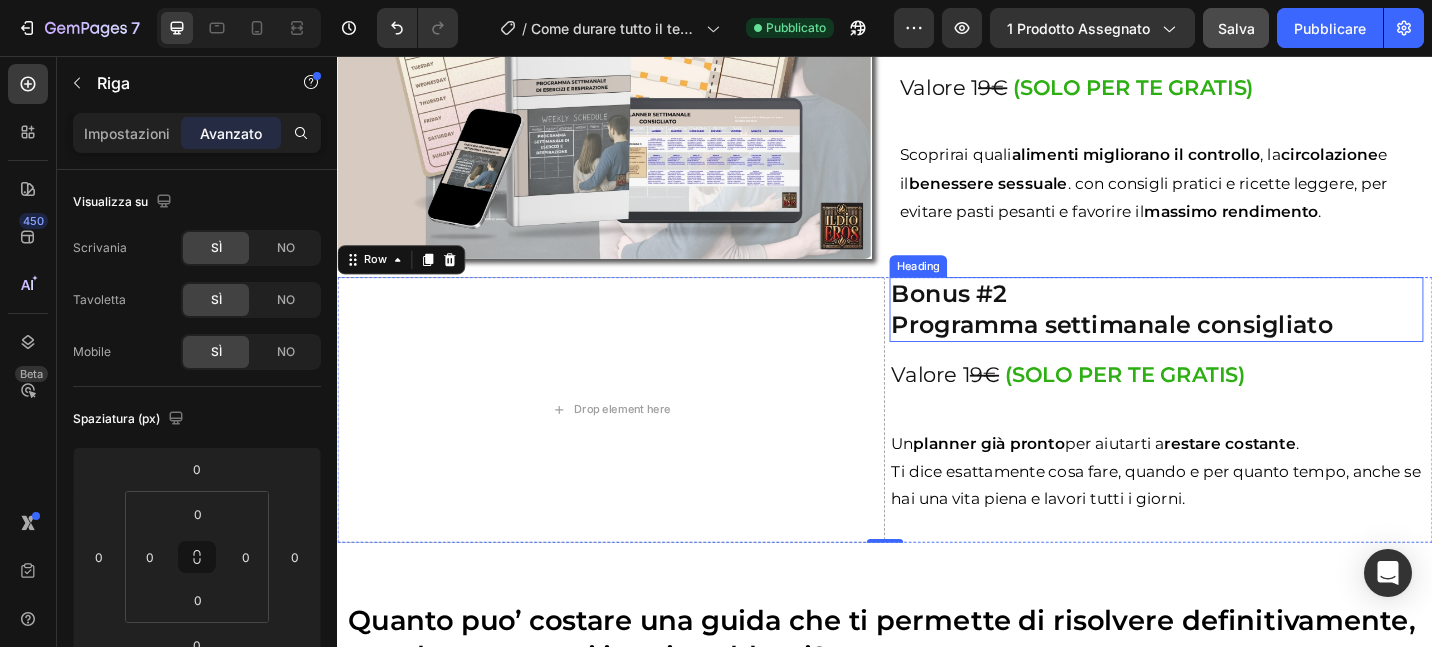 click on "Bonus #2  Programma settimanale consigliato" at bounding box center [1234, 334] 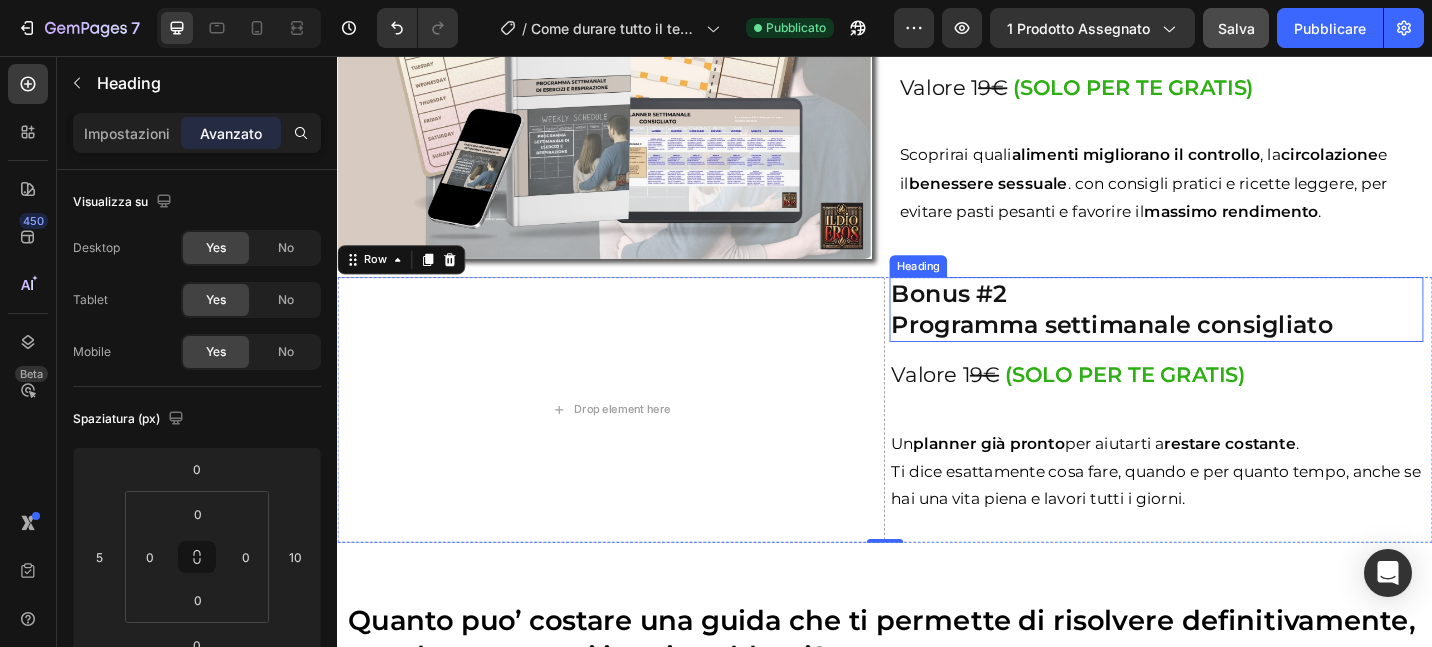 click on "Bonus #2  Programma settimanale consigliato" at bounding box center (1234, 334) 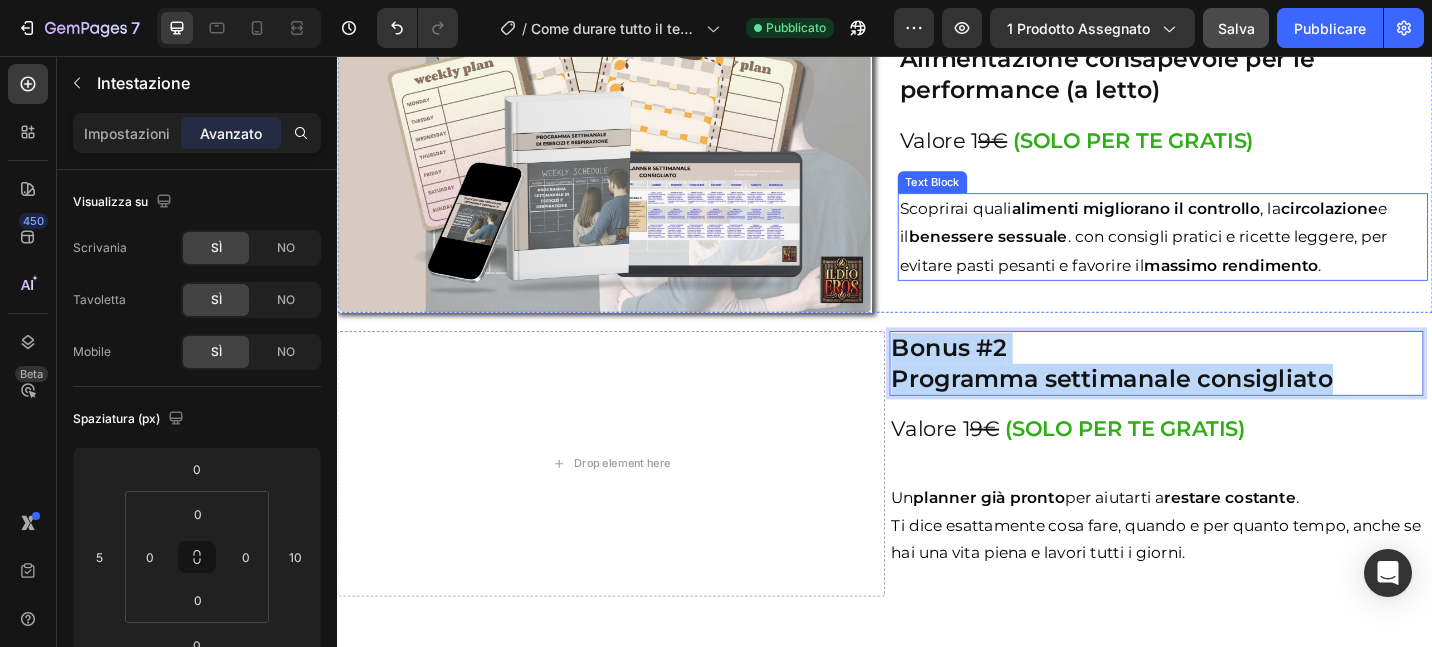 scroll, scrollTop: 6138, scrollLeft: 0, axis: vertical 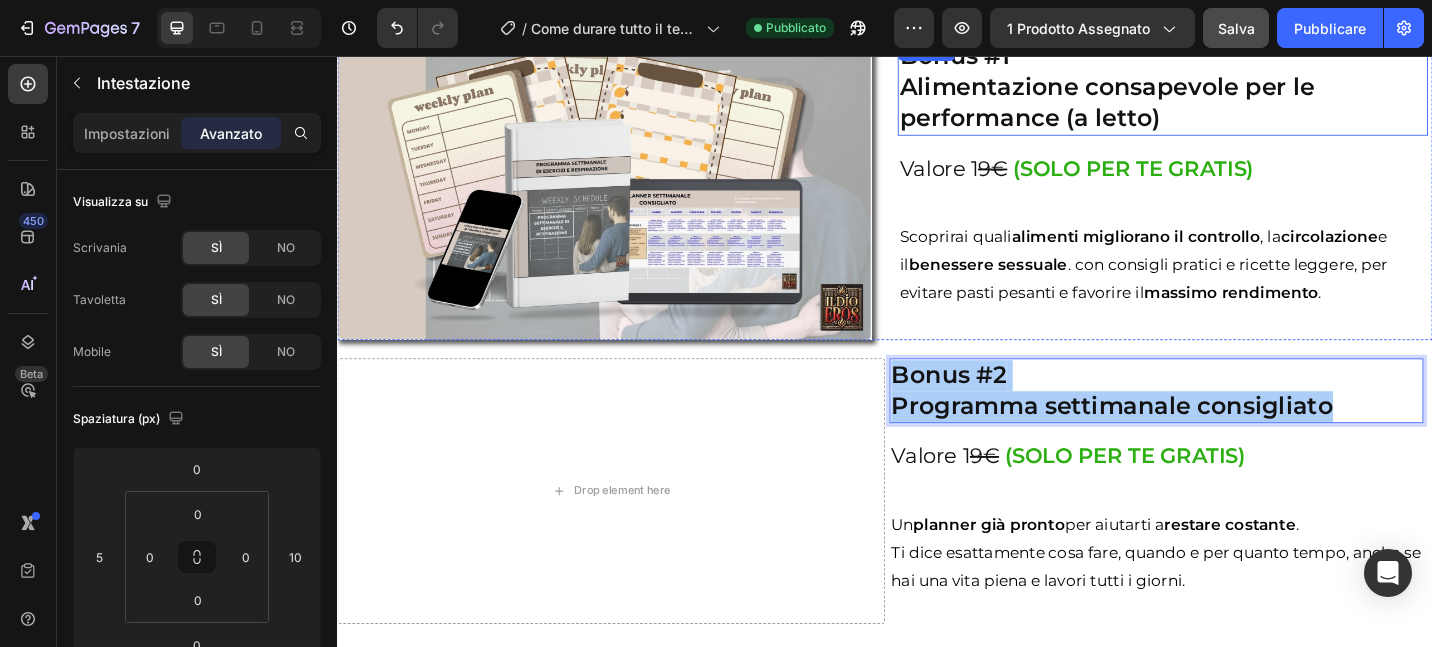 click on "Bonus #1  Alimentazione consapevole per le performance (a letto)" at bounding box center [1241, 89] 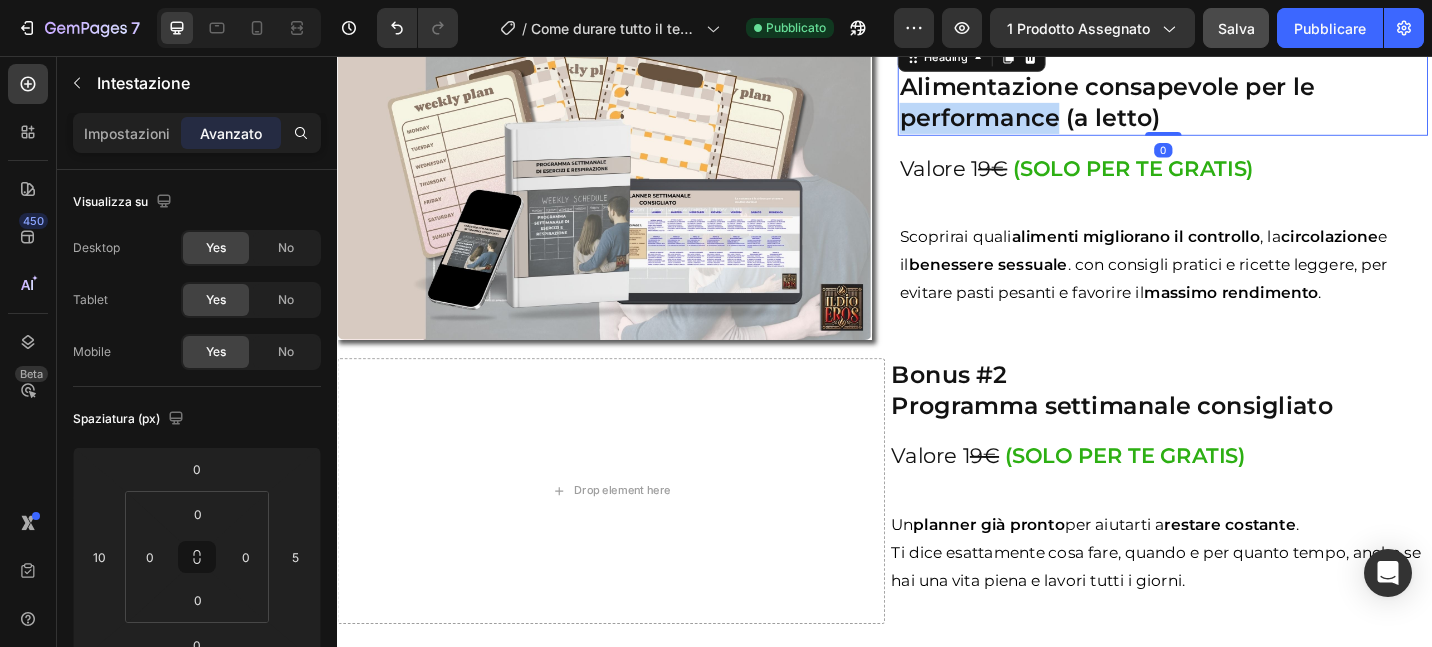 click on "Bonus #1  Alimentazione consapevole per le performance (a letto)" at bounding box center (1241, 89) 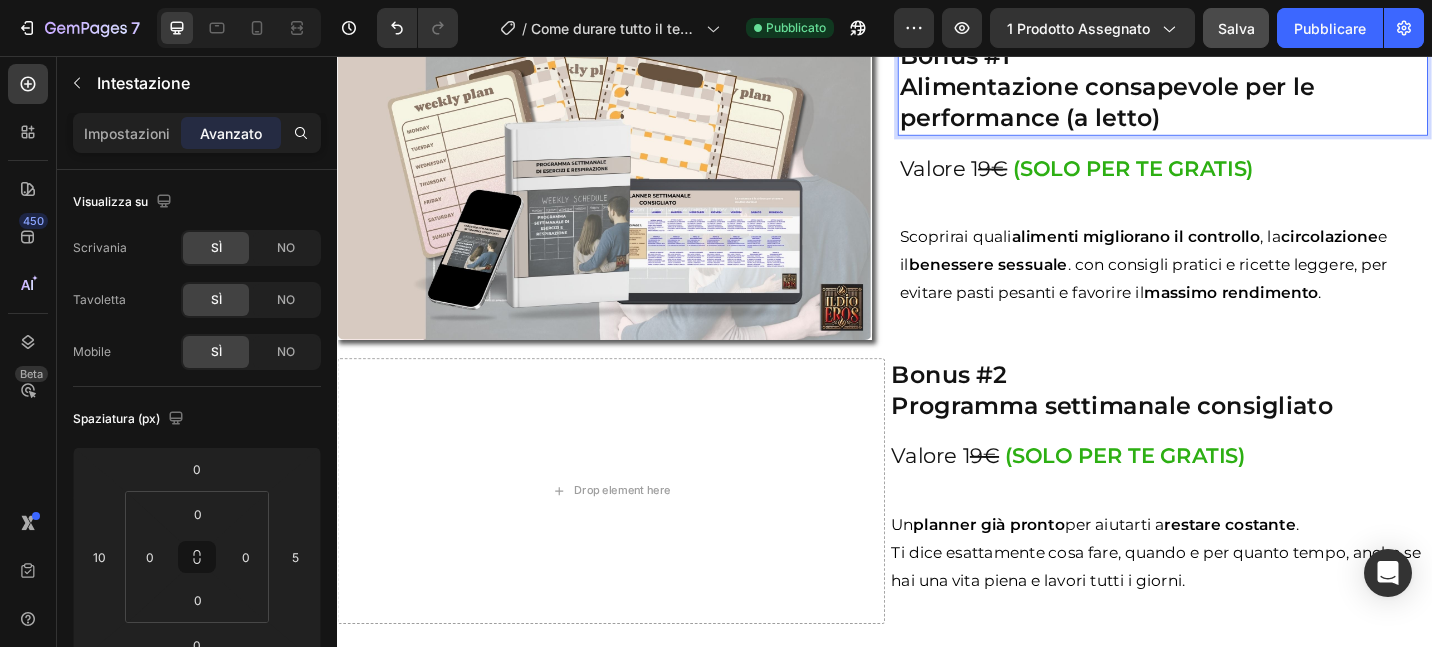 click on "Bonus #1  Alimentazione consapevole per le performance (a letto)" at bounding box center [1241, 89] 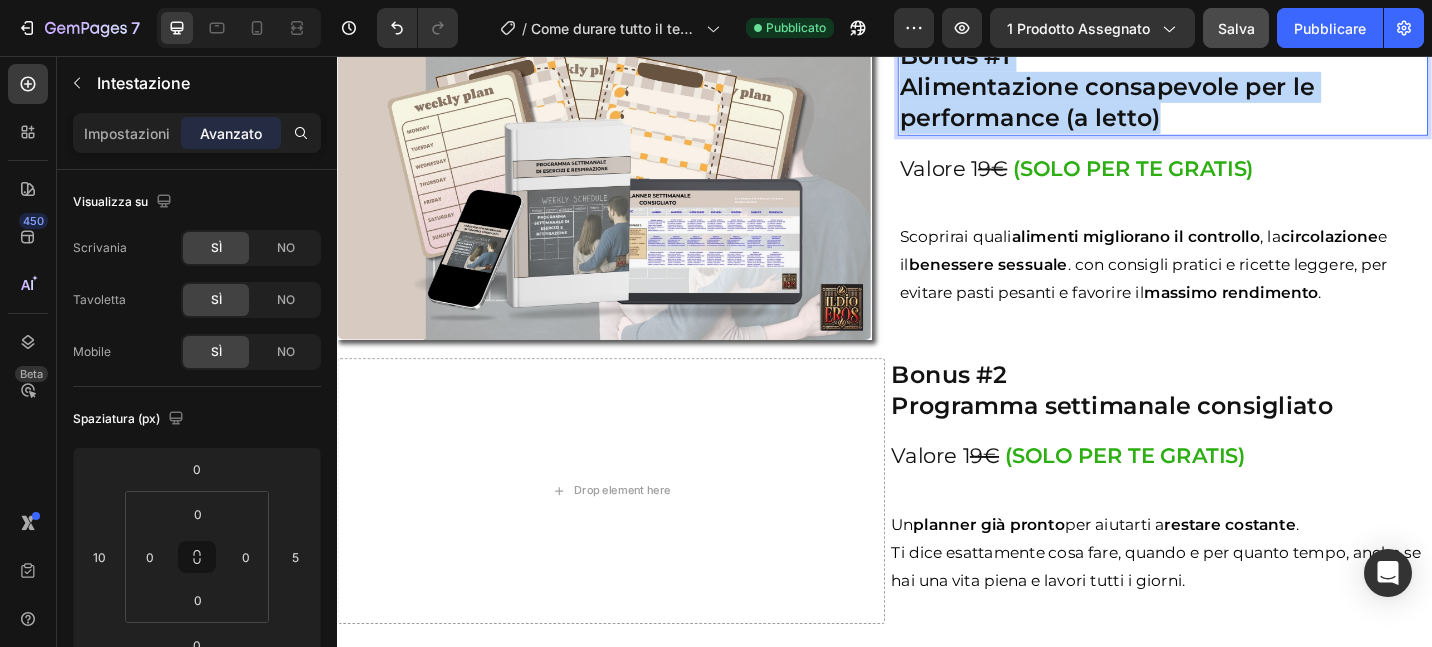 drag, startPoint x: 1264, startPoint y: 200, endPoint x: 1163, endPoint y: 177, distance: 103.58572 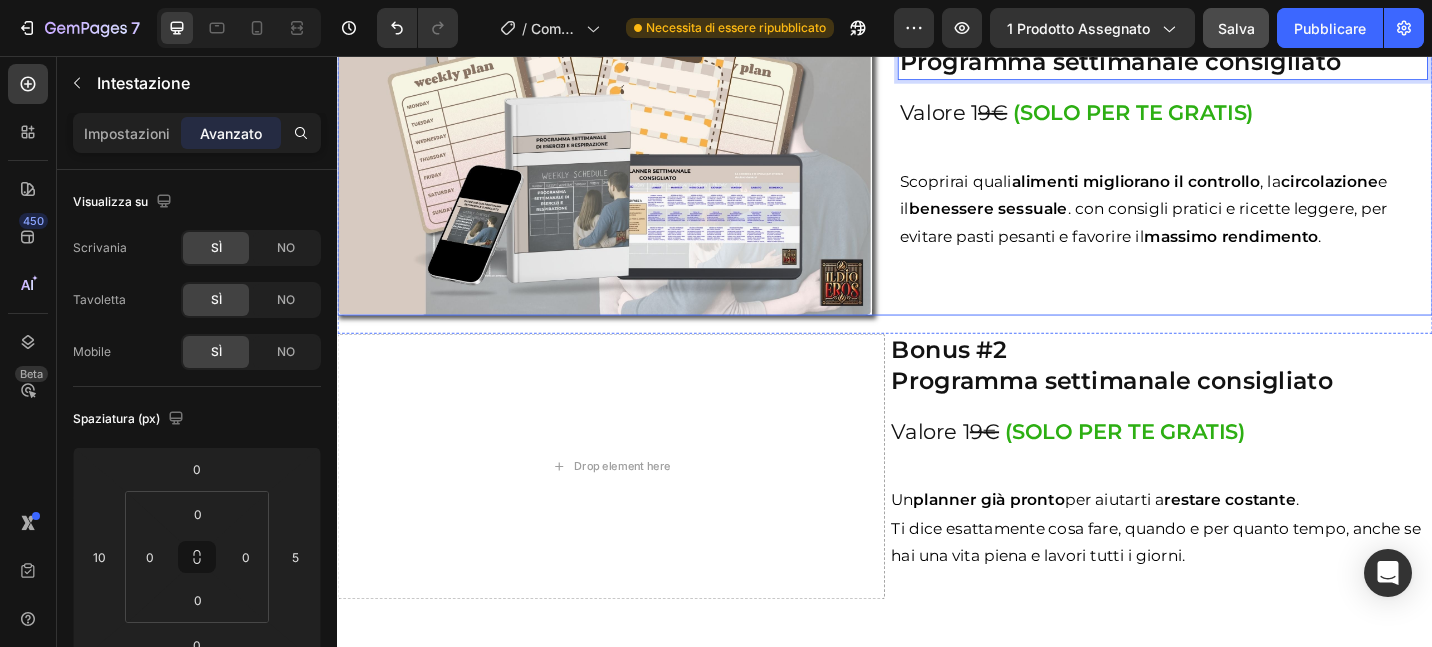 scroll, scrollTop: 6166, scrollLeft: 0, axis: vertical 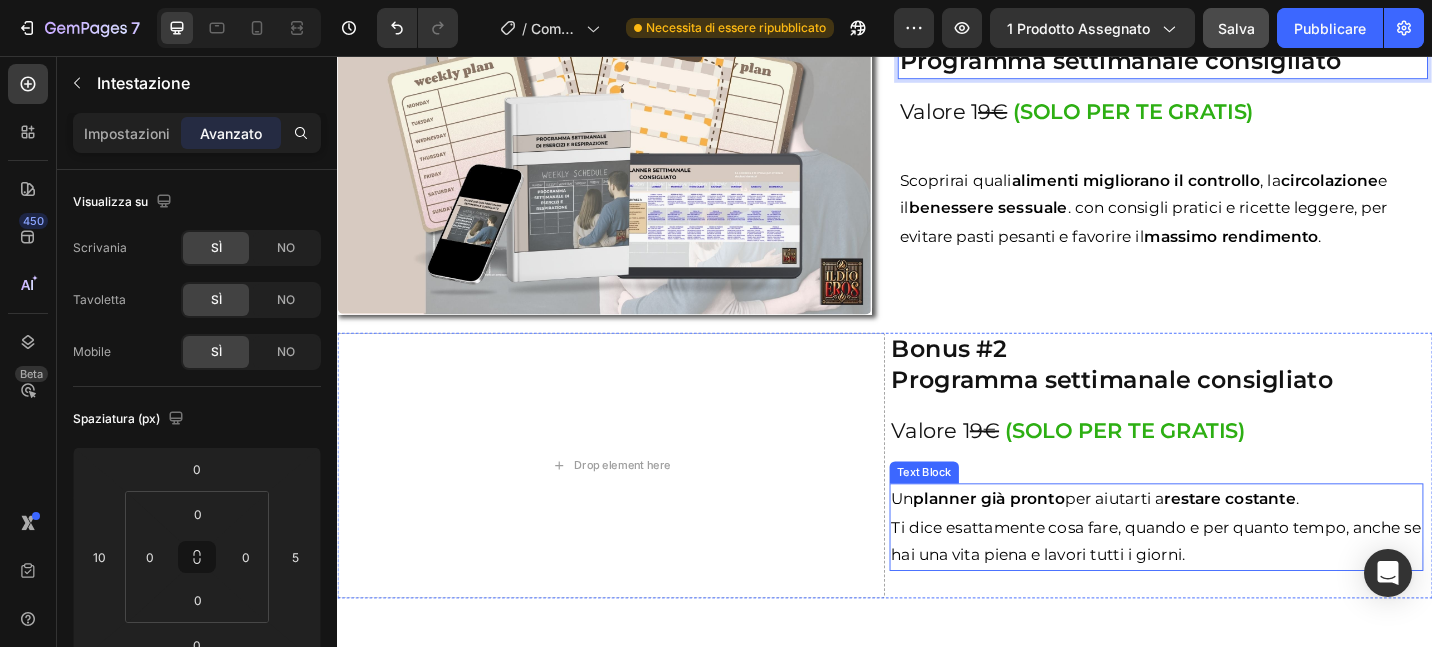 click on "Ti dice esattamente cosa fare, quando e per quanto tempo, anche se hai una vita piena e lavori tutti i giorni." at bounding box center [1234, 587] 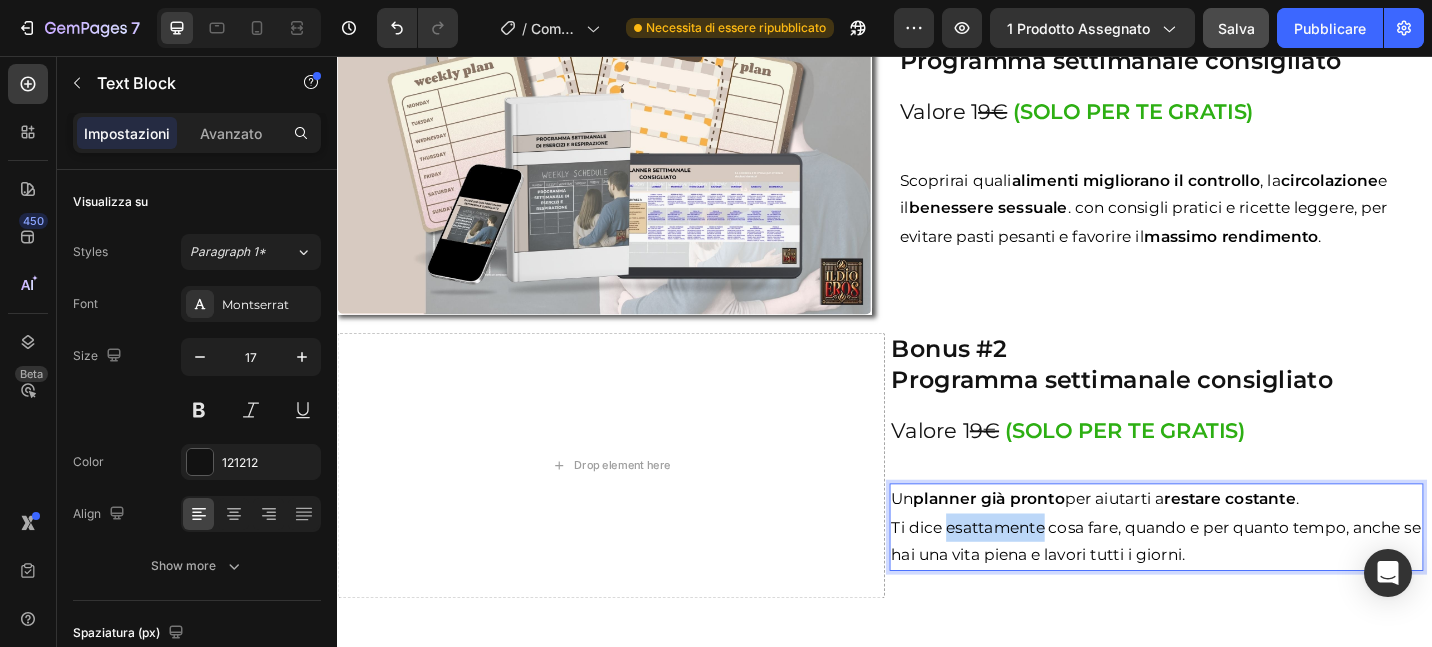 click on "Ti dice esattamente cosa fare, quando e per quanto tempo, anche se hai una vita piena e lavori tutti i giorni." at bounding box center (1234, 587) 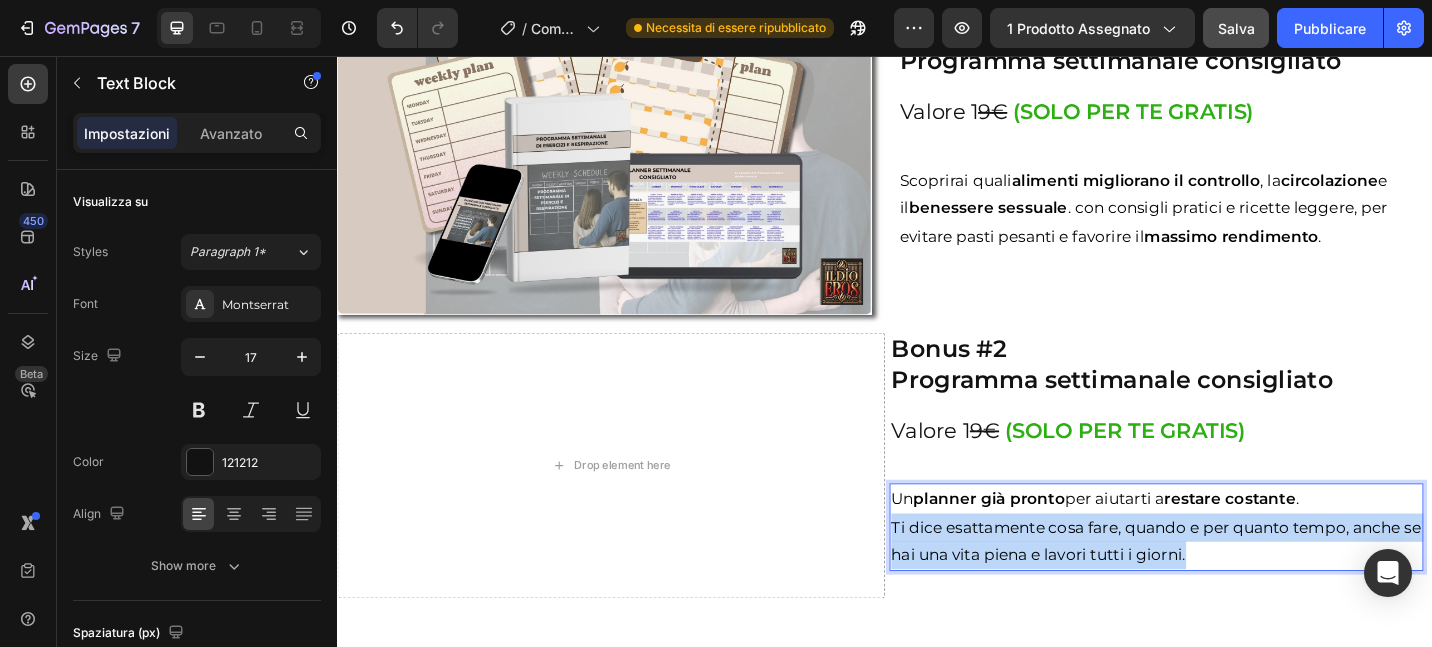click on "Ti dice esattamente cosa fare, quando e per quanto tempo, anche se hai una vita piena e lavori tutti i giorni." at bounding box center (1234, 587) 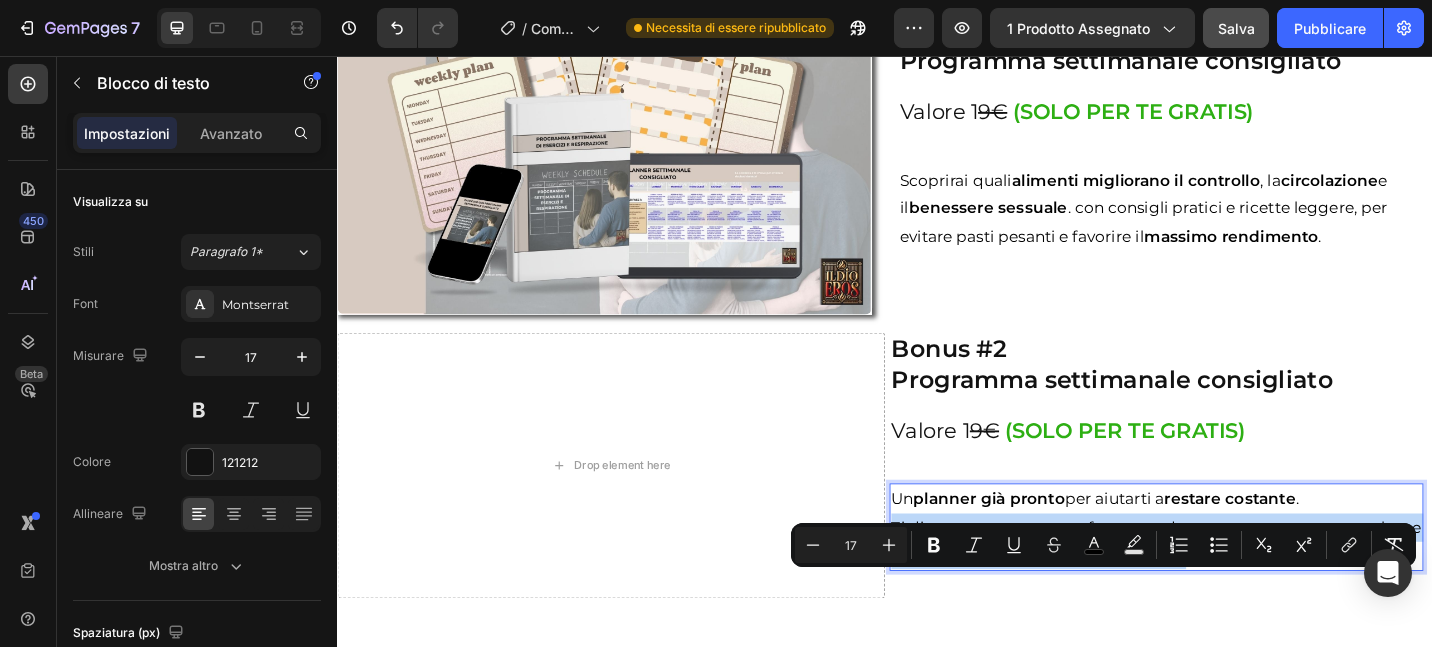 click on "Ti dice esattamente cosa fare, quando e per quanto tempo, anche se hai una vita piena e lavori tutti i giorni." at bounding box center [1234, 587] 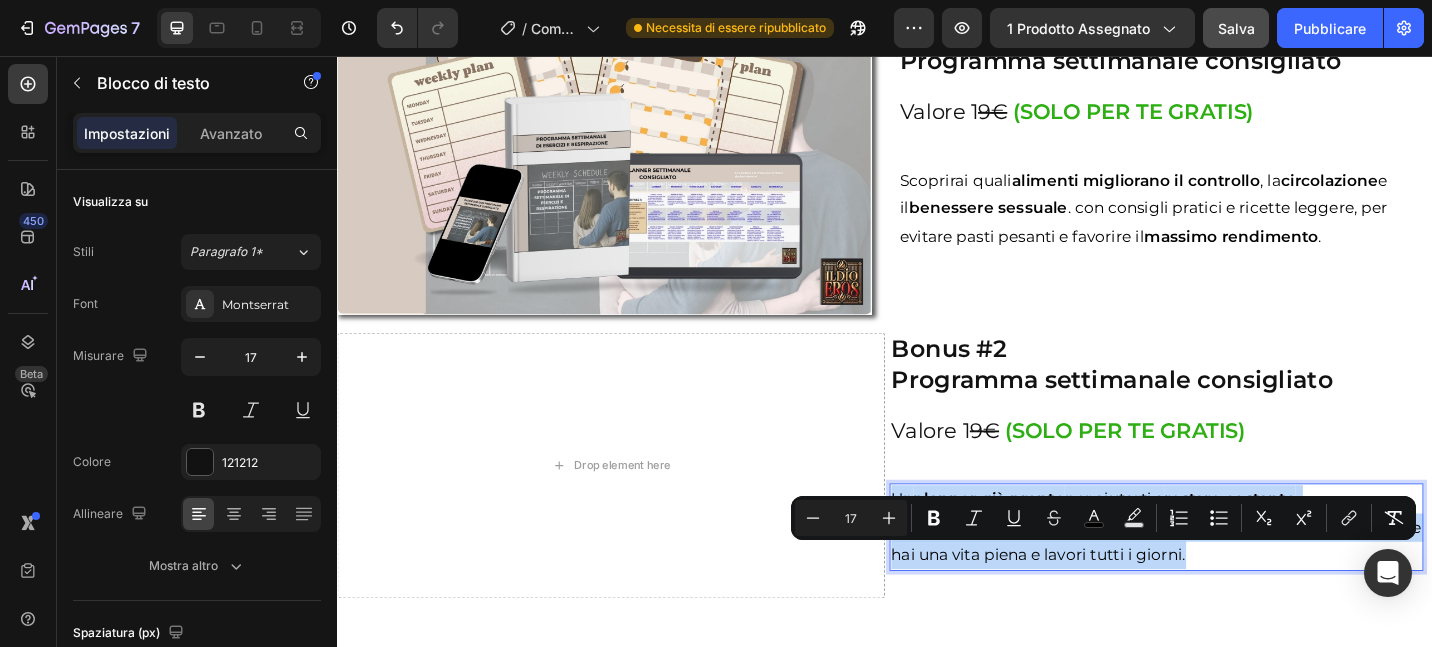 drag, startPoint x: 1291, startPoint y: 664, endPoint x: 971, endPoint y: 604, distance: 325.57642 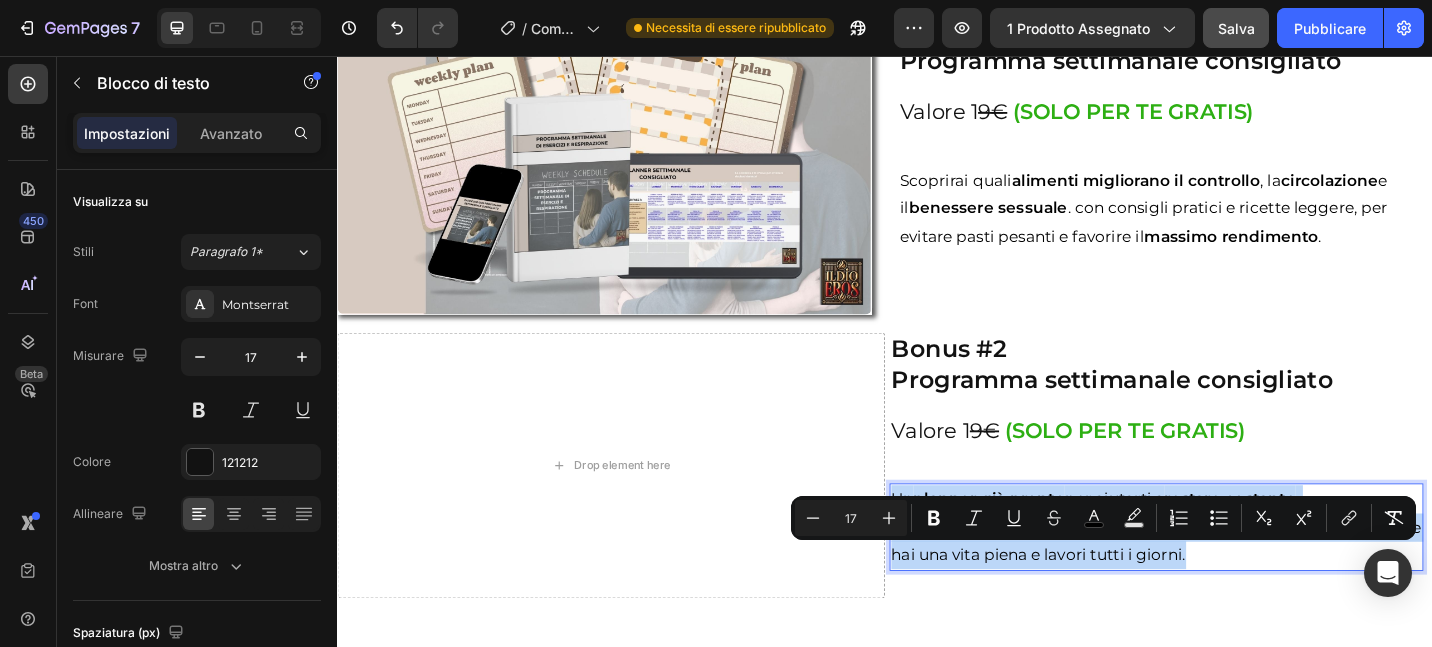 copy on "Un  planner già pronto  per aiutarti a  restare costante .  Ti dice esattamente cosa fare, quando e per quanto tempo, anche se hai una vita piena e lavori tutti i giorni." 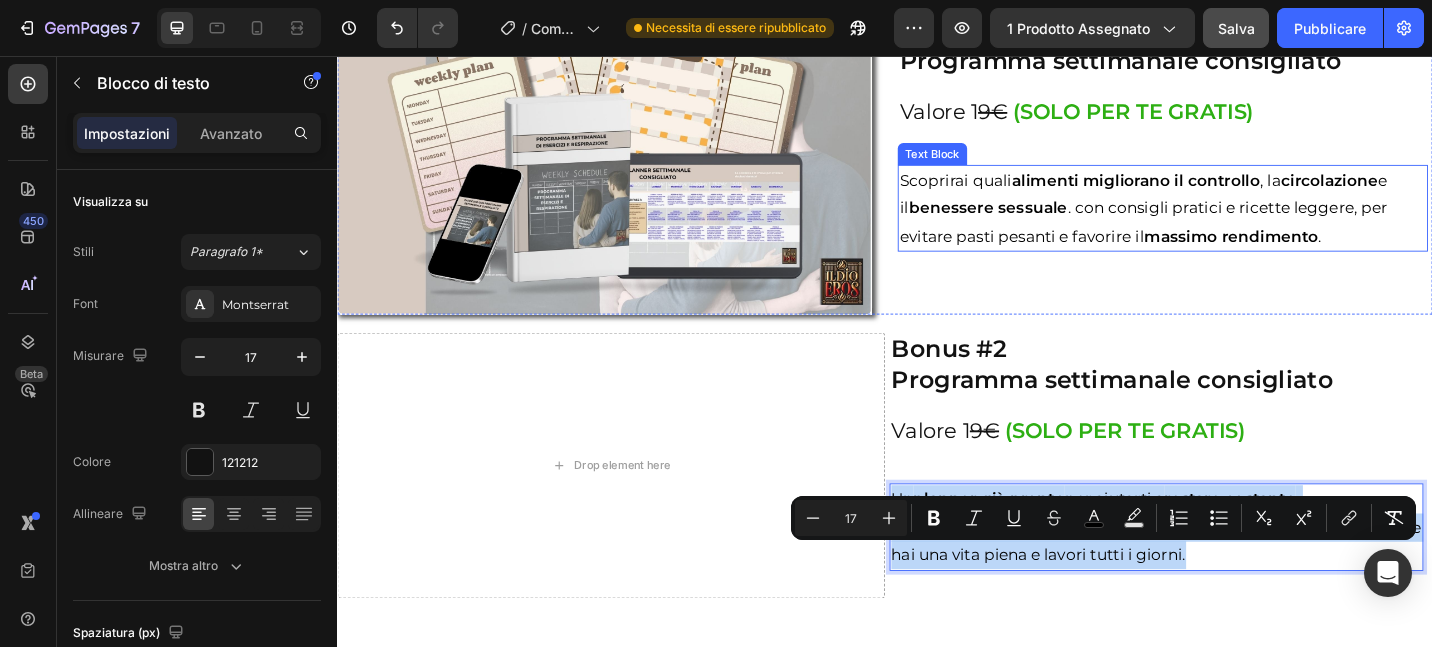 click on "Scoprirai quali  alimenti migliorano il controllo , la  circolazione  e il  benessere sessuale . con consigli pratici e ricette leggere, per evitare pasti pesanti e favorire il  massimo rendimento ." at bounding box center (1241, 223) 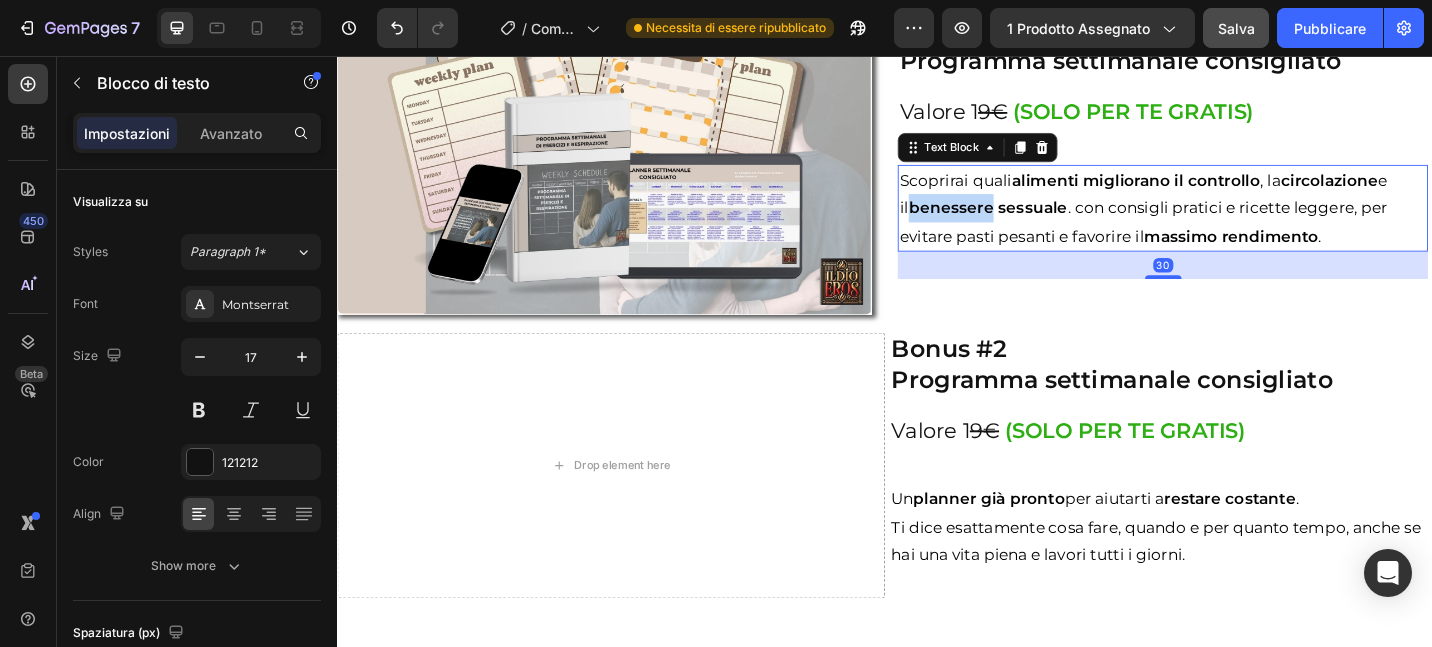 click on "Scoprirai quali  alimenti migliorano il controllo , la  circolazione  e il  benessere sessuale . con consigli pratici e ricette leggere, per evitare pasti pesanti e favorire il  massimo rendimento ." at bounding box center (1241, 223) 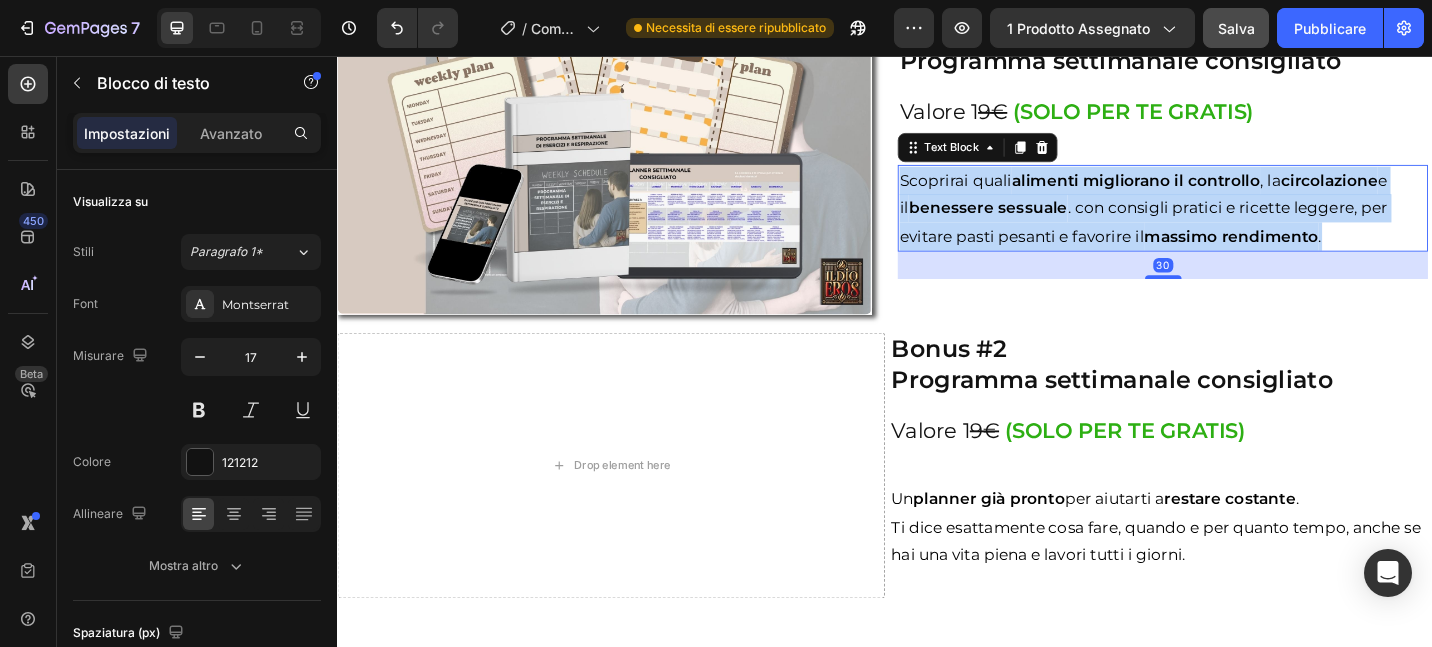 click on "Scoprirai quali  alimenti migliorano il controllo , la  circolazione  e il  benessere sessuale . con consigli pratici e ricette leggere, per evitare pasti pesanti e favorire il  massimo rendimento ." at bounding box center [1241, 223] 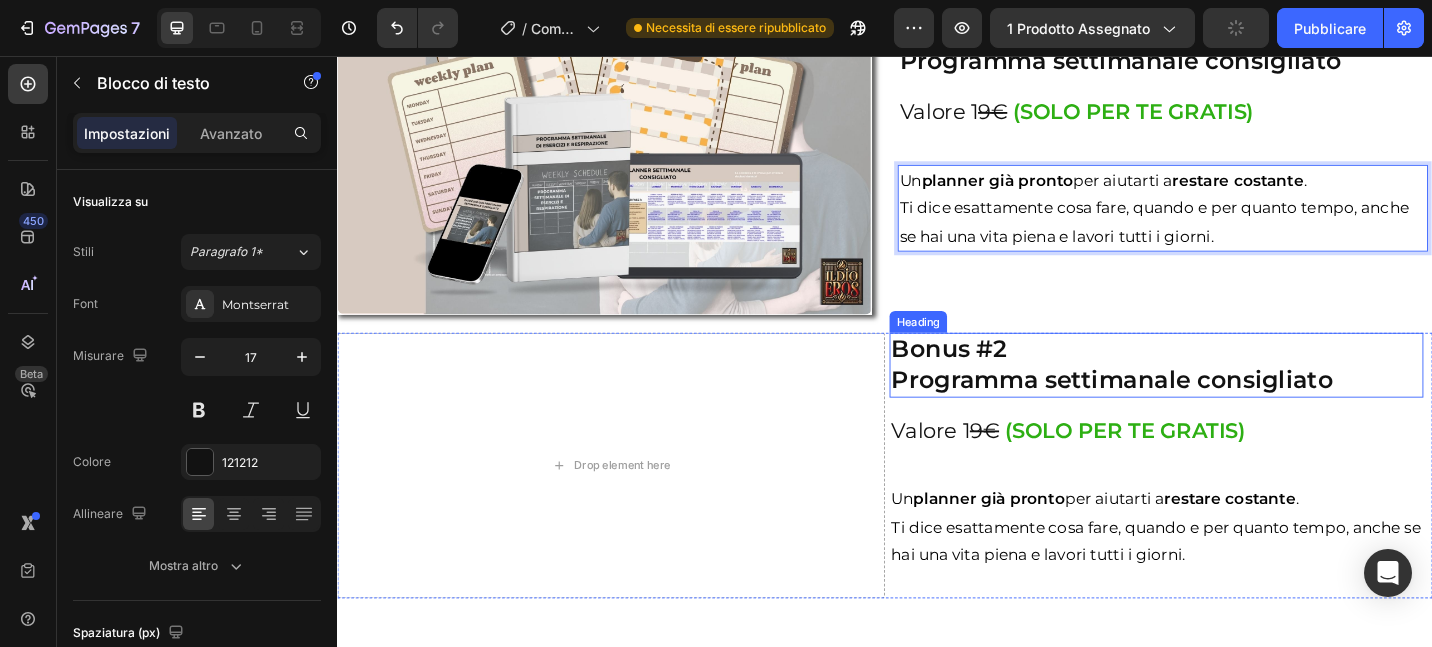 click on "Bonus #2  Programma settimanale consigliato" at bounding box center [1234, 395] 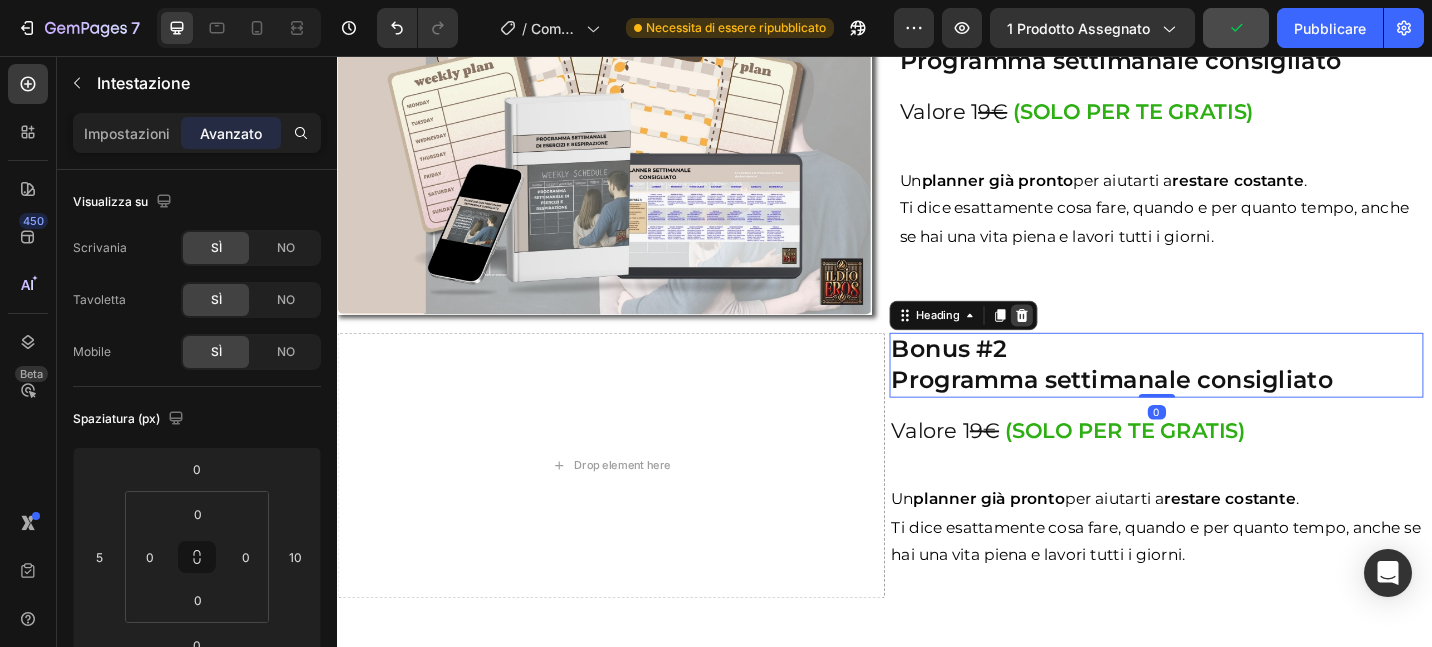 click 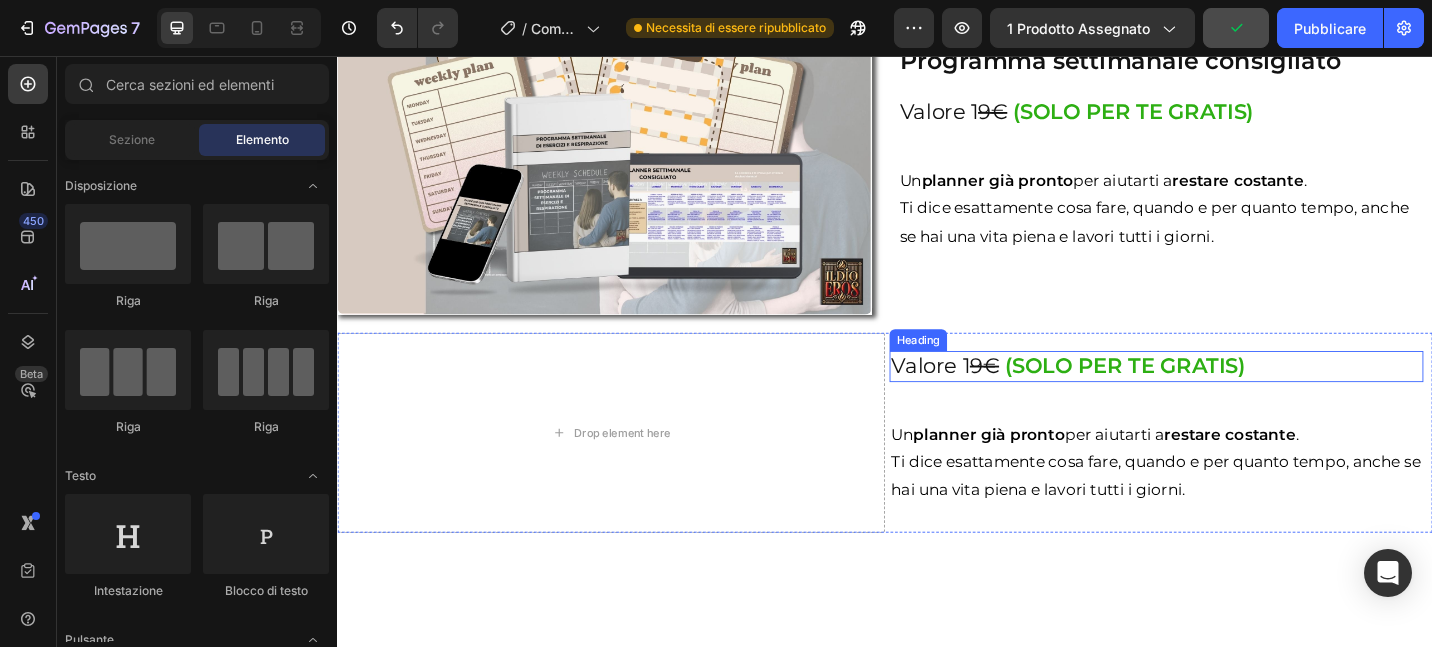click on "9€" at bounding box center [1046, 395] 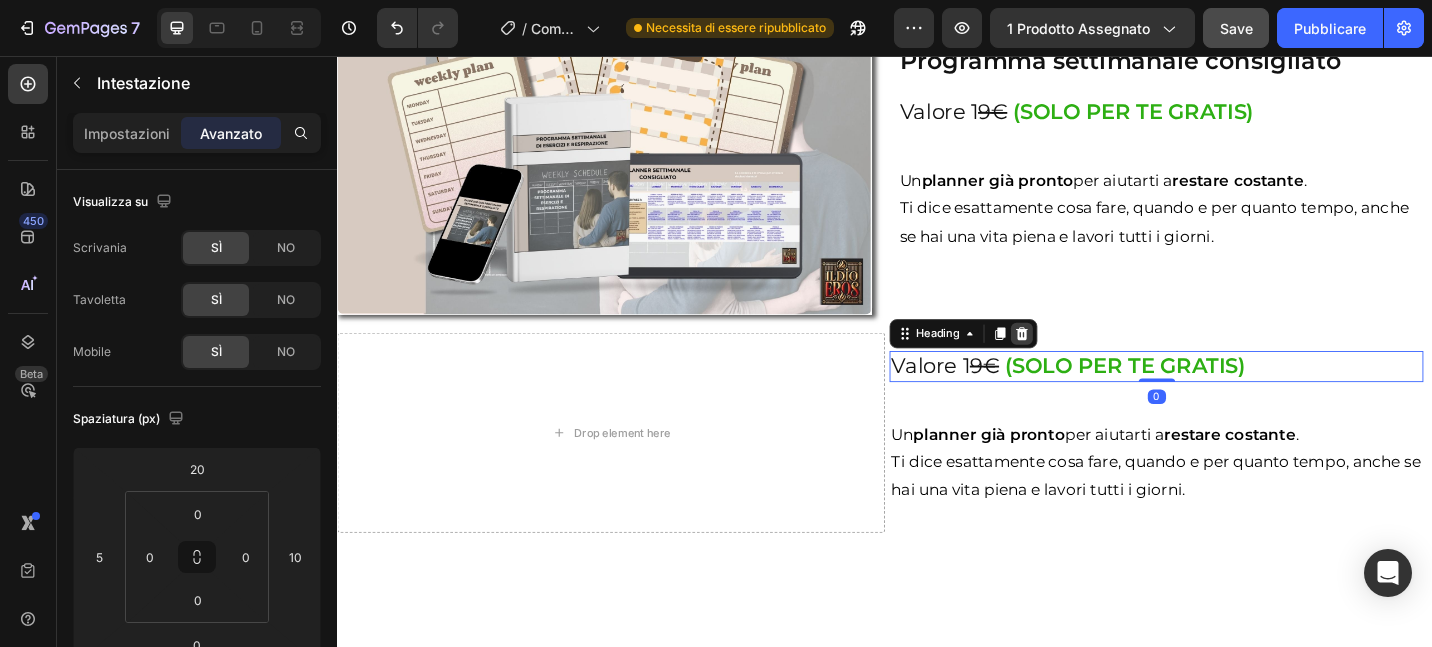 click 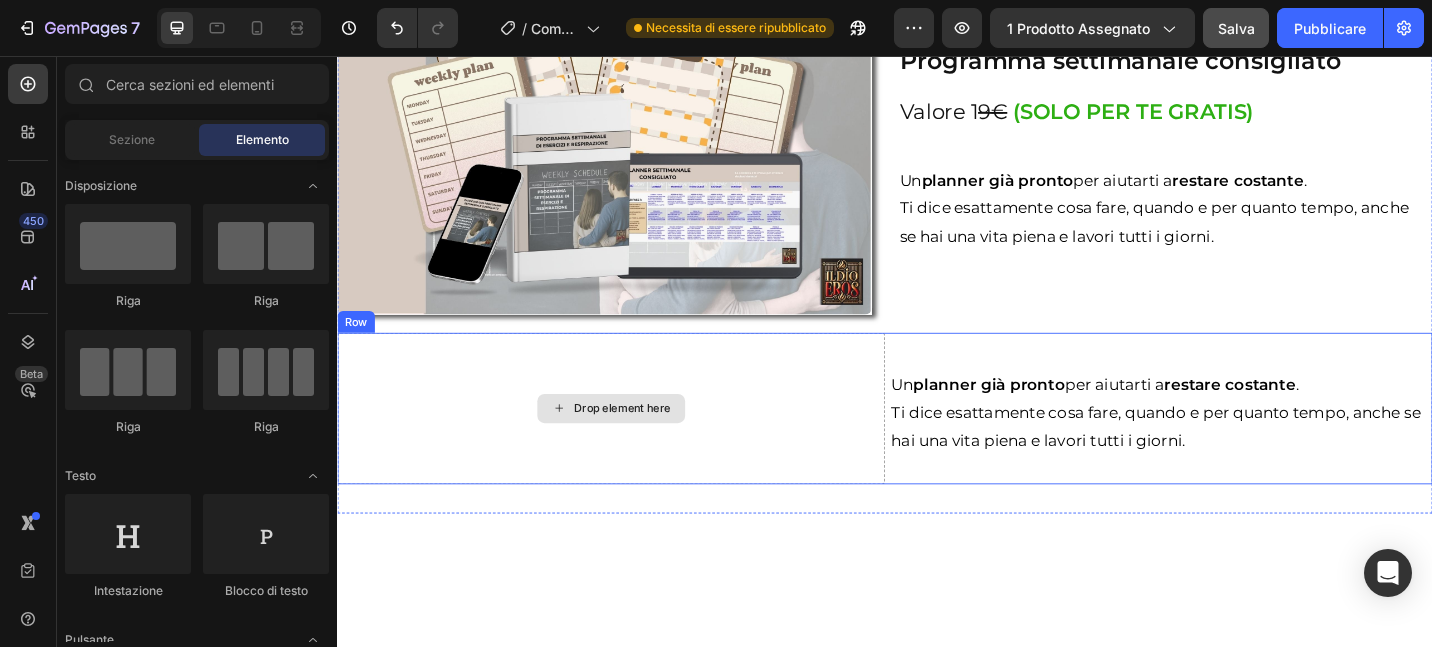 click on "Drop element here" at bounding box center (637, 442) 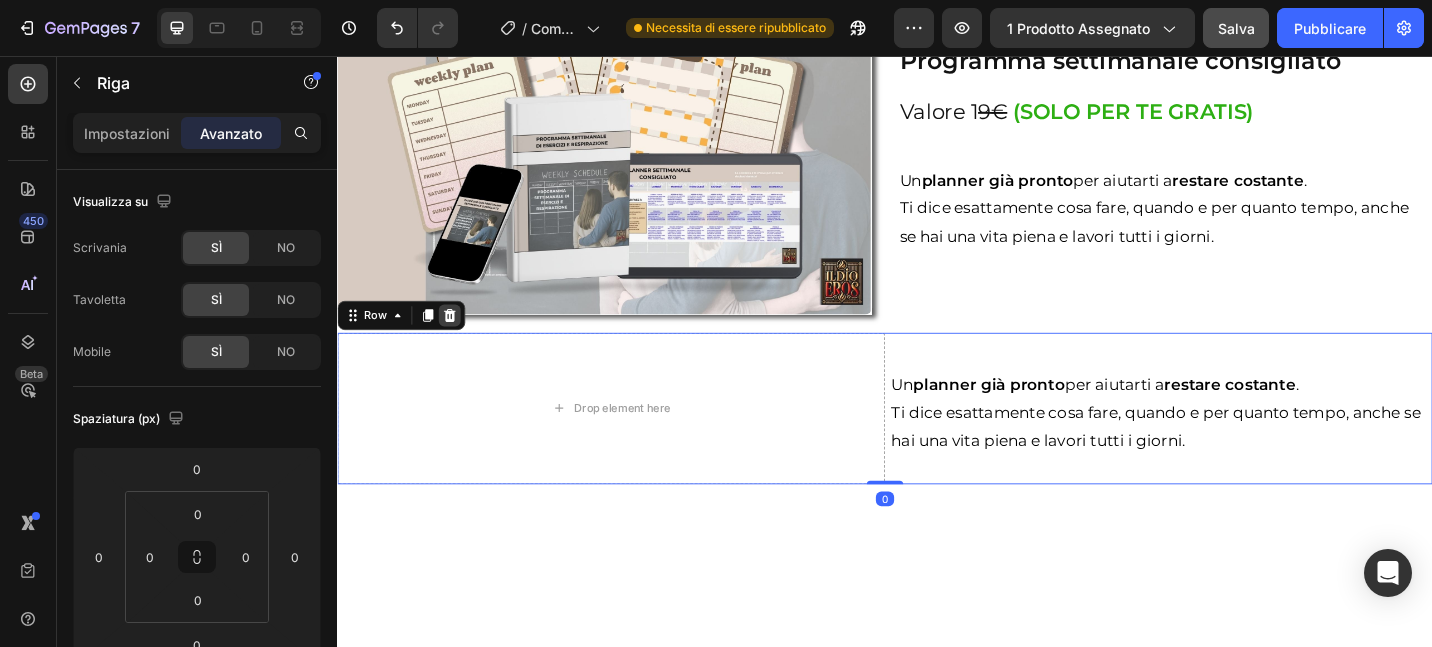 click 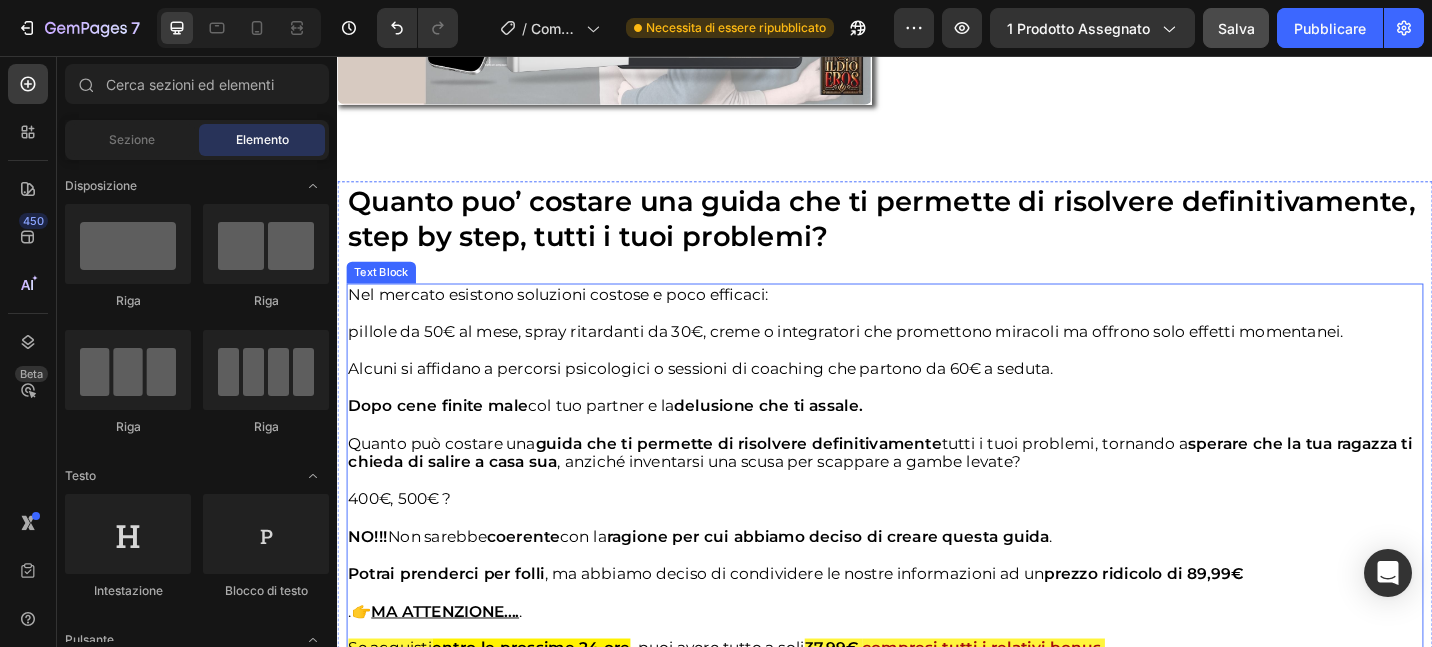 scroll, scrollTop: 6492, scrollLeft: 0, axis: vertical 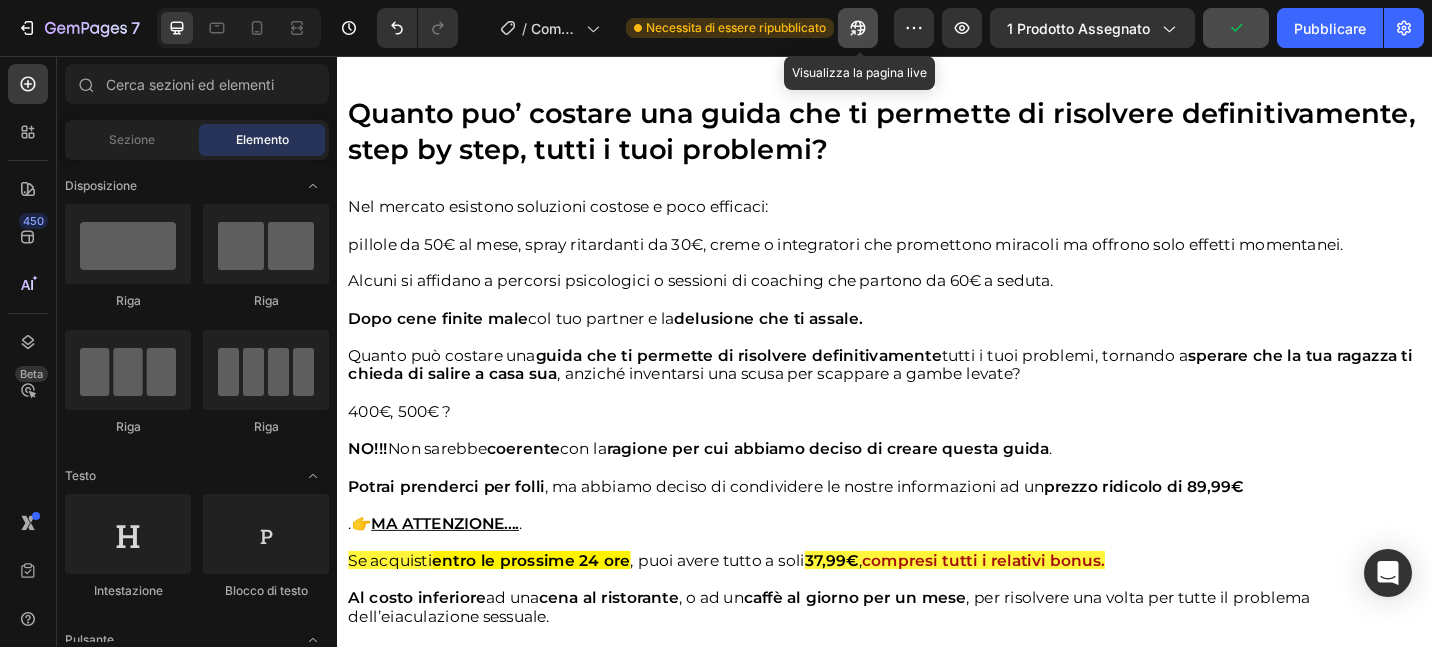 click 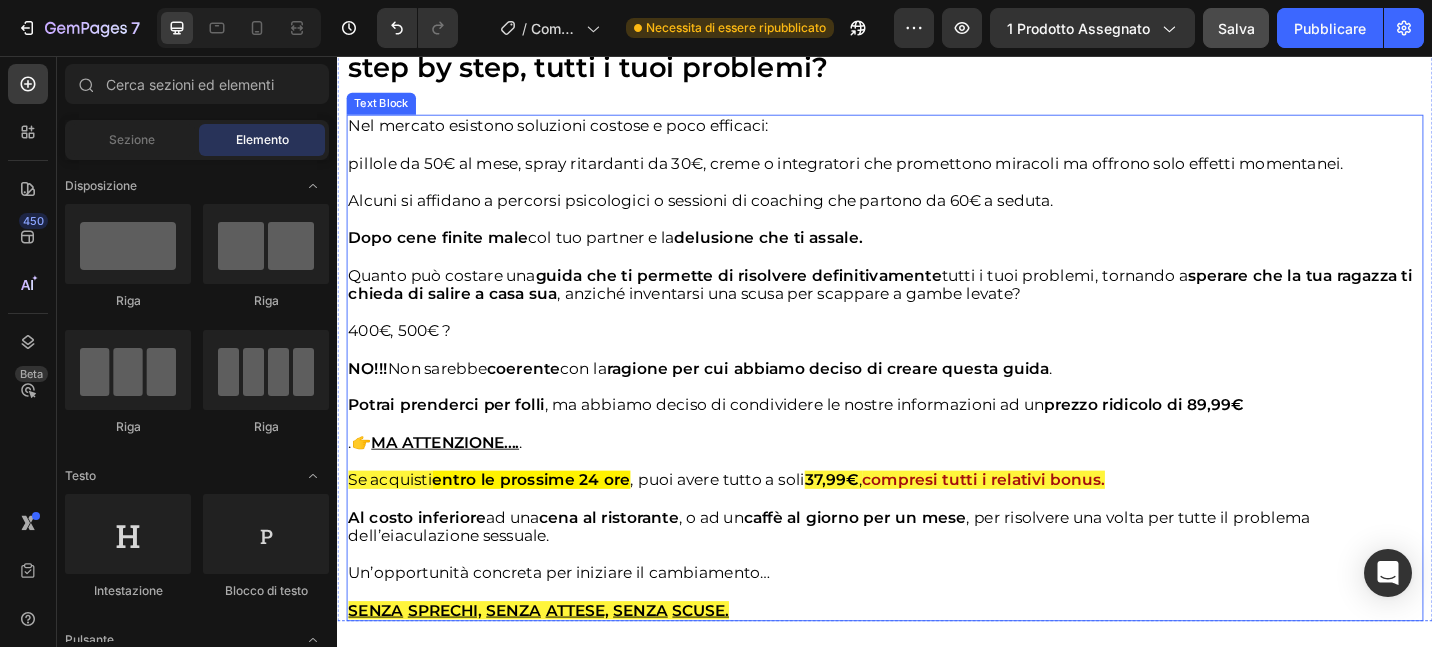 scroll, scrollTop: 6784, scrollLeft: 0, axis: vertical 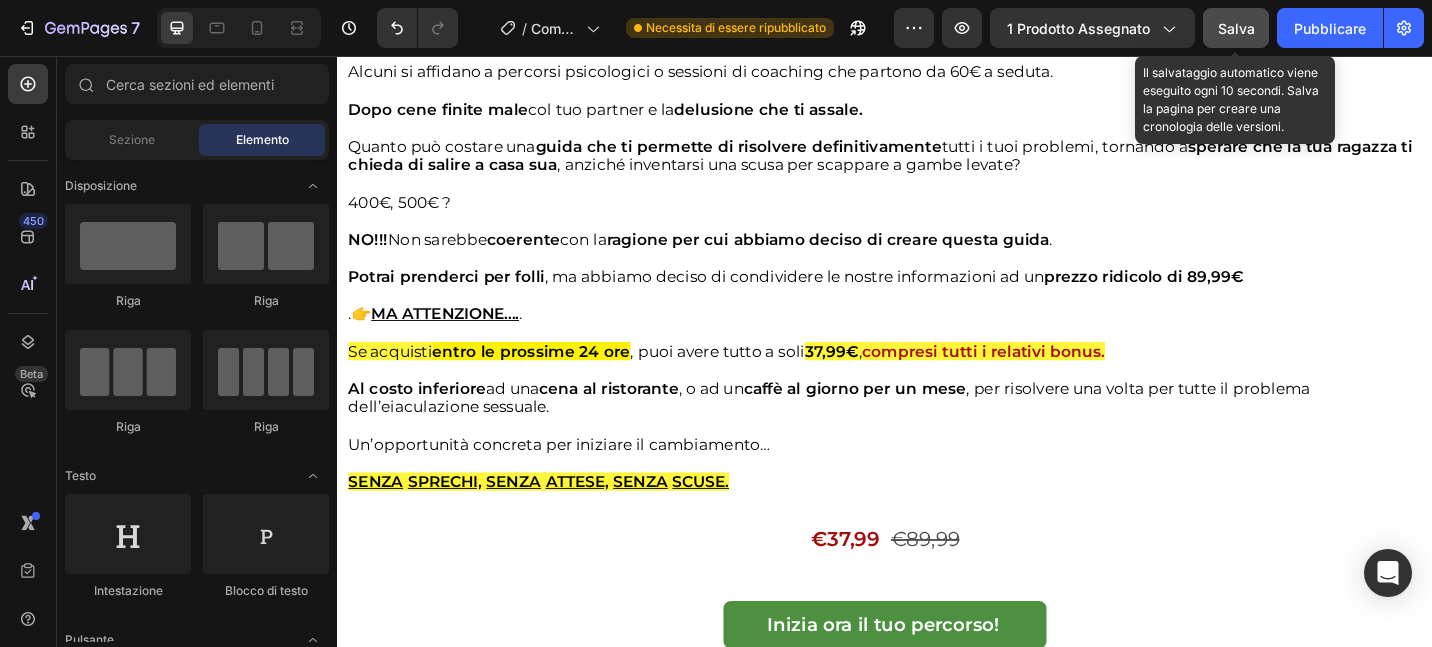 click on "Salva" at bounding box center [1236, 28] 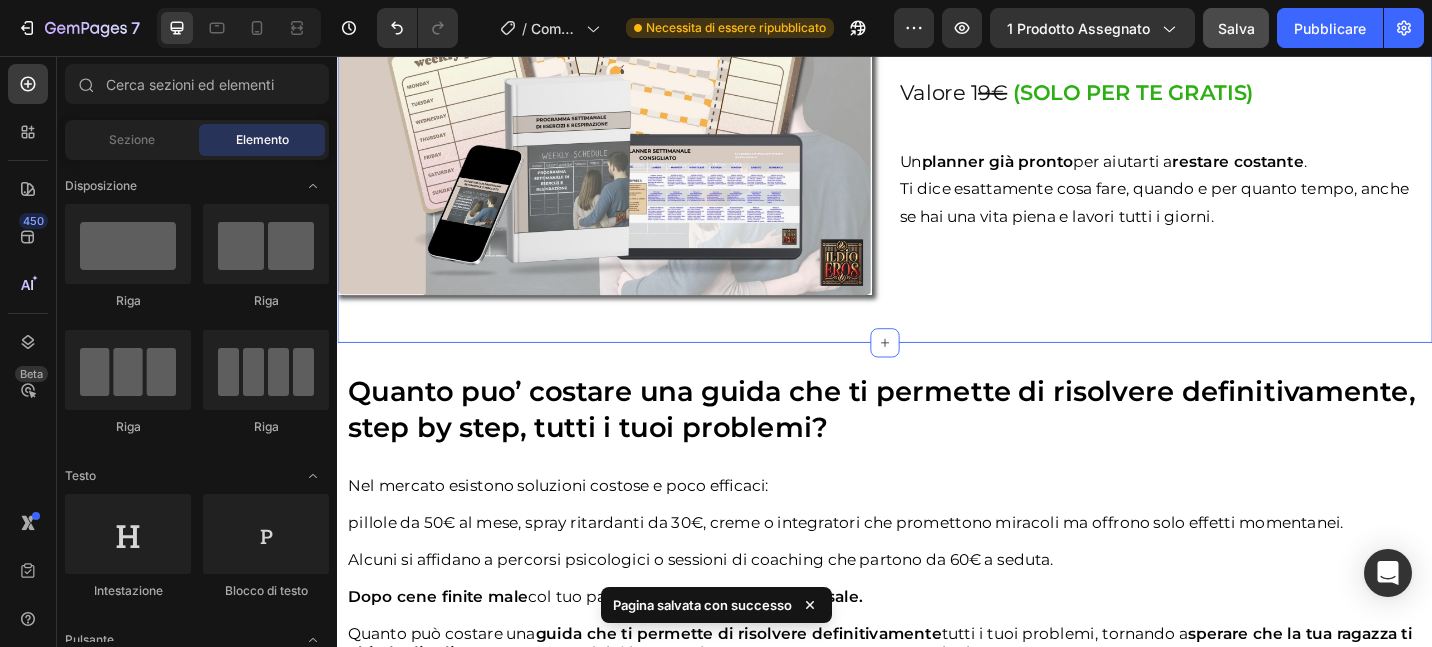 scroll, scrollTop: 6185, scrollLeft: 0, axis: vertical 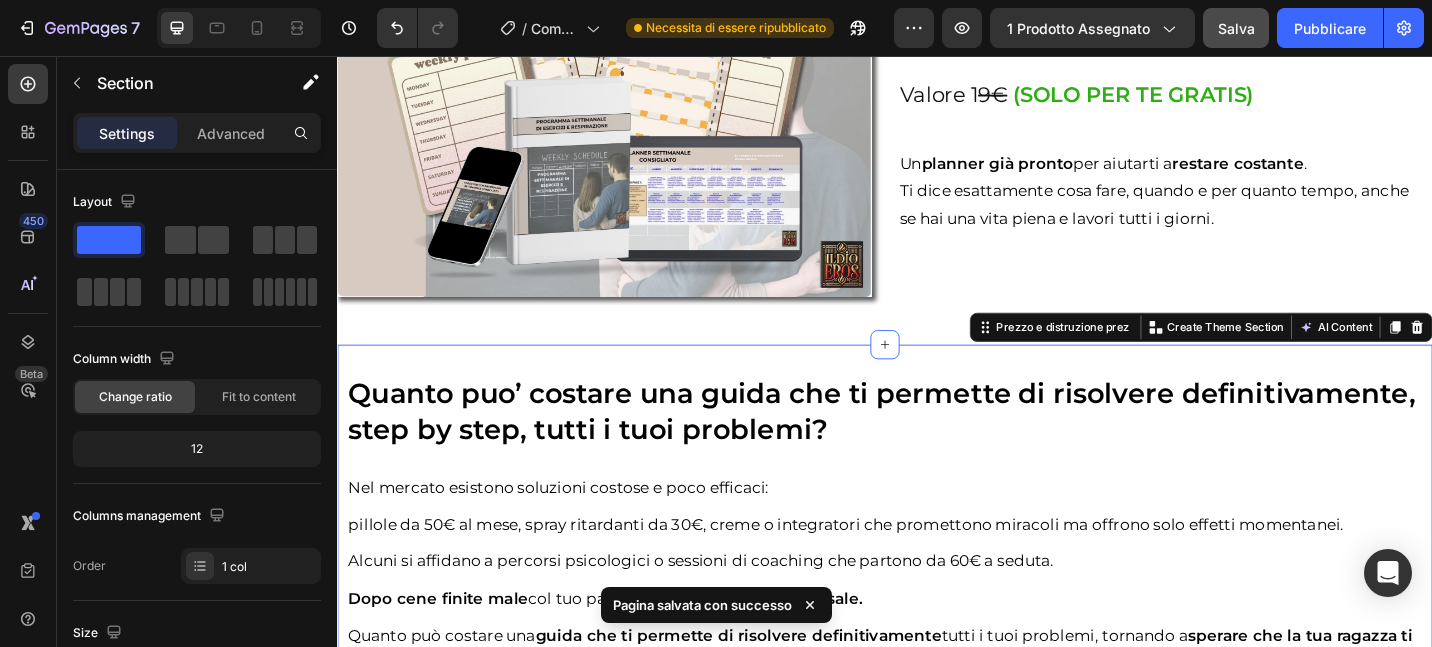click on "Quanto puo’ costare una guida che ti permette di risolvere definitivamente, step by step, tutti i tuoi problemi? Heading Nel mercato esistono soluzioni costose e poco efficaci:    pillole da 50€ al mese, spray ritardanti da 30€, creme o integratori che promettono miracoli ma offrono solo effetti momentanei.    Alcuni si affidano a percorsi psicologici o sessioni di coaching che partono da 60€ a seduta.    Dopo cene finite male  col tuo partner e la  delusione che ti assale.   Quanto può costare una  guida che ti permette di risolvere definitivamente  tutti i tuoi problemi, tornando a  sperare che la tua ragazza ti chieda di salire a casa sua , anziché inventarsi una scusa per scappare a gambe levate?    400€, 500€ ?    NO!!!  Non sarebbe  coerente  con la  ragione per cui abbiamo deciso di creare questa guida .   Potrai prenderci per folli , ma abbiamo deciso di condiv idere le nostre informazioni ad un  prezzo ridicolo di 89,99€   .👉  MA ATTENZIONE.... .   Se acquisti  ," at bounding box center [937, 931] 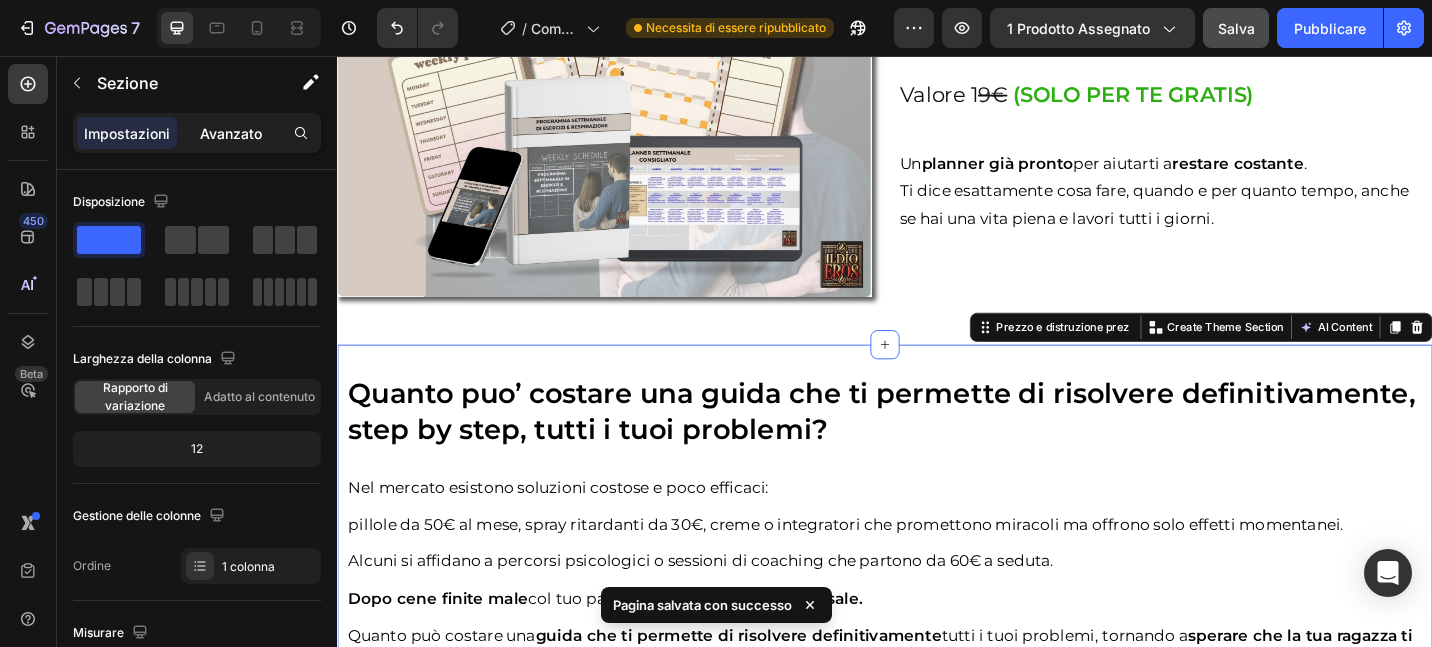 click on "Avanzato" 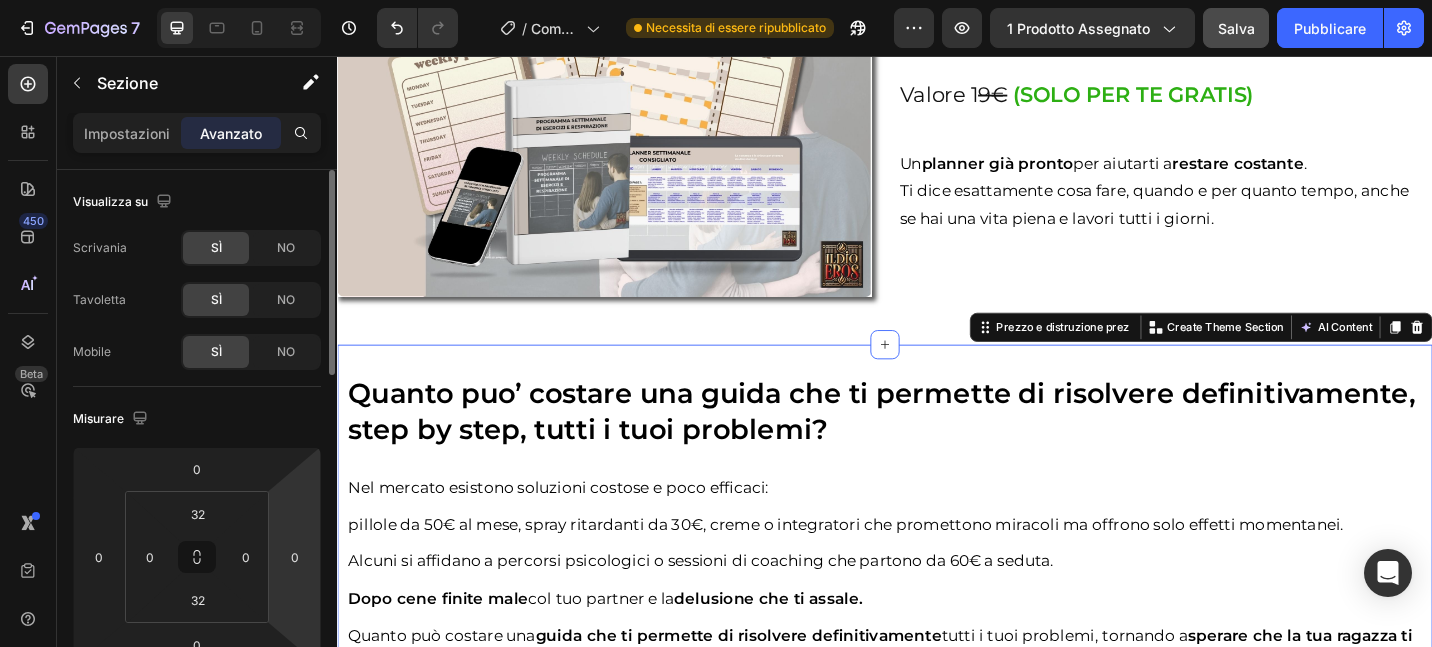 scroll, scrollTop: 27, scrollLeft: 0, axis: vertical 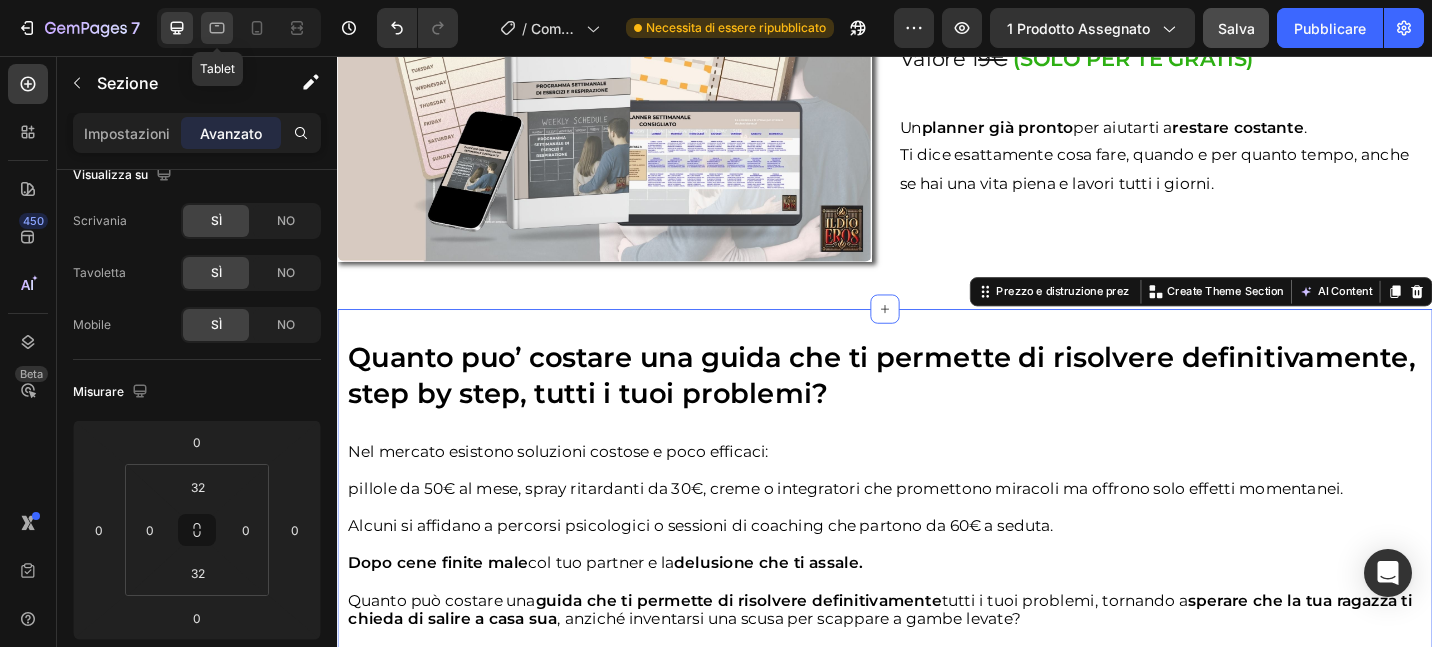 click 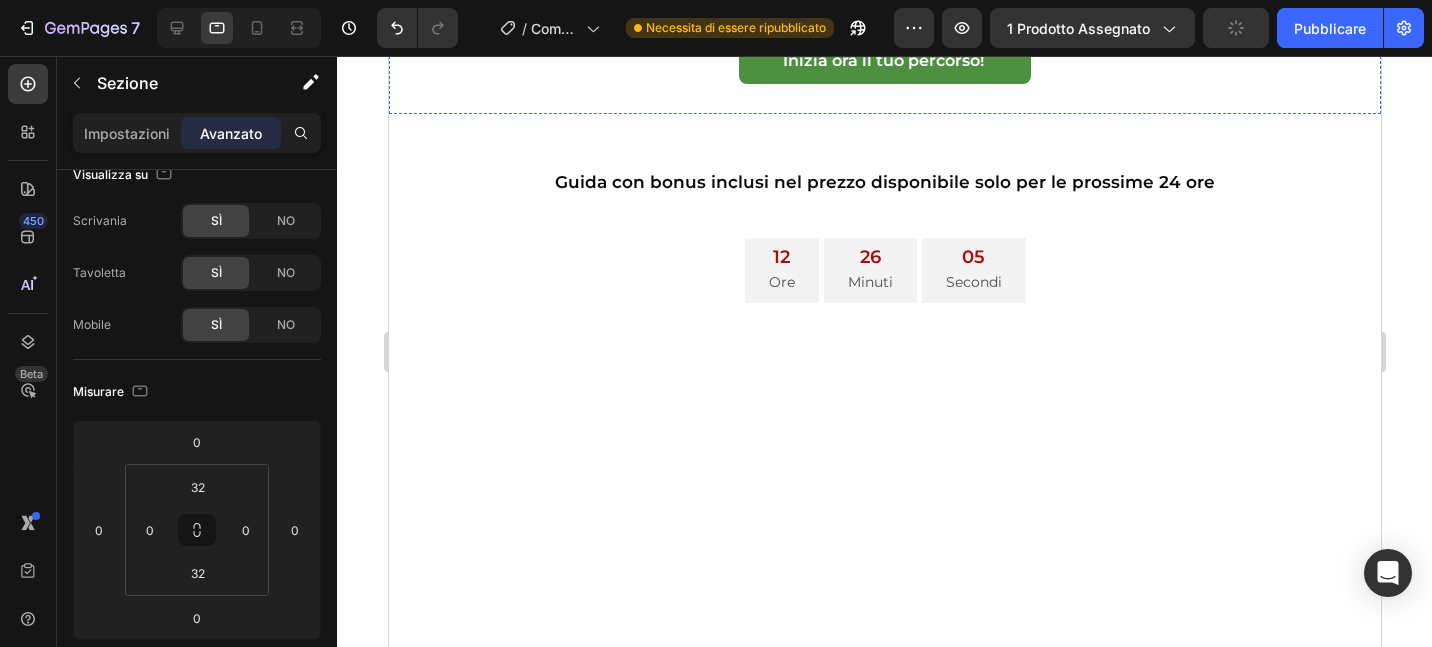 scroll, scrollTop: 3711, scrollLeft: 0, axis: vertical 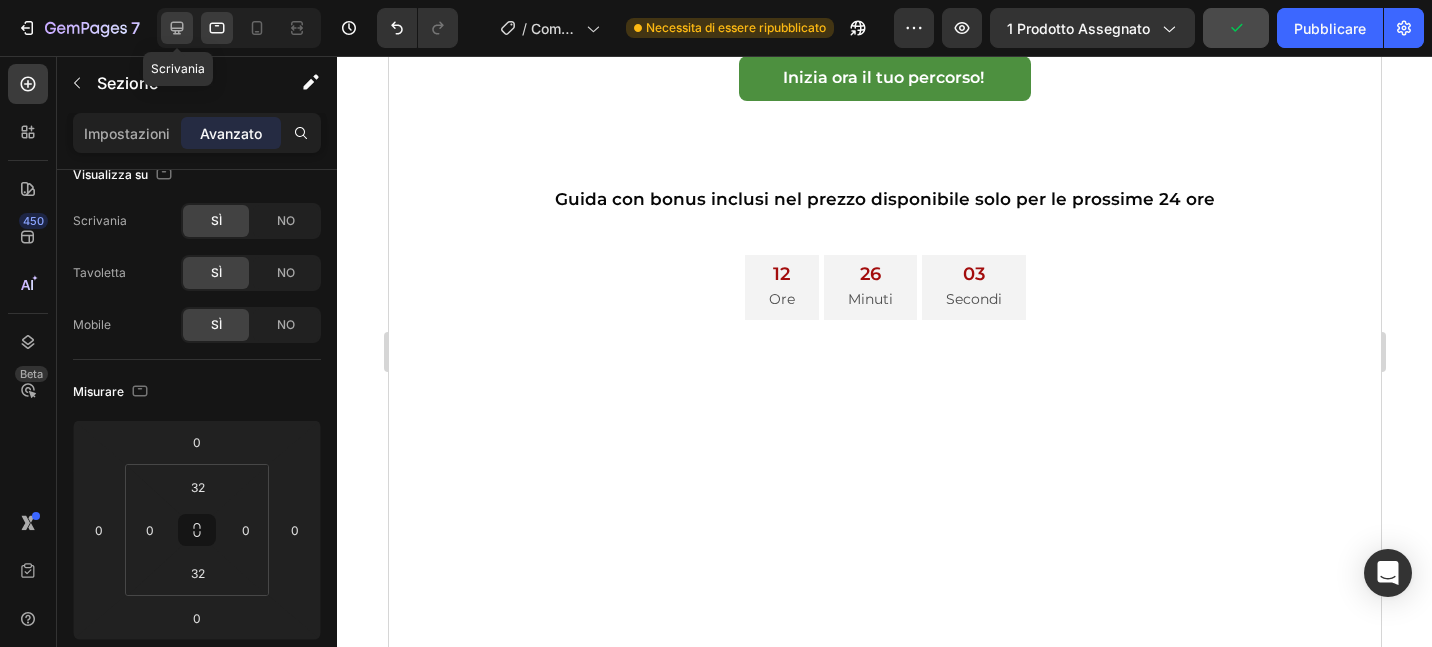 click 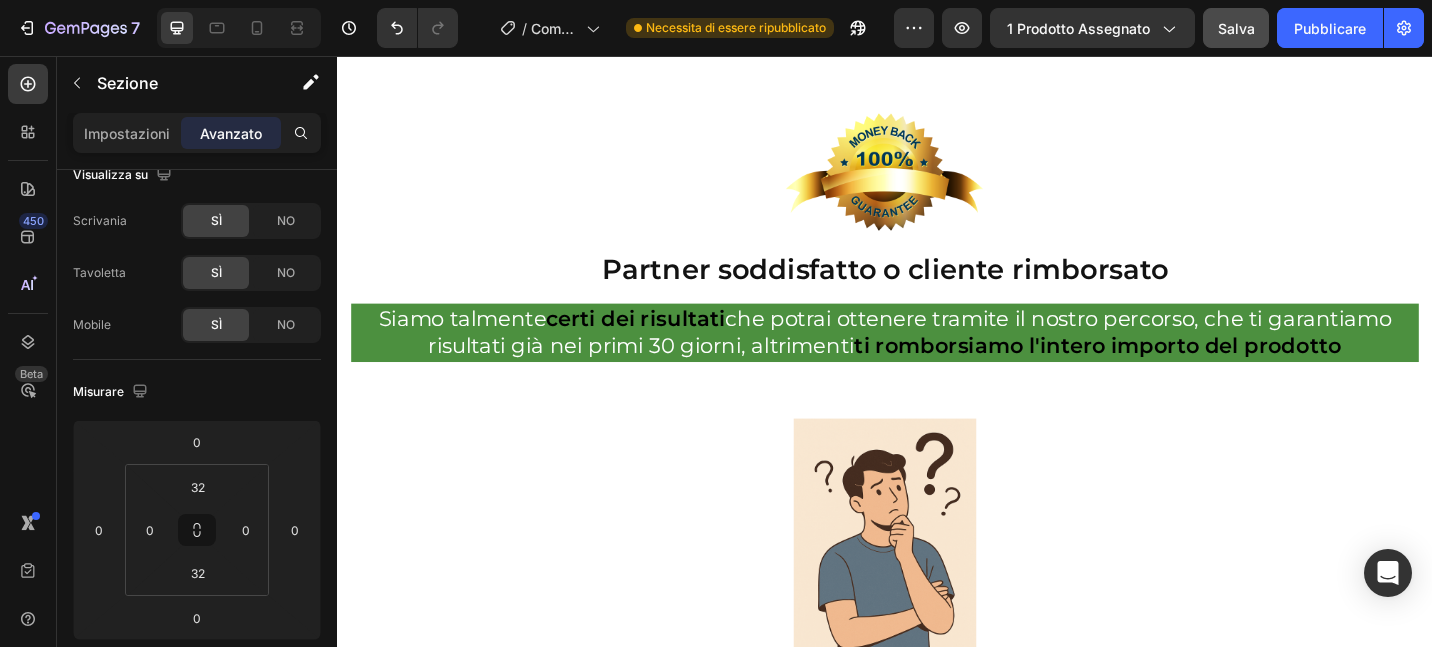 scroll, scrollTop: 7682, scrollLeft: 0, axis: vertical 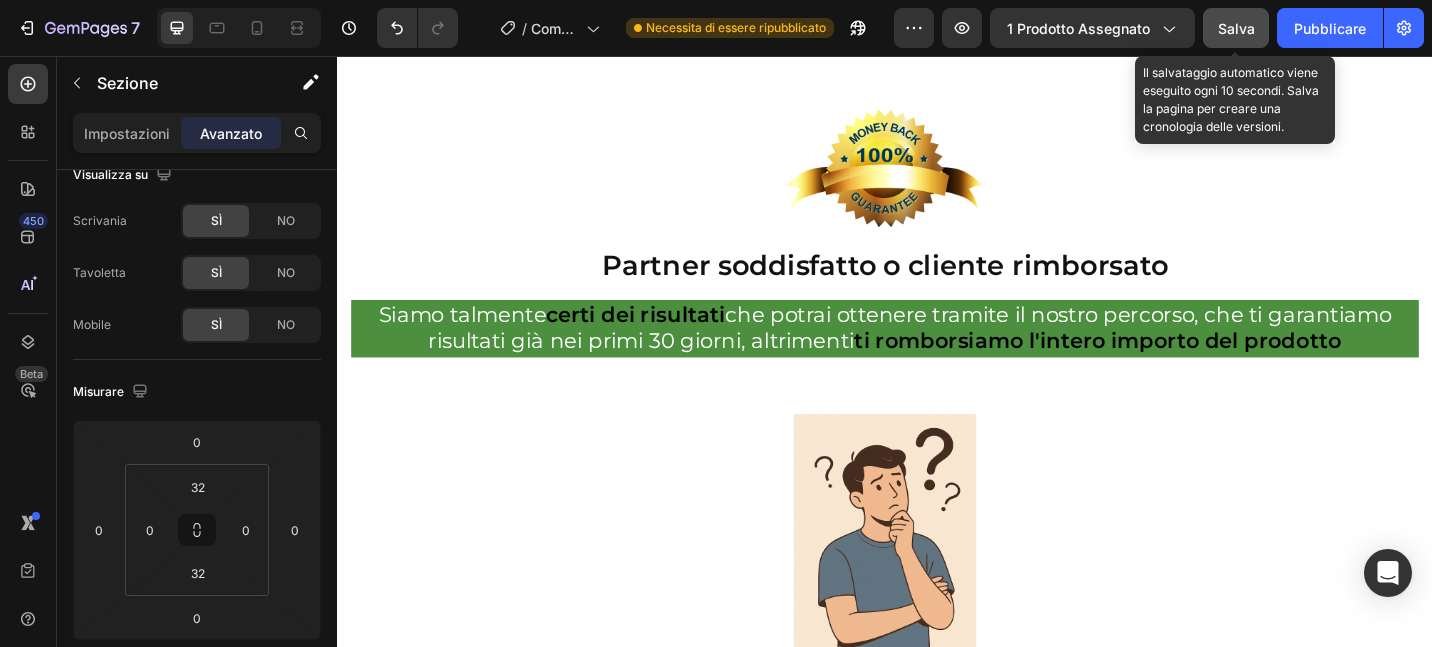 click on "Salva" at bounding box center [1236, 28] 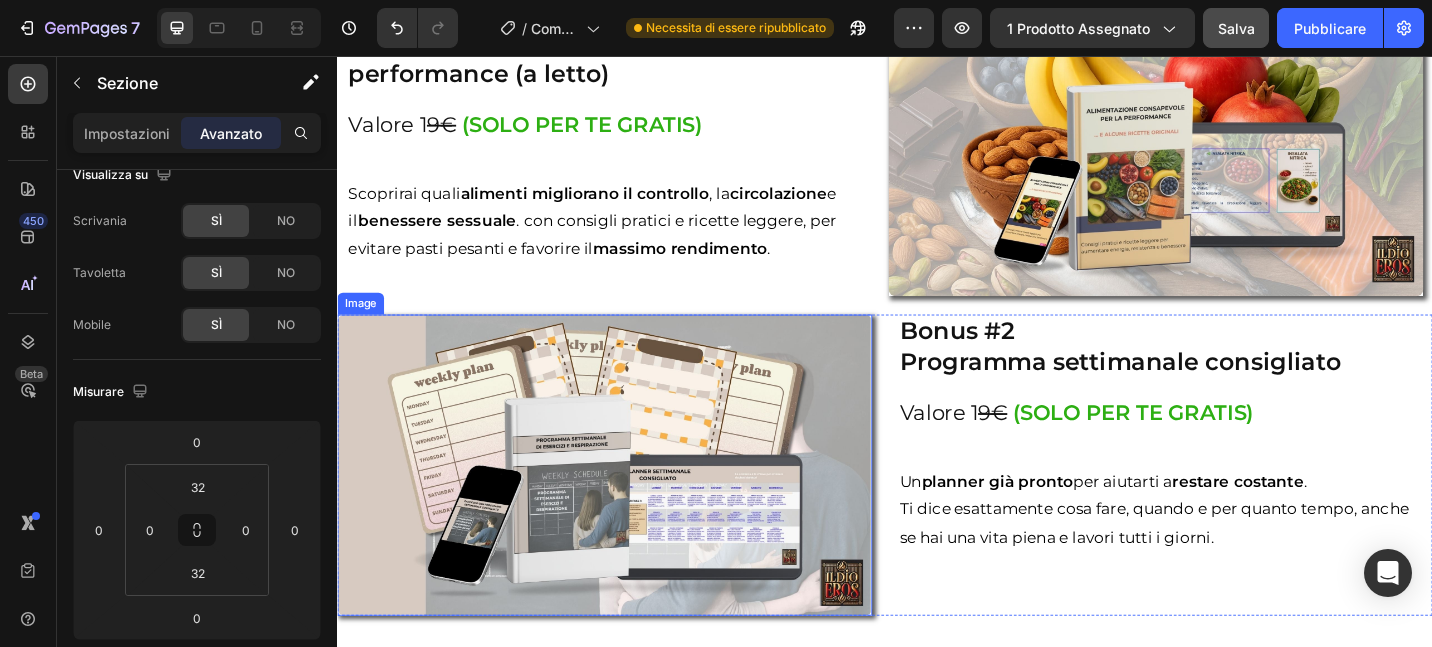 scroll, scrollTop: 5951, scrollLeft: 0, axis: vertical 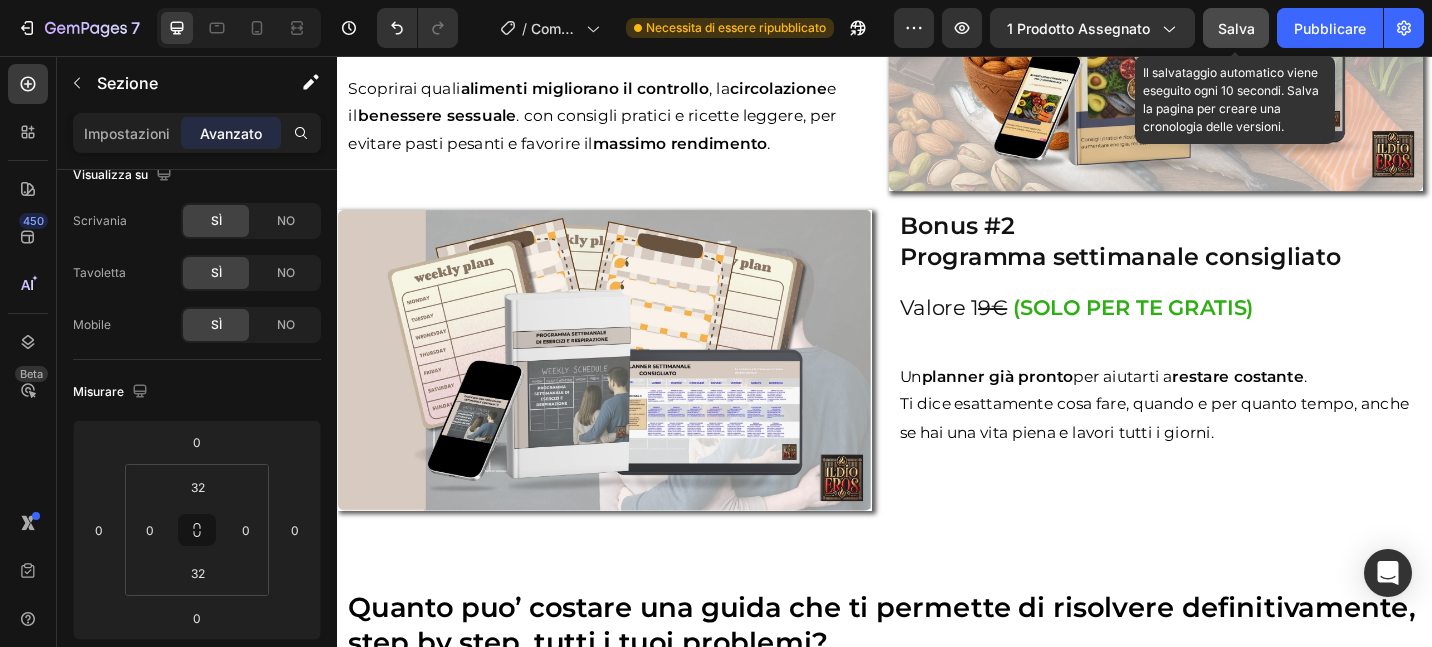 click on "Salva" at bounding box center (1236, 28) 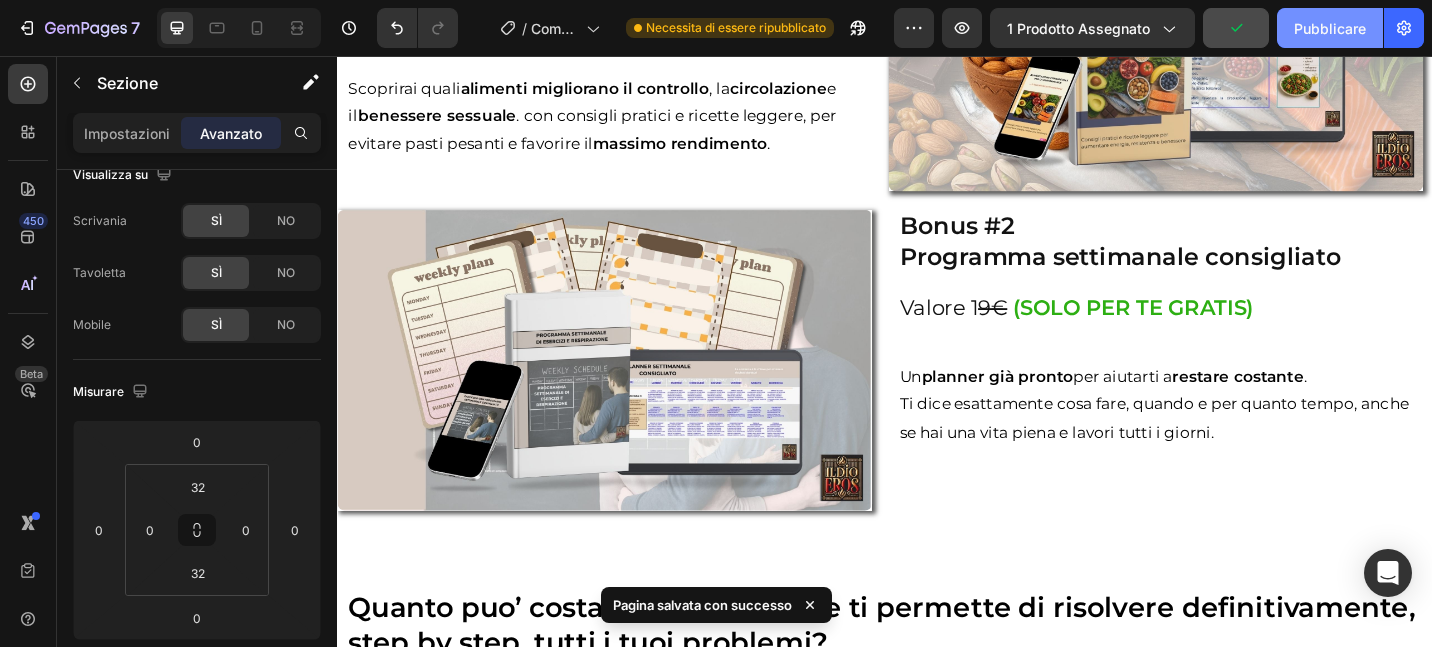 click on "Pubblicare" at bounding box center (1330, 28) 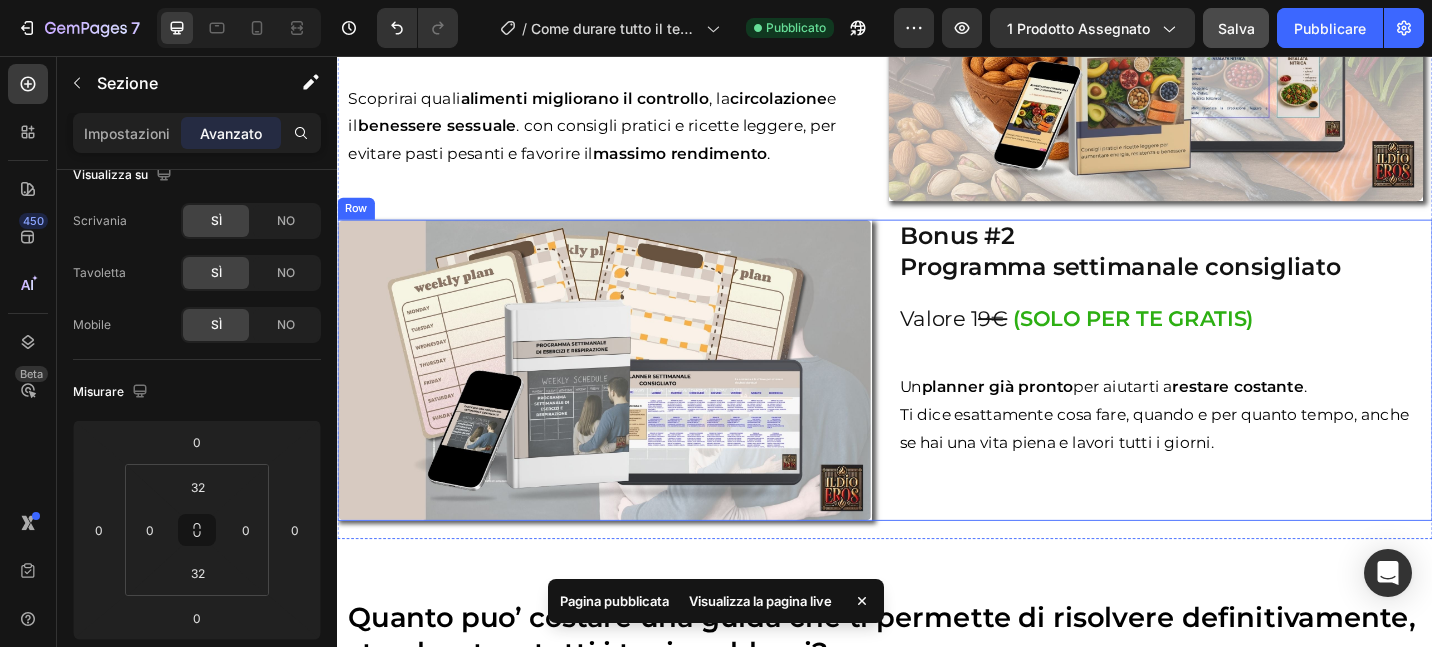 scroll, scrollTop: 5934, scrollLeft: 0, axis: vertical 